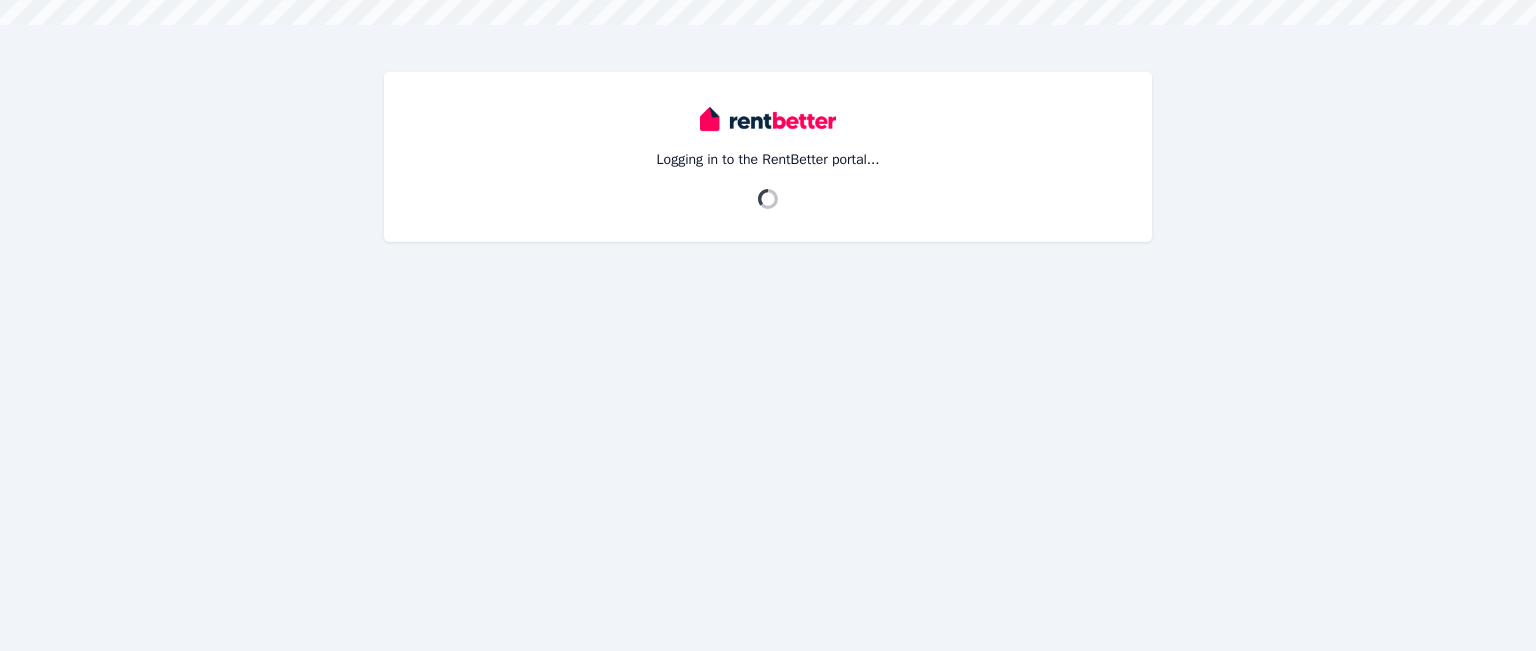 scroll, scrollTop: 0, scrollLeft: 0, axis: both 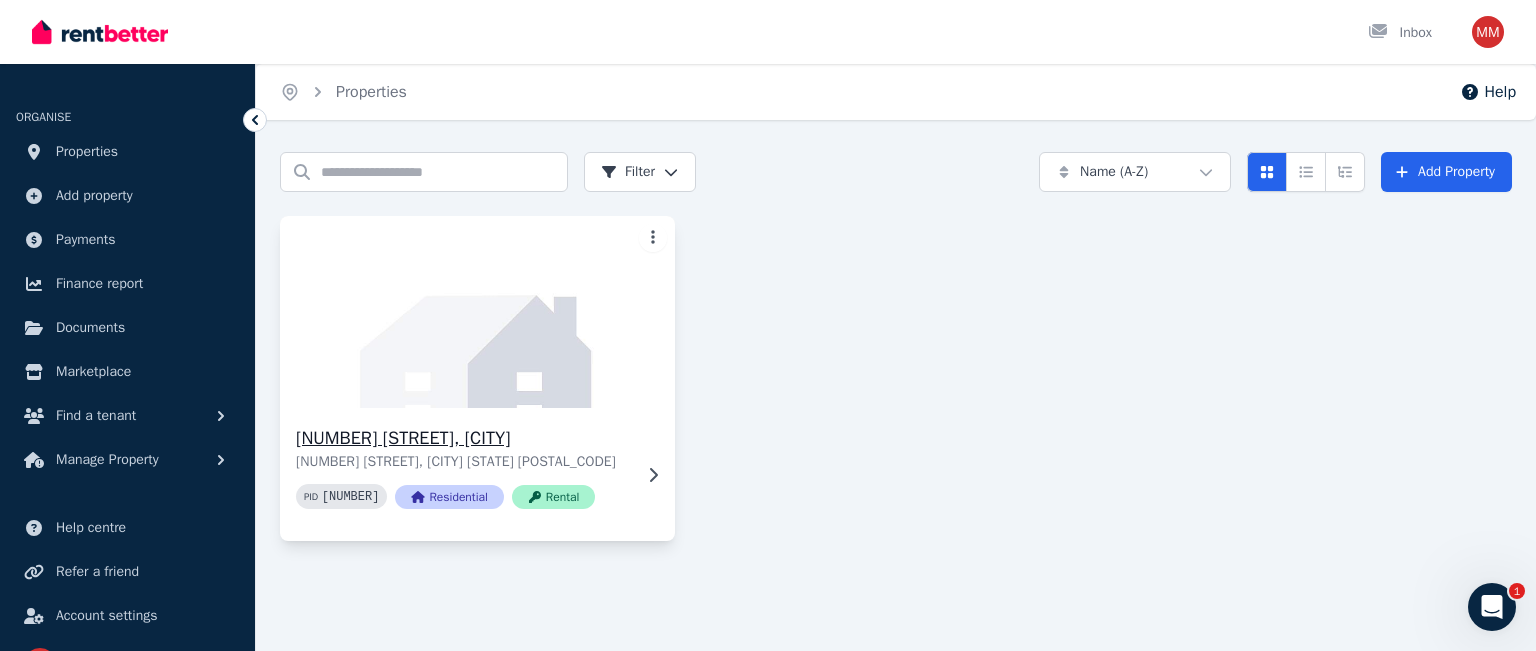 click at bounding box center (477, 312) 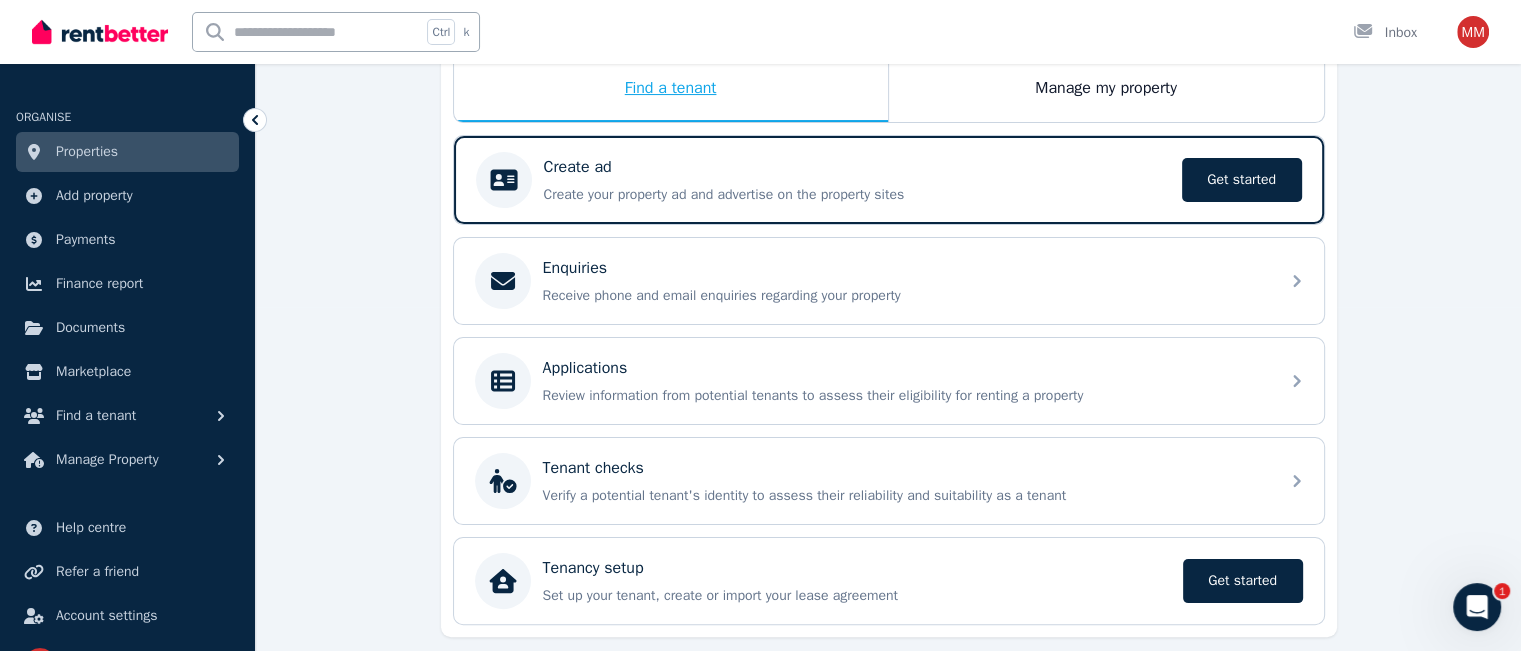 scroll, scrollTop: 374, scrollLeft: 0, axis: vertical 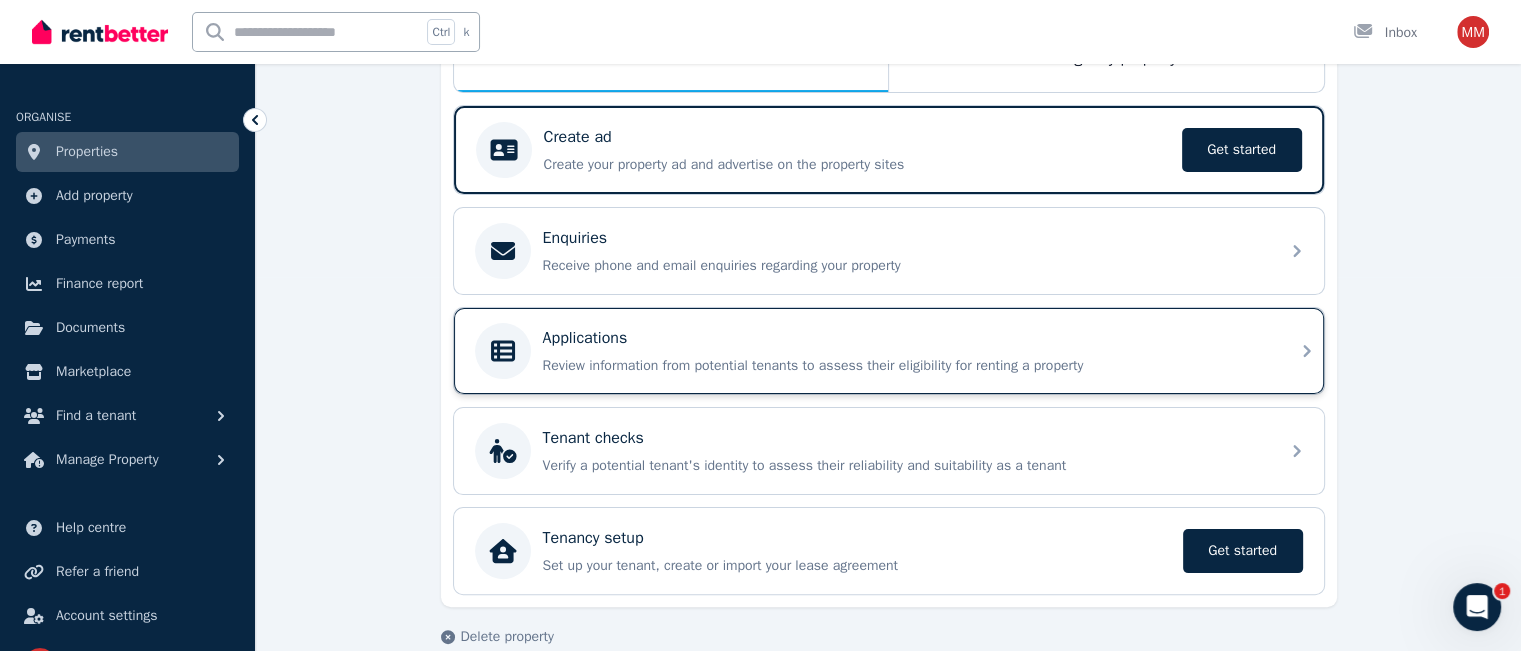 click on "Applications" at bounding box center [905, 338] 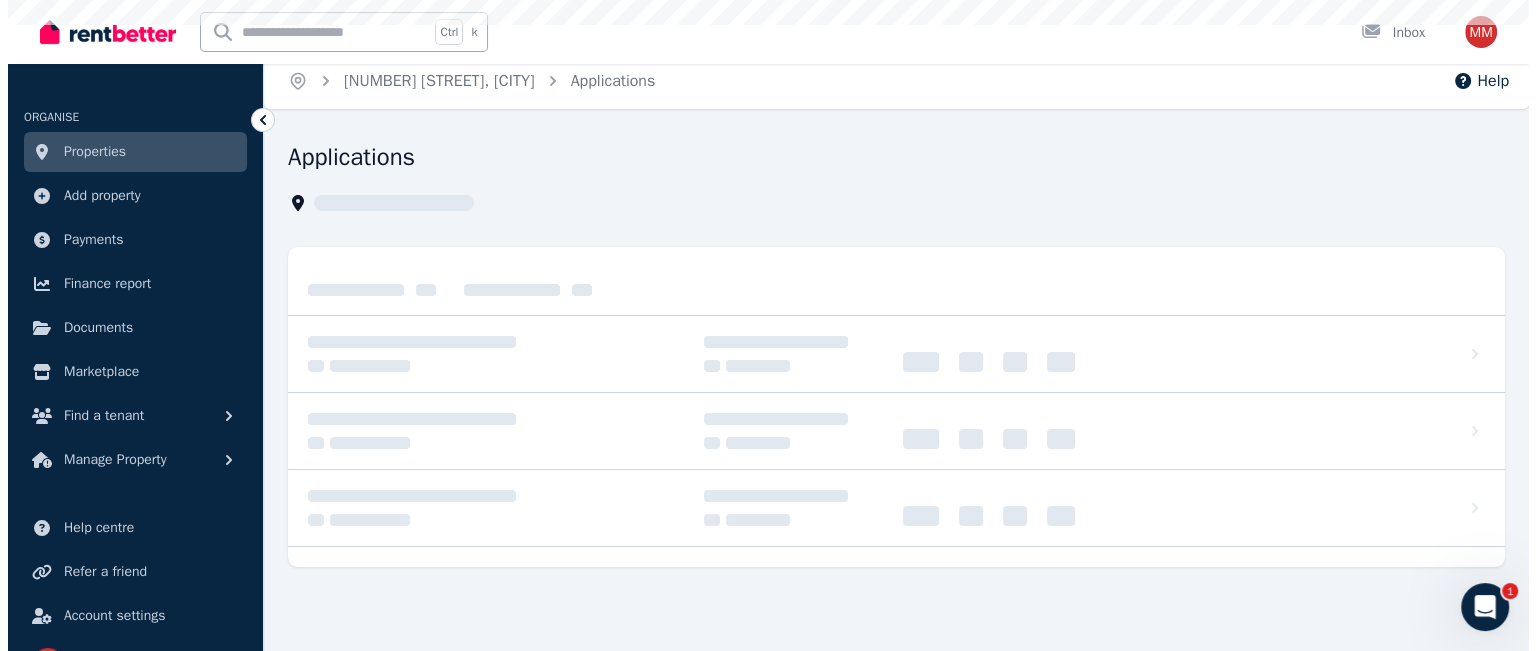 scroll, scrollTop: 0, scrollLeft: 0, axis: both 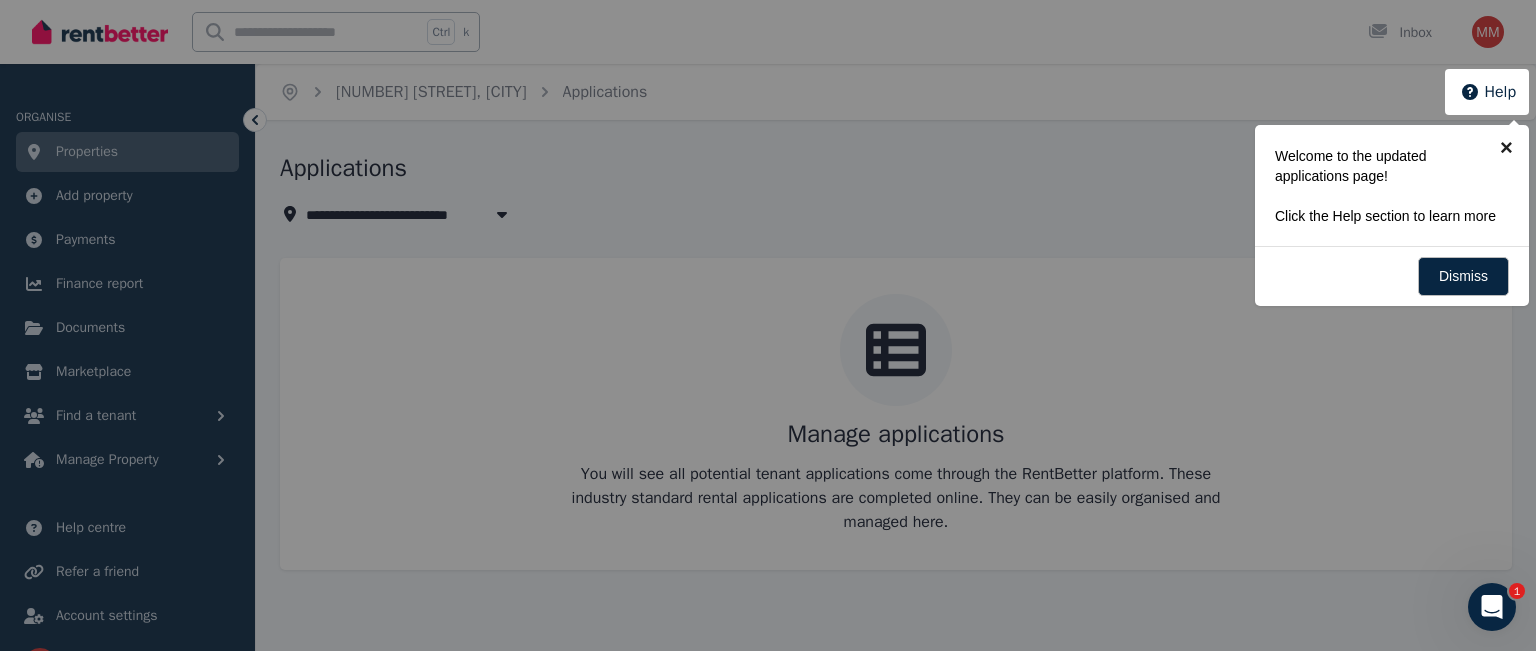 click on "×" at bounding box center [1506, 147] 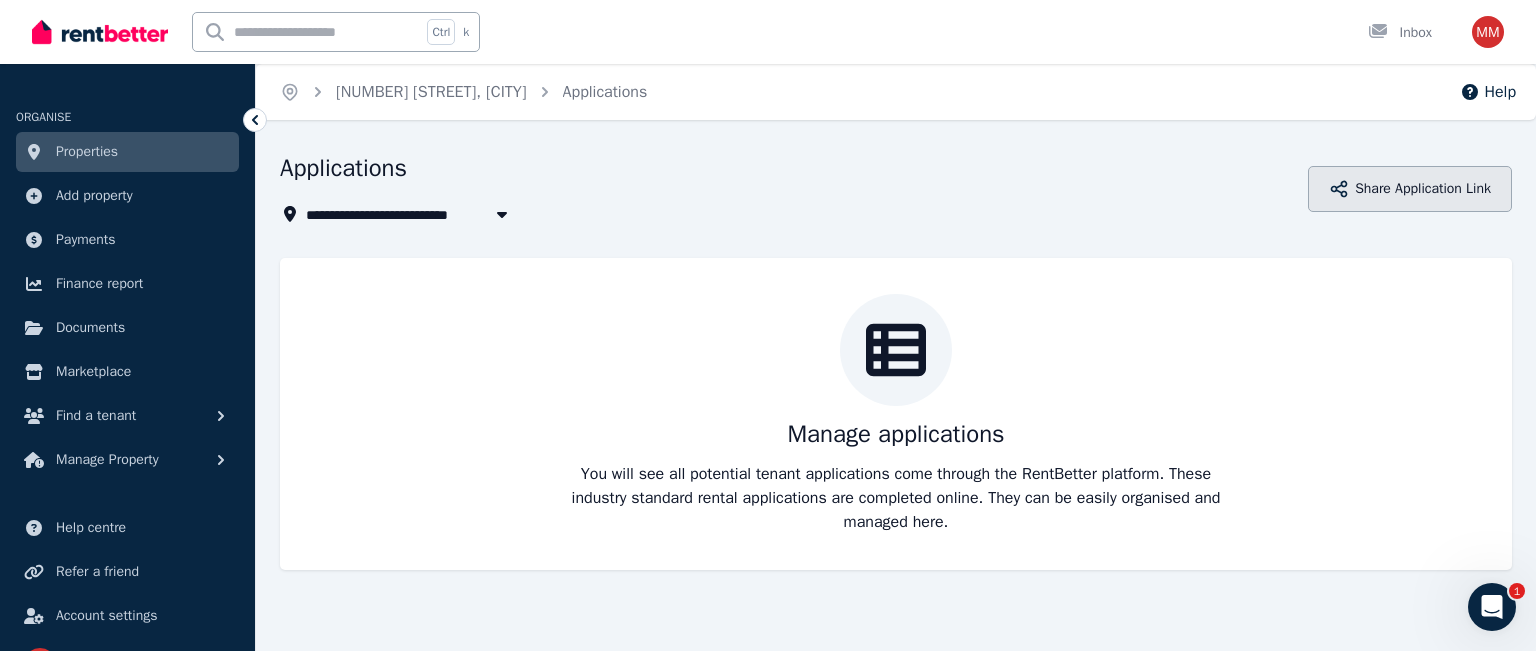 click on "Share Application Link" at bounding box center (1410, 189) 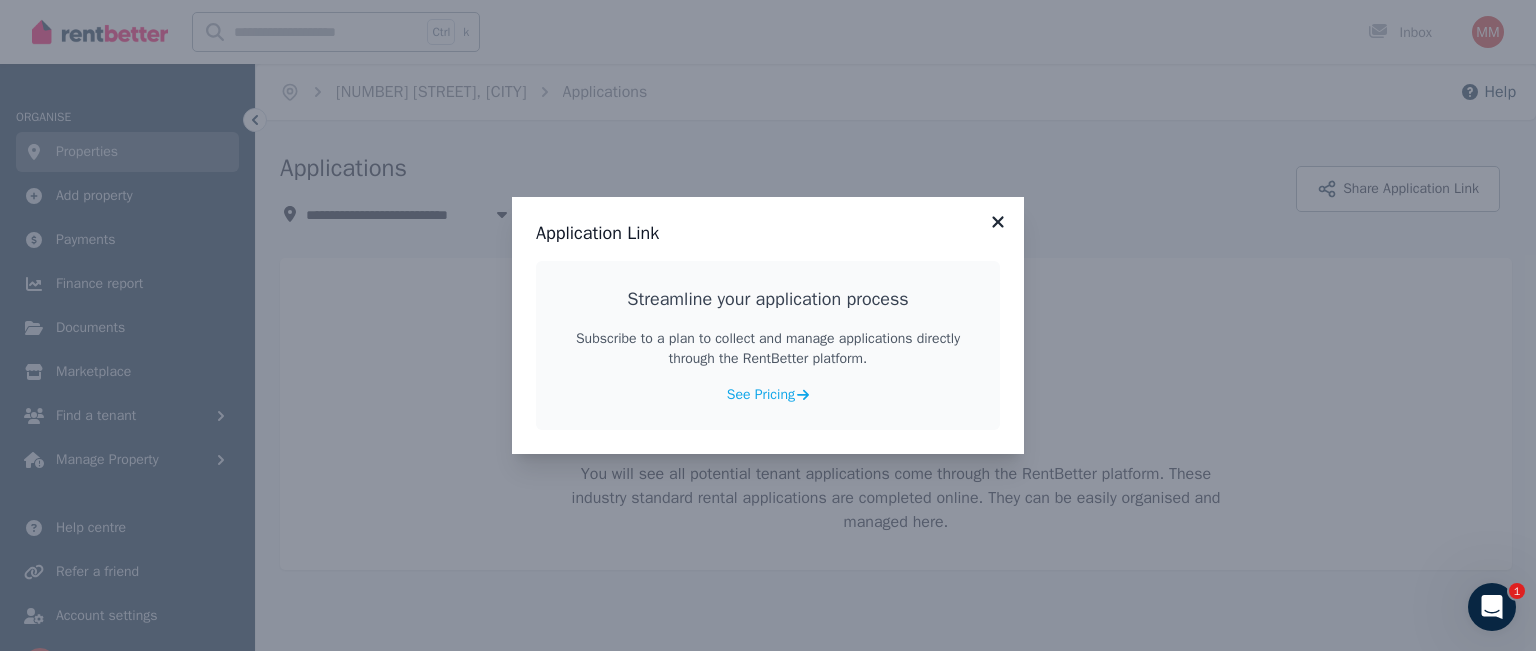 click 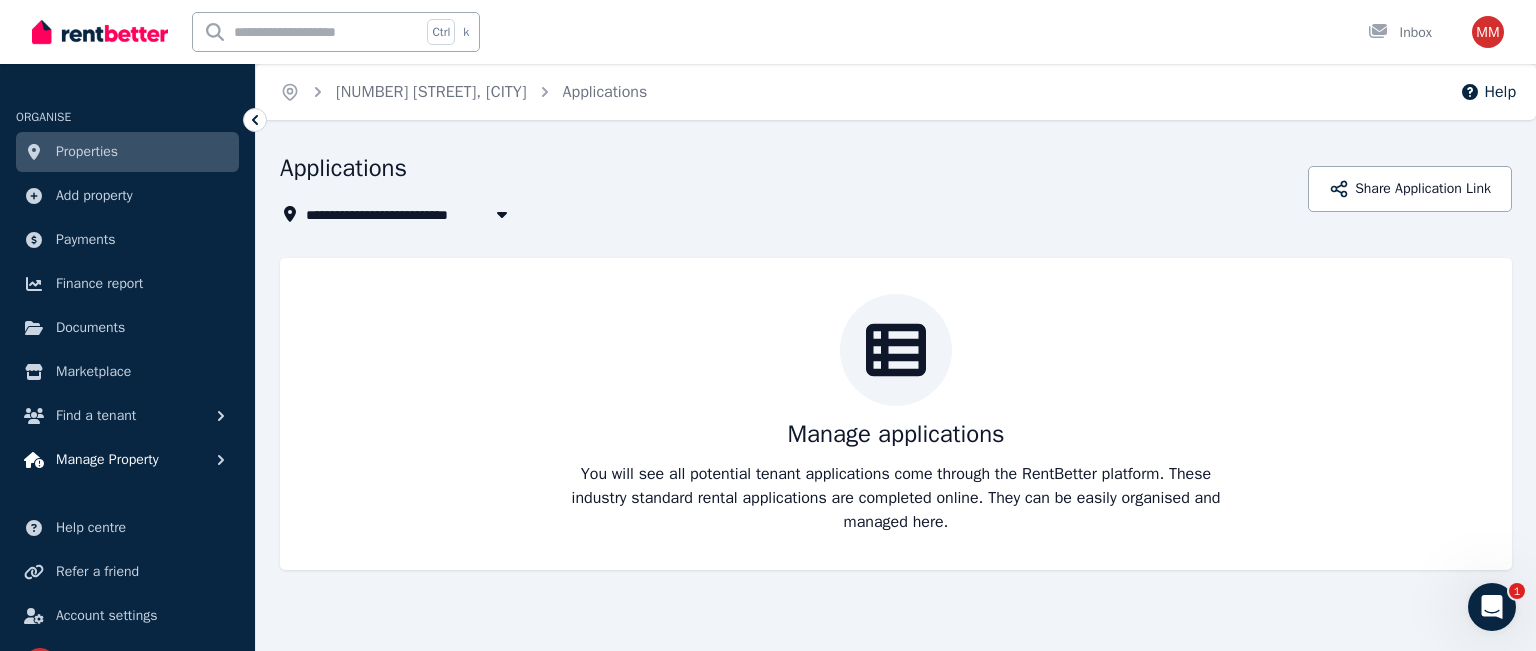 click on "Manage Property" at bounding box center [107, 460] 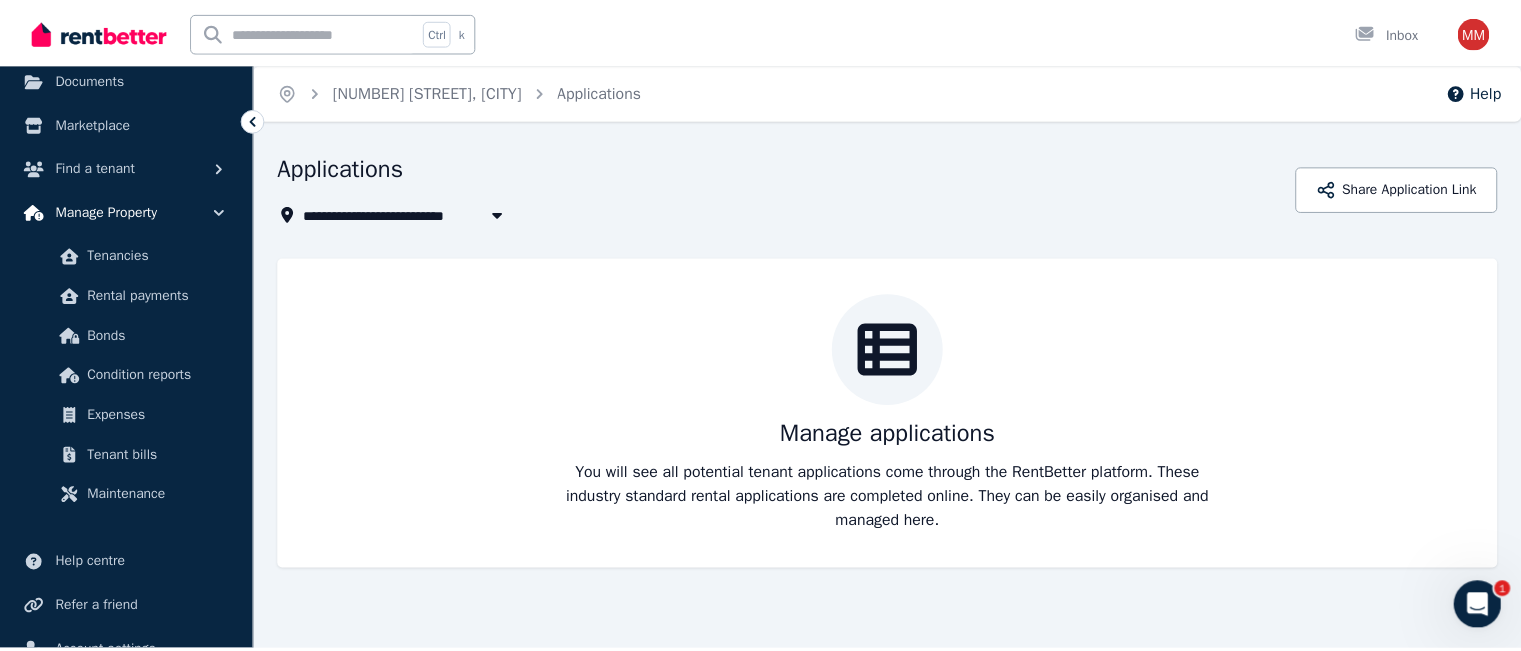 scroll, scrollTop: 254, scrollLeft: 0, axis: vertical 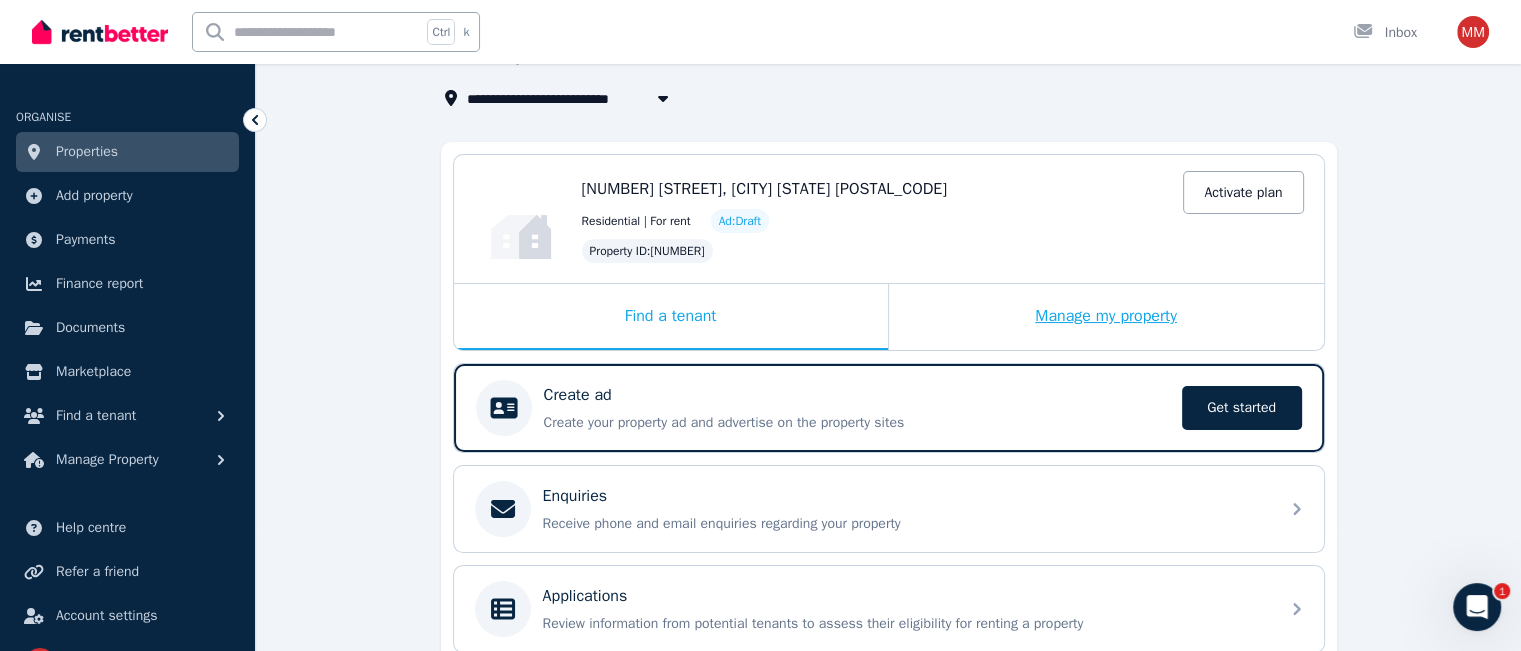 click on "Manage my property" at bounding box center (1106, 317) 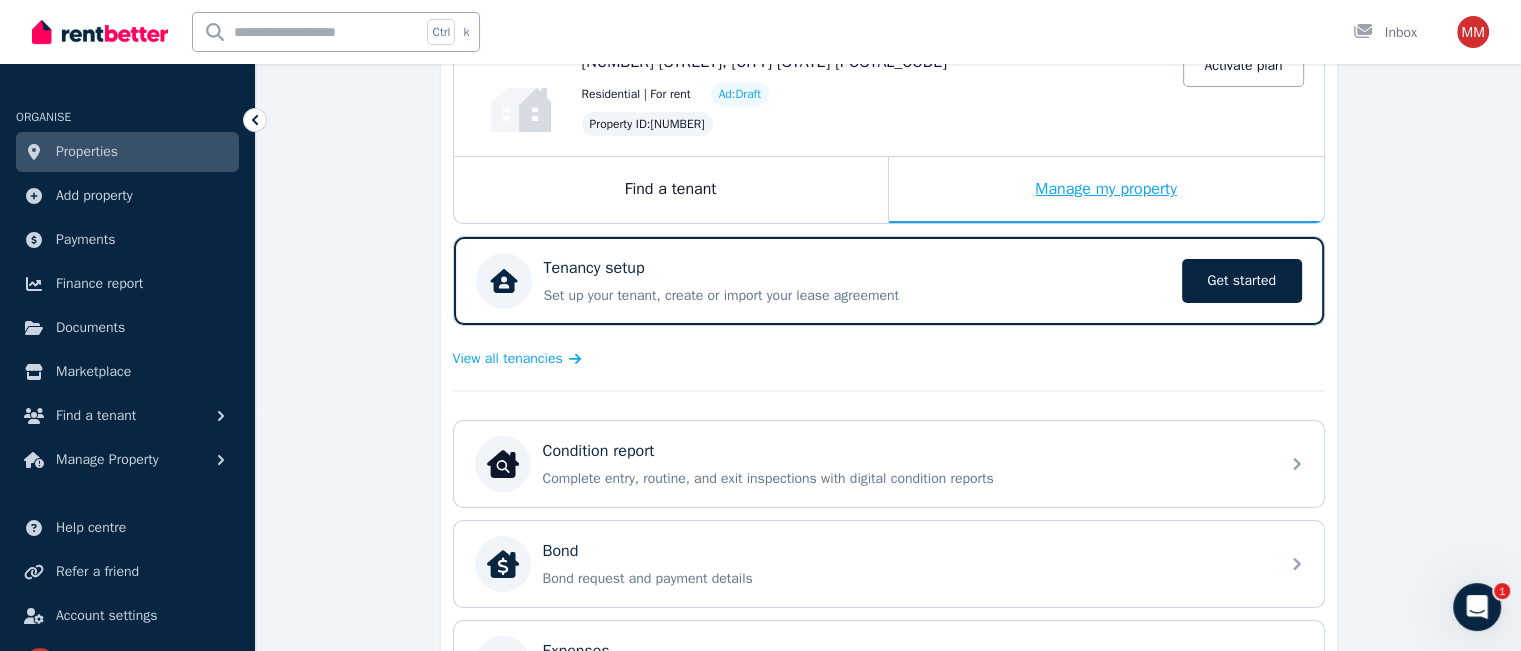 scroll, scrollTop: 246, scrollLeft: 0, axis: vertical 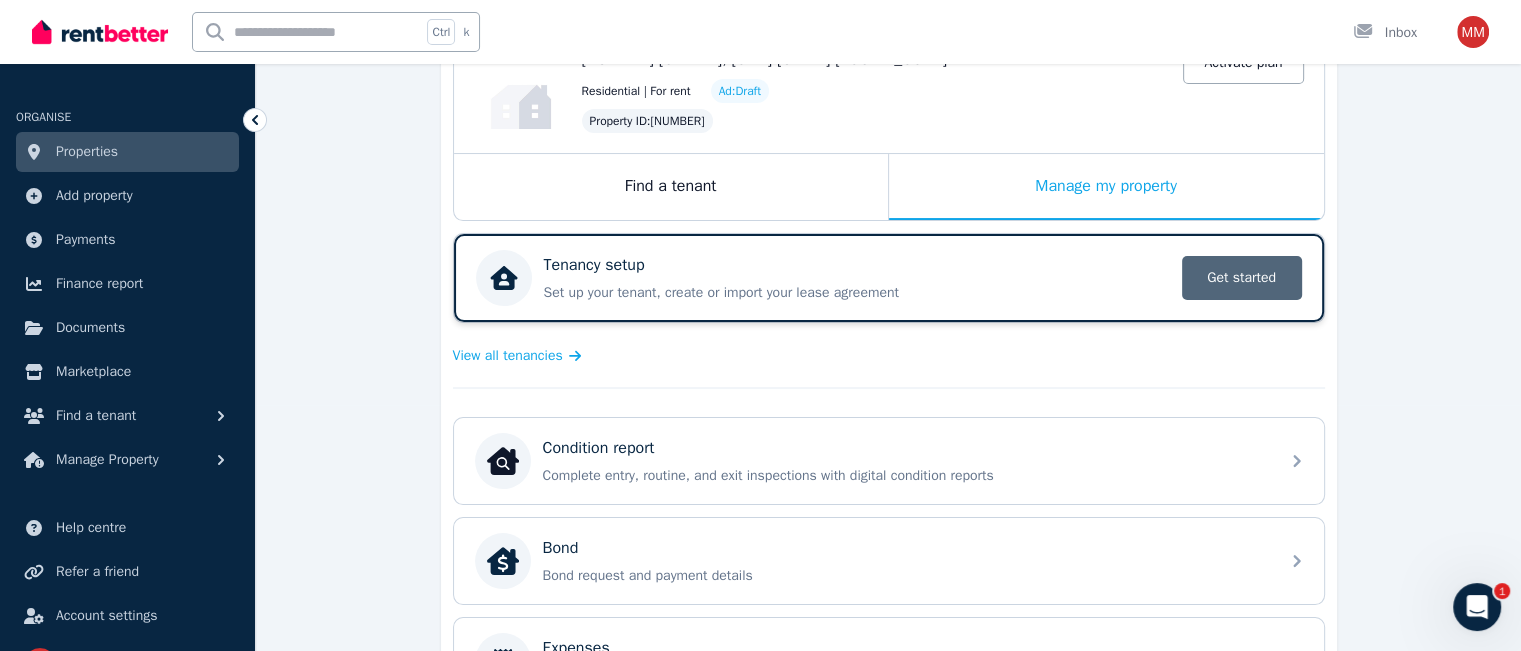 click on "Get started" at bounding box center [1242, 278] 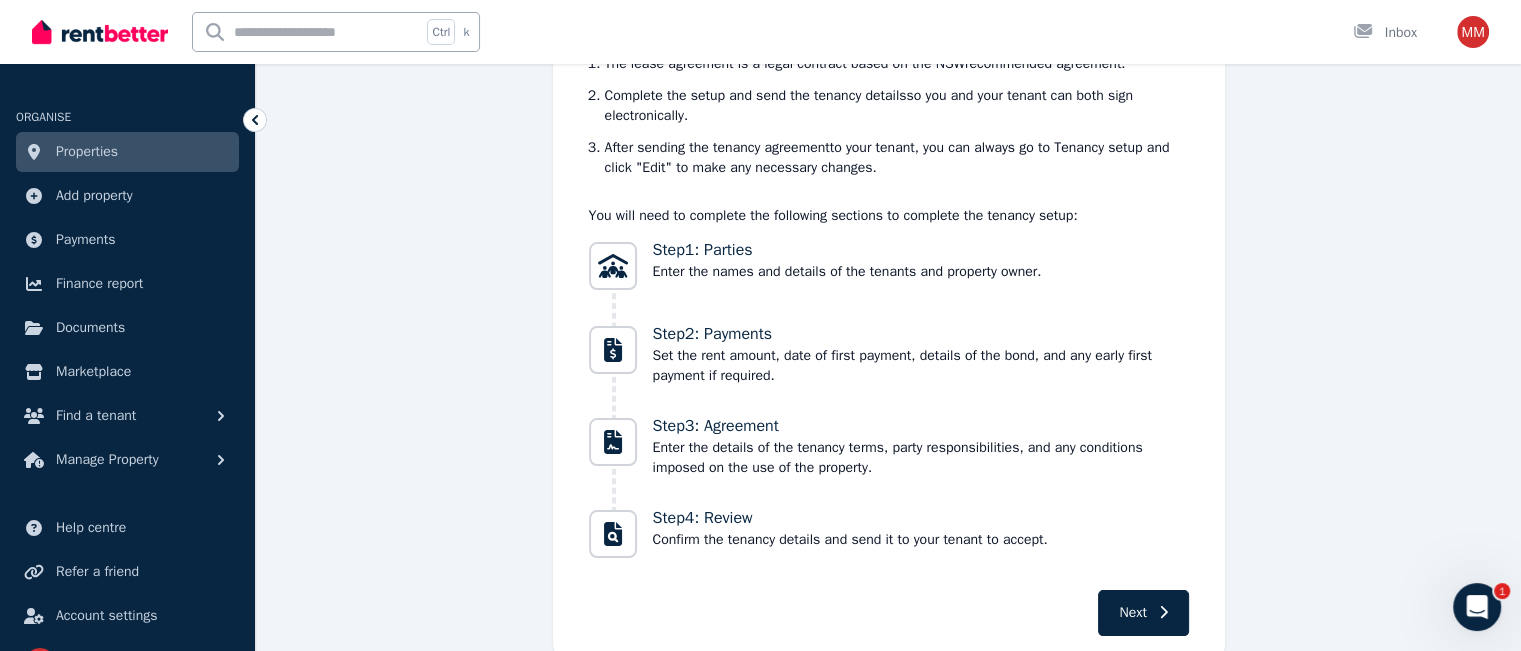 scroll, scrollTop: 318, scrollLeft: 0, axis: vertical 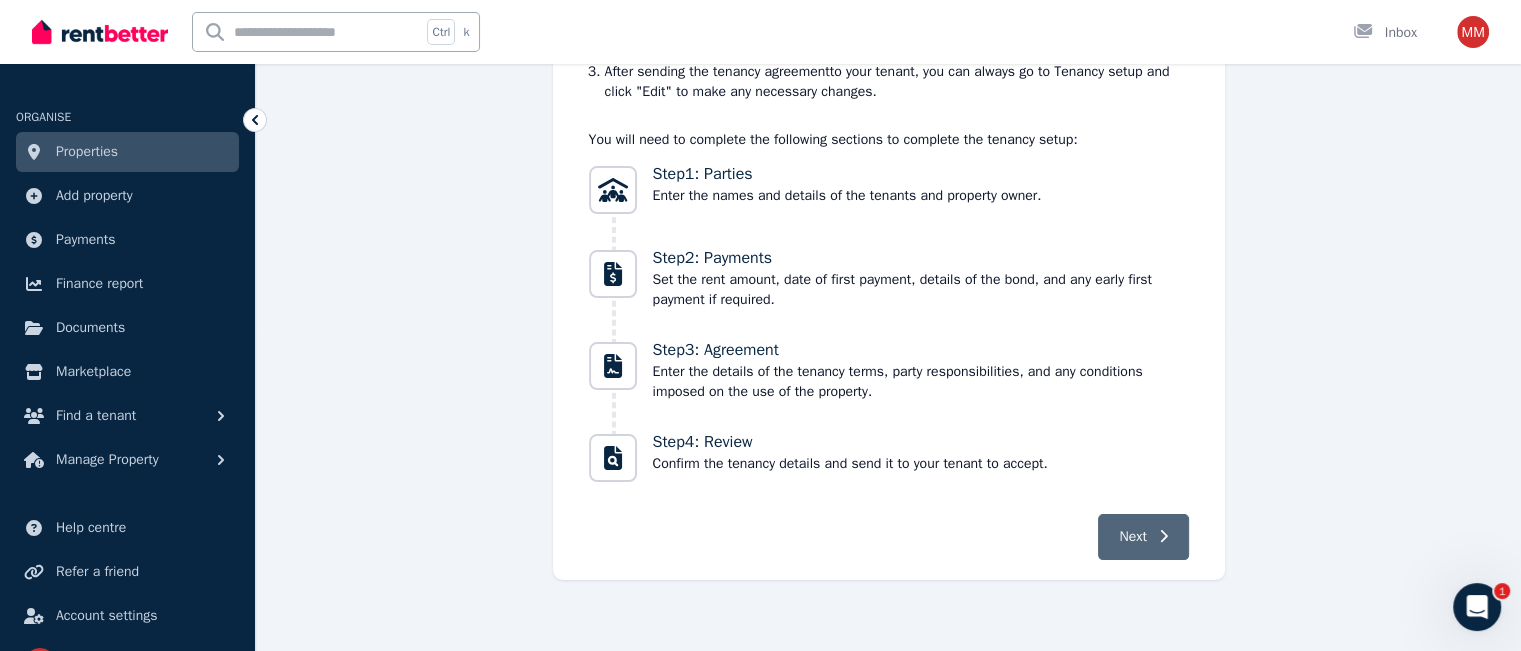 click on "Next" at bounding box center (1143, 537) 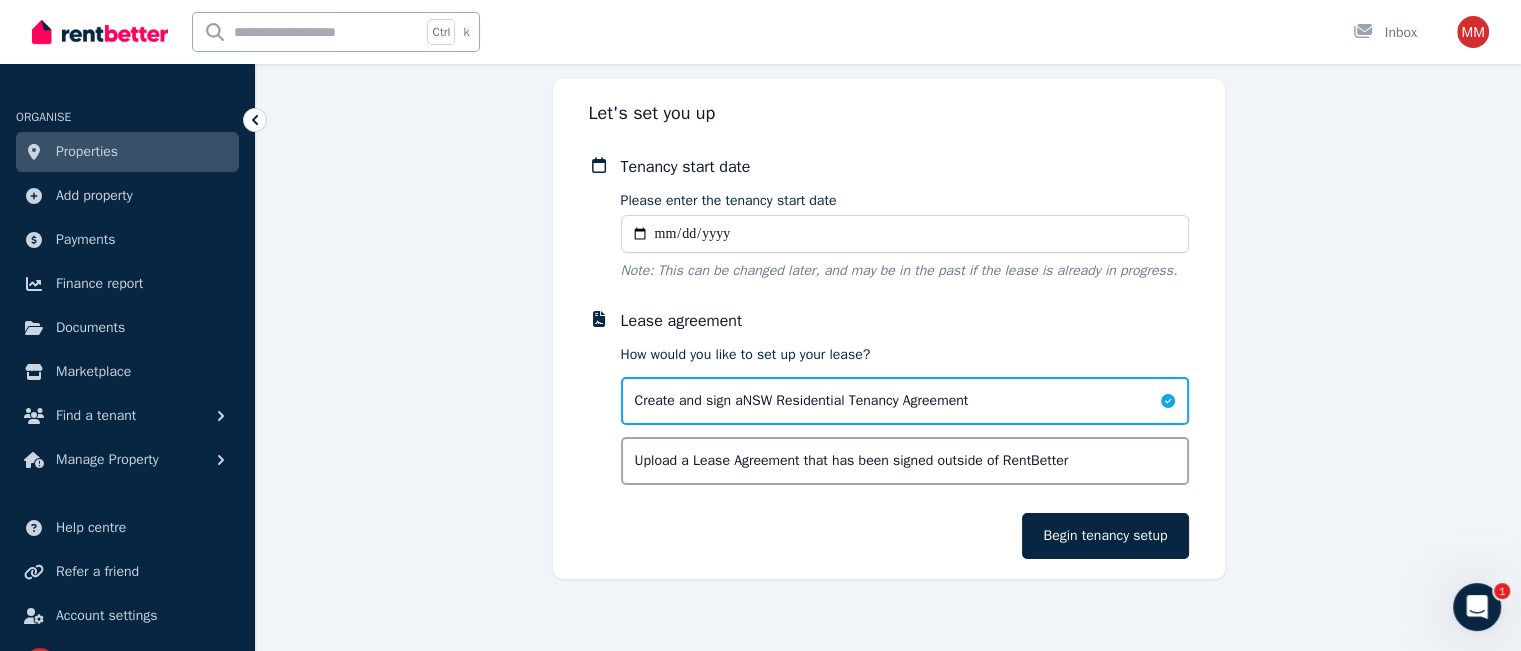 scroll, scrollTop: 106, scrollLeft: 0, axis: vertical 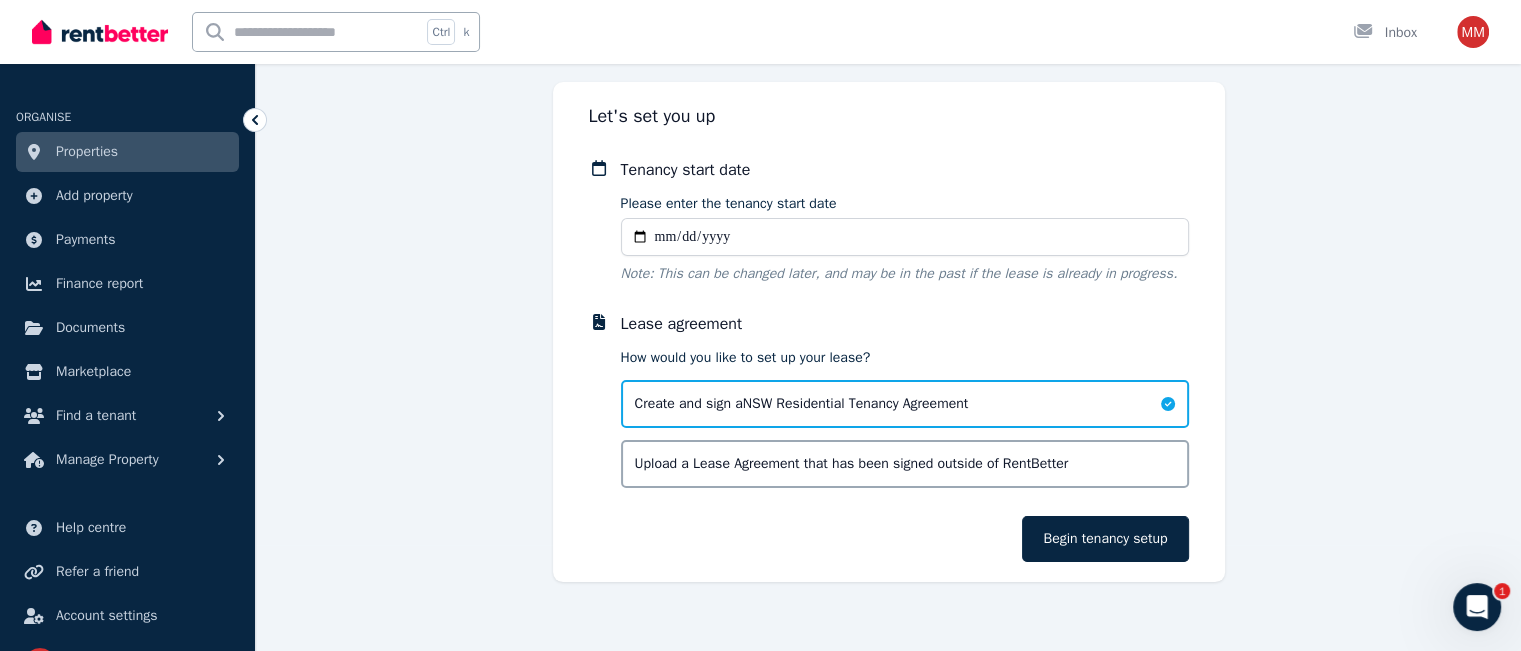 click on "Please enter the tenancy start date" at bounding box center [905, 237] 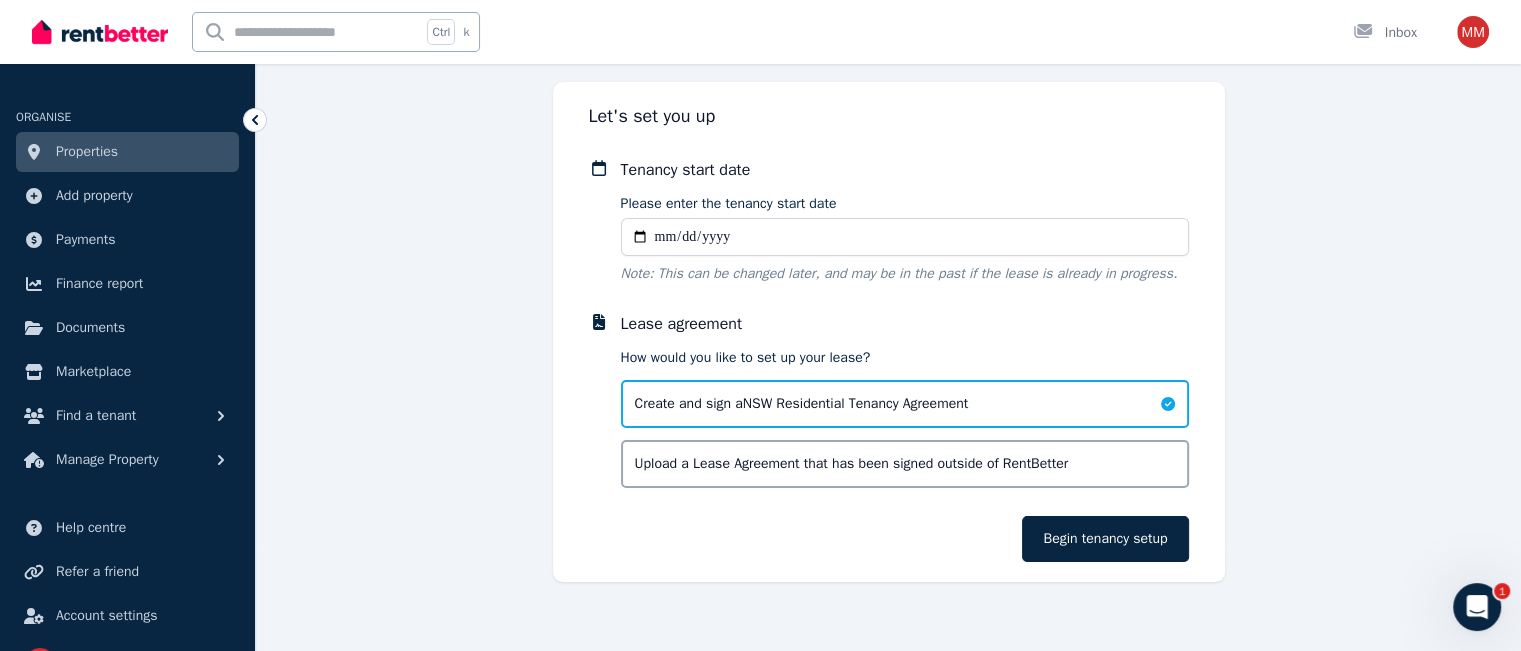 type on "**********" 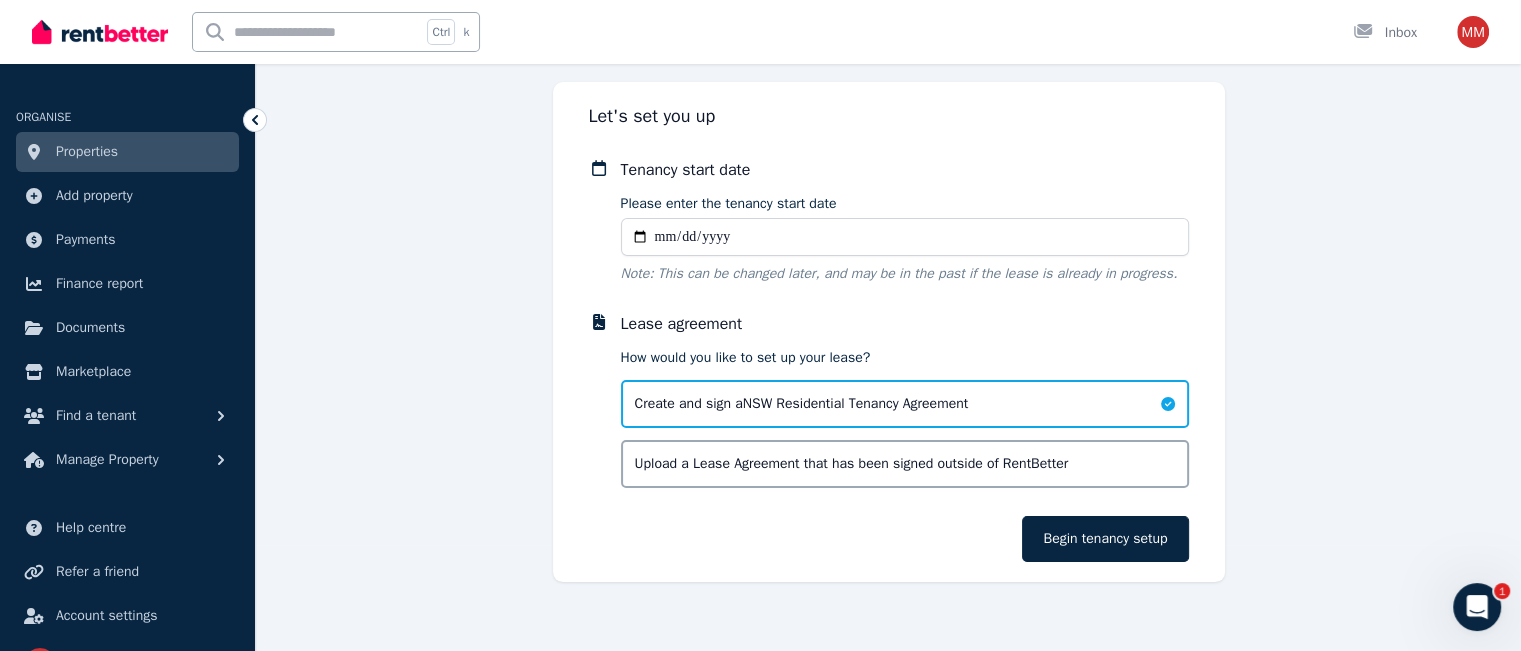 click on "Create and sign a  NSW Residential Tenancy Agreement" at bounding box center [802, 404] 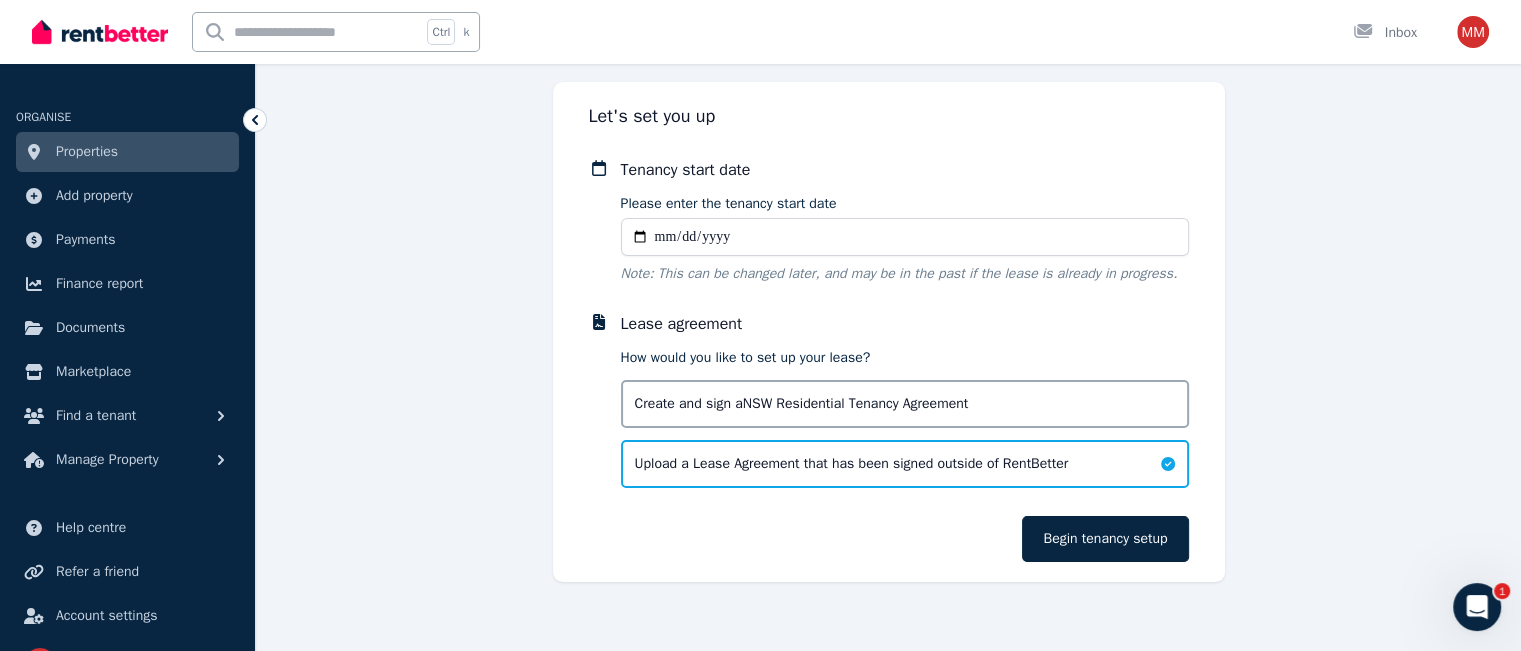 click on "Create and sign a  NSW Residential Tenancy Agreement" at bounding box center (802, 404) 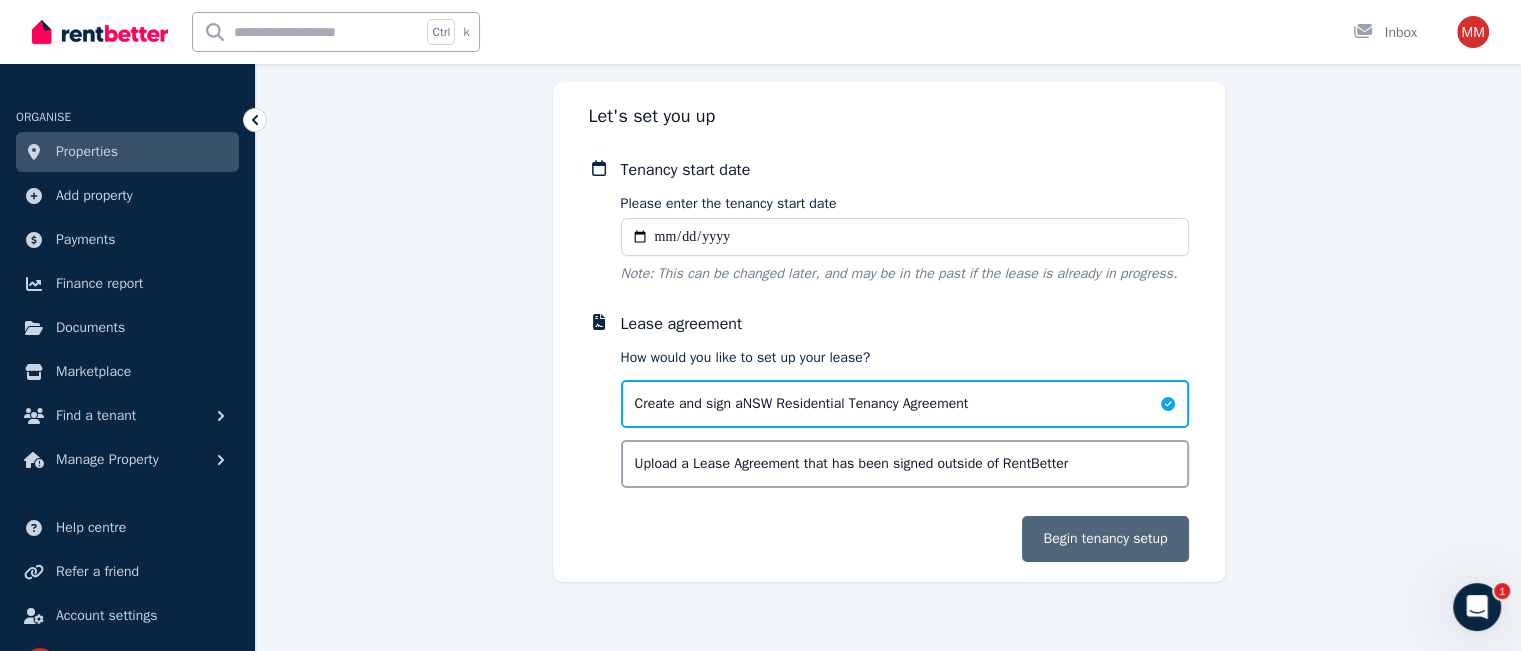 click on "Begin tenancy setup" at bounding box center [1105, 539] 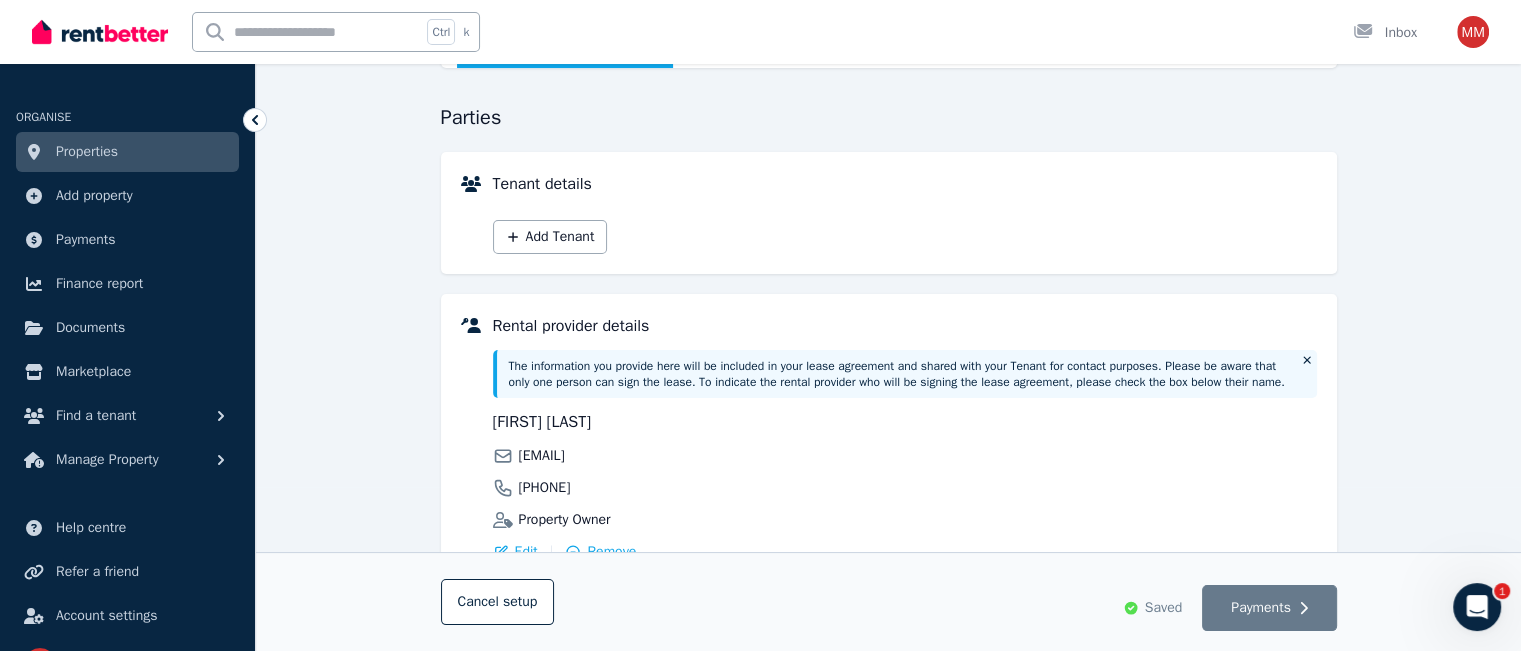 scroll, scrollTop: 168, scrollLeft: 0, axis: vertical 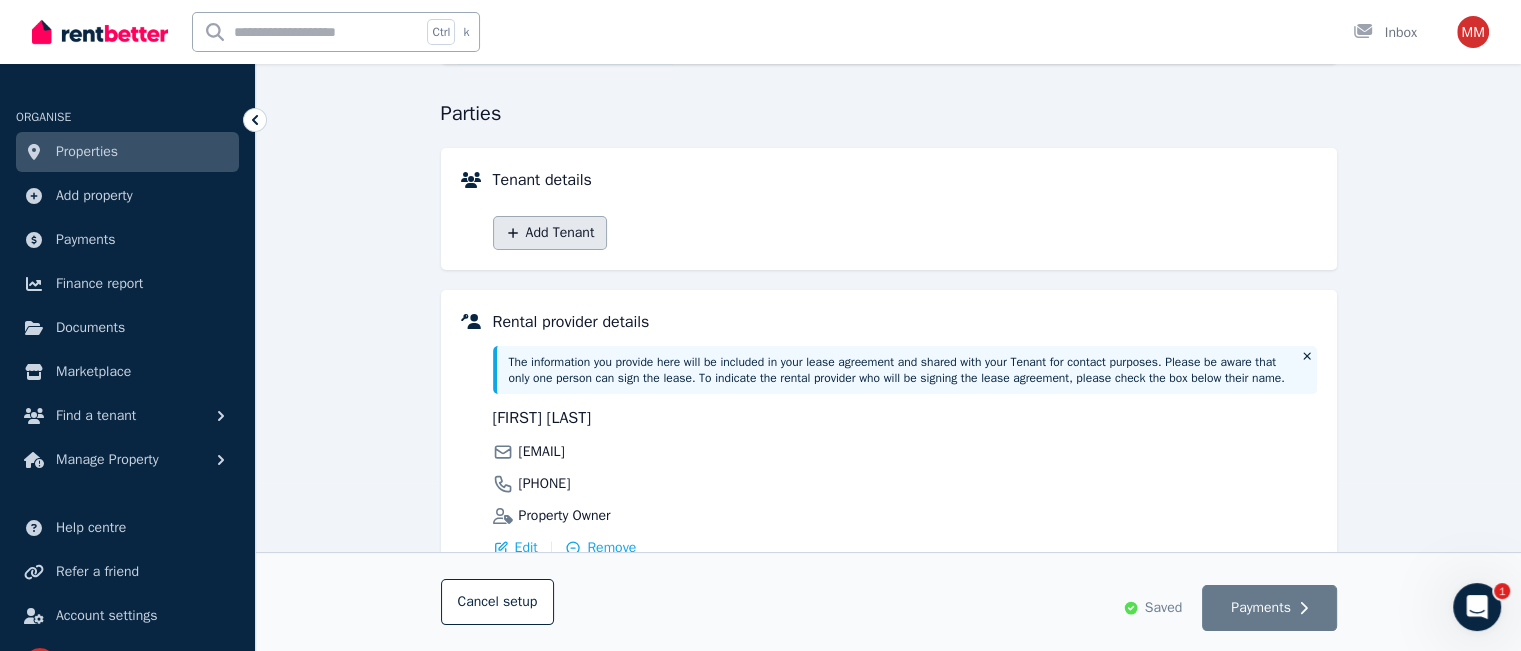 click on "Add Tenant" at bounding box center [550, 233] 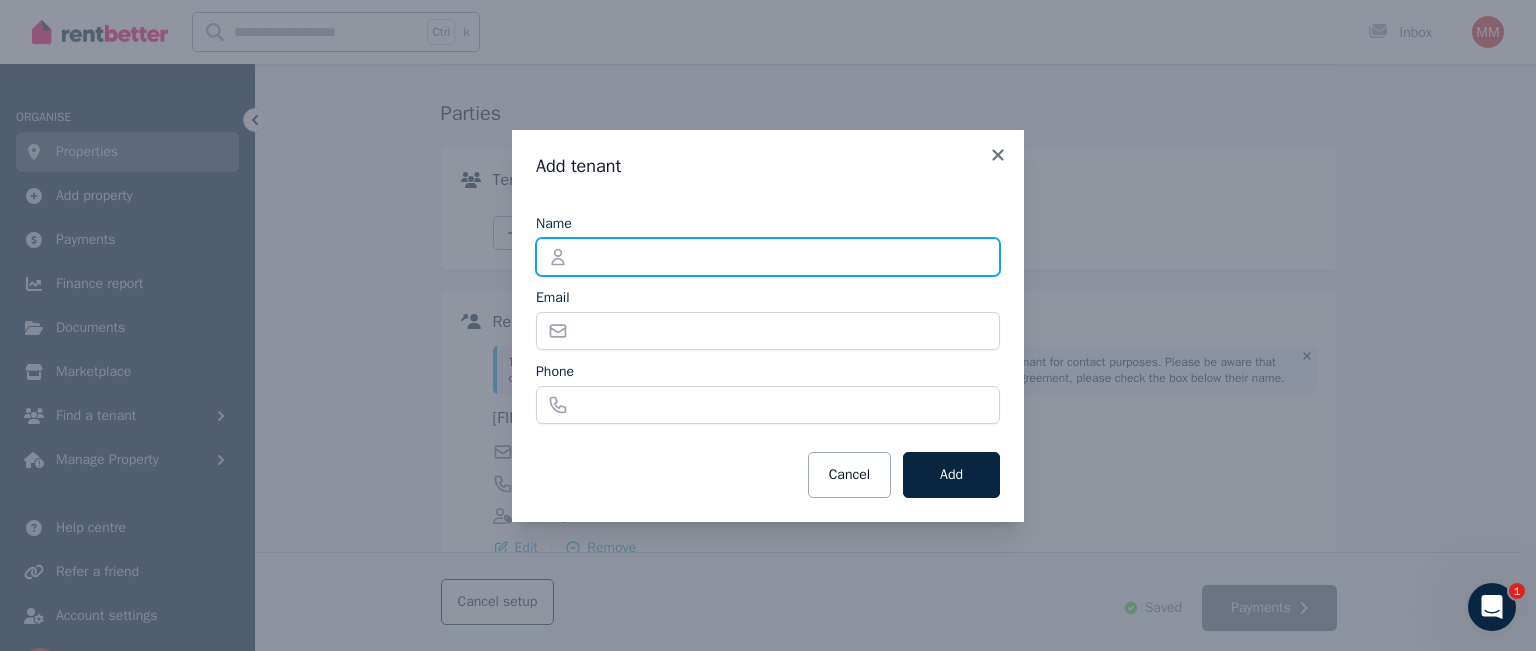 click on "Name" at bounding box center [768, 257] 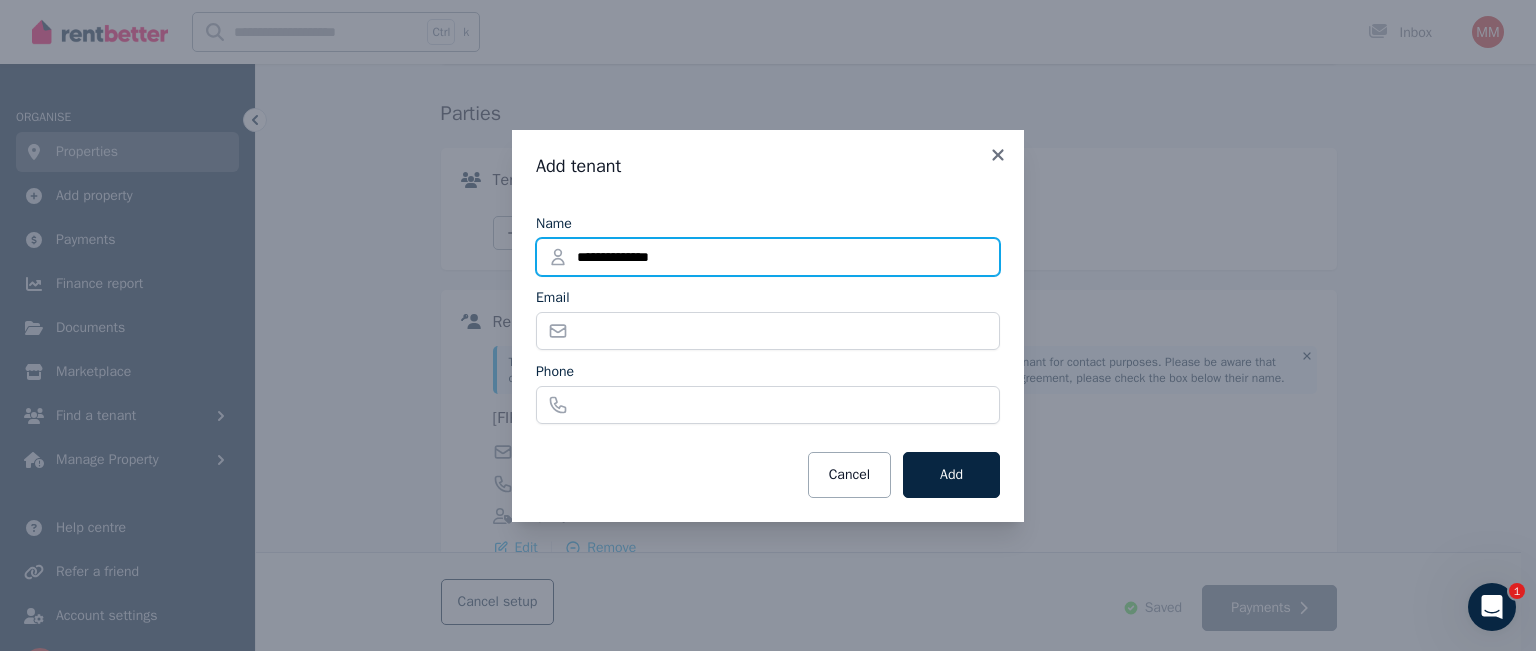 click on "**********" at bounding box center (768, 257) 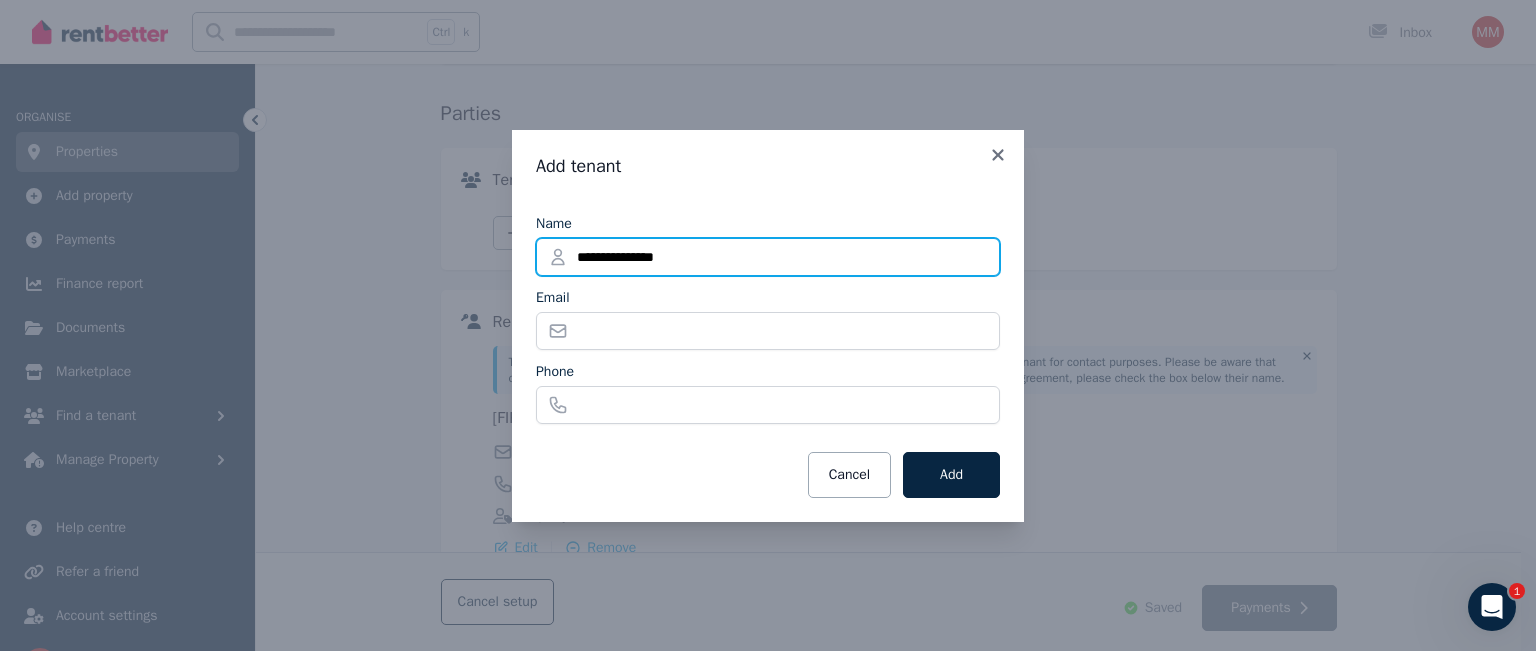 type on "**********" 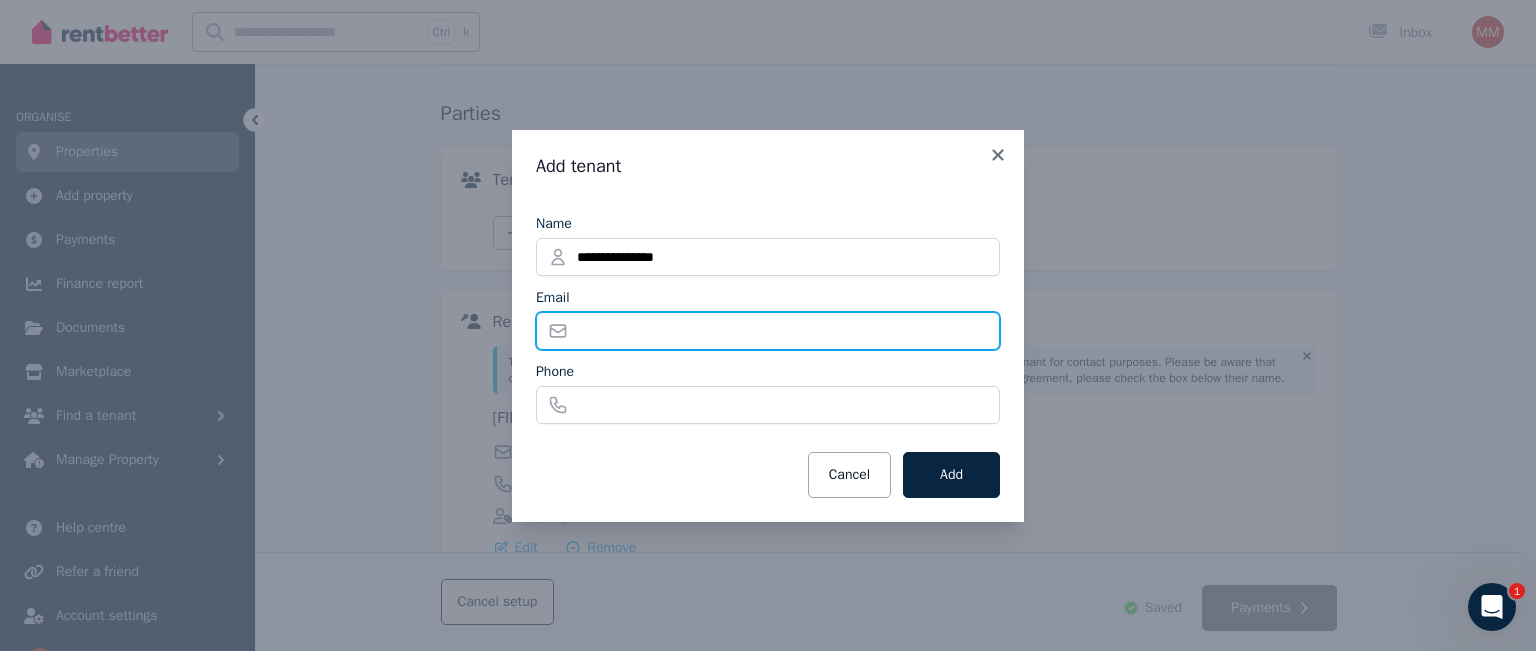 click on "Email" at bounding box center [768, 331] 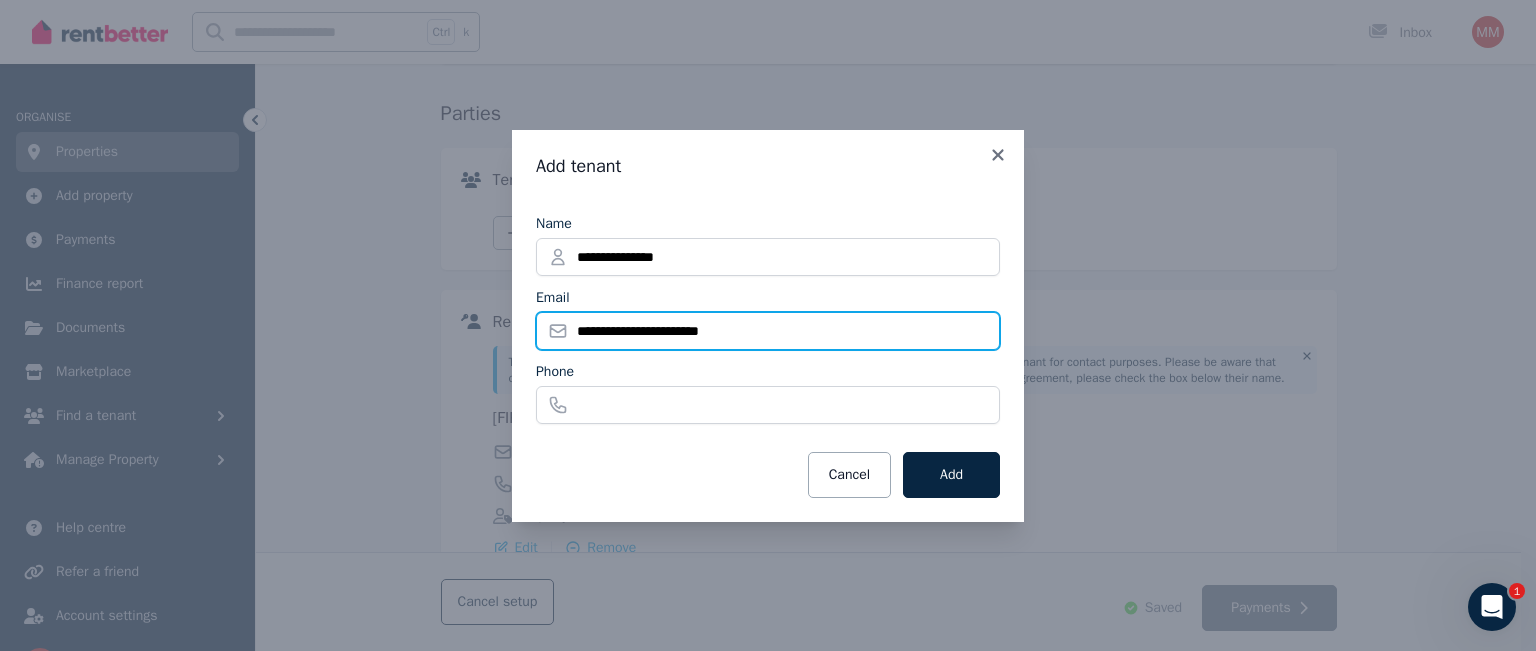 type on "**********" 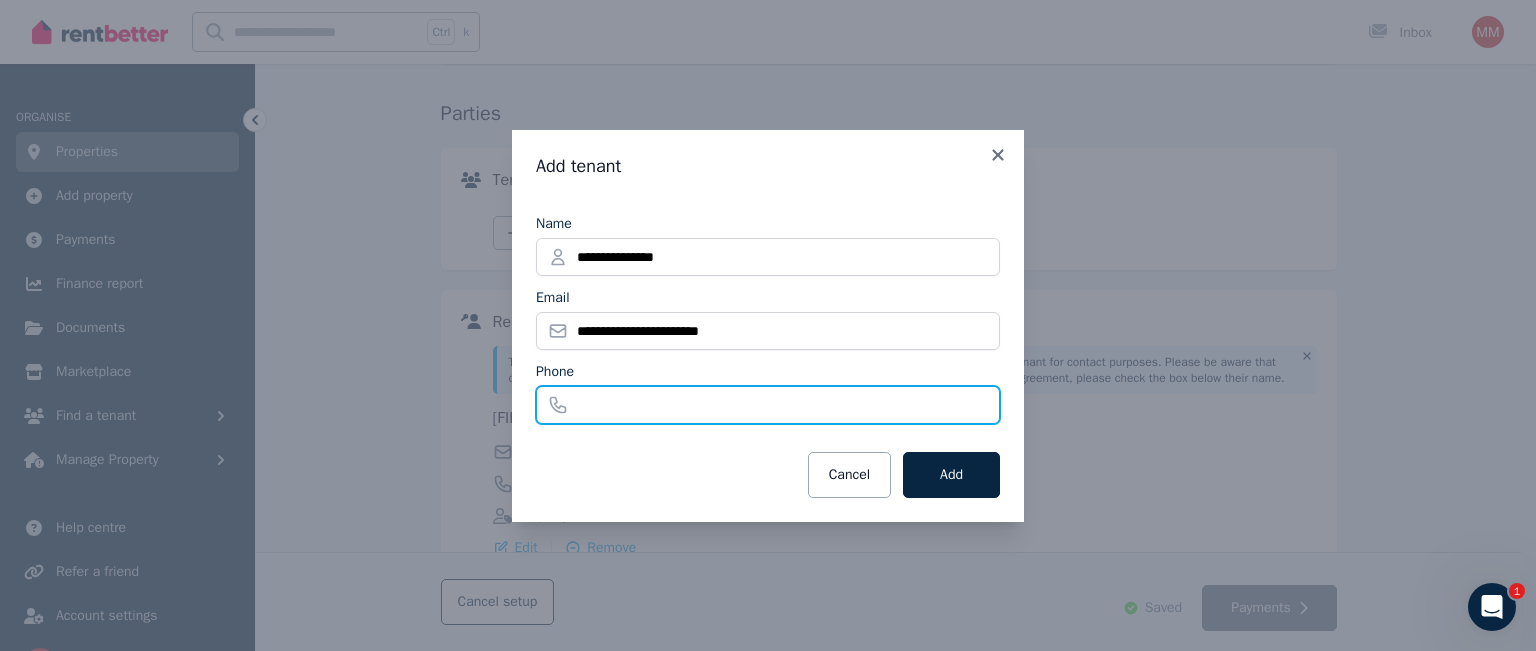 click on "Phone" at bounding box center (768, 405) 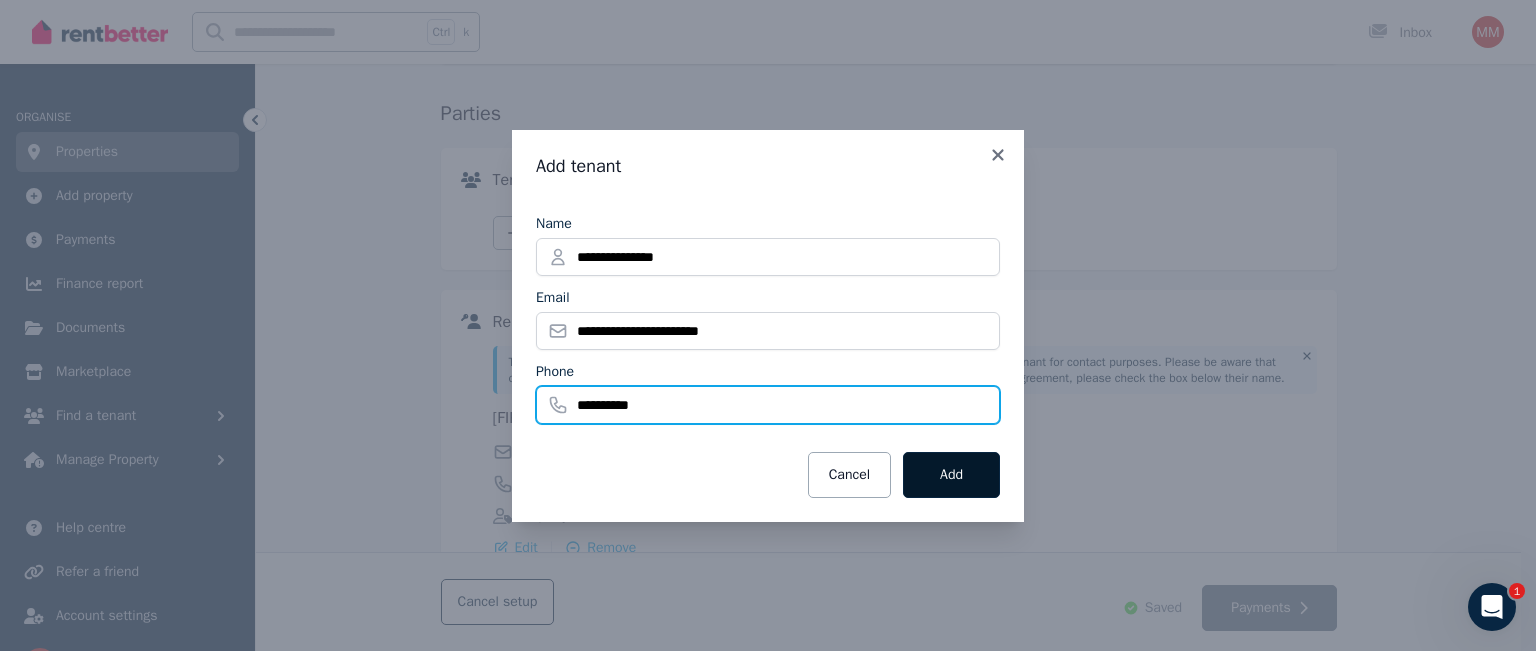 type on "**********" 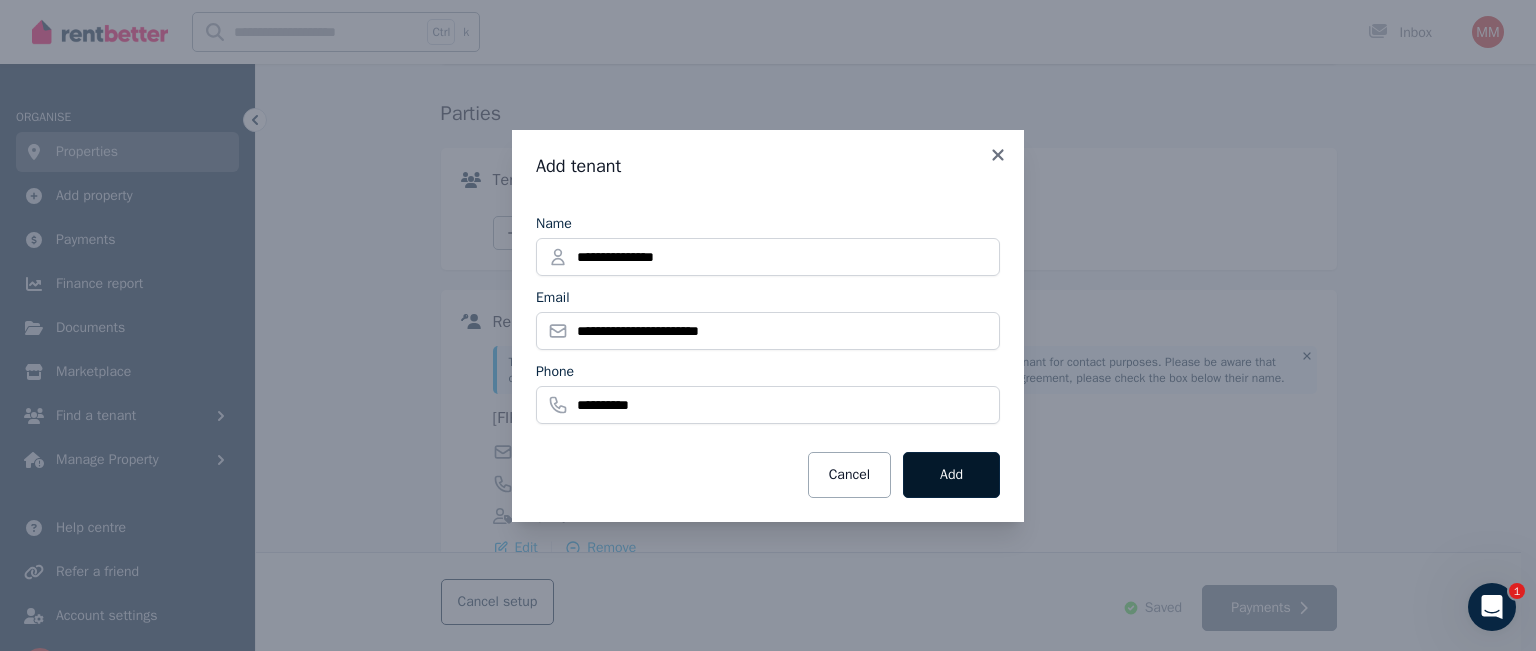 click on "Add" at bounding box center (951, 475) 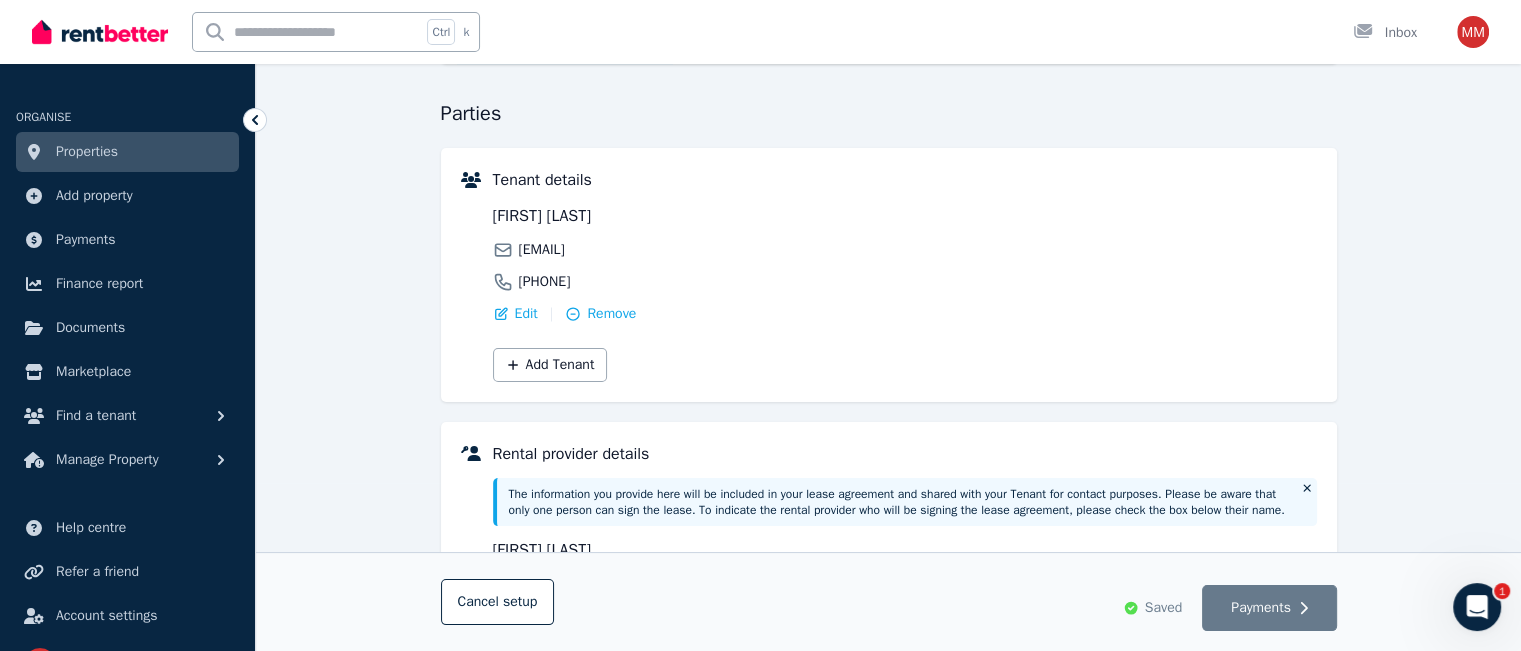 scroll, scrollTop: 198, scrollLeft: 0, axis: vertical 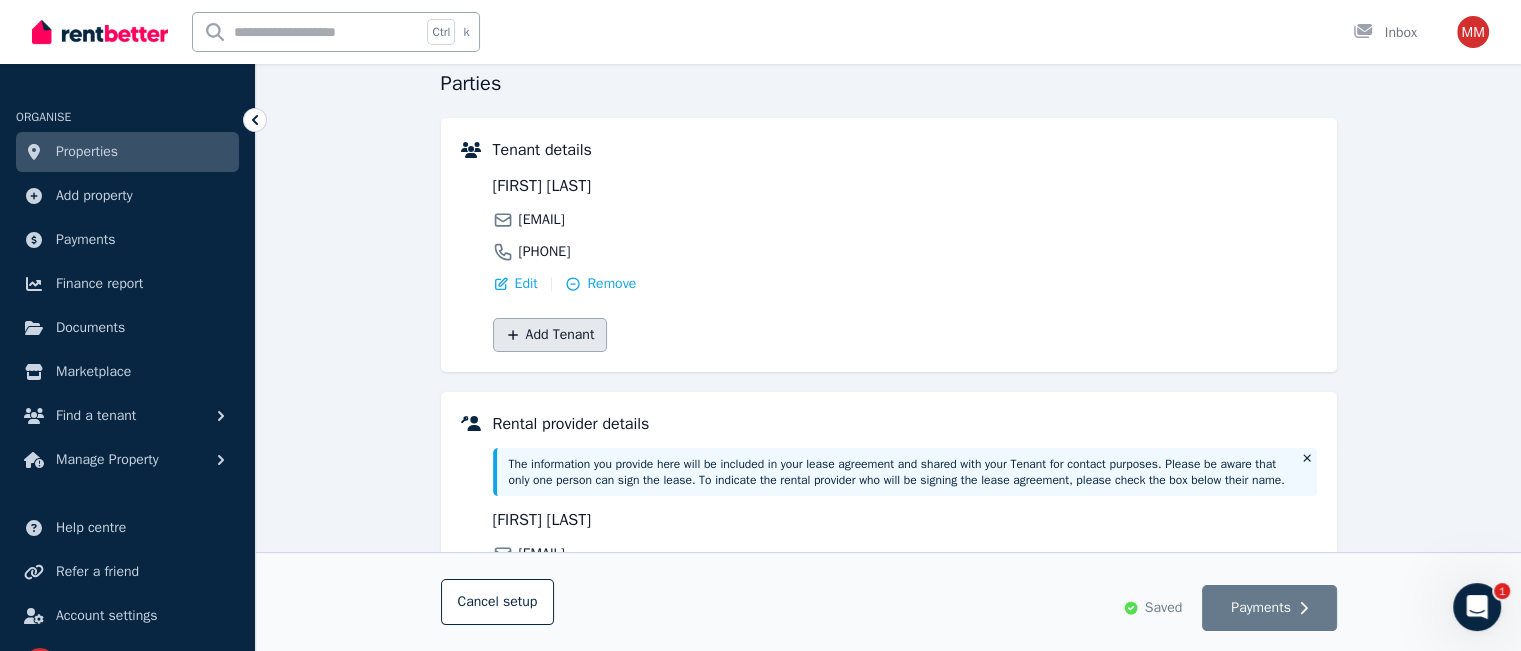 click on "Add Tenant" at bounding box center [550, 335] 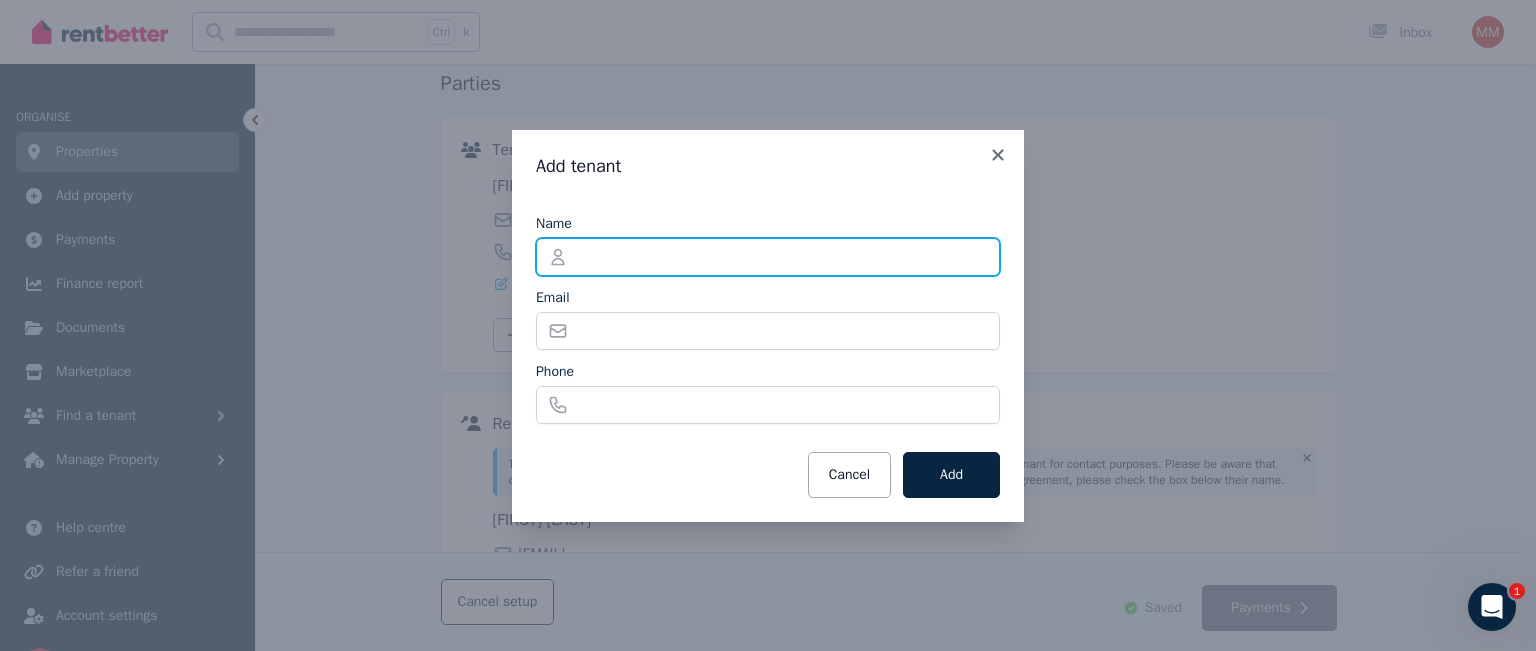 paste on "*****" 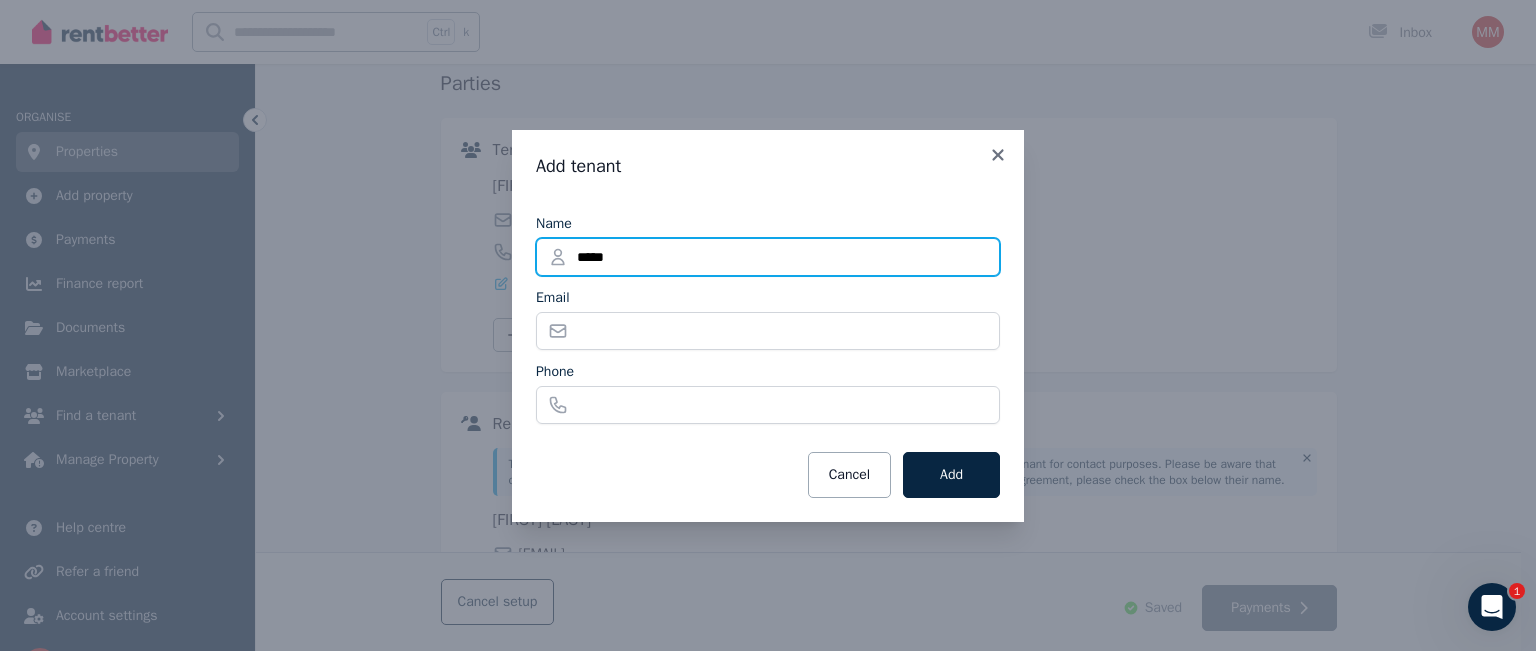 click on "*****" at bounding box center (768, 257) 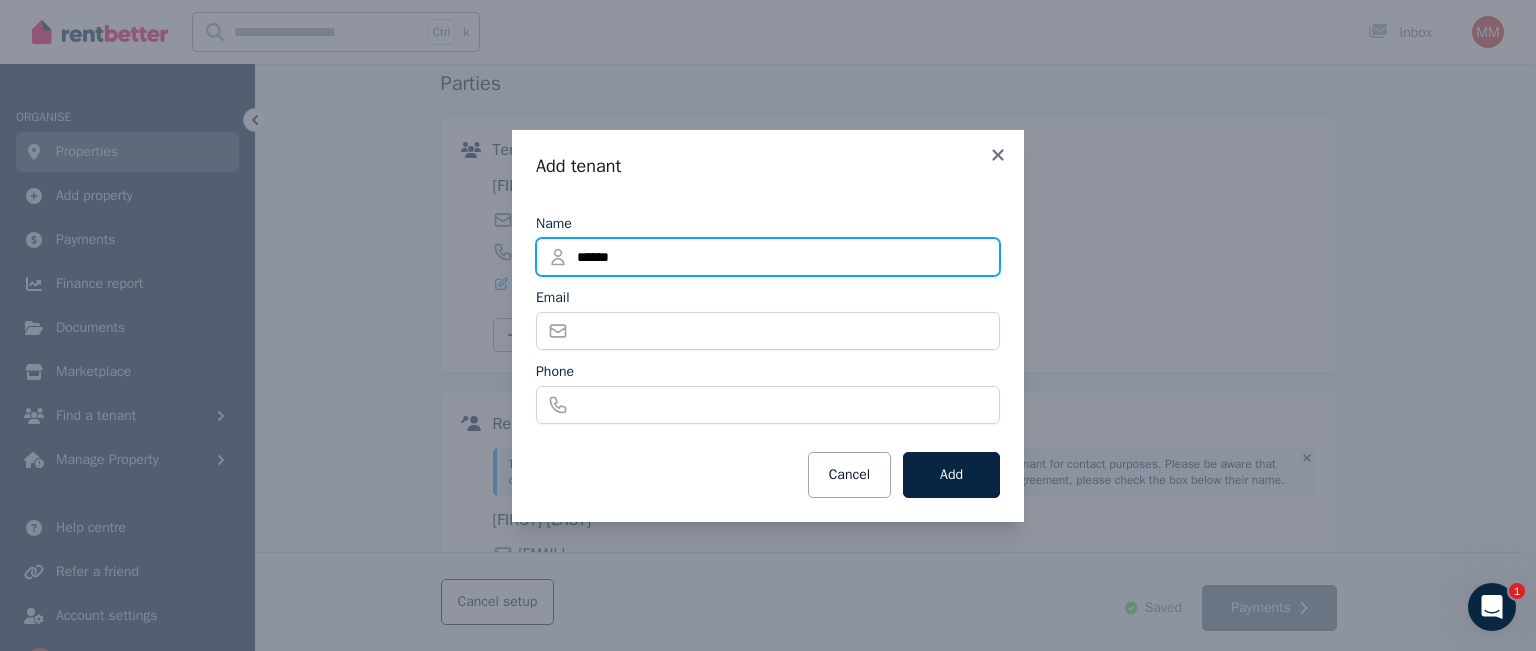 paste on "**********" 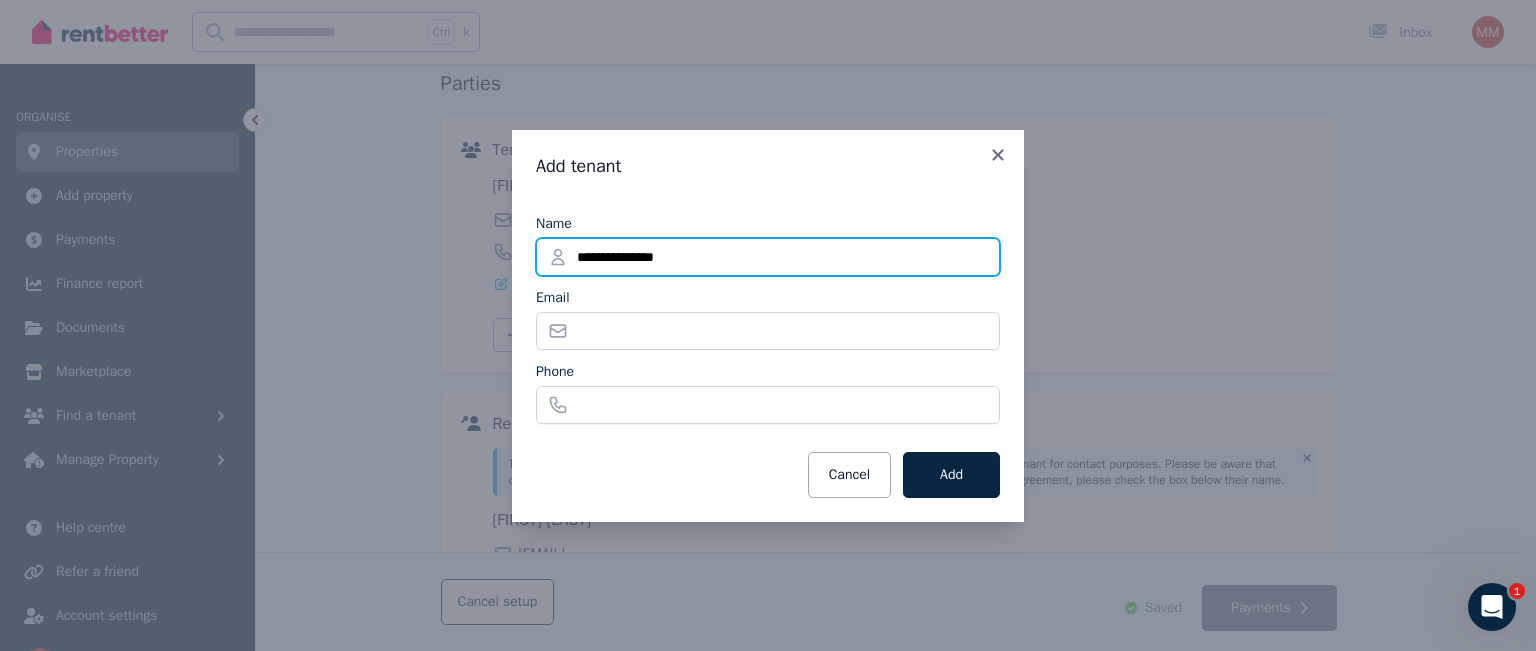 type on "**********" 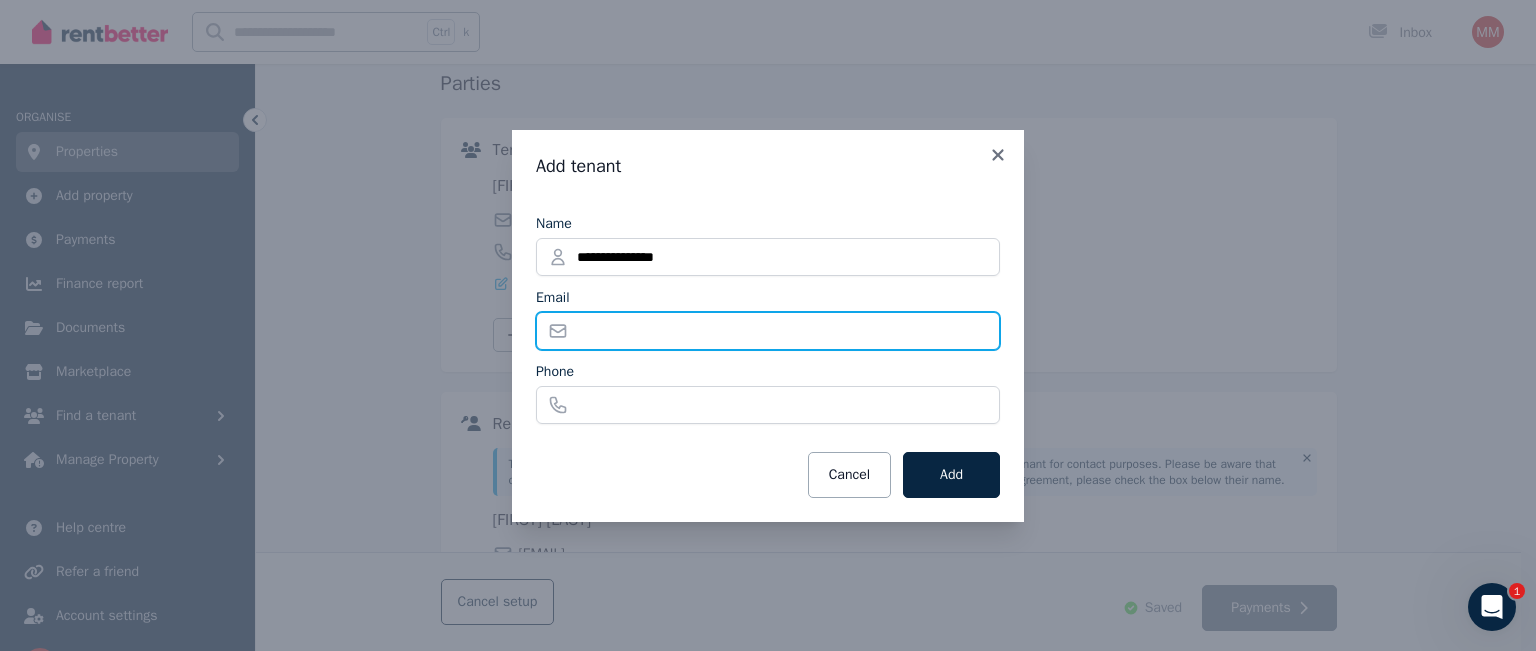 click on "Email" at bounding box center [768, 331] 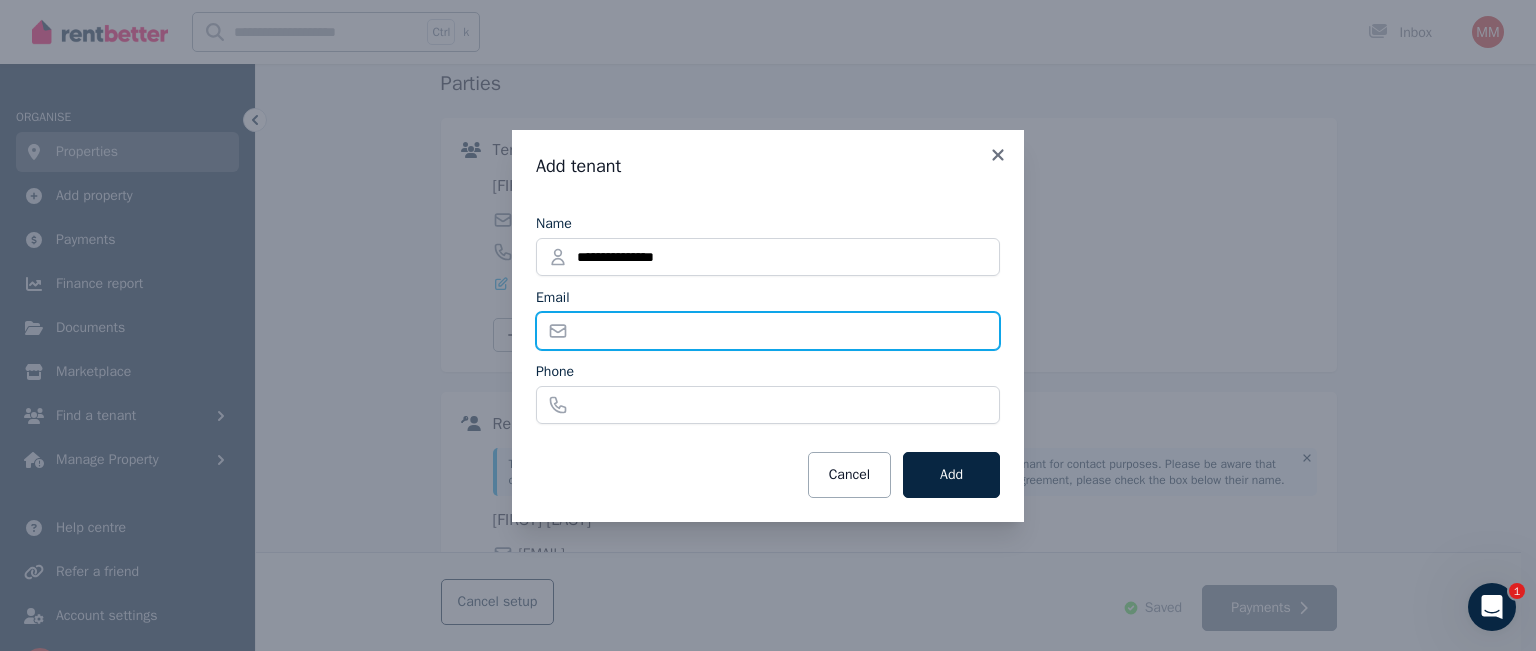 paste on "**********" 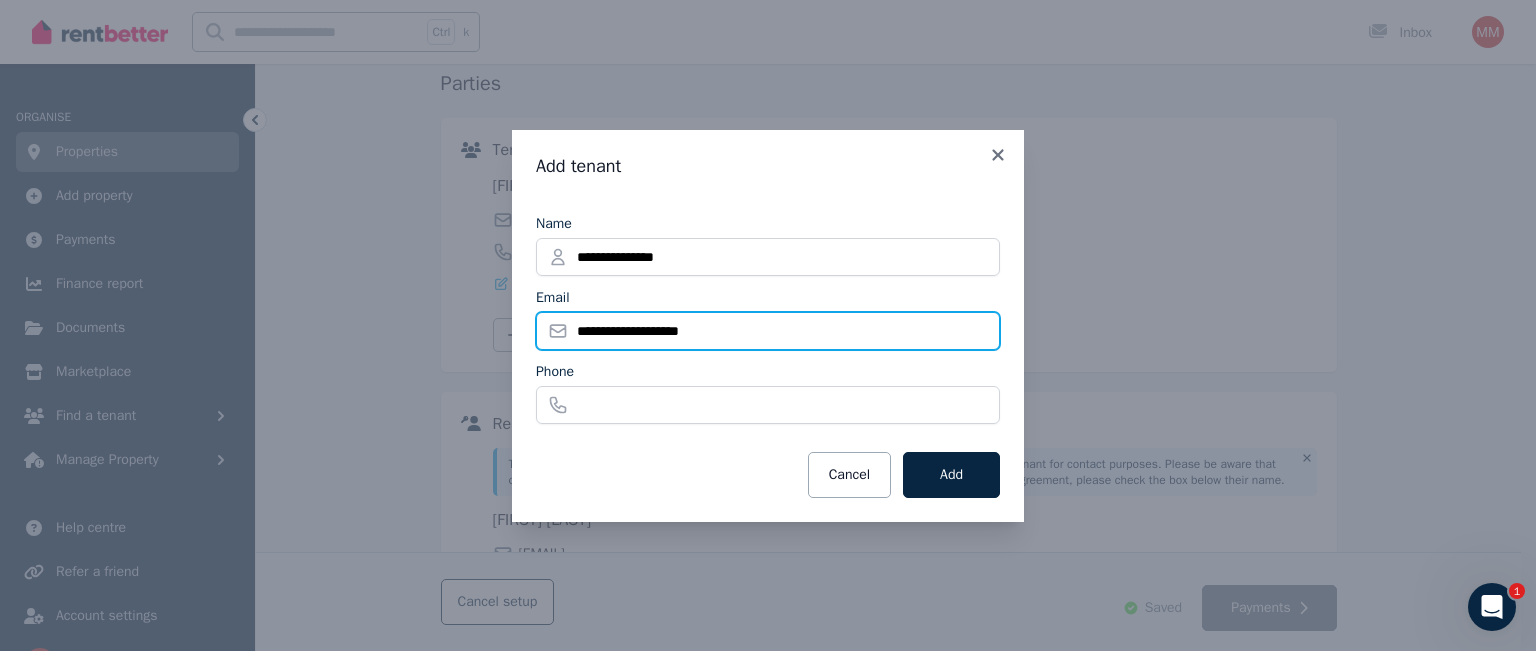 type on "**********" 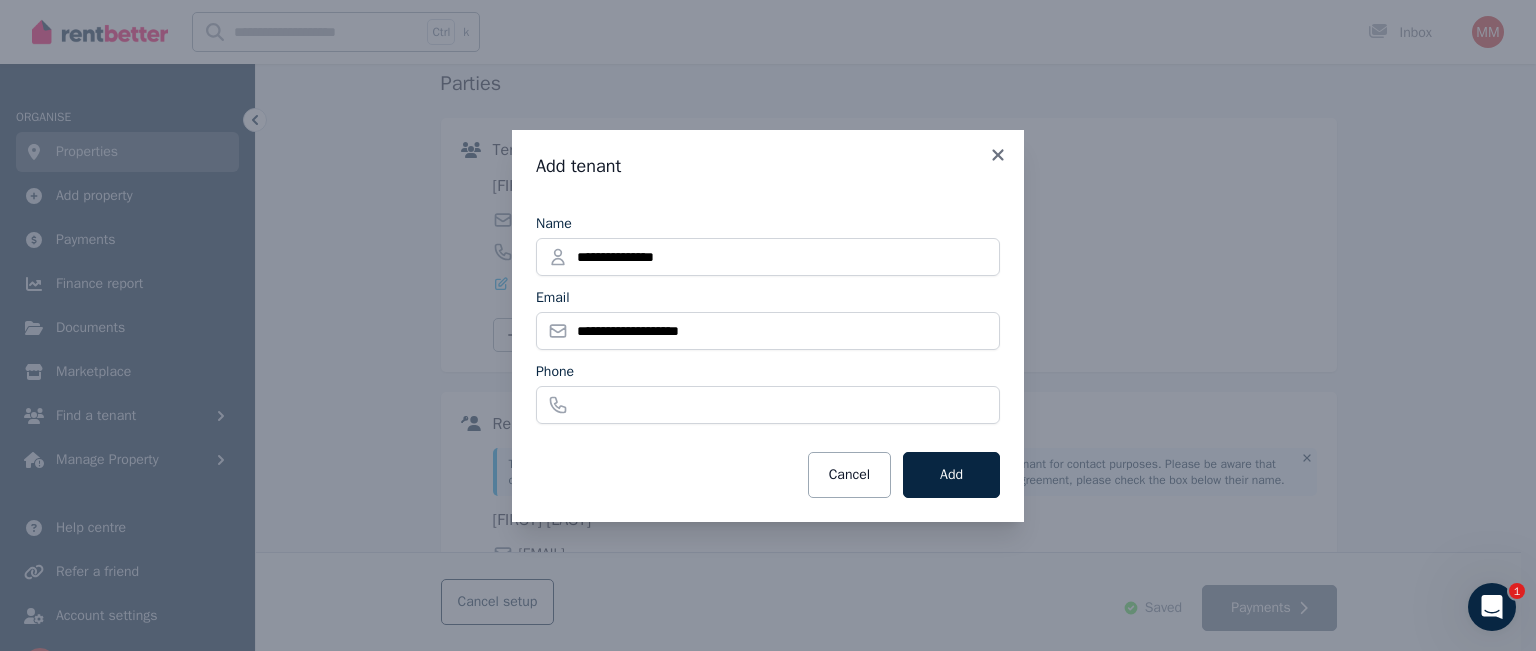 click on "Name * [REDACTED] Email * [REDACTED] Phone" at bounding box center [768, 317] 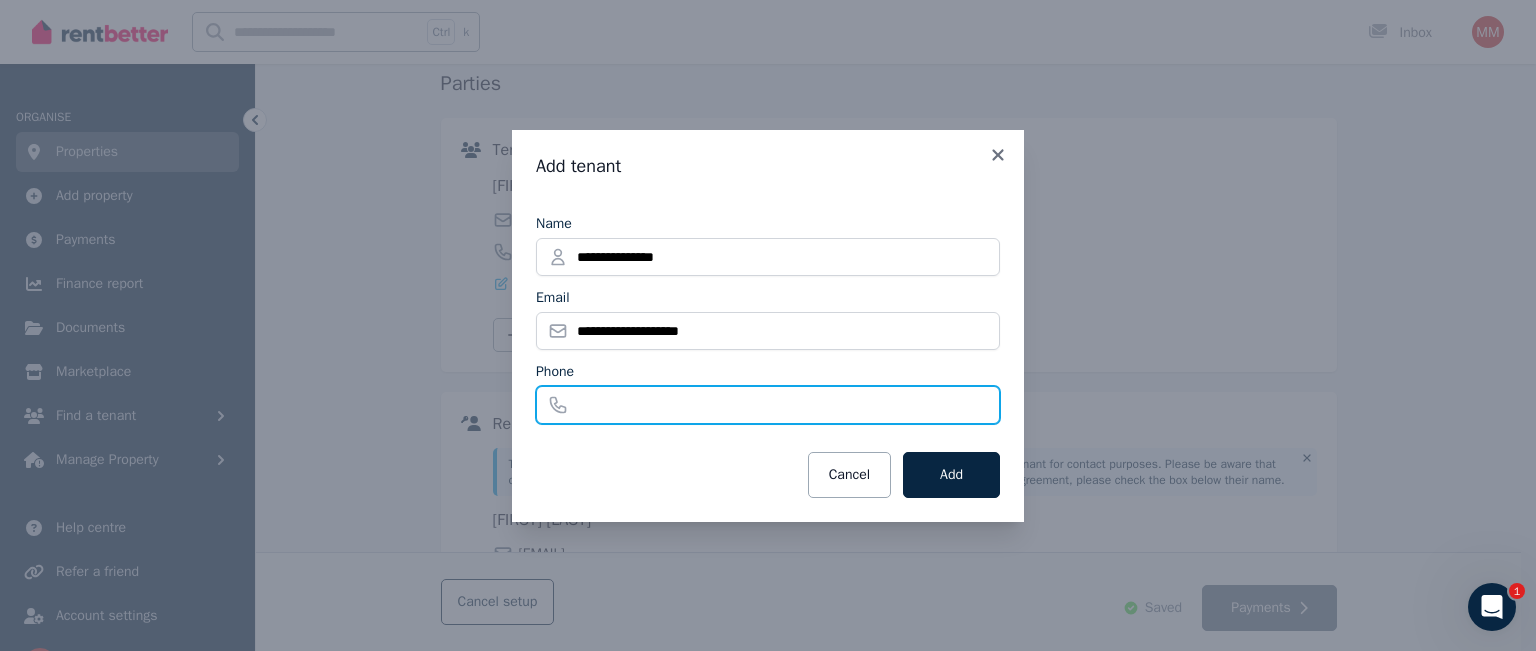 click on "Phone" at bounding box center (768, 405) 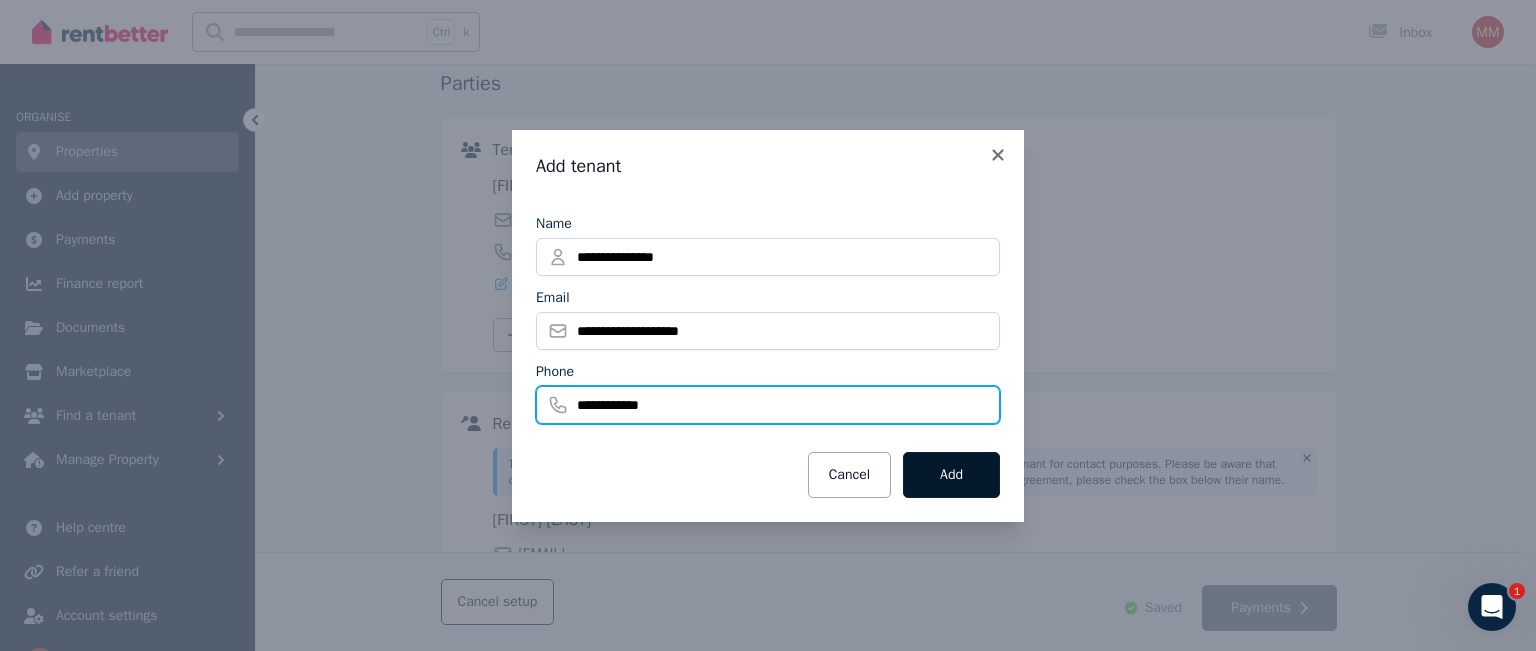 type on "**********" 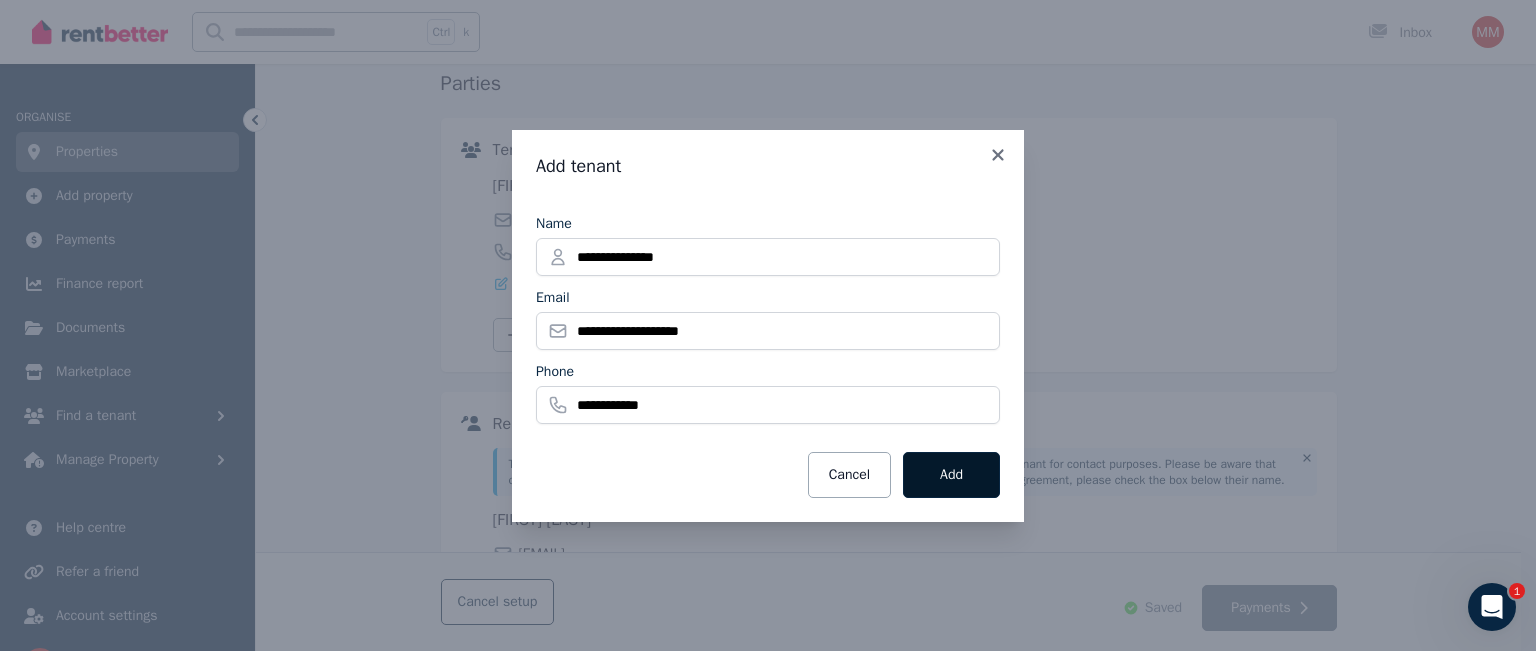 click on "Add" at bounding box center [951, 475] 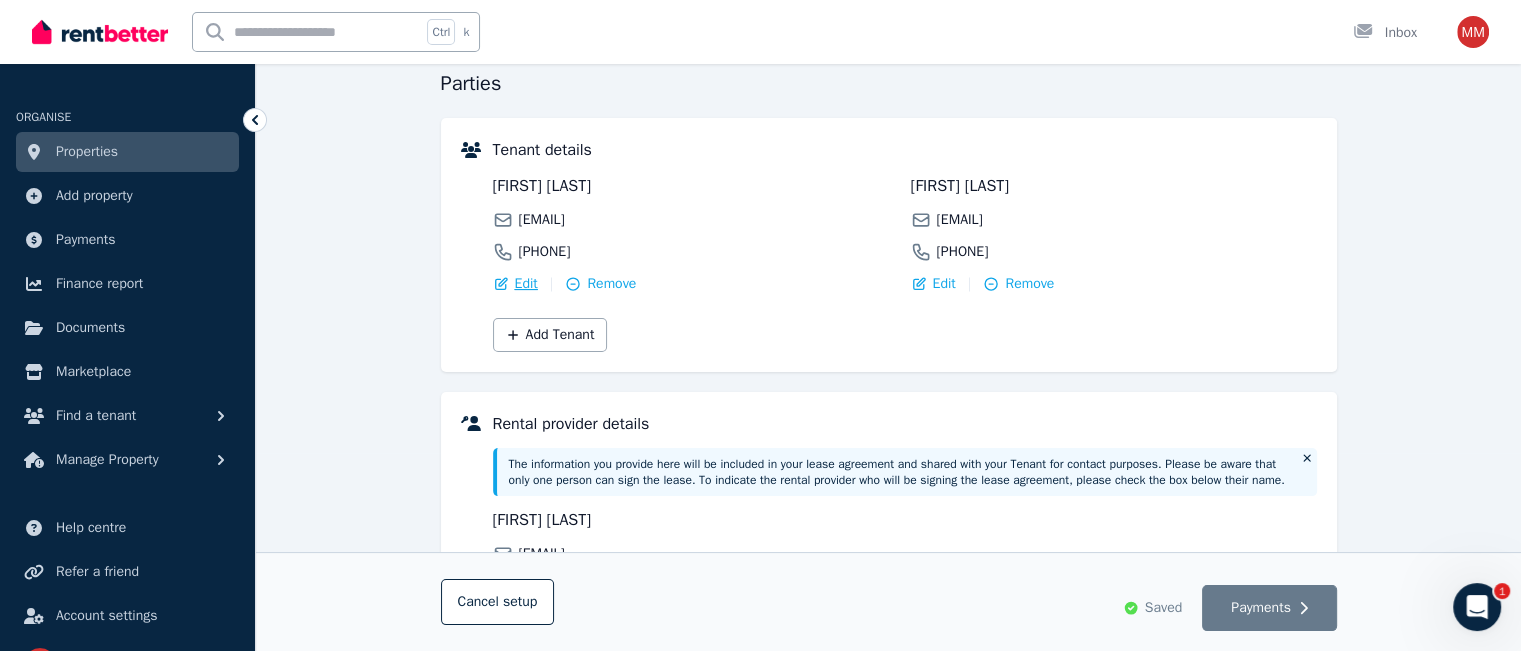 click on "Edit" at bounding box center (526, 284) 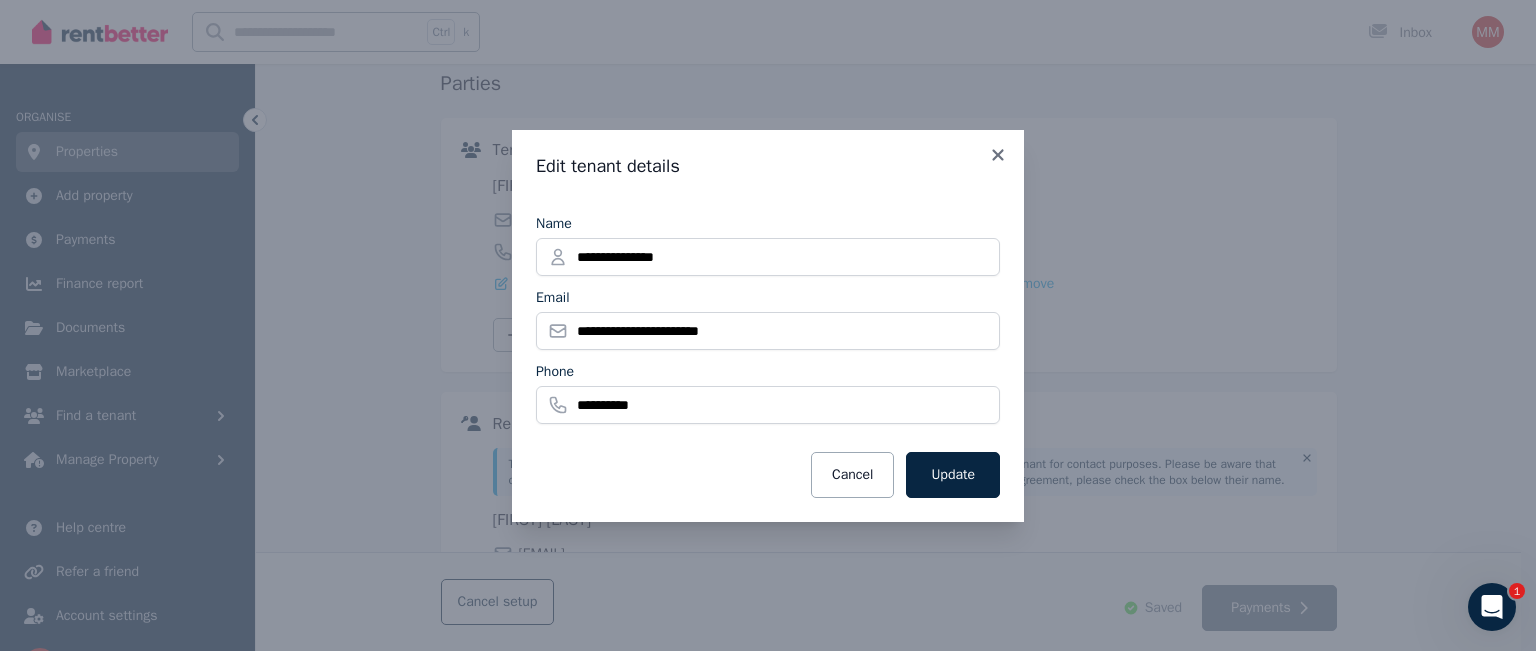 click on "**********" at bounding box center [768, 325] 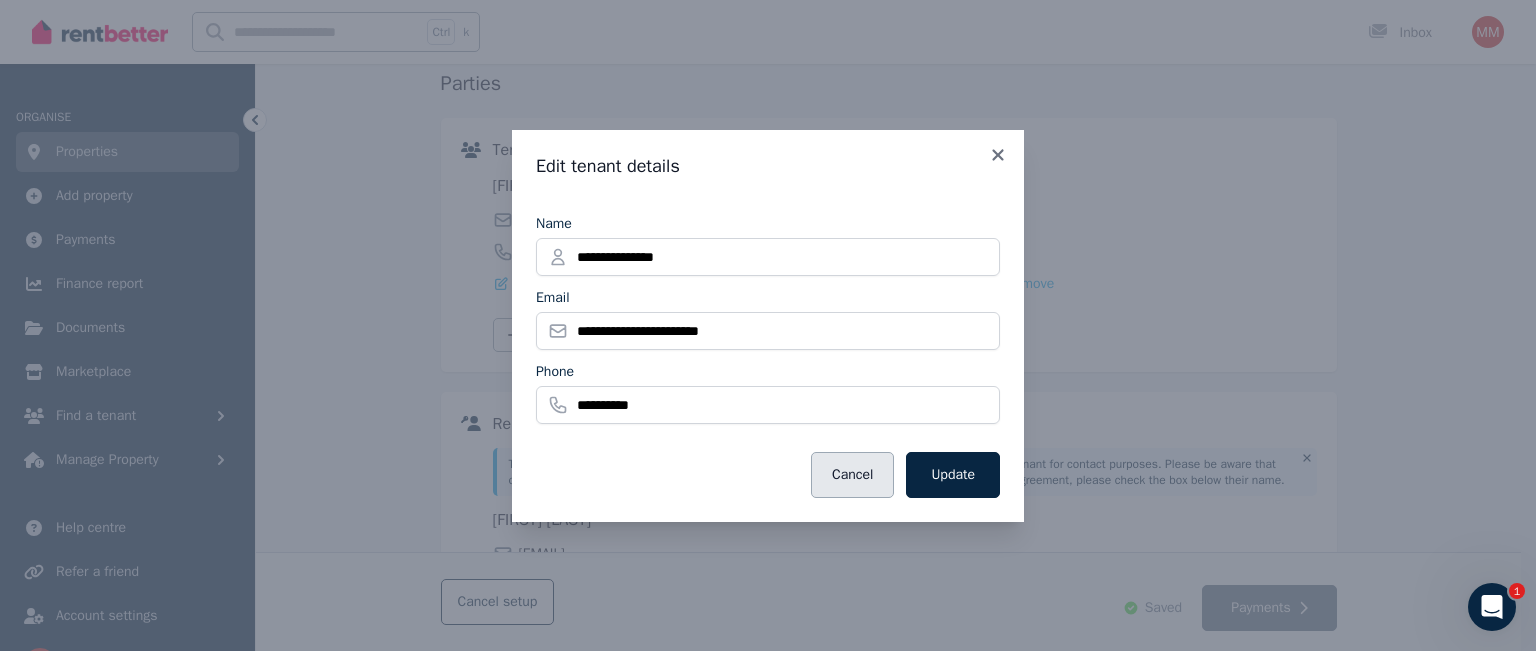click on "Cancel" at bounding box center (852, 475) 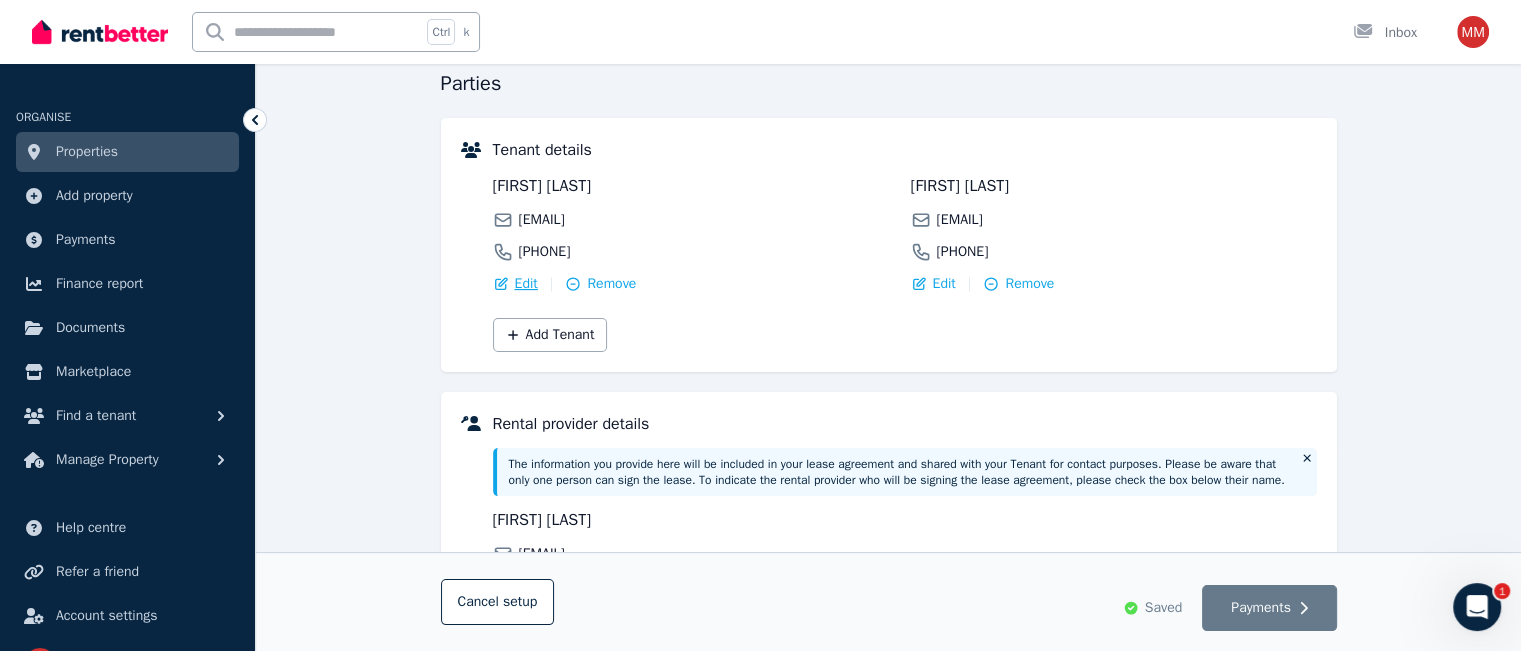 click on "Edit" at bounding box center (526, 284) 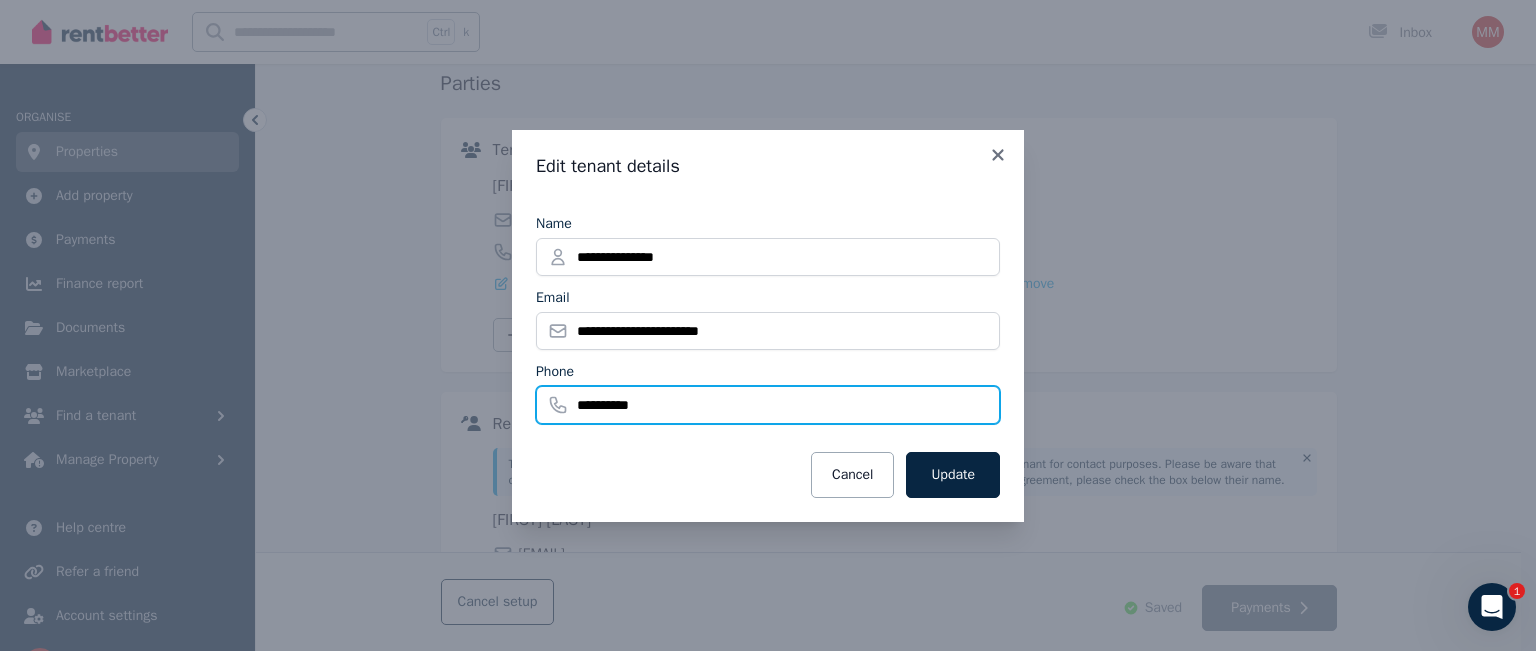 click on "**********" at bounding box center [768, 405] 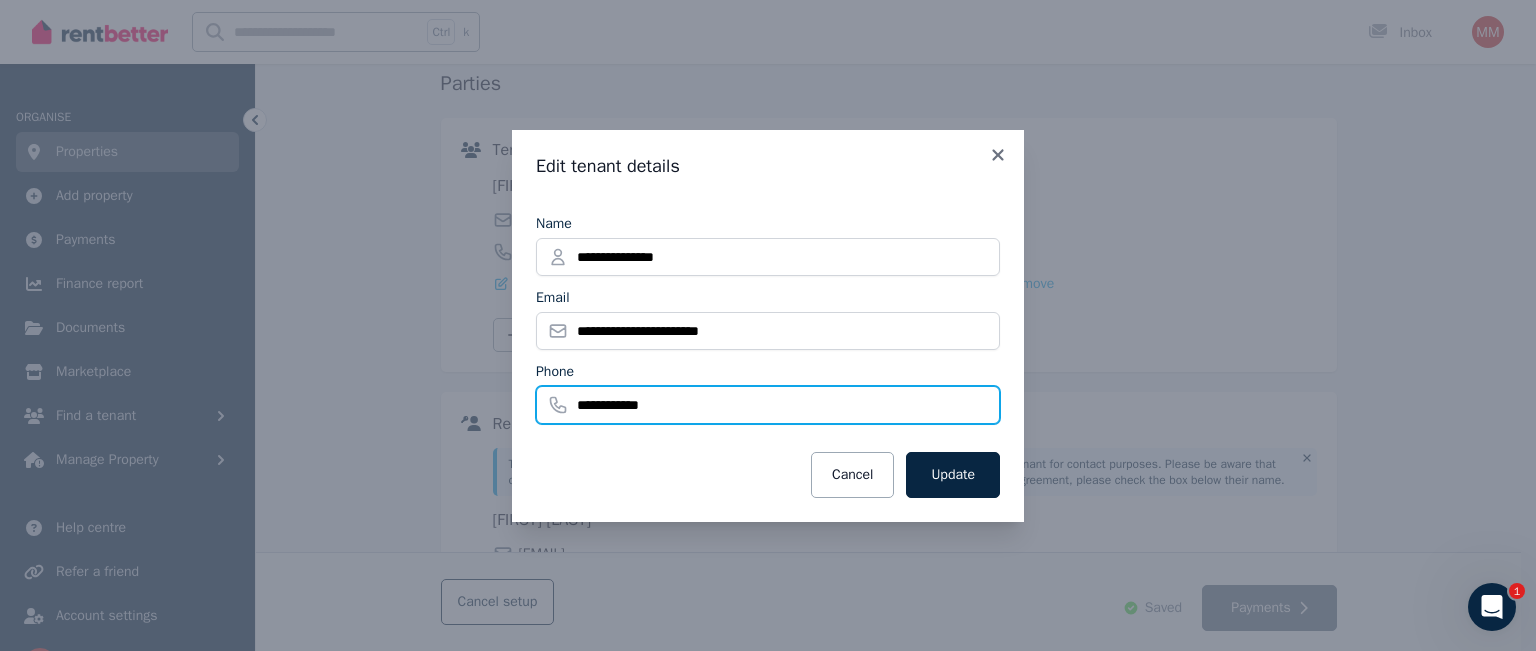 type on "**********" 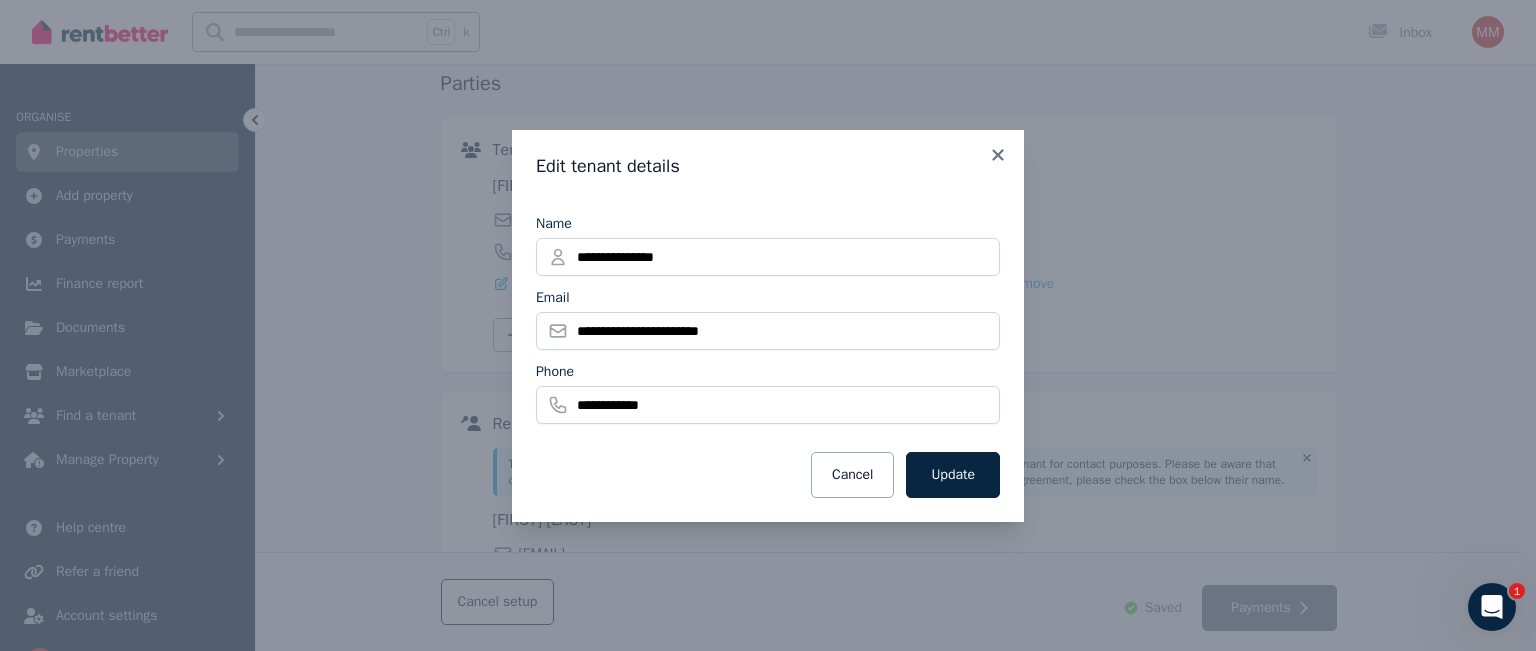 click on "Name * [REDACTED] Email * [REDACTED] Phone * [REDACTED] Cancel Update" at bounding box center [768, 350] 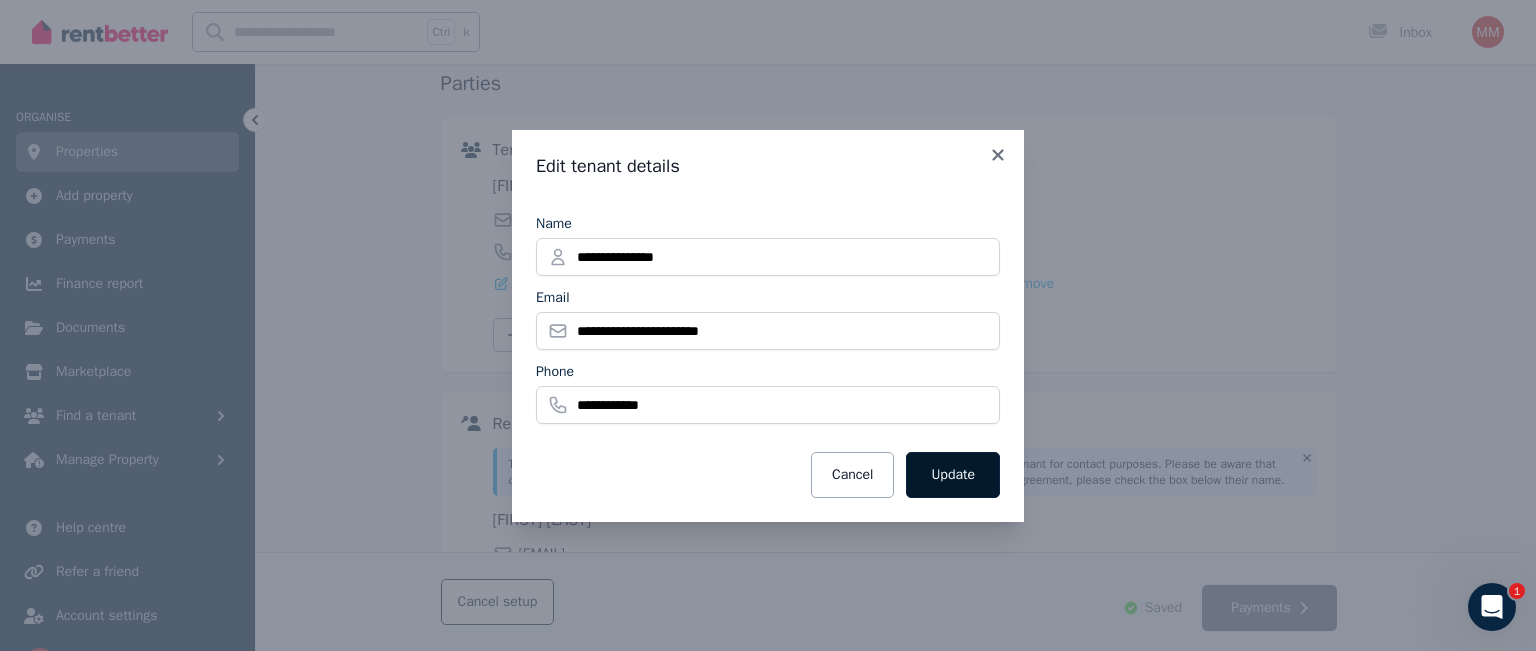 click on "Update" at bounding box center [953, 475] 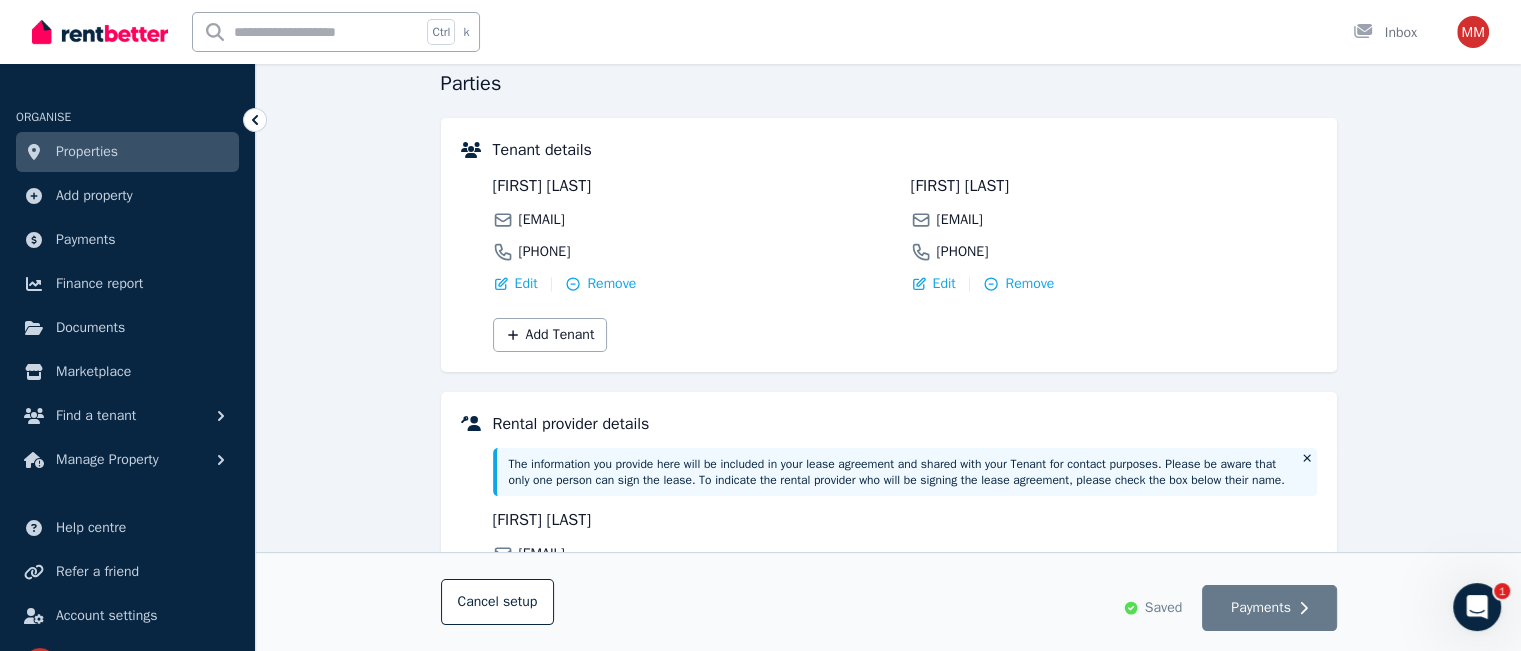 click on "Parties Rental provider and tenant details Payments Bond and rental payments Agreement Lease agreement Review Send tenancy details Step 1 / 4 : Parties Parties Tenant details [FIRST] [LAST] [EMAIL] [PHONE] Edit | Remove [FIRST] [LAST] [EMAIL] [PHONE] Edit | Remove Add Tenant Rental provider details The information you provide here will be included in your lease agreement and shared with your Tenant for contact purposes. Please be aware that only one person can sign the lease. To indicate the rental provider who will be signing the lease agreement, please check the box below their name. [FIRST] [LAST] [EMAIL] [PHONE] Property Owner Edit | Remove Address missing! Please click "Edit" and provide the address to continue. Lease signer Add Rental Provider Cancel setup Saved Payments" at bounding box center [888, 473] 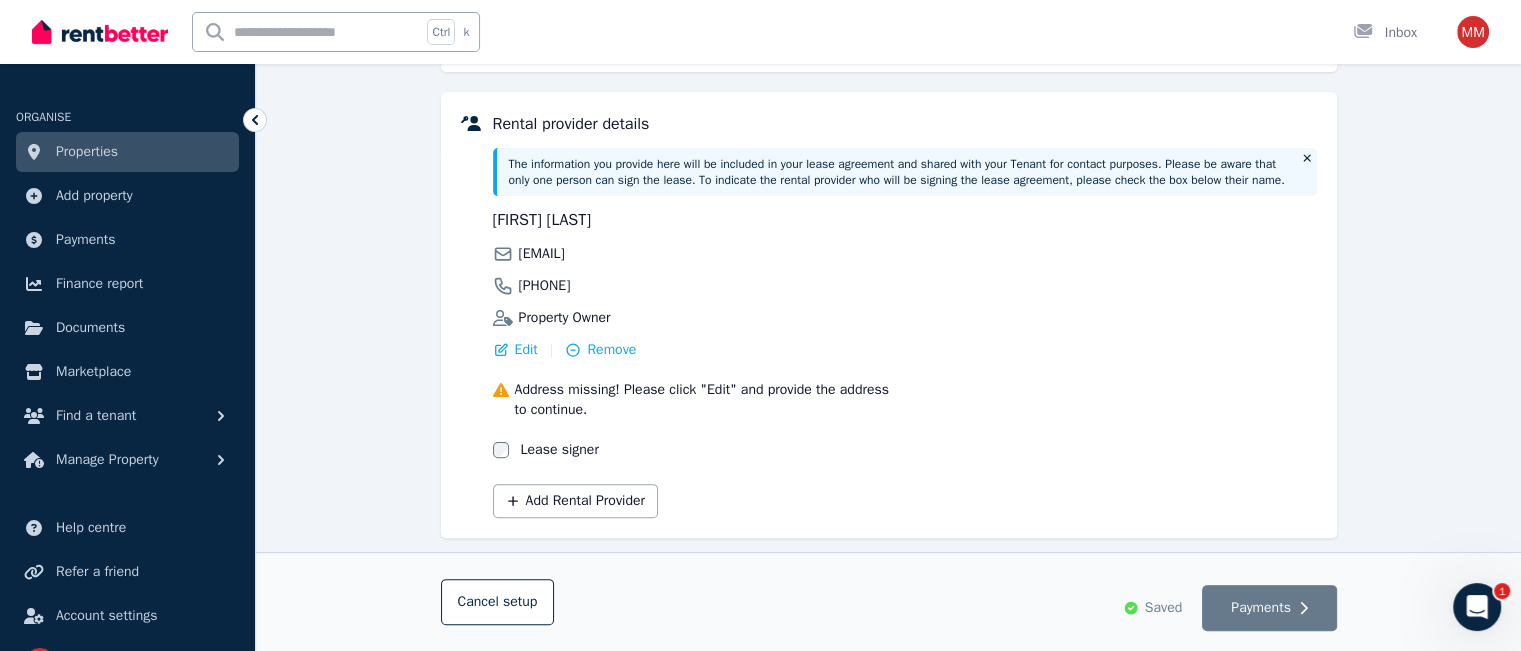 scroll, scrollTop: 499, scrollLeft: 0, axis: vertical 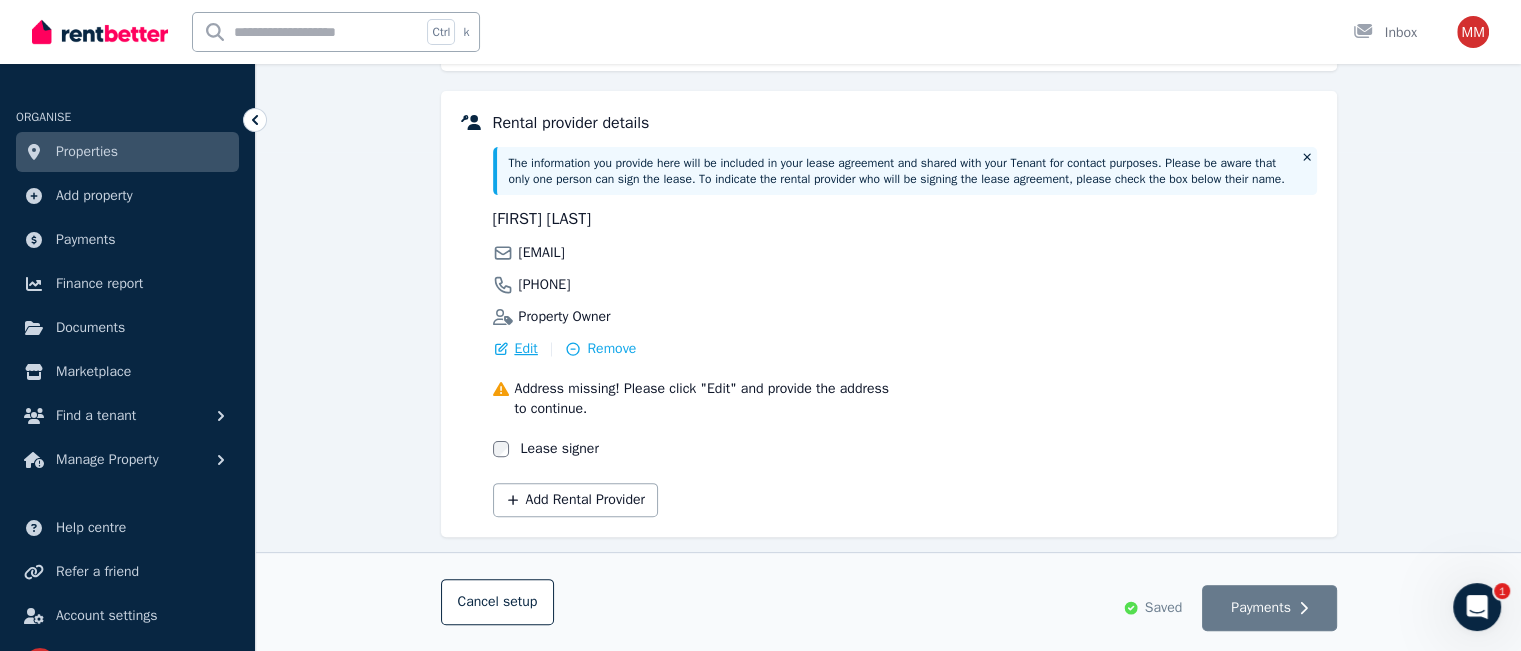 click on "Edit" at bounding box center [526, 349] 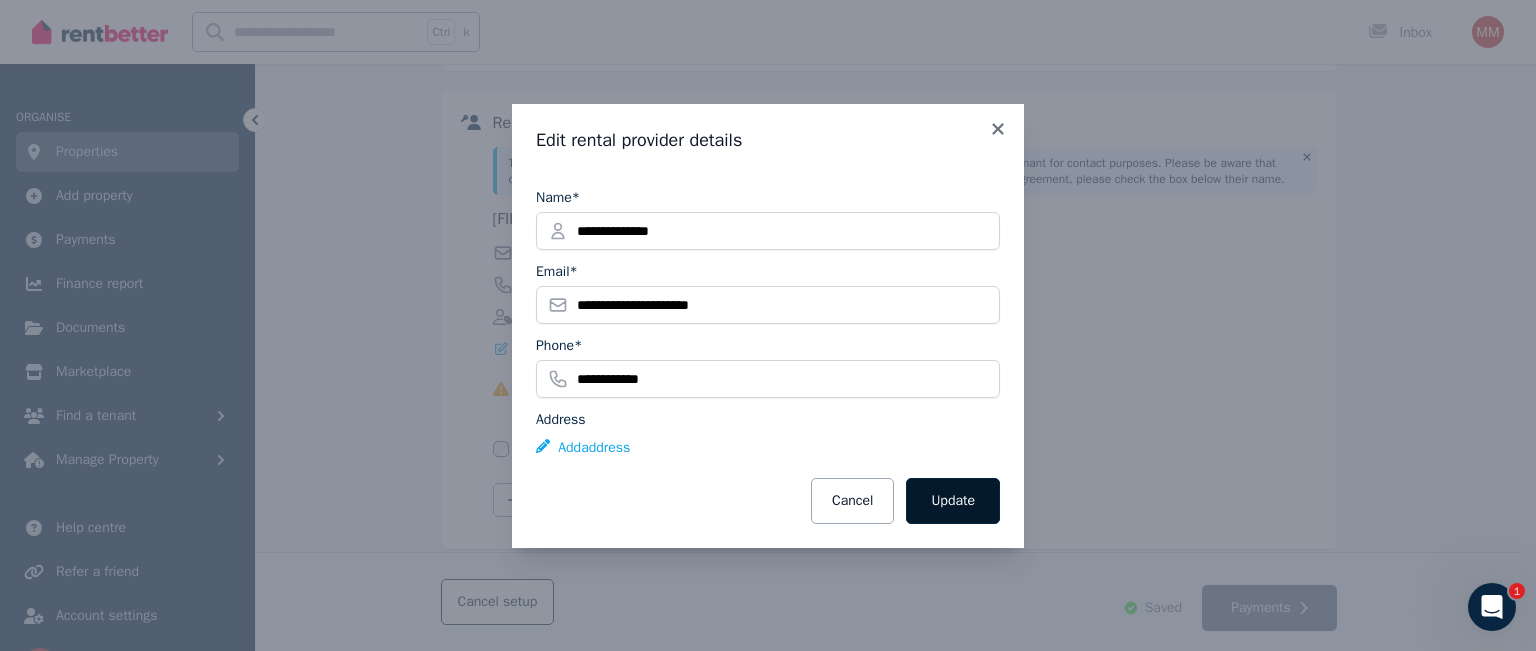 click on "Update" at bounding box center [953, 501] 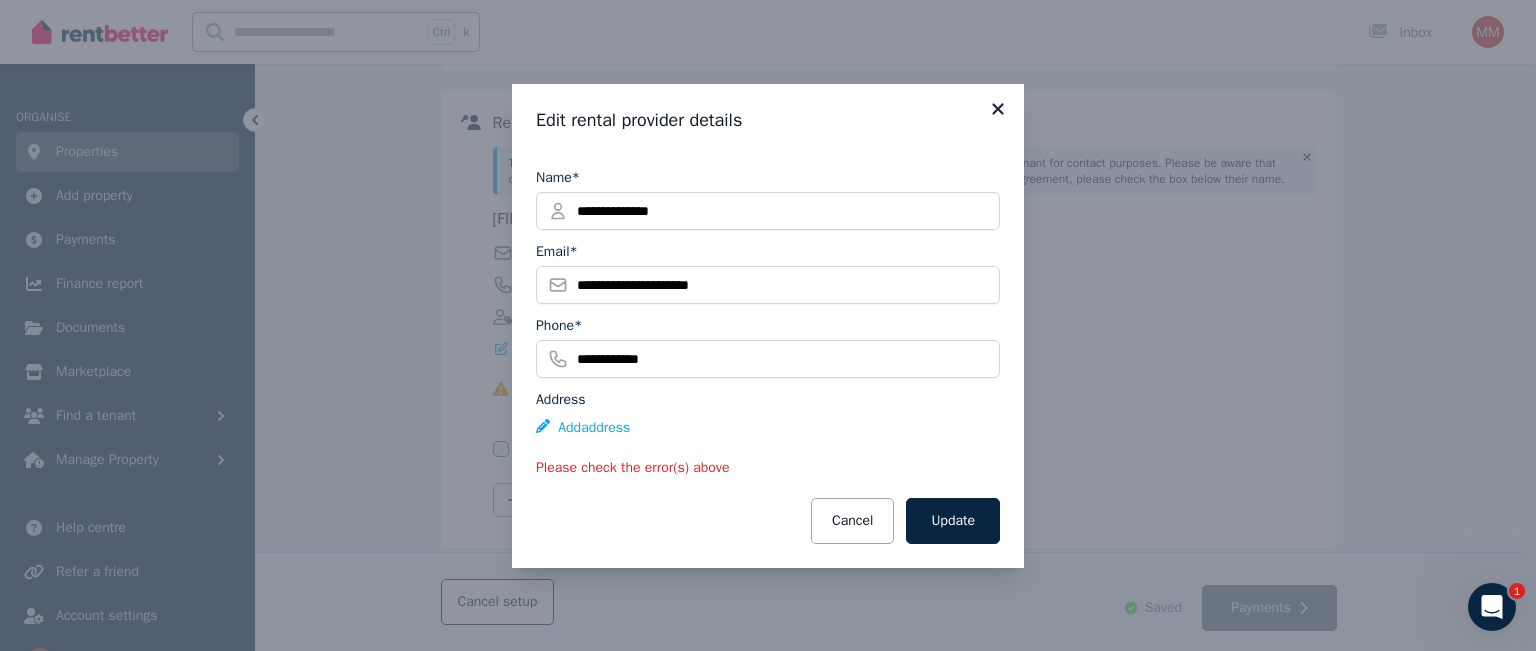 click 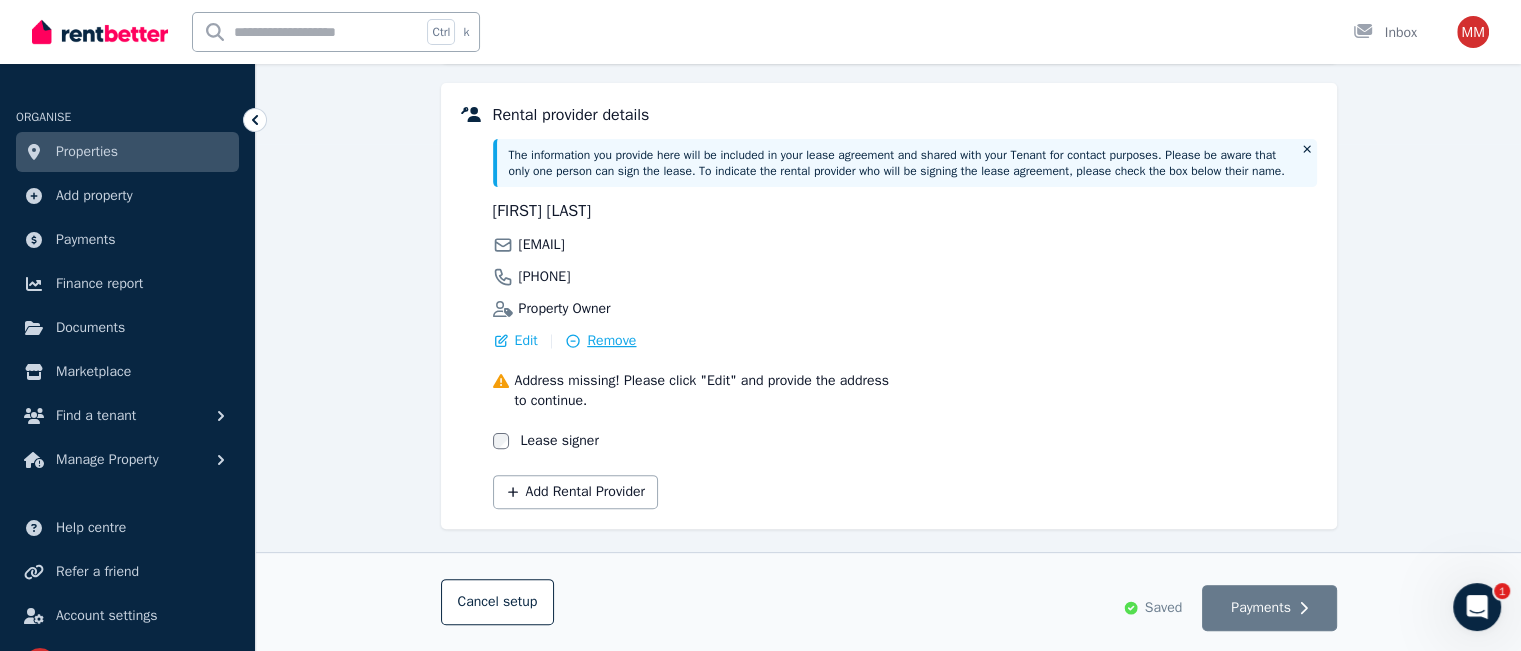 scroll, scrollTop: 510, scrollLeft: 0, axis: vertical 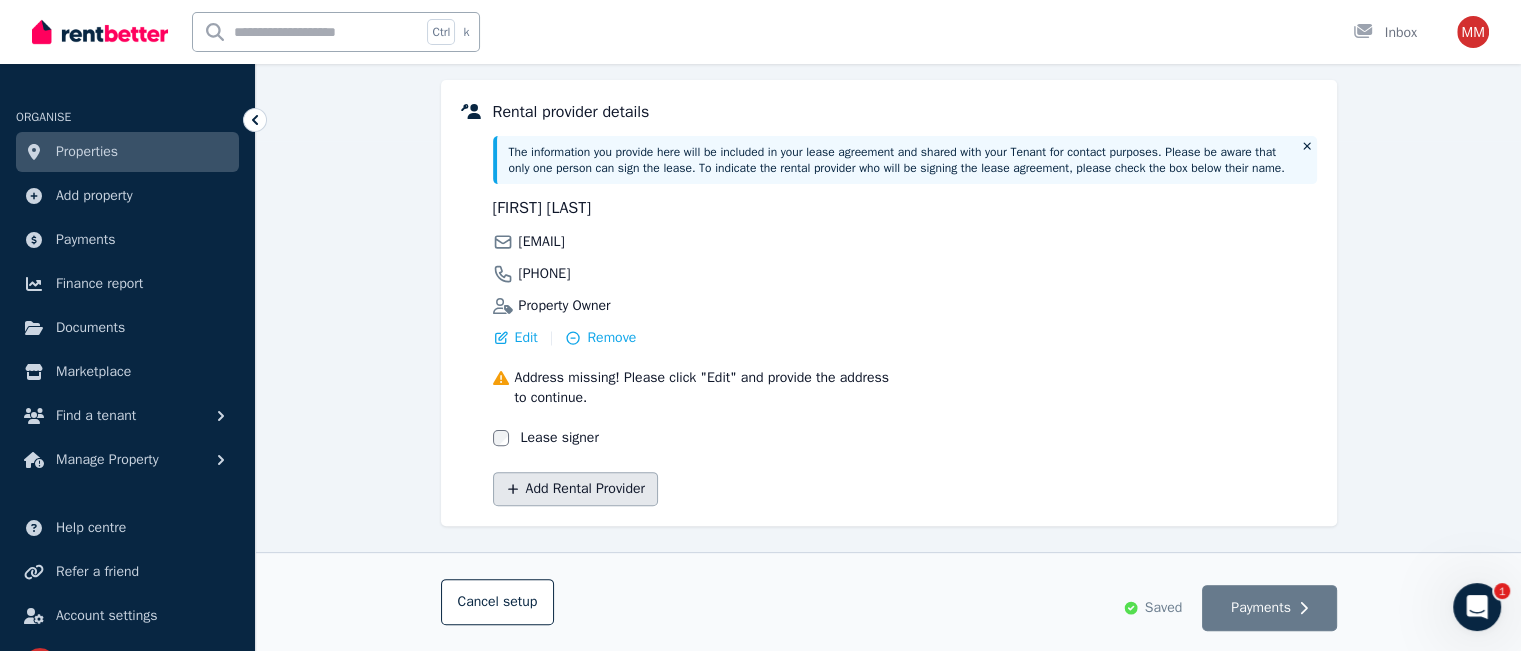 click on "Add Rental Provider" at bounding box center [575, 489] 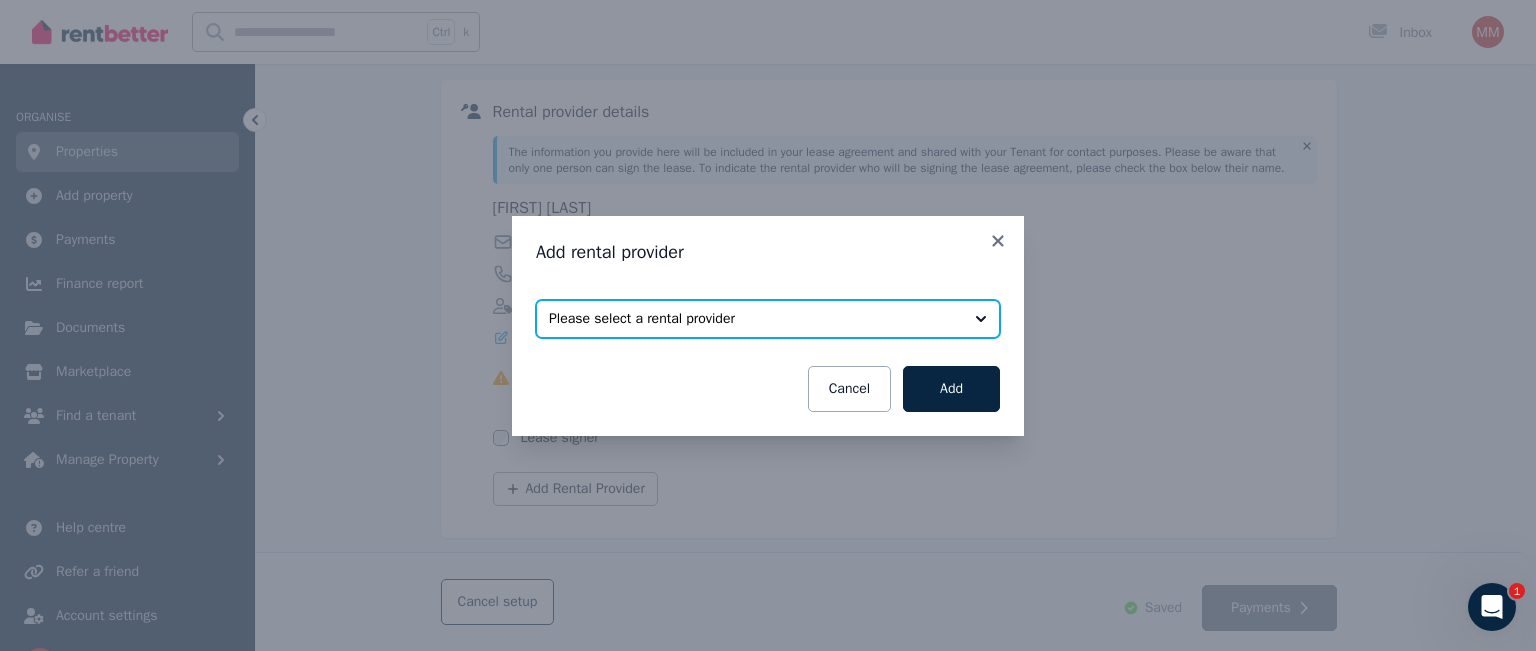 click on "Please select a rental provider" at bounding box center [754, 319] 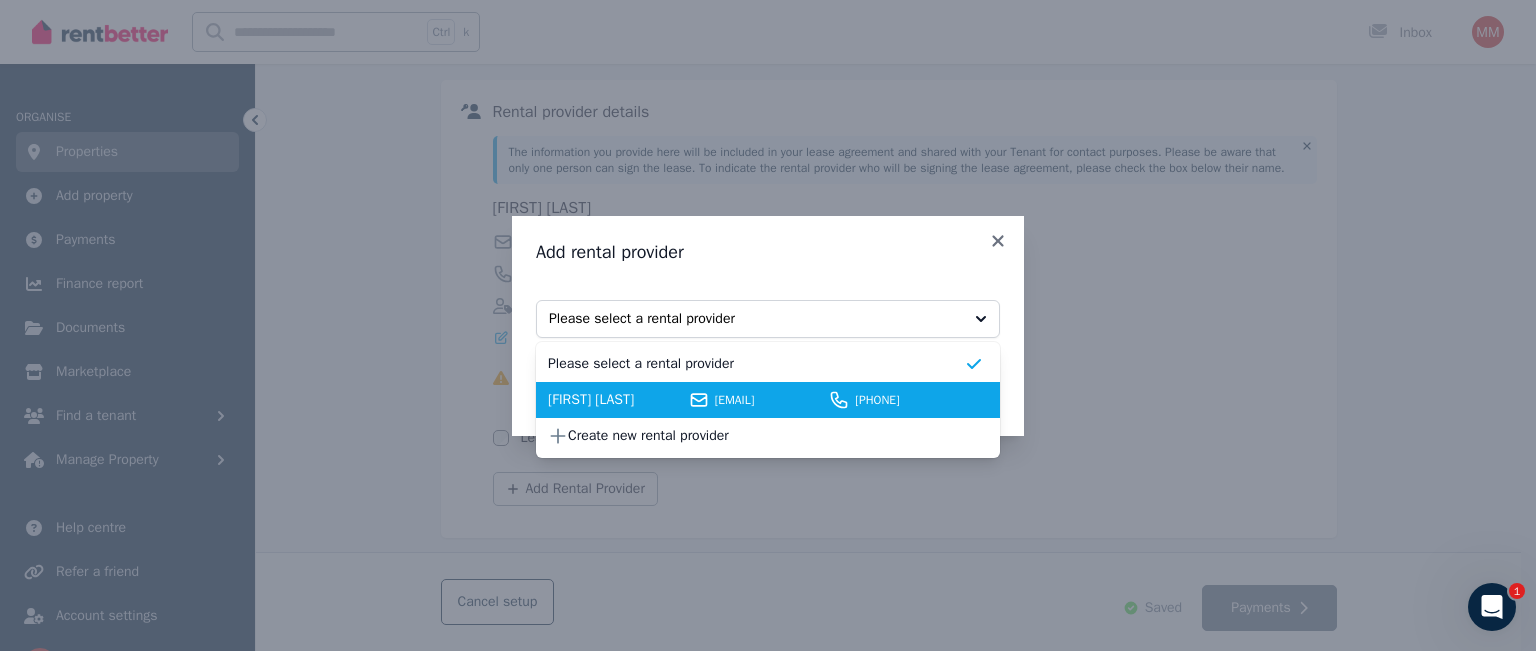 click on "[FIRST] [LAST]" at bounding box center (615, 400) 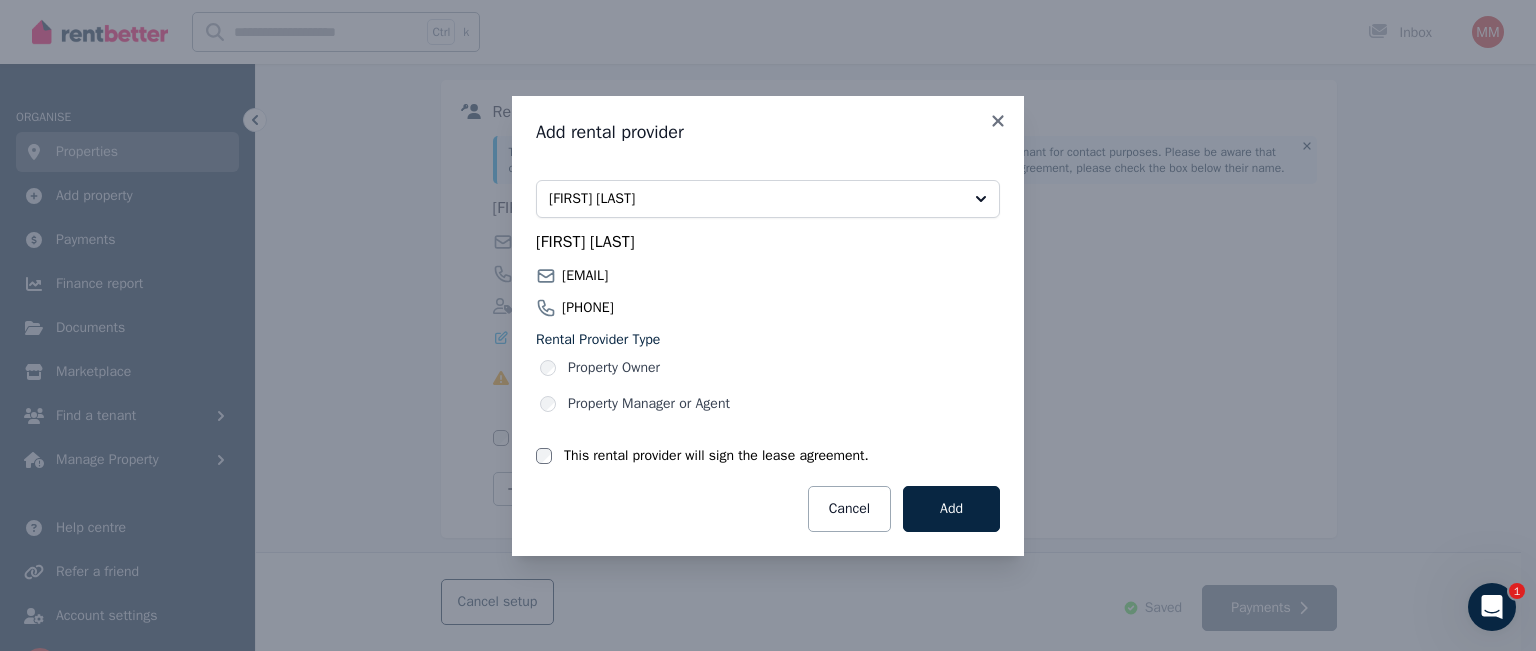 click on "This rental provider will sign the lease agreement." at bounding box center (716, 456) 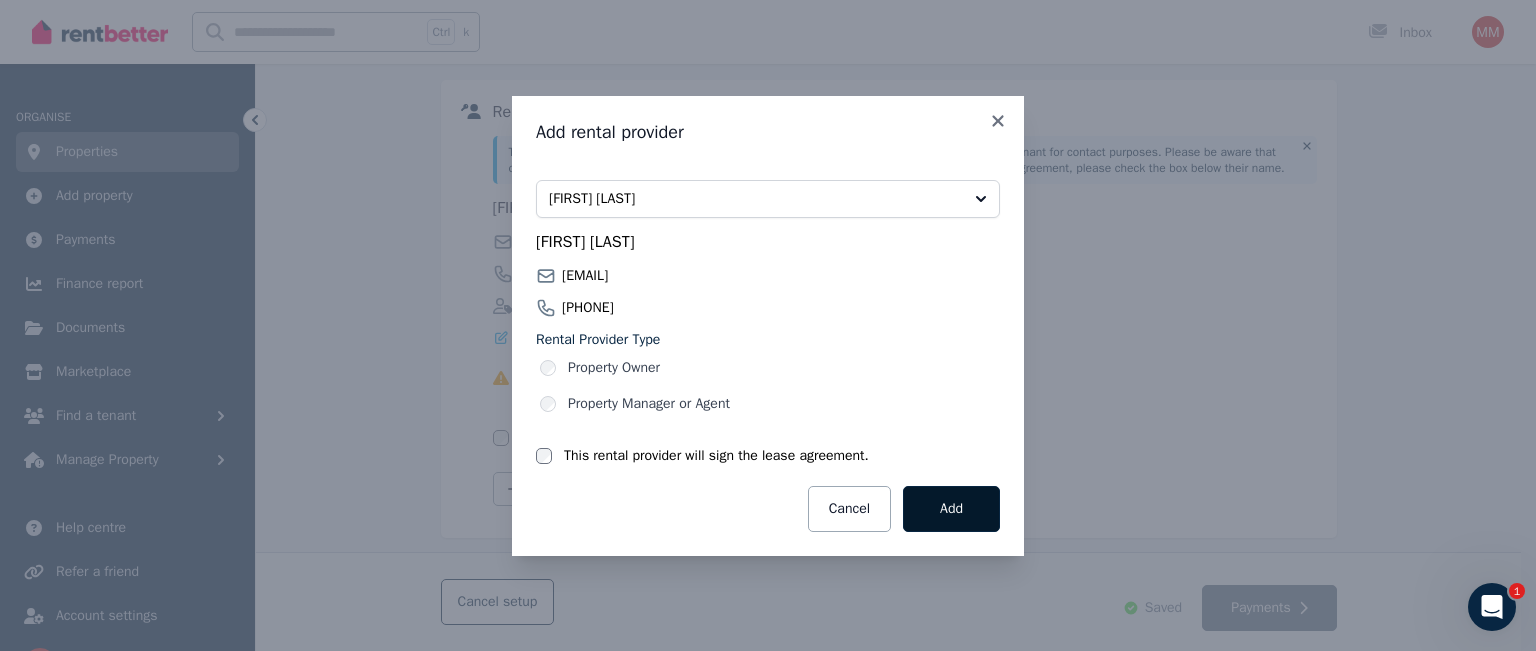 click on "Add" at bounding box center [951, 509] 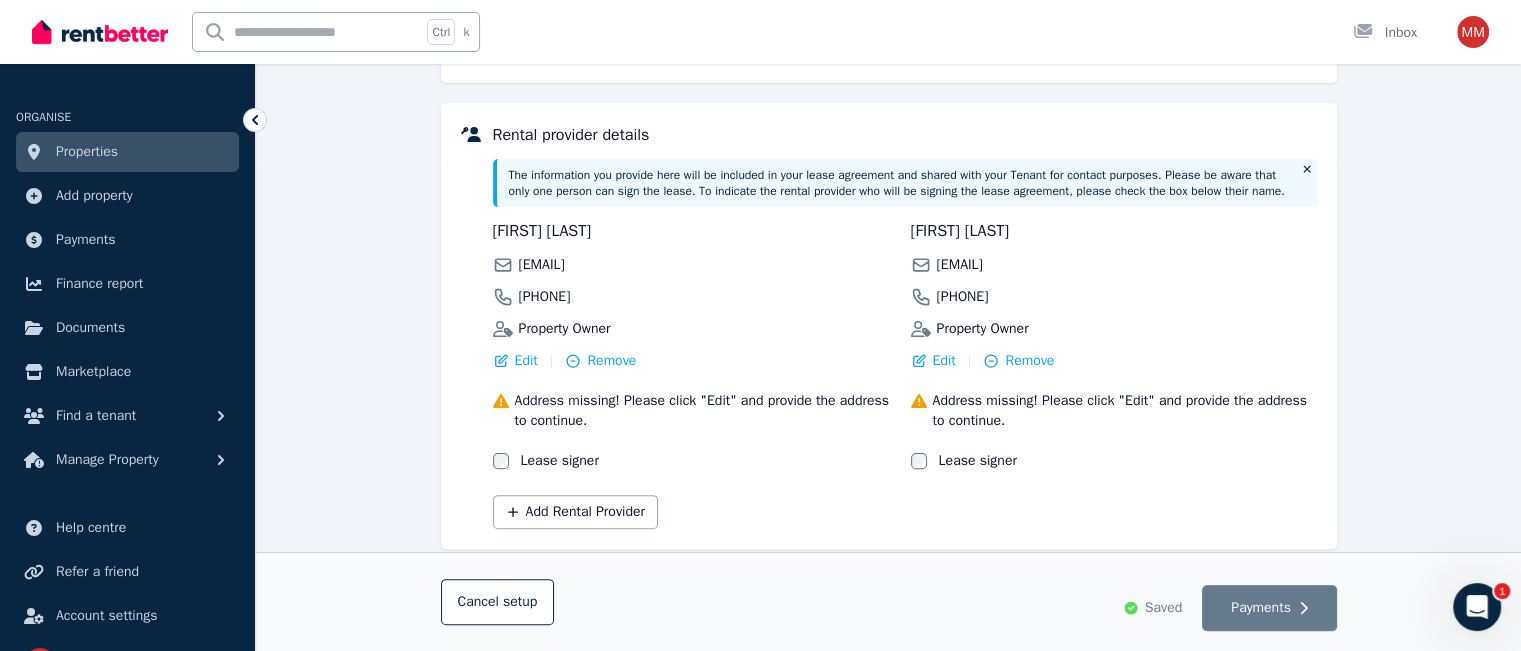 scroll, scrollTop: 486, scrollLeft: 0, axis: vertical 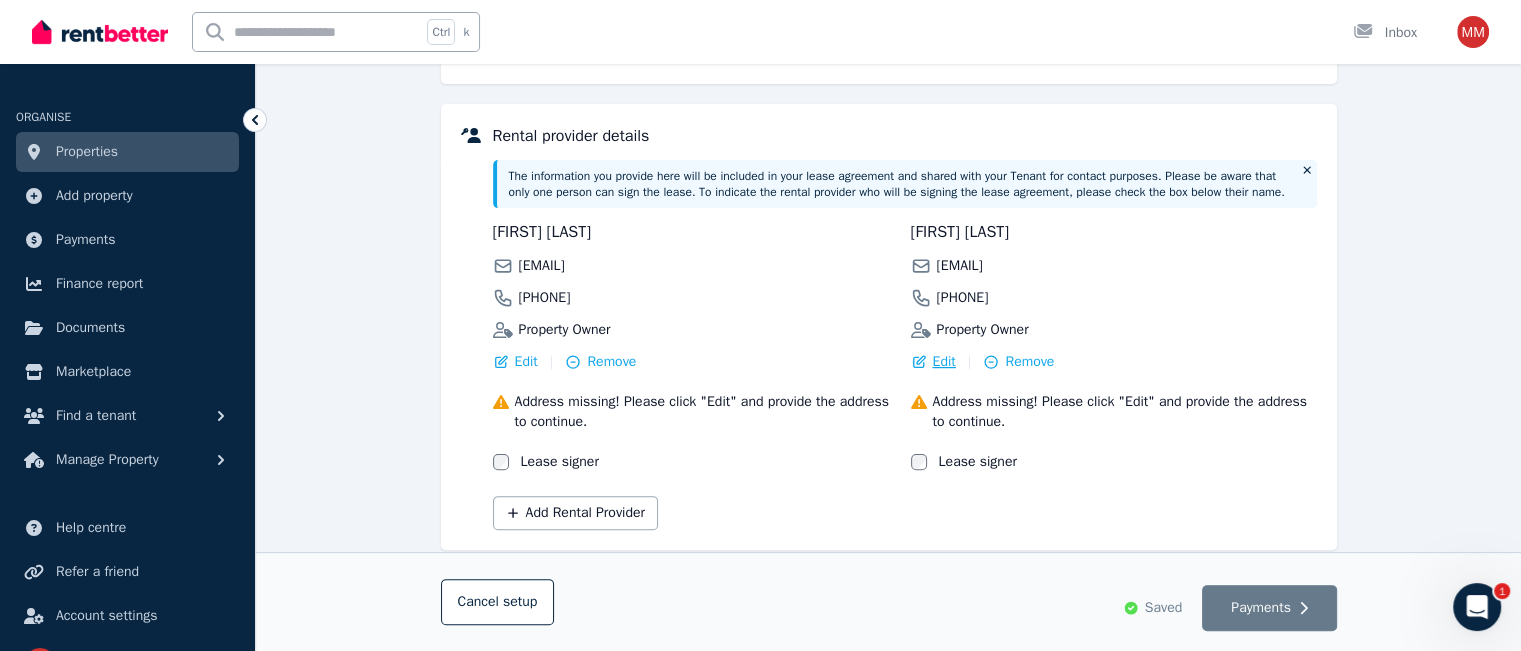 click 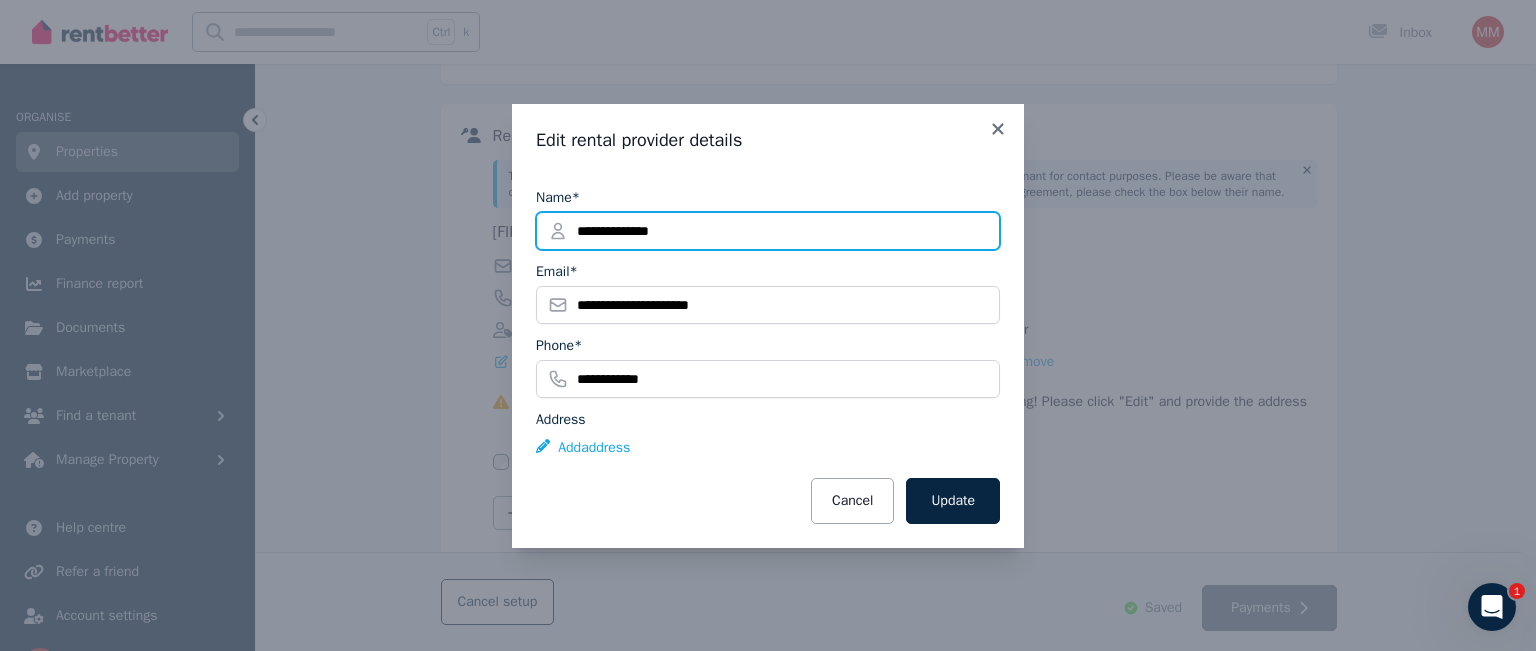 click on "**********" at bounding box center [768, 231] 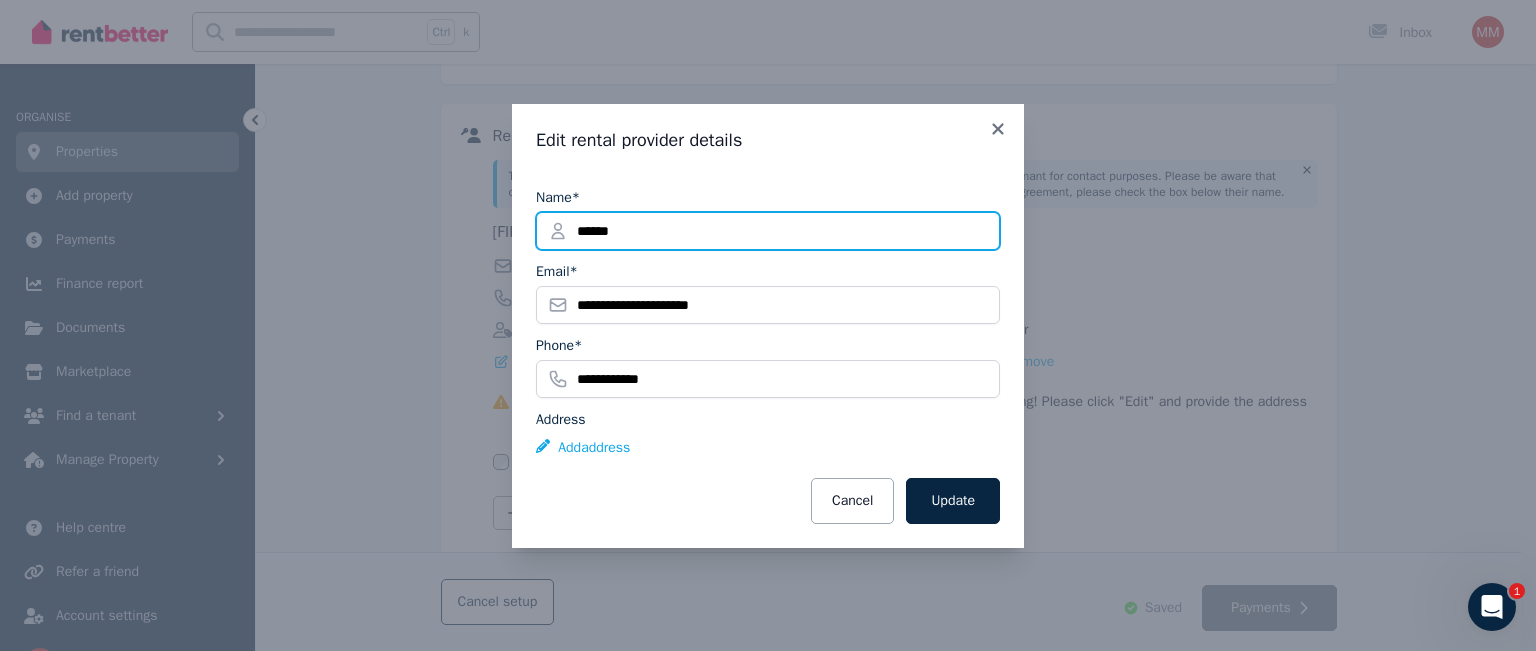 type on "**********" 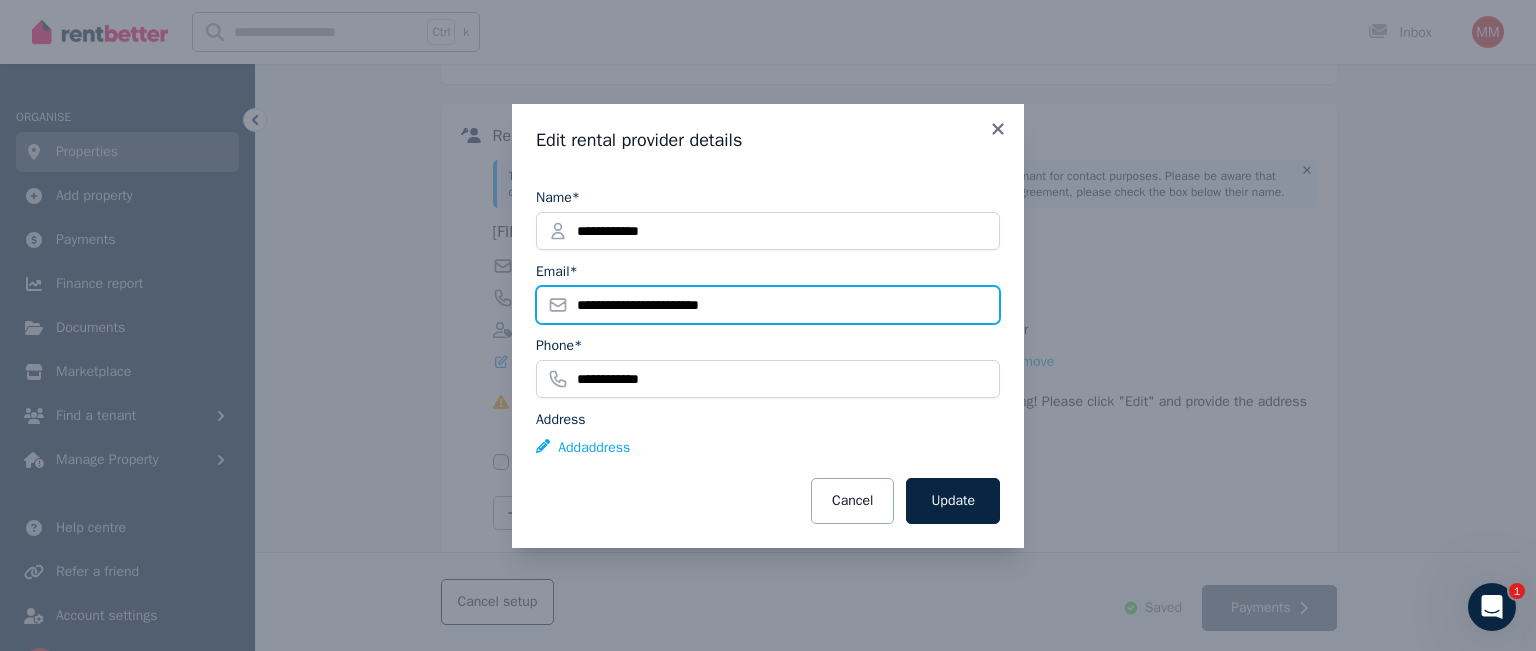 type on "**********" 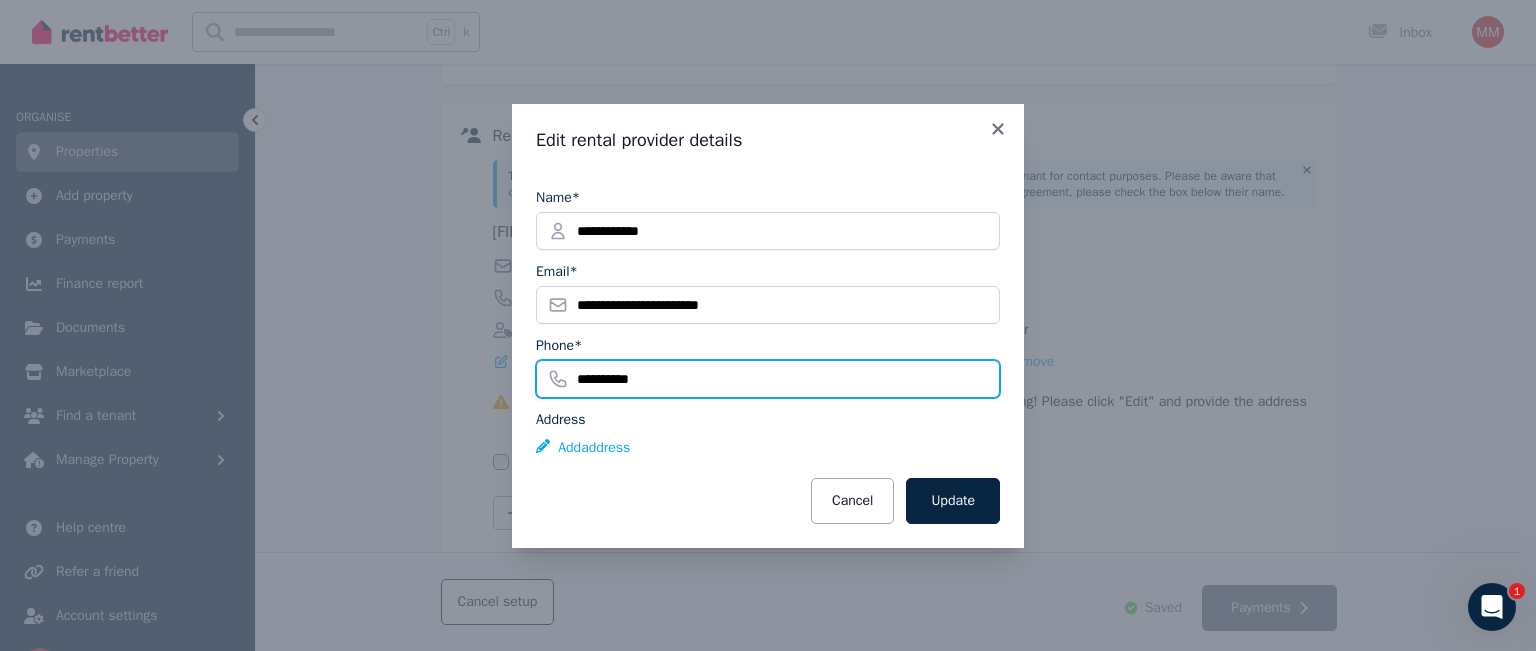click on "**********" at bounding box center (768, 379) 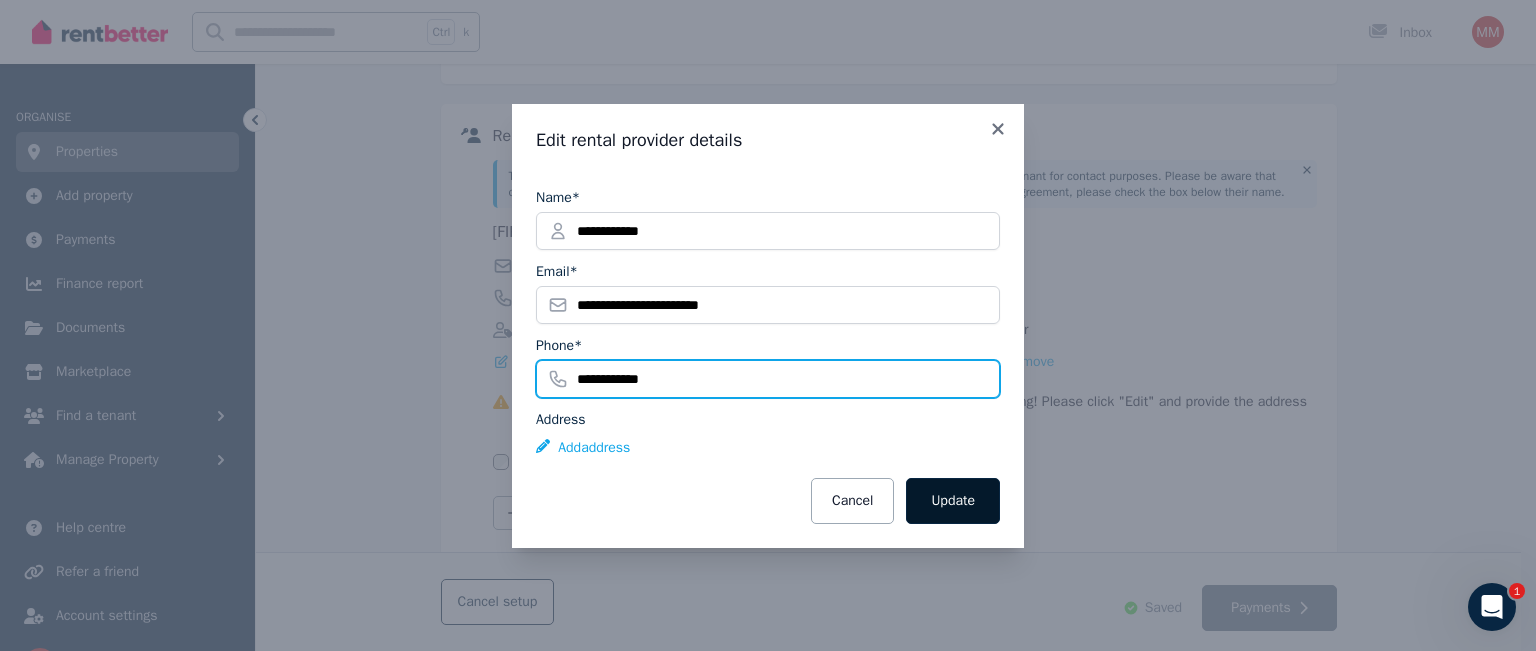 type on "**********" 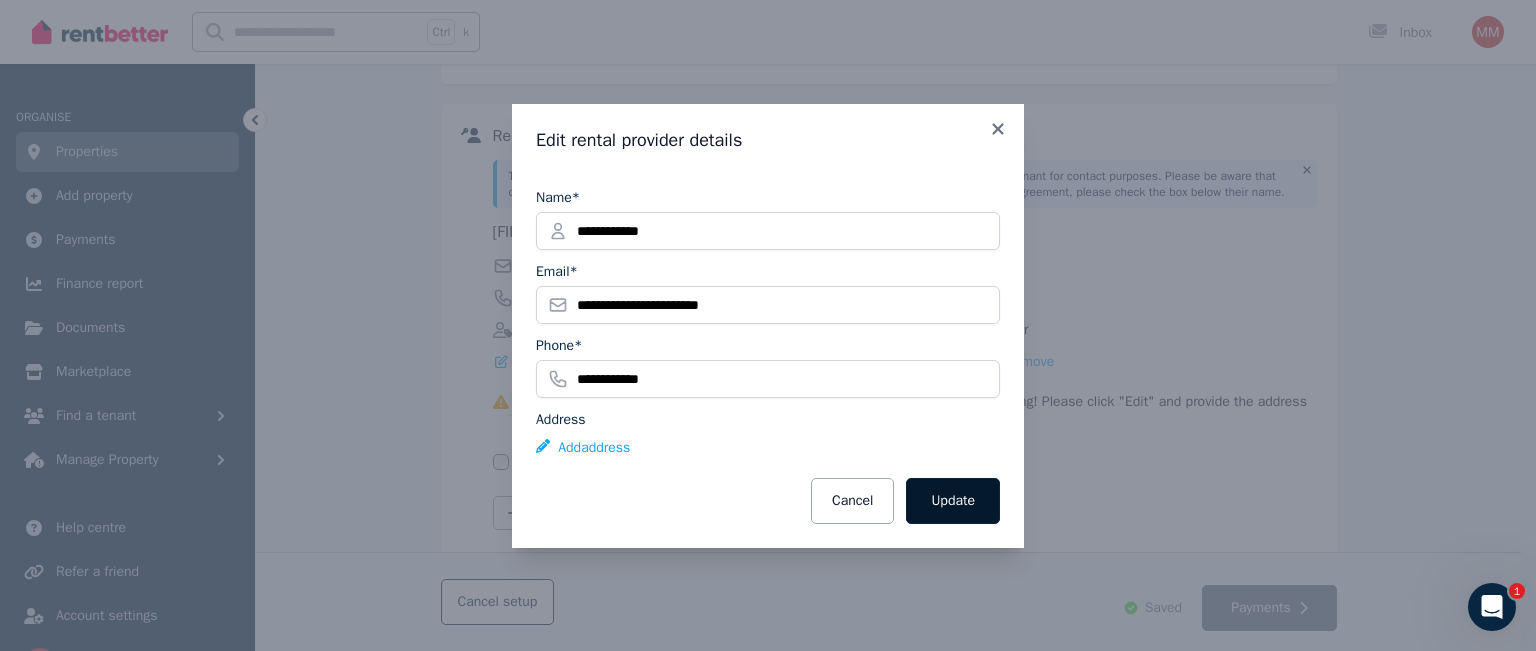 click on "Update" at bounding box center (953, 501) 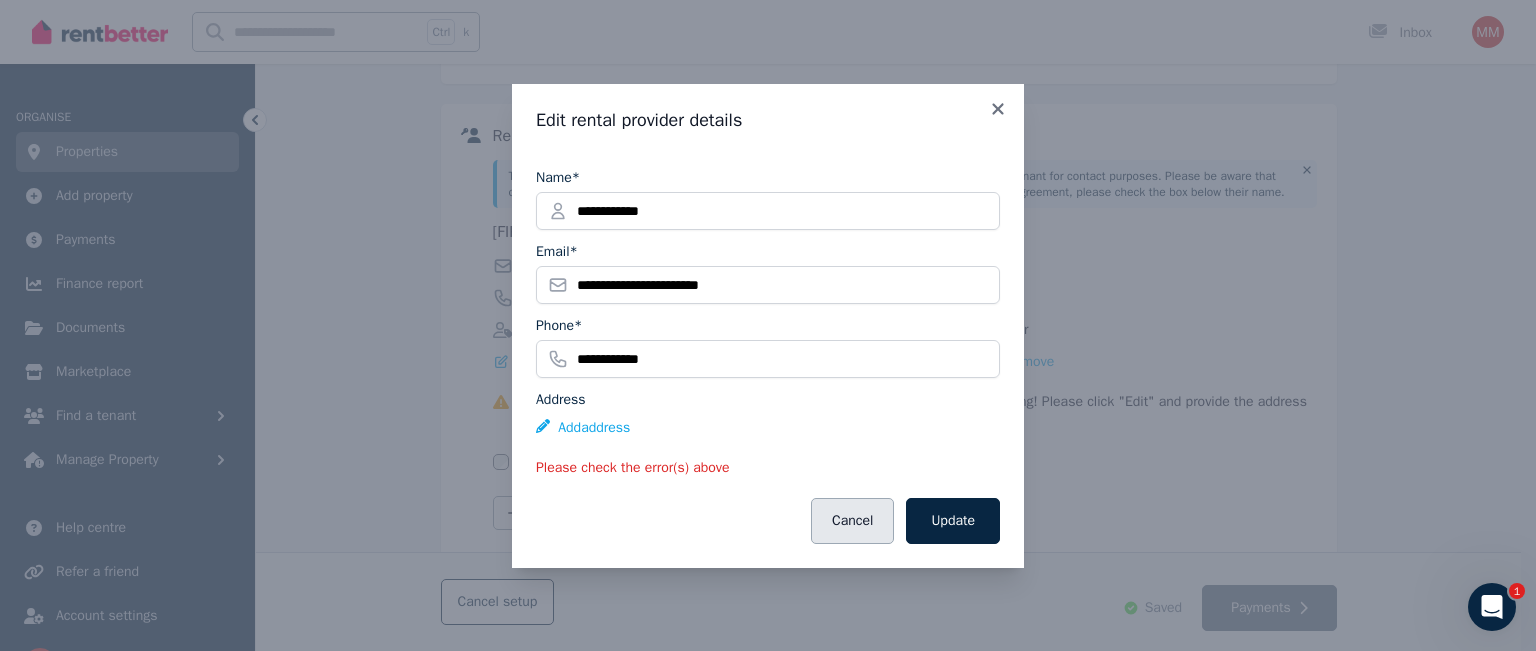 click on "Cancel" at bounding box center [852, 521] 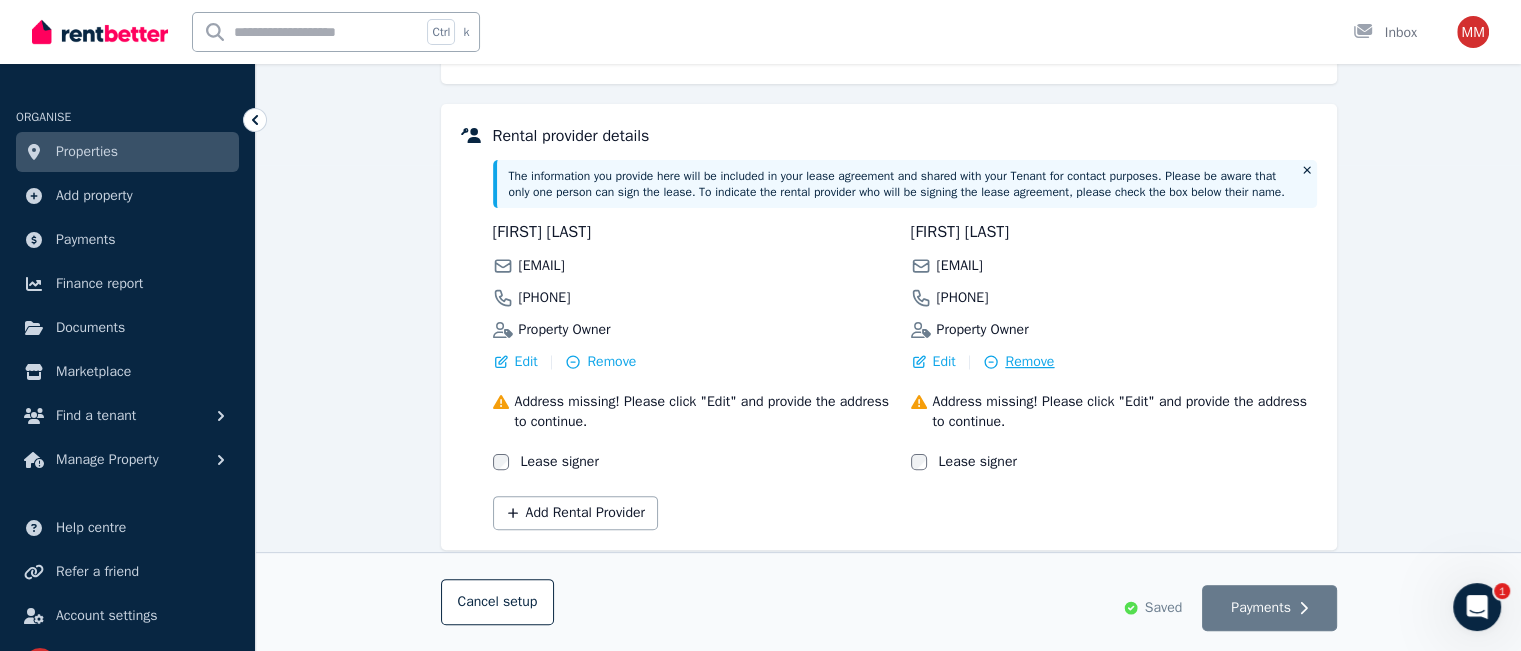 click on "Remove" at bounding box center [1029, 362] 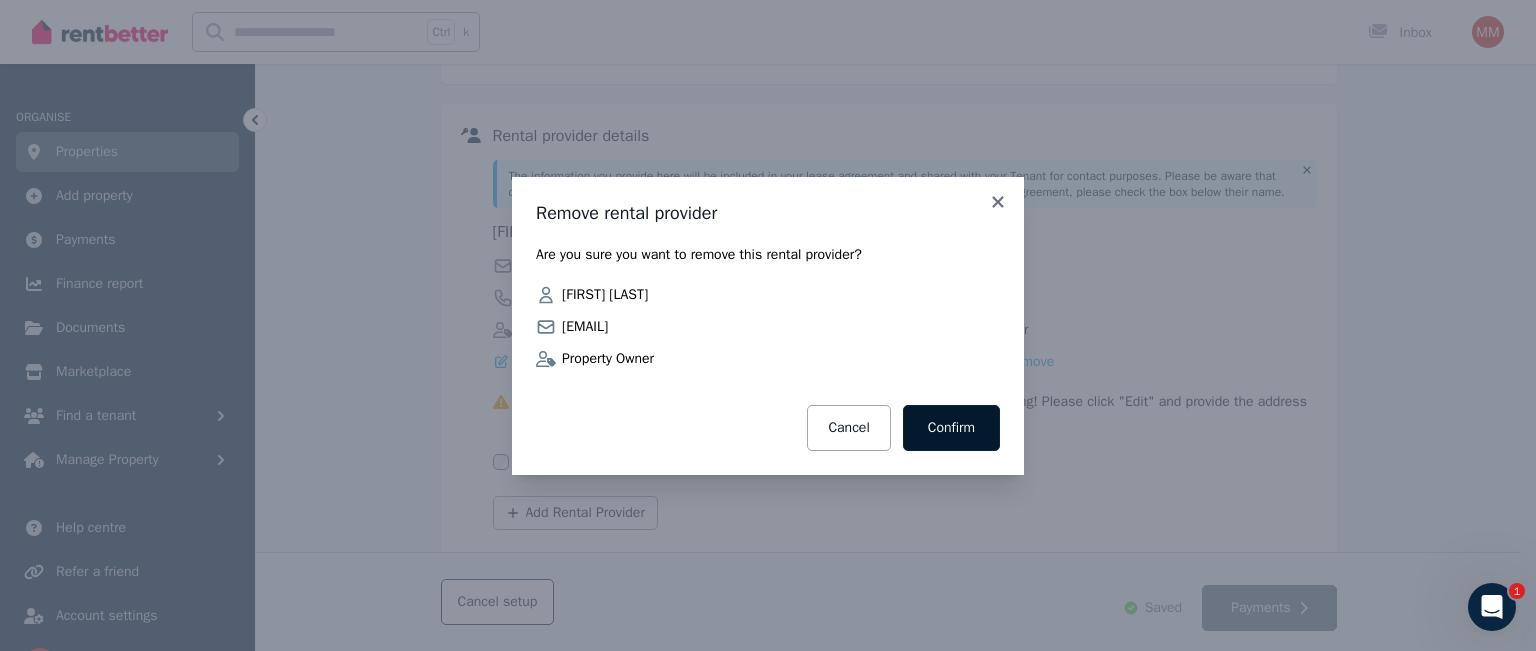 click on "Confirm" at bounding box center [951, 428] 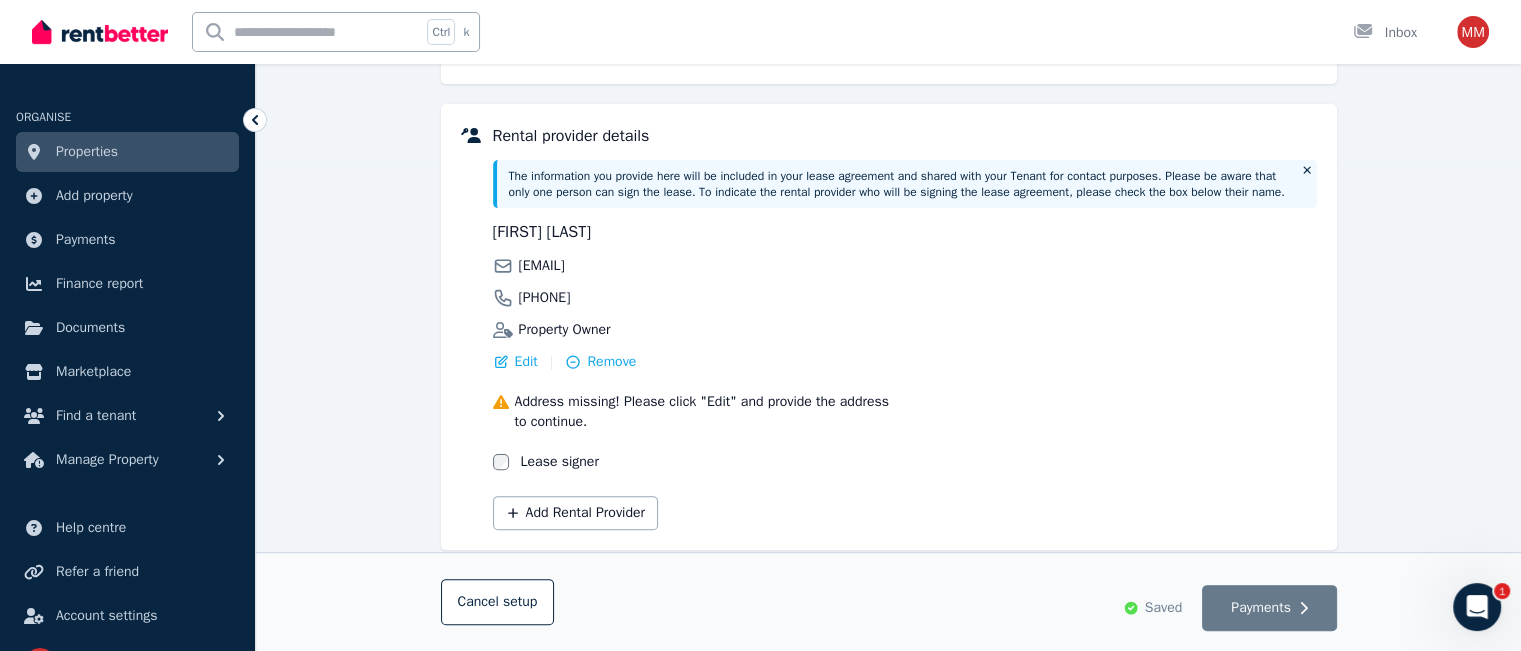 click on "Lease signer" at bounding box center [560, 462] 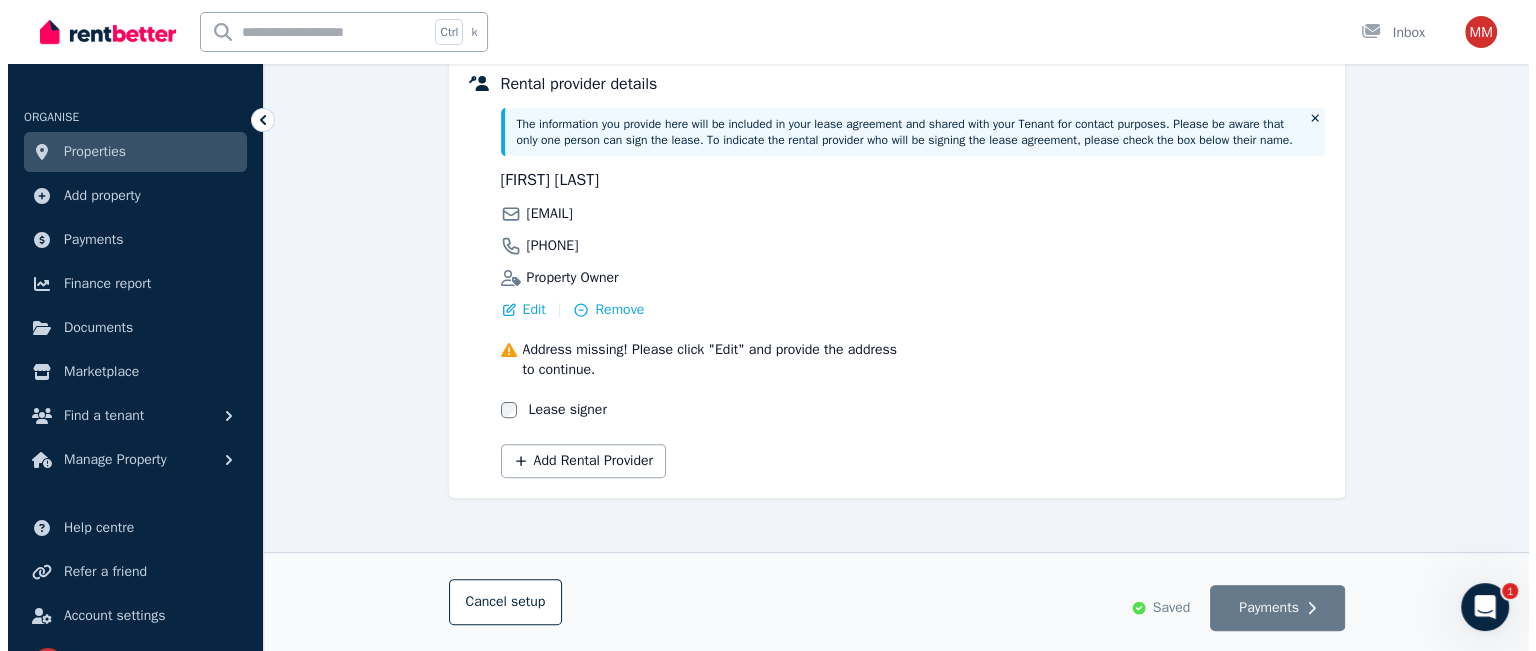 scroll, scrollTop: 536, scrollLeft: 0, axis: vertical 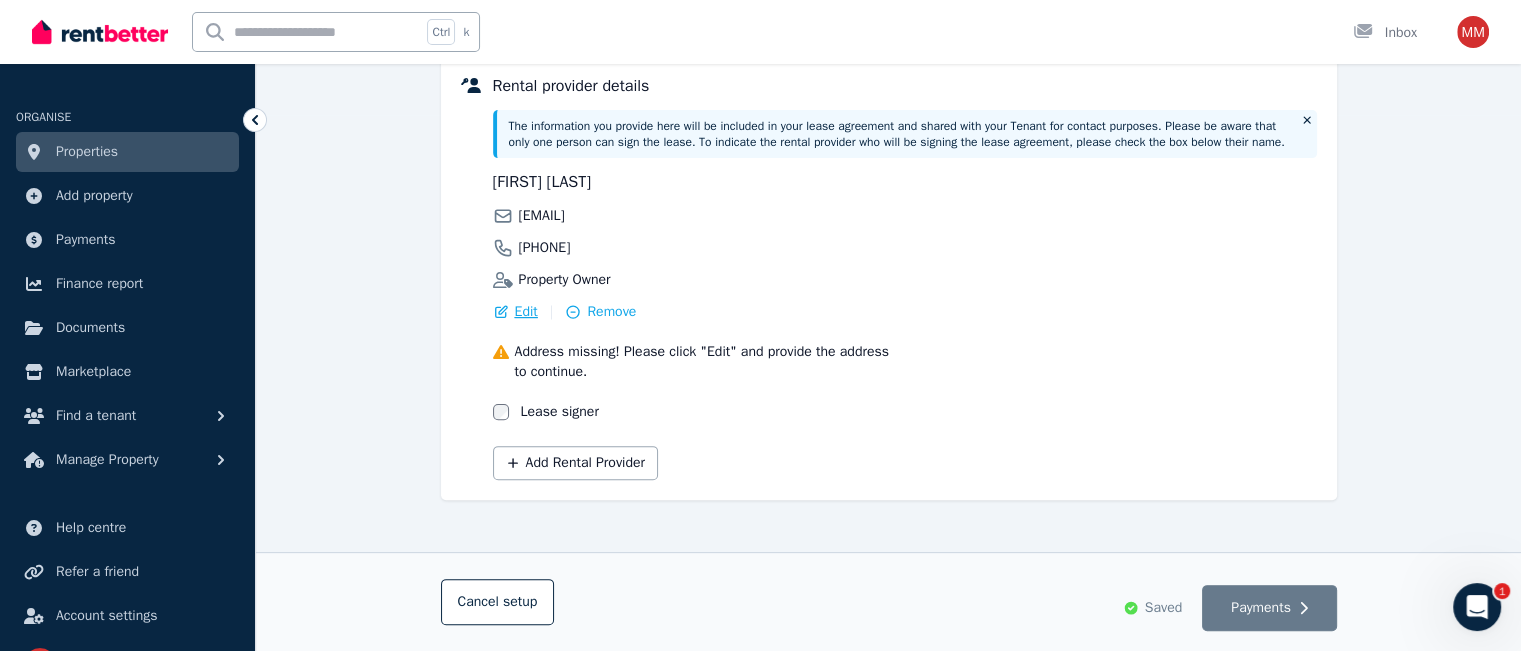 click on "Edit" at bounding box center [526, 312] 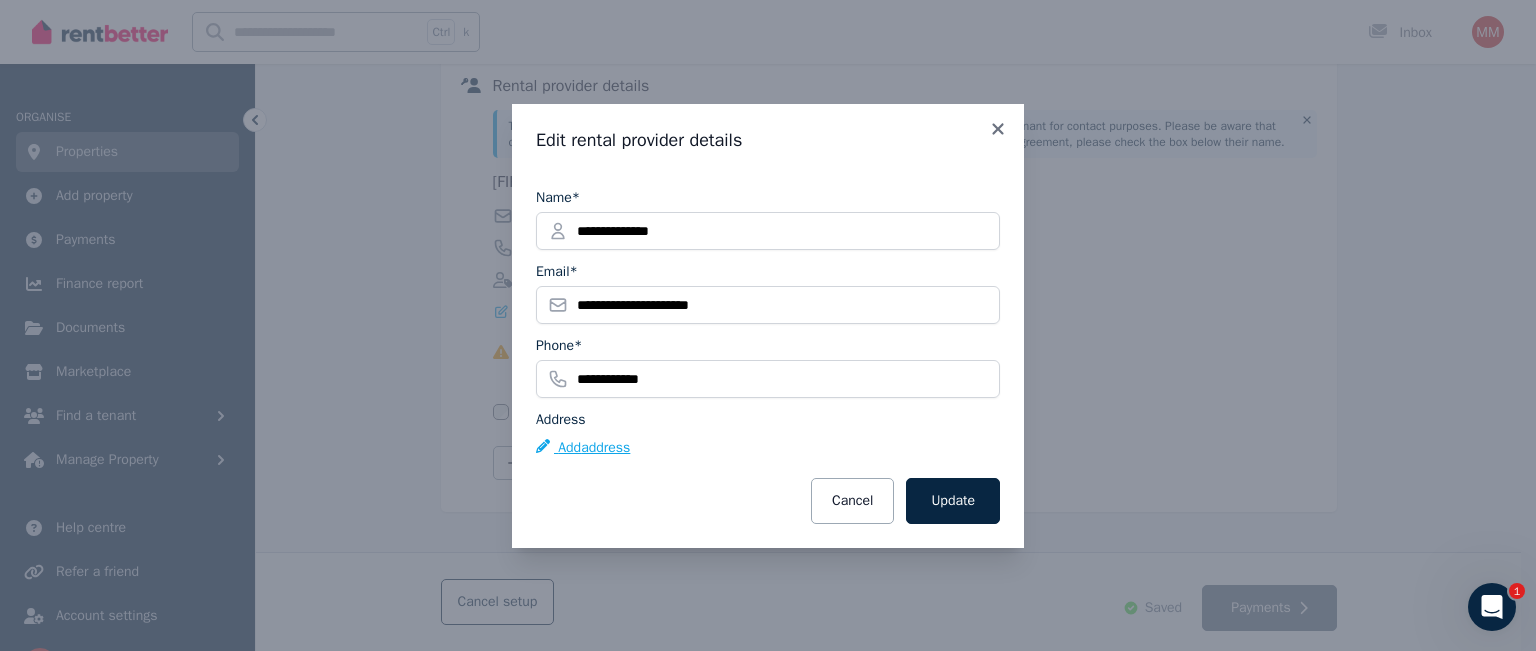 click on "Add  address" at bounding box center (583, 448) 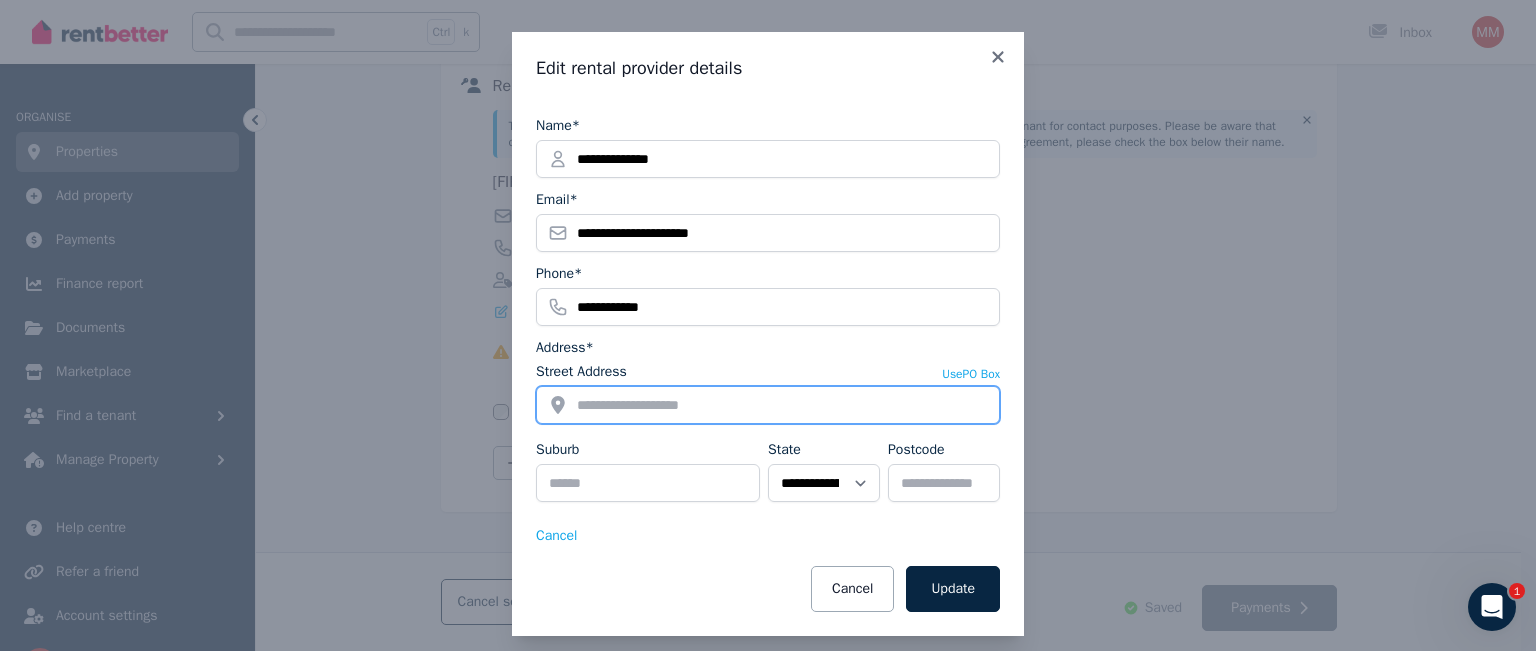 click on "Street Address" at bounding box center (768, 405) 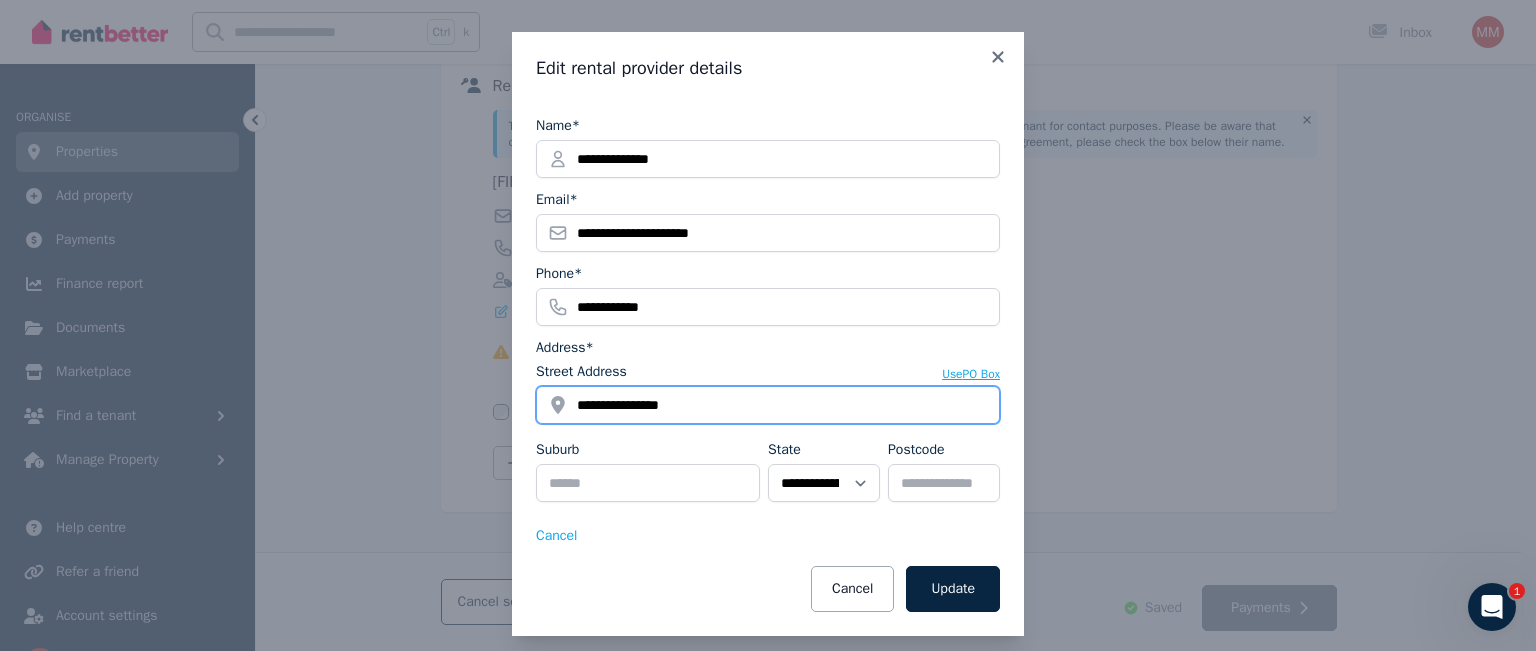 type on "**********" 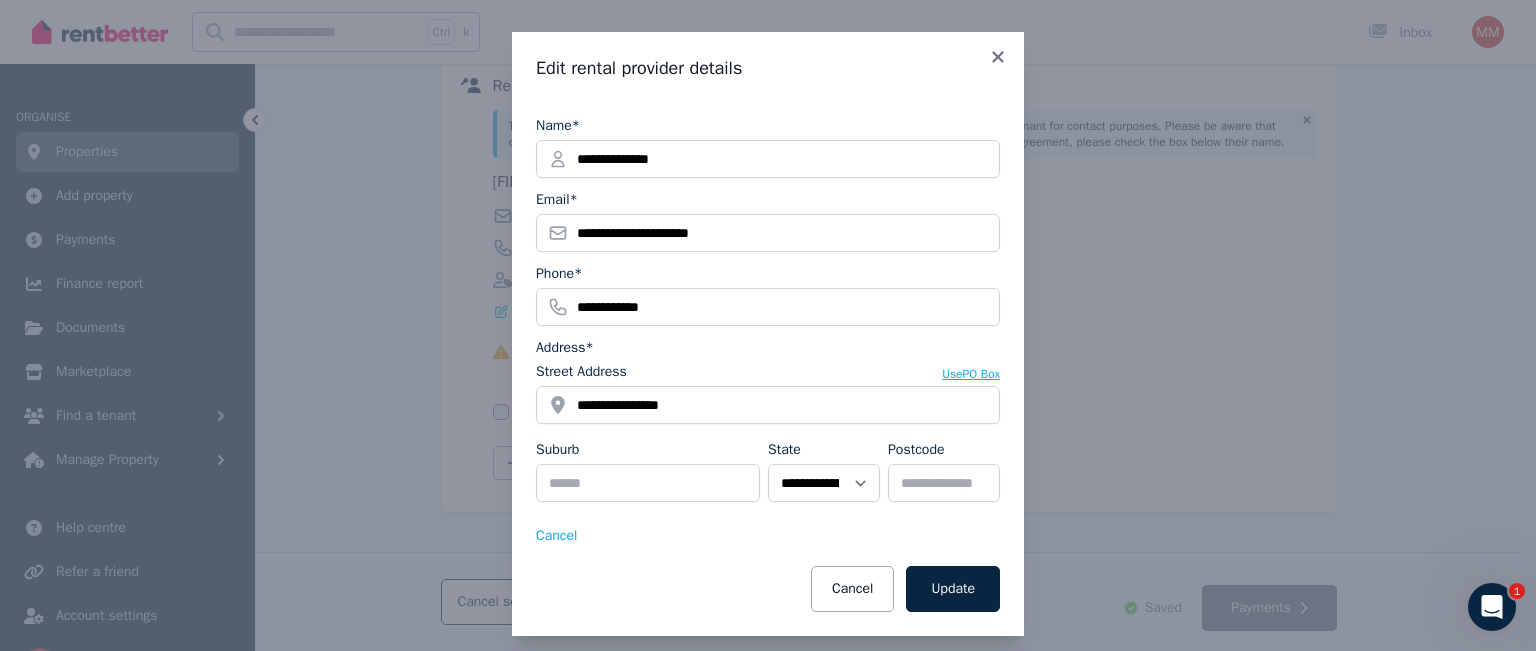 type 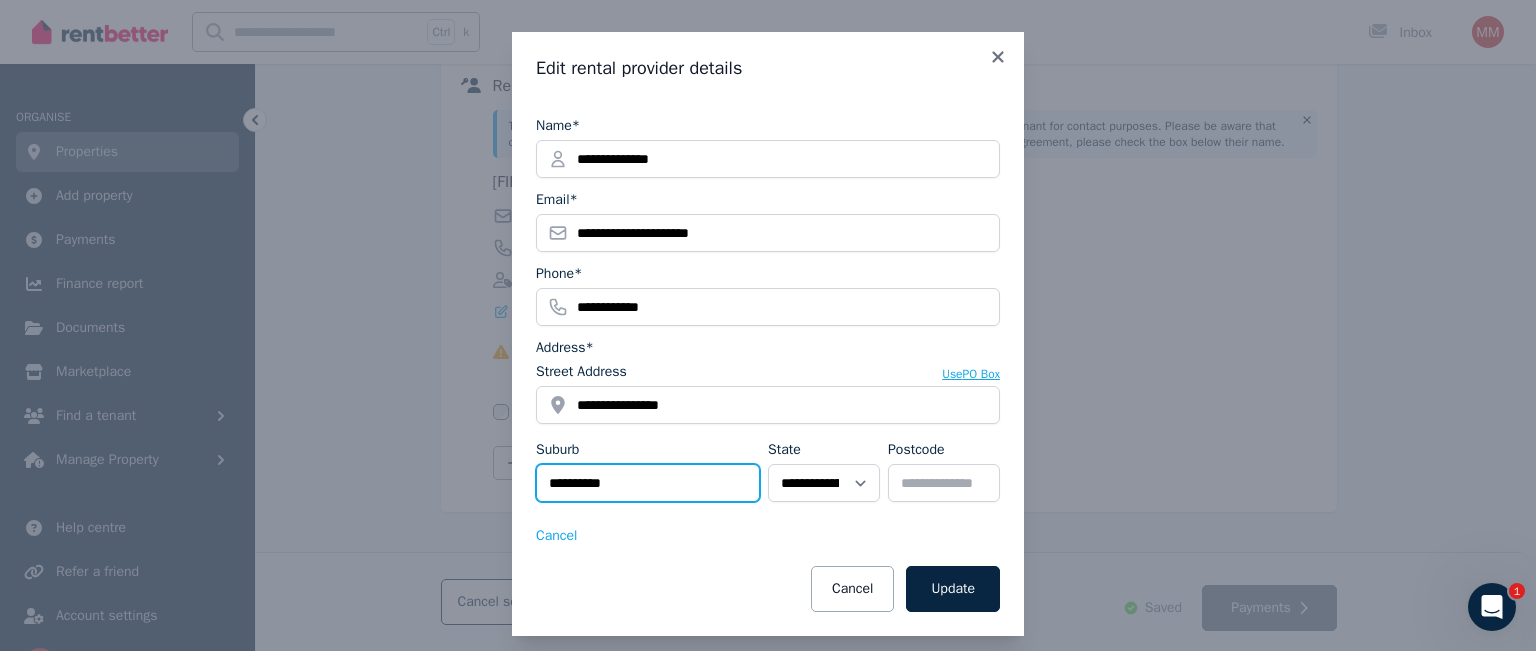 type on "**********" 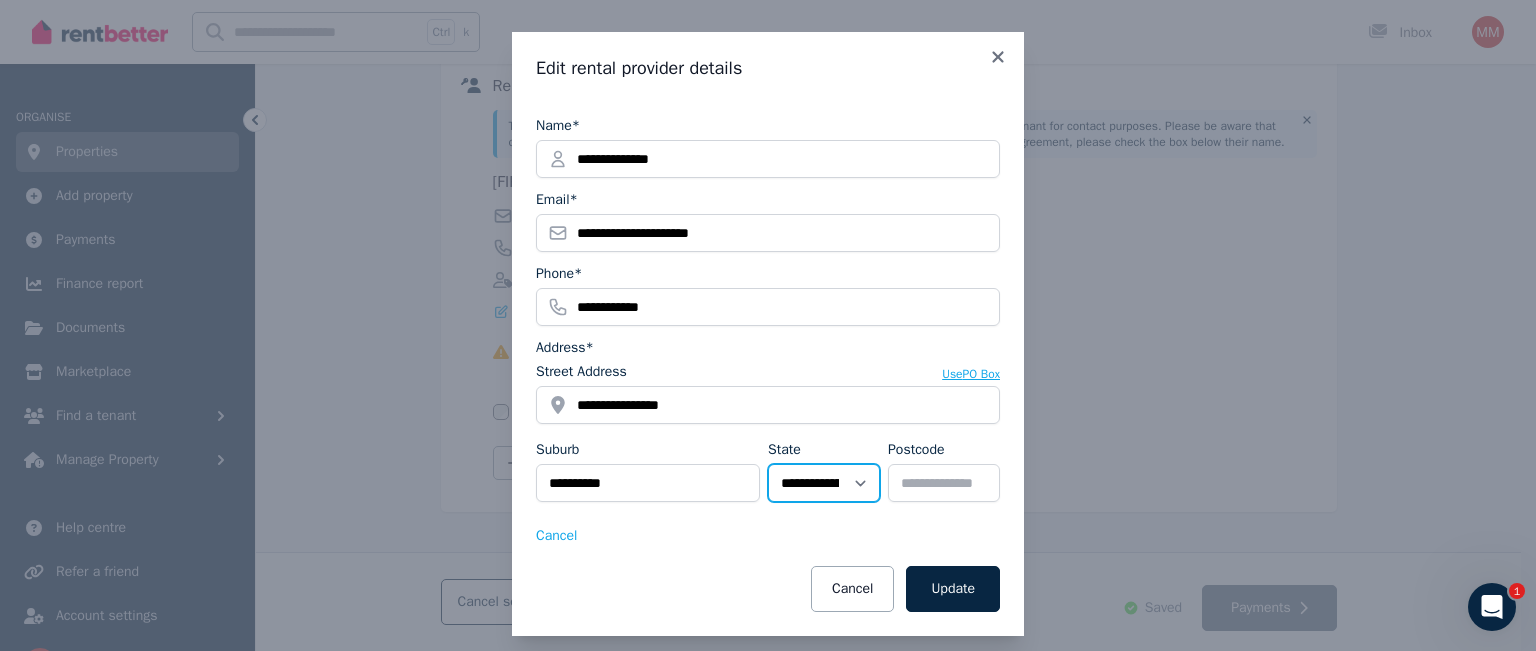 select on "***" 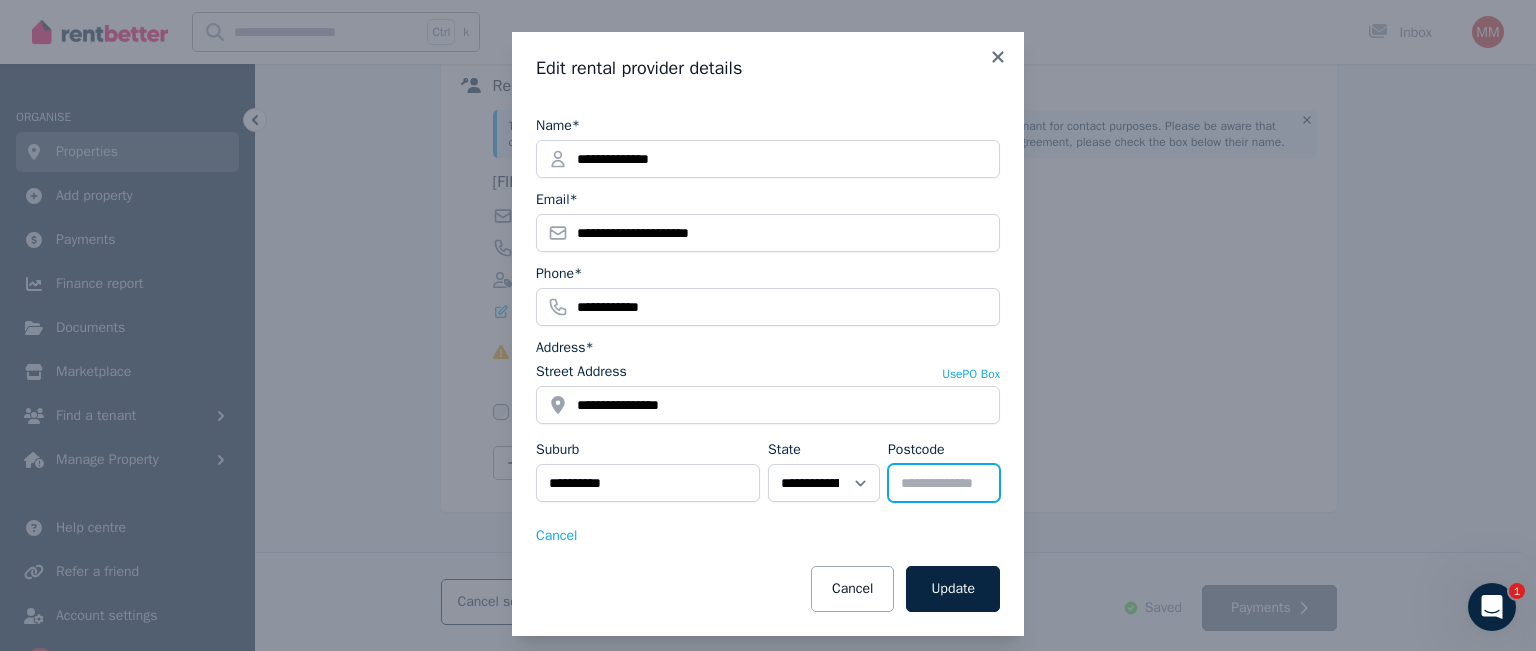 type on "****" 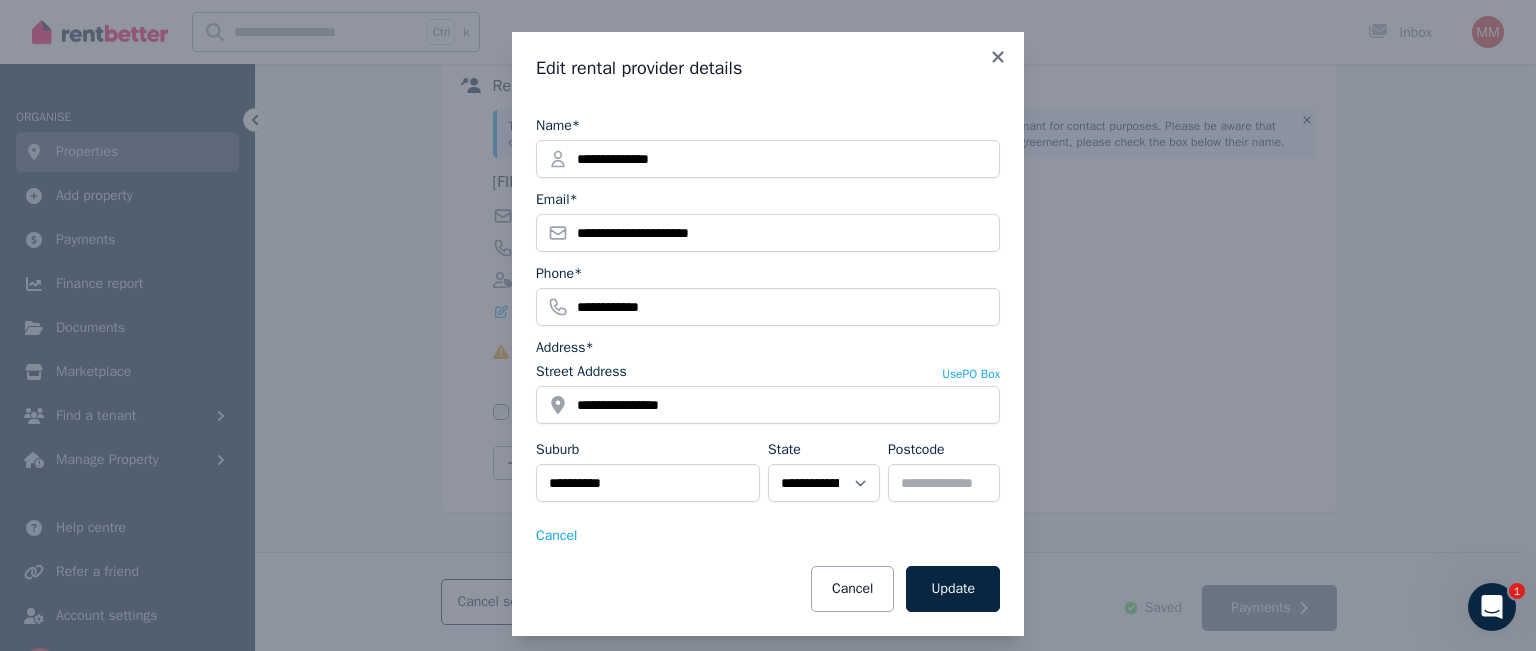 click on "Name * [REDACTED] Email * [REDACTED] Phone * [REDACTED] Address* Street Address * [REDACTED] Use PO Box Suburb * [REDACTED] State * [REDACTED] [REDACTED] [REDACTED] [REDACTED] [REDACTED] [REDACTED] [REDACTED] [REDACTED] [REDACTED] Postcode [REDACTED] Cancel Cancel Update" at bounding box center [768, 358] 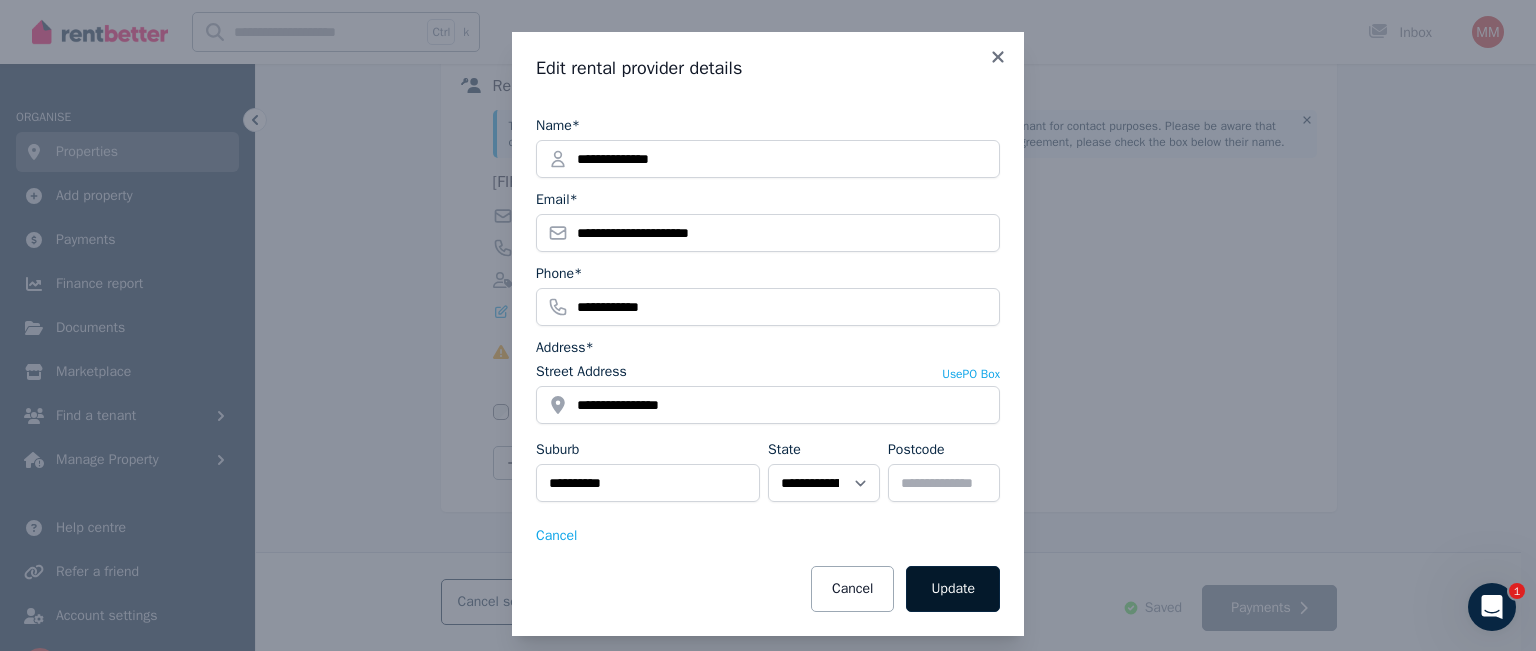 click on "Update" at bounding box center [953, 589] 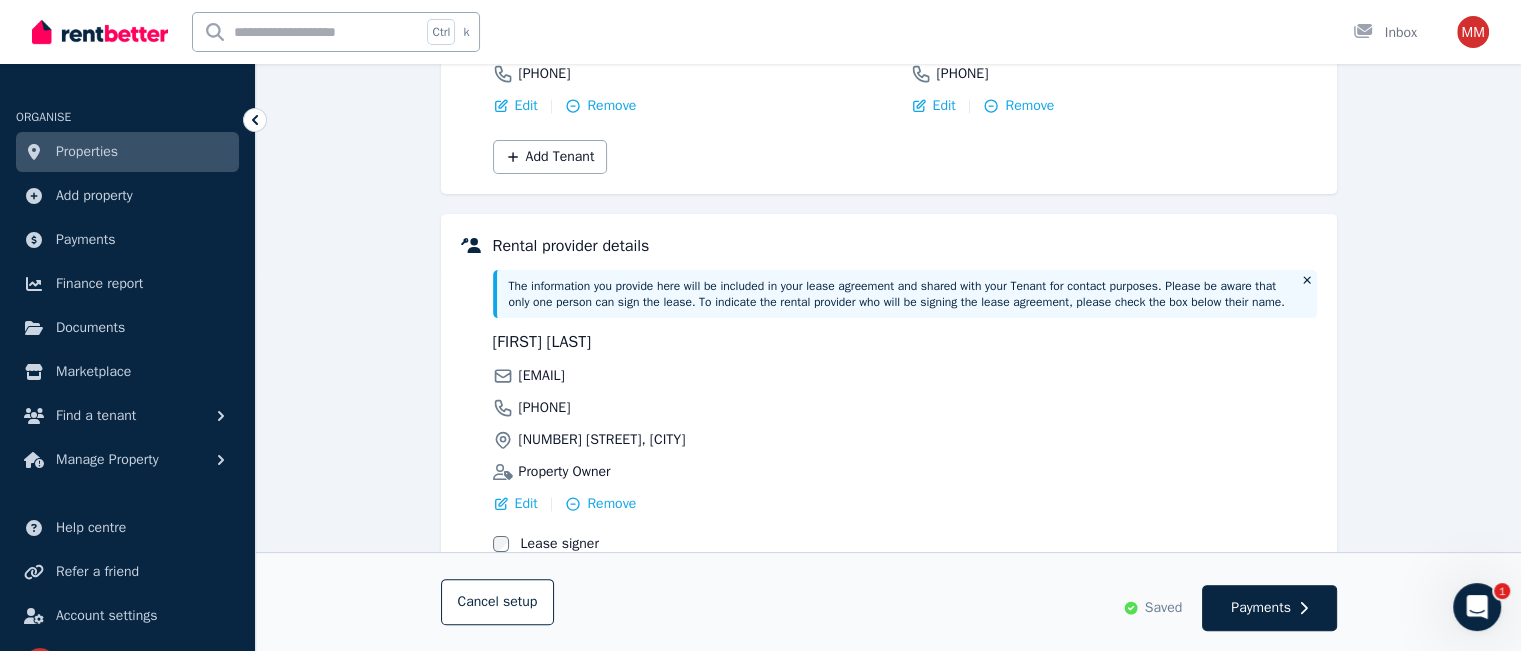 scroll, scrollTop: 510, scrollLeft: 0, axis: vertical 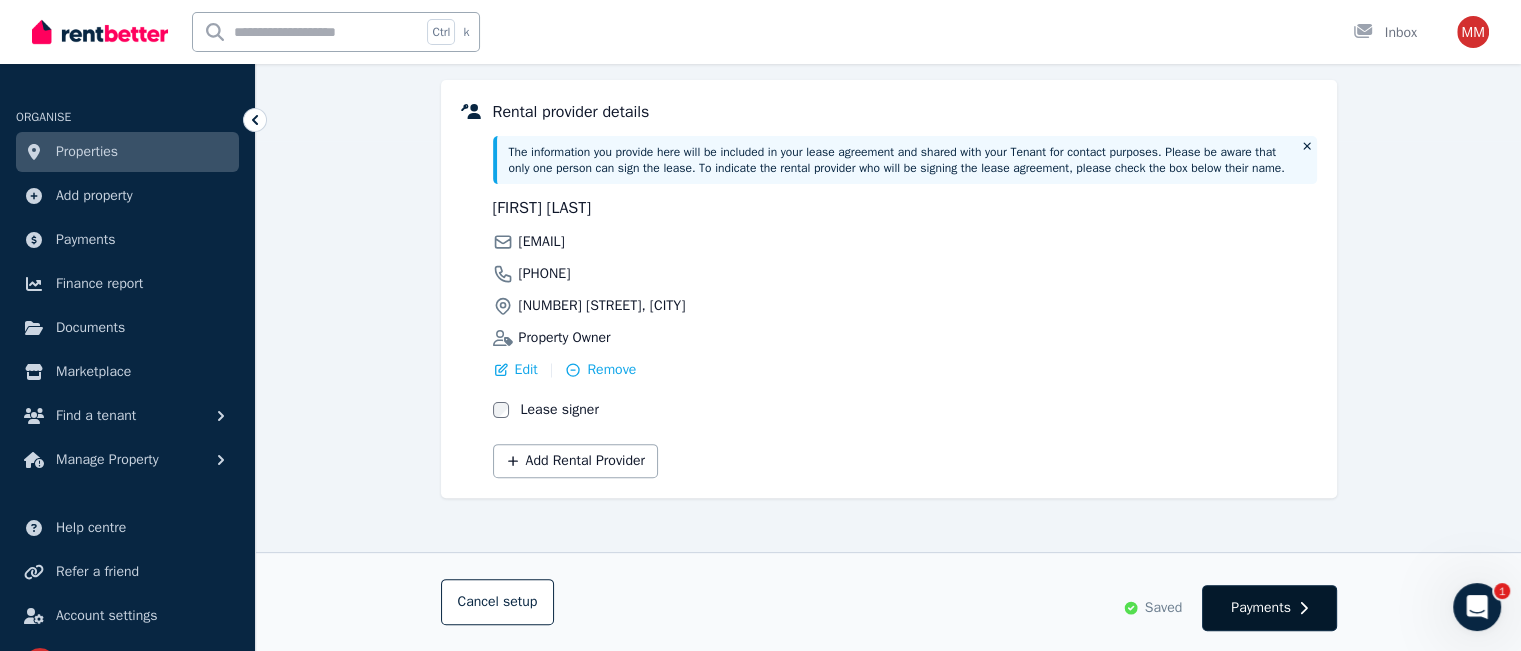 click on "Payments" at bounding box center (1261, 608) 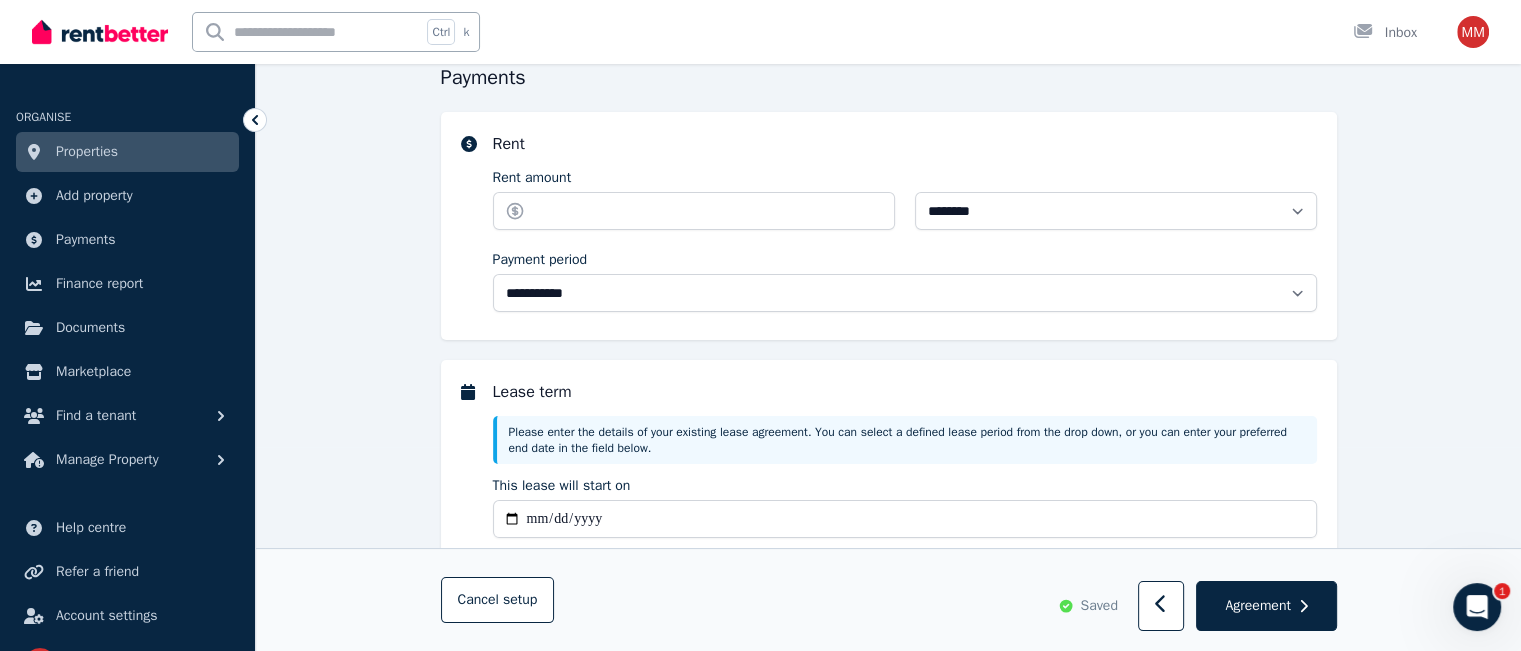 scroll, scrollTop: 208, scrollLeft: 0, axis: vertical 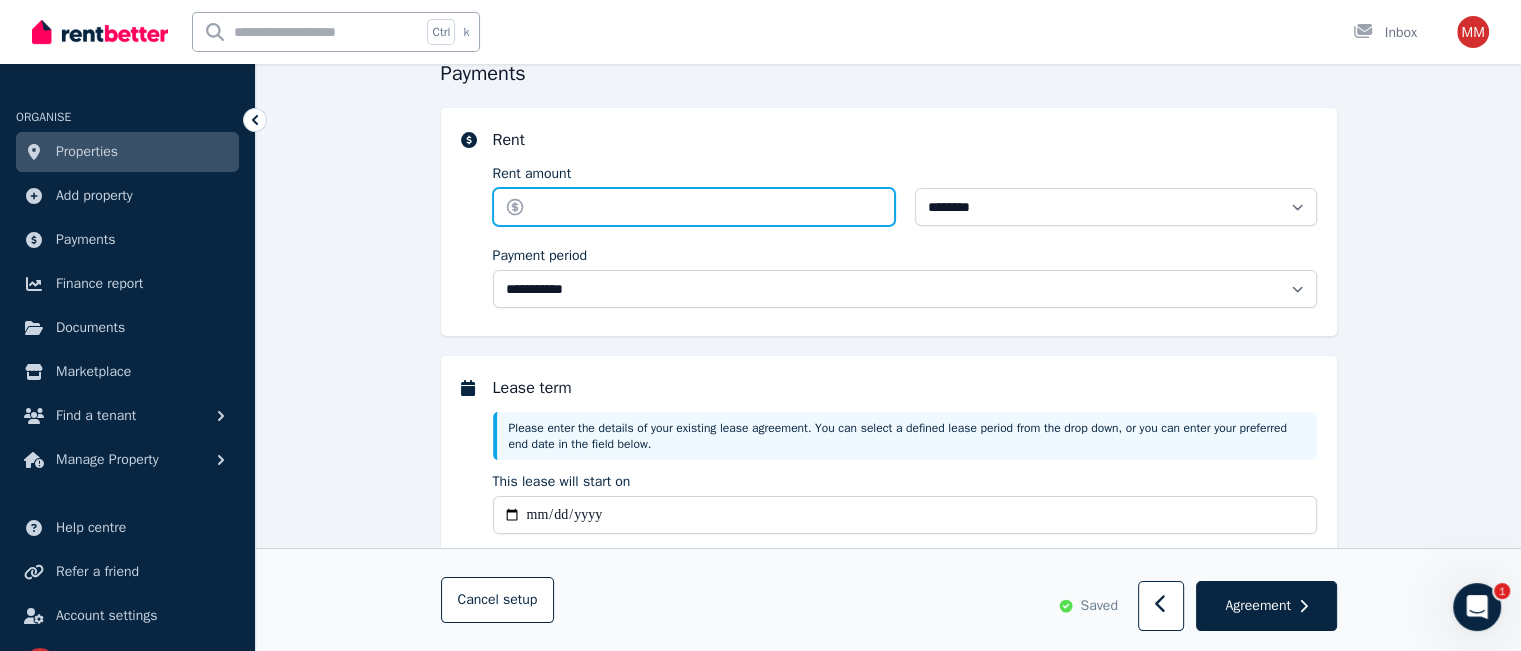 click on "Rent amount" at bounding box center (694, 207) 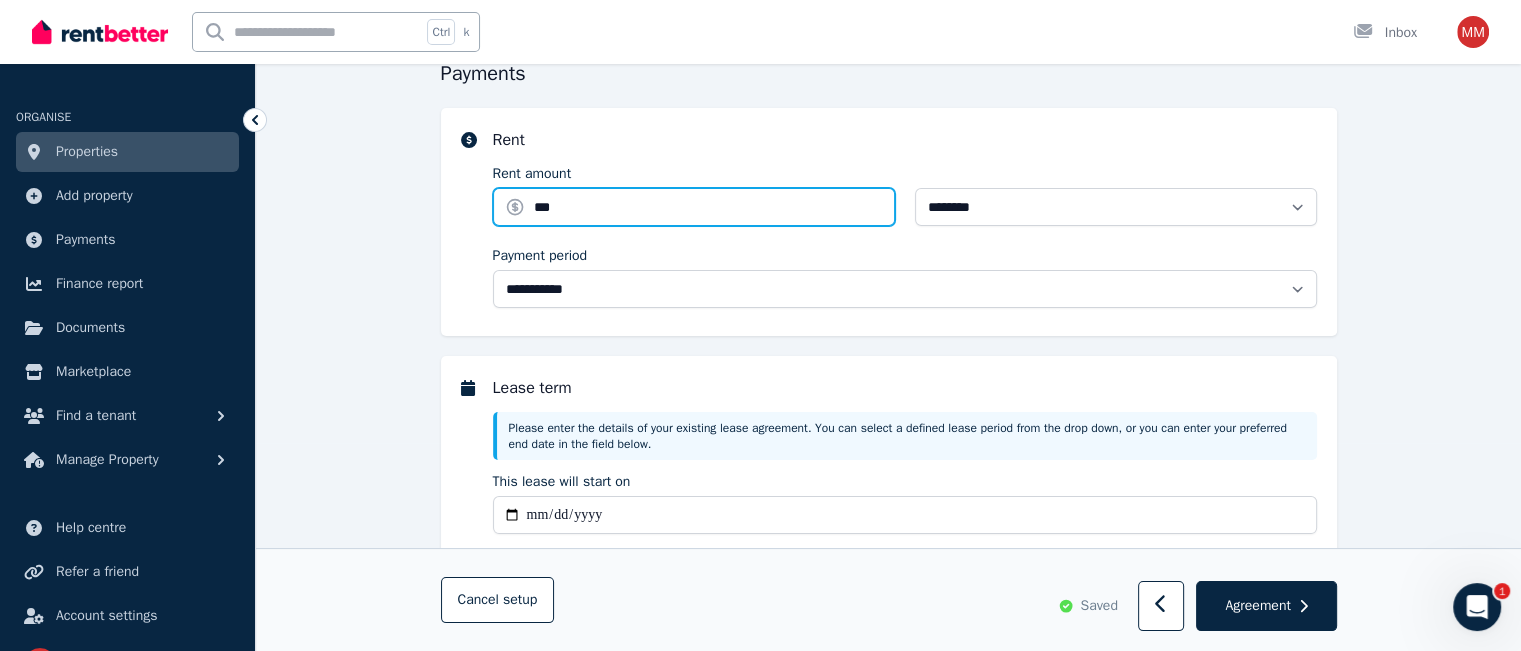 type on "***" 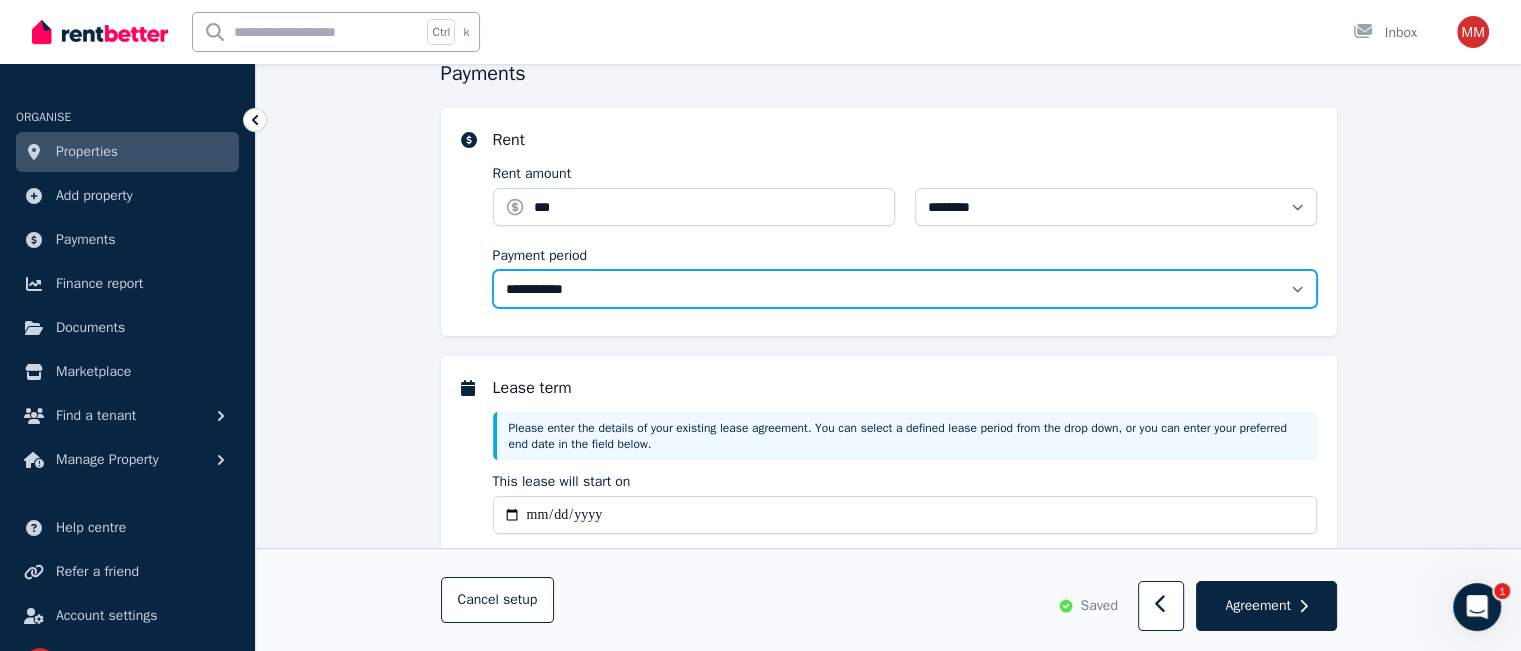 click on "**********" at bounding box center (905, 289) 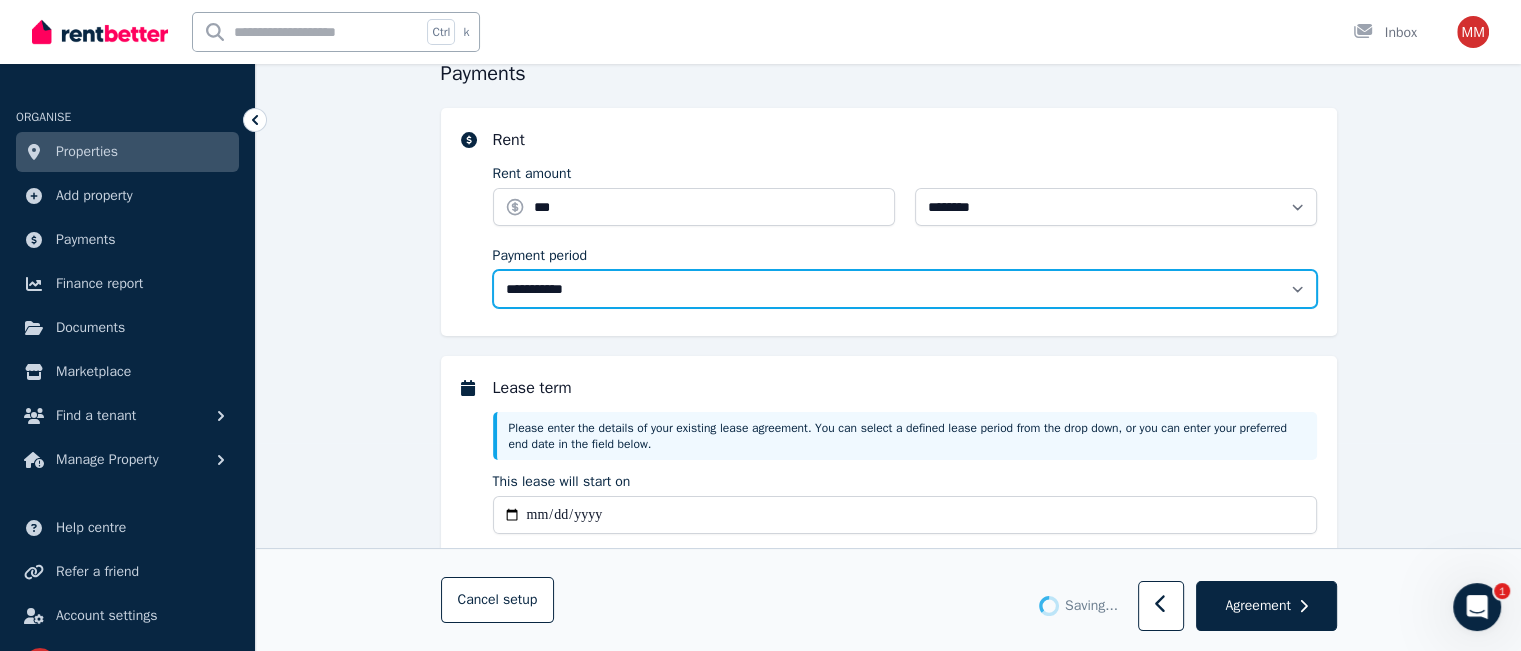 type 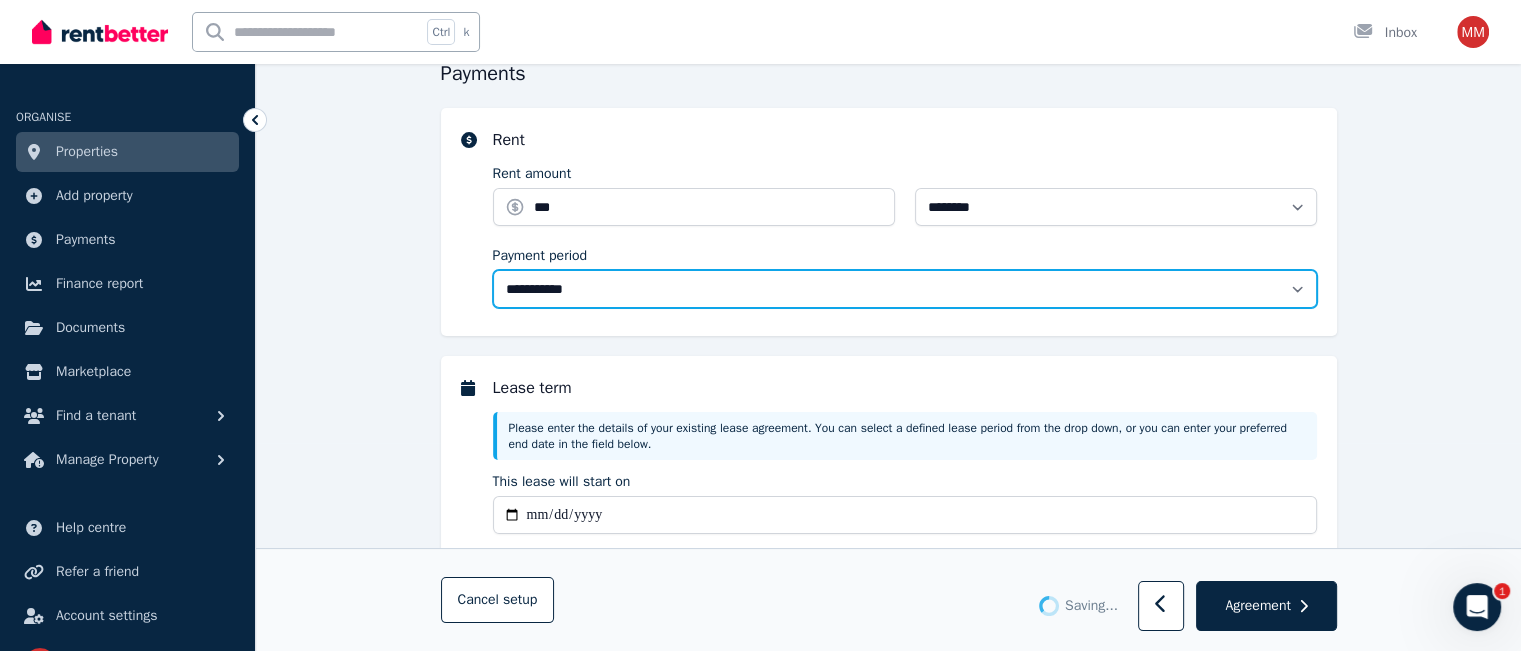 type on "**********" 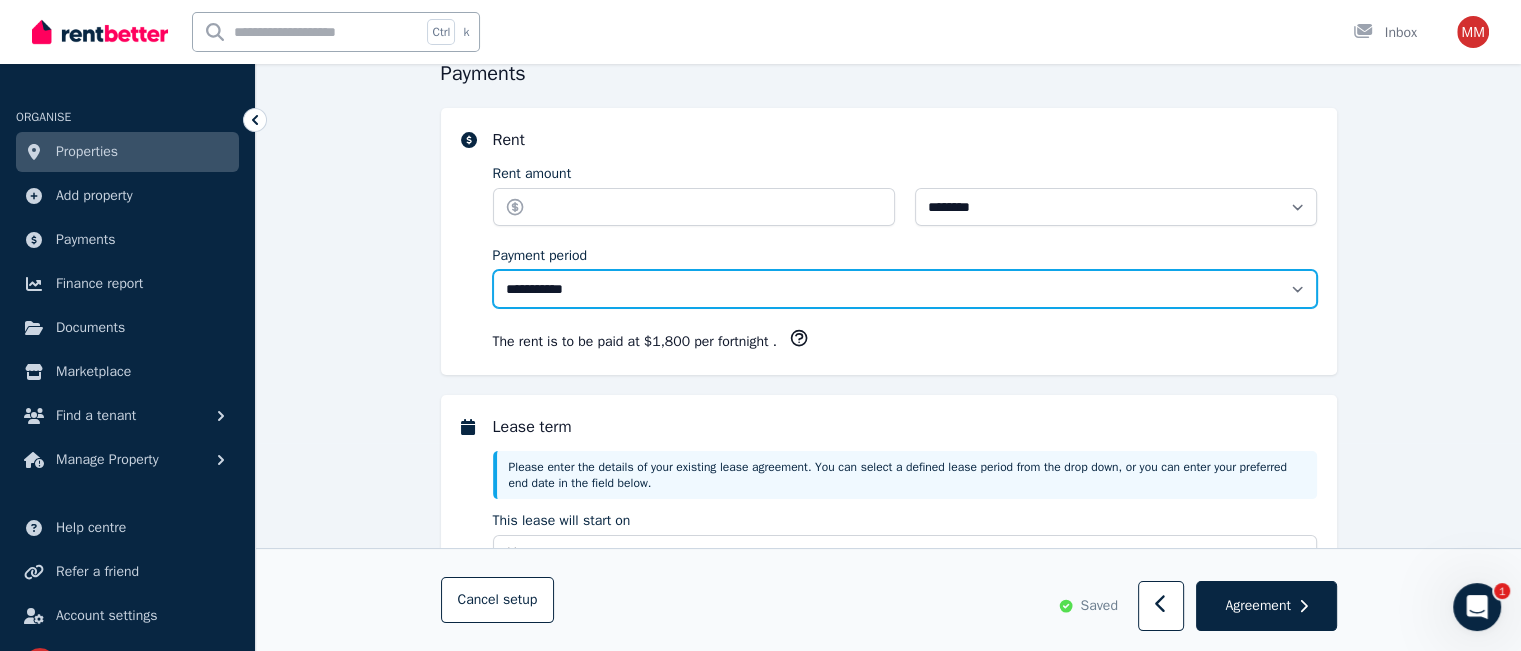 type on "******" 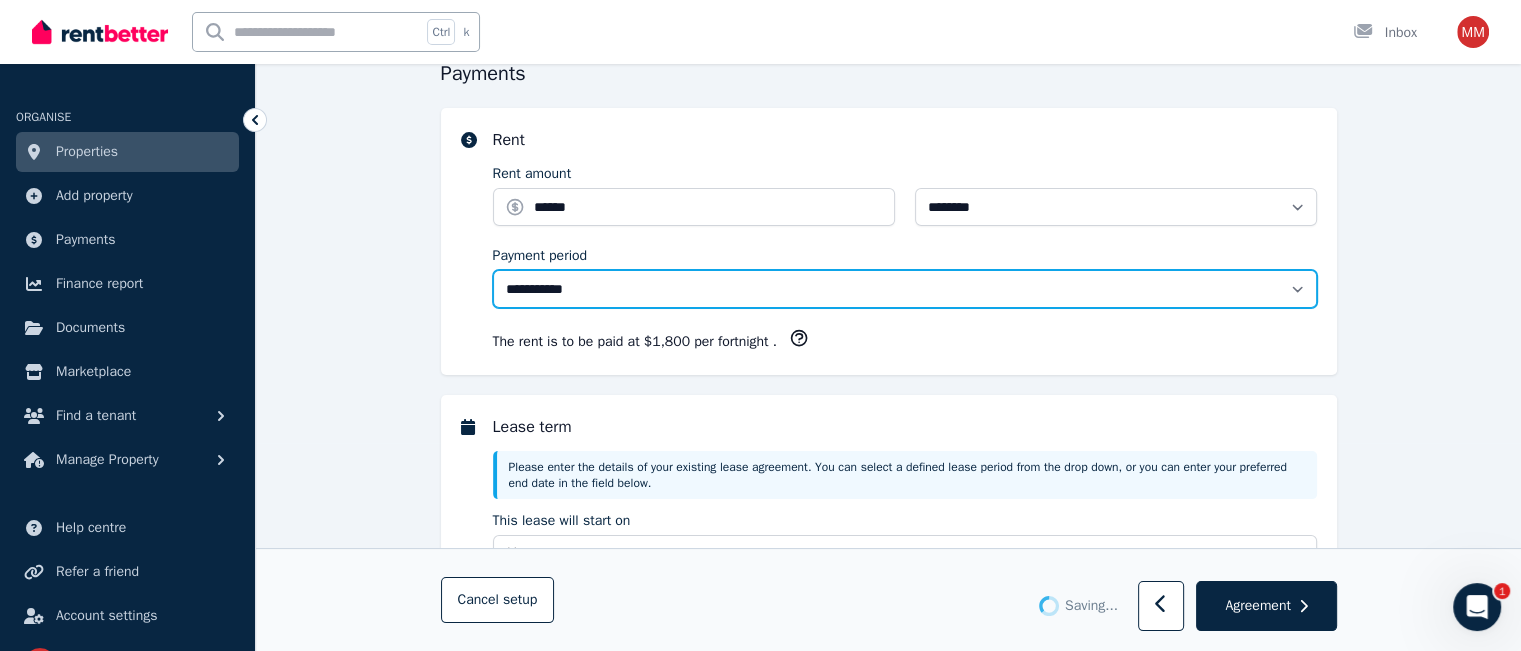 click on "**********" at bounding box center [905, 289] 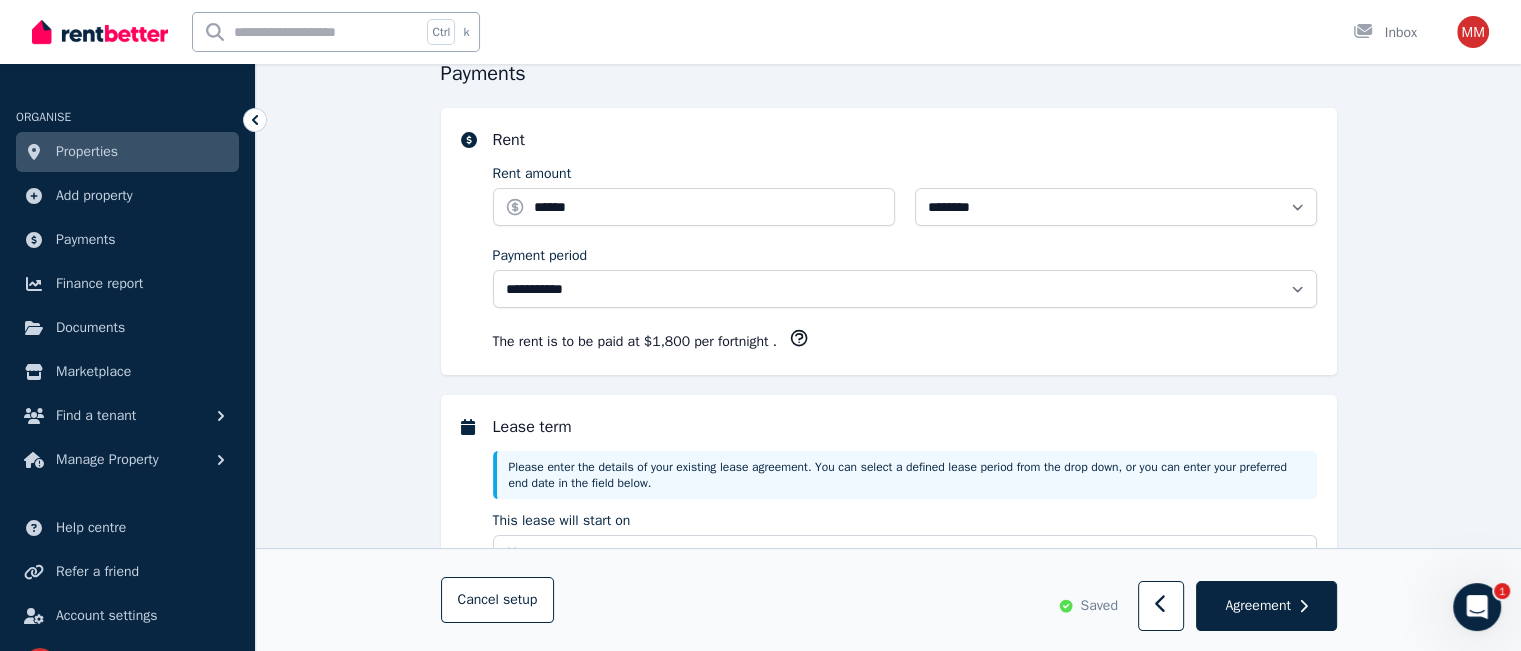 click on "Parties Rental provider and tenant details Payments Bond and rental payments Agreement Lease agreement Review Send tenancy details Step 2 / 4 : Payments Payments Rent Rent amount [REDACTED] Rent Period [REDACTED] [REDACTED] [REDACTED] [REDACTED] Payment period [REDACTED] [REDACTED] [REDACTED] The rent is to be paid at $1,800 per fortnight . Lease term Please enter the details of your existing lease agreement. You can select a defined lease period from the drop down, or you can enter your preferred end date in the field below. This lease will start on [DATE] Lease Term [REDACTED] [REDACTED] [REDACTED] [REDACTED] [REDACTED] [REDACTED] [REDACTED] [REDACTED] [REDACTED] This lease will end on [DATE] Bond details State: New South Wales We recommend that you have your tenant pay directly to the bond authority . Once you've finalised your lease agreement, please login to your RBO (Rental Bonds Online) account to lodge the bond. Bond amount [REDACTED] Due Date [REDACTED] The tenant is to provide the rental bond to The landlord or another person Yes No Yes No" at bounding box center [888, 1122] 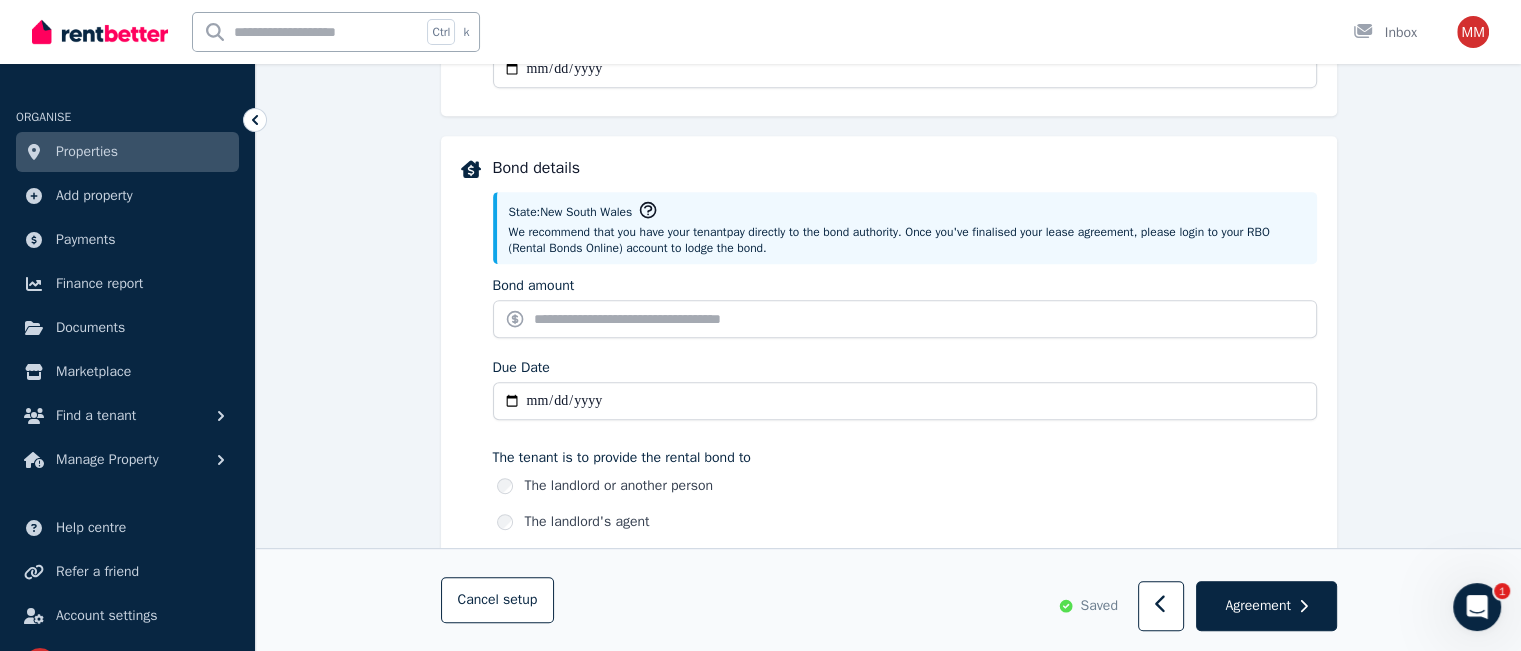 scroll, scrollTop: 867, scrollLeft: 0, axis: vertical 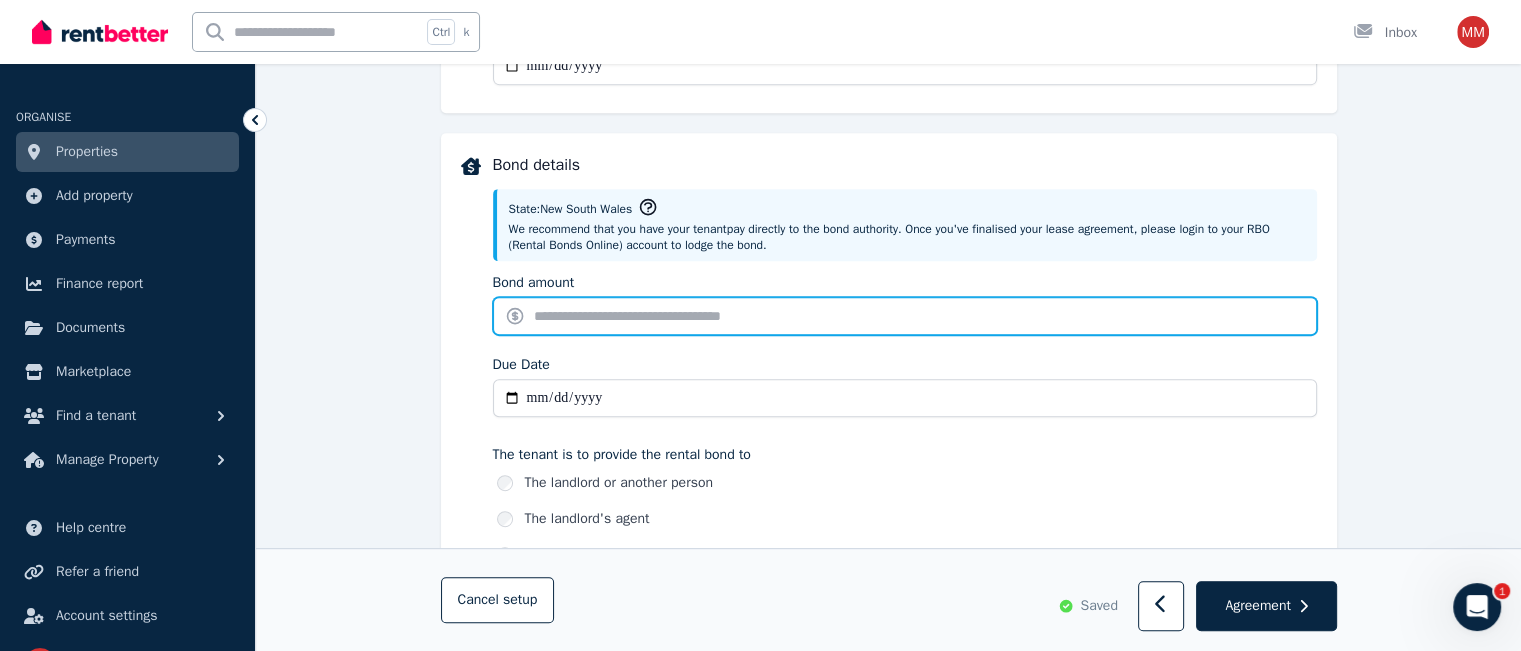 click on "Bond amount" at bounding box center [905, 316] 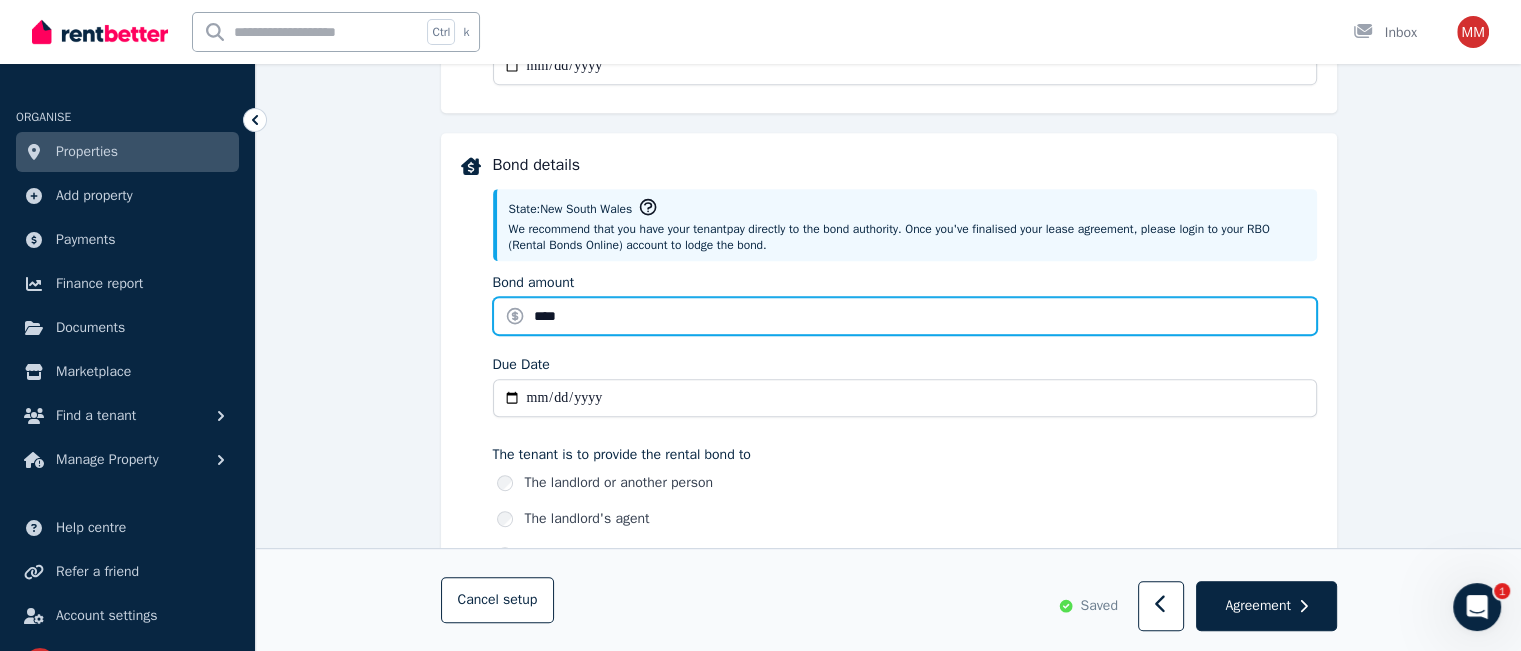 type on "****" 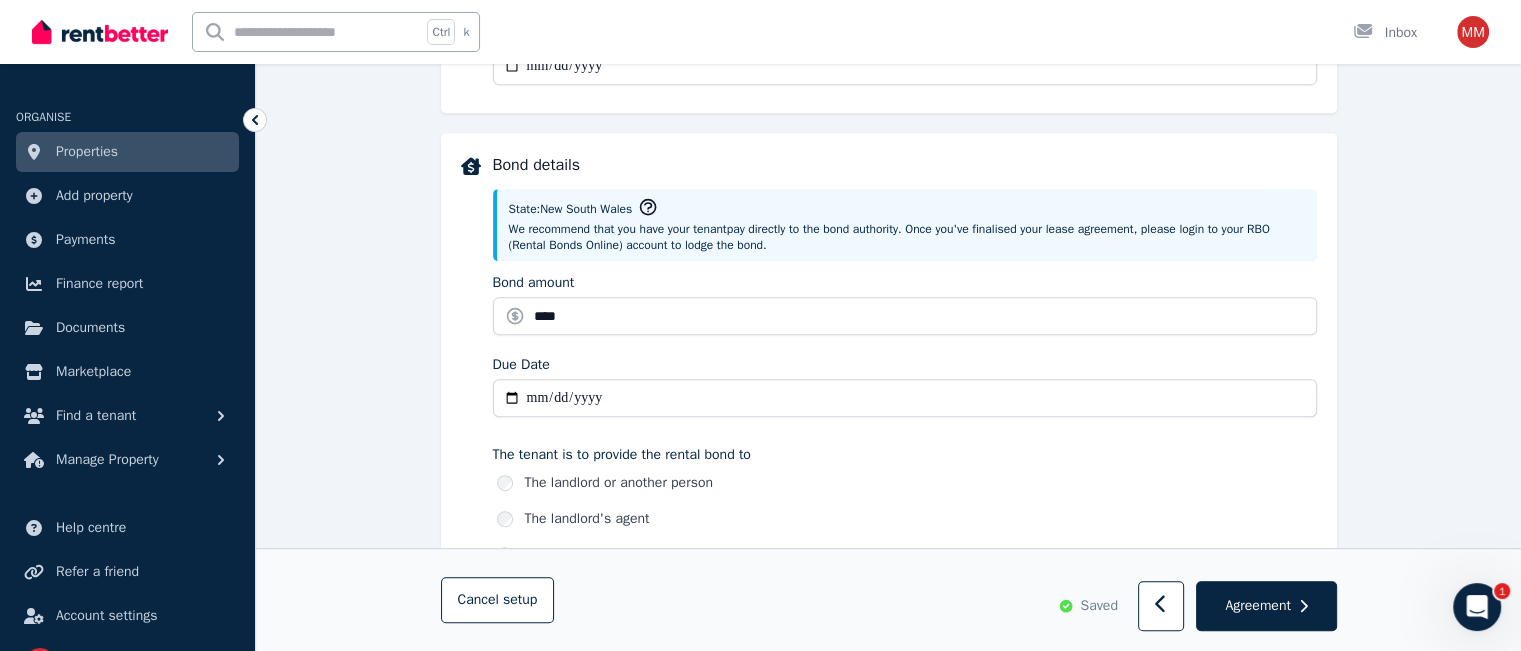 type on "**********" 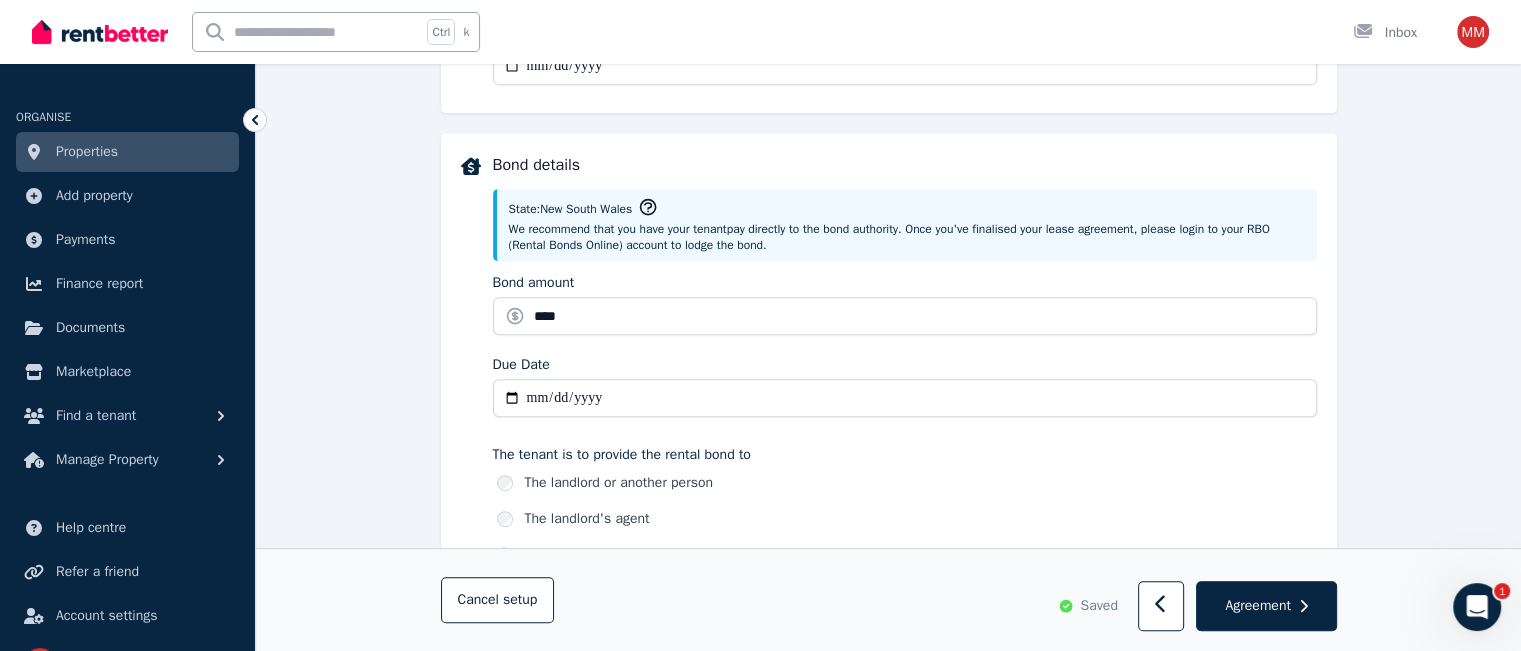 click on "Parties Rental provider and tenant details Payments Bond and rental payments Agreement Lease agreement Review Send tenancy details Step 2 / 4 : Payments Payments Rent Rent amount [REDACTED] Rent Period [REDACTED] [REDACTED] [REDACTED] [REDACTED] Payment period [REDACTED] [REDACTED] [REDACTED] The rent is to be paid at $1,800 per fortnight . Lease term Please enter the details of your existing lease agreement. You can select a defined lease period from the drop down, or you can enter your preferred end date in the field below. This lease will start on [DATE] Lease Term [REDACTED] [REDACTED] [REDACTED] [REDACTED] [REDACTED] [REDACTED] [REDACTED] [REDACTED] [REDACTED] This lease will end on [DATE] Bond details State: New South Wales We recommend that you have your tenant pay directly to the bond authority . Once you've finalised your lease agreement, please login to your RBO (Rental Bonds Online) account to lodge the bond. Bond amount [REDACTED] Due Date [REDACTED] The tenant is to provide the rental bond to The landlord's agent Yes No" at bounding box center (888, 463) 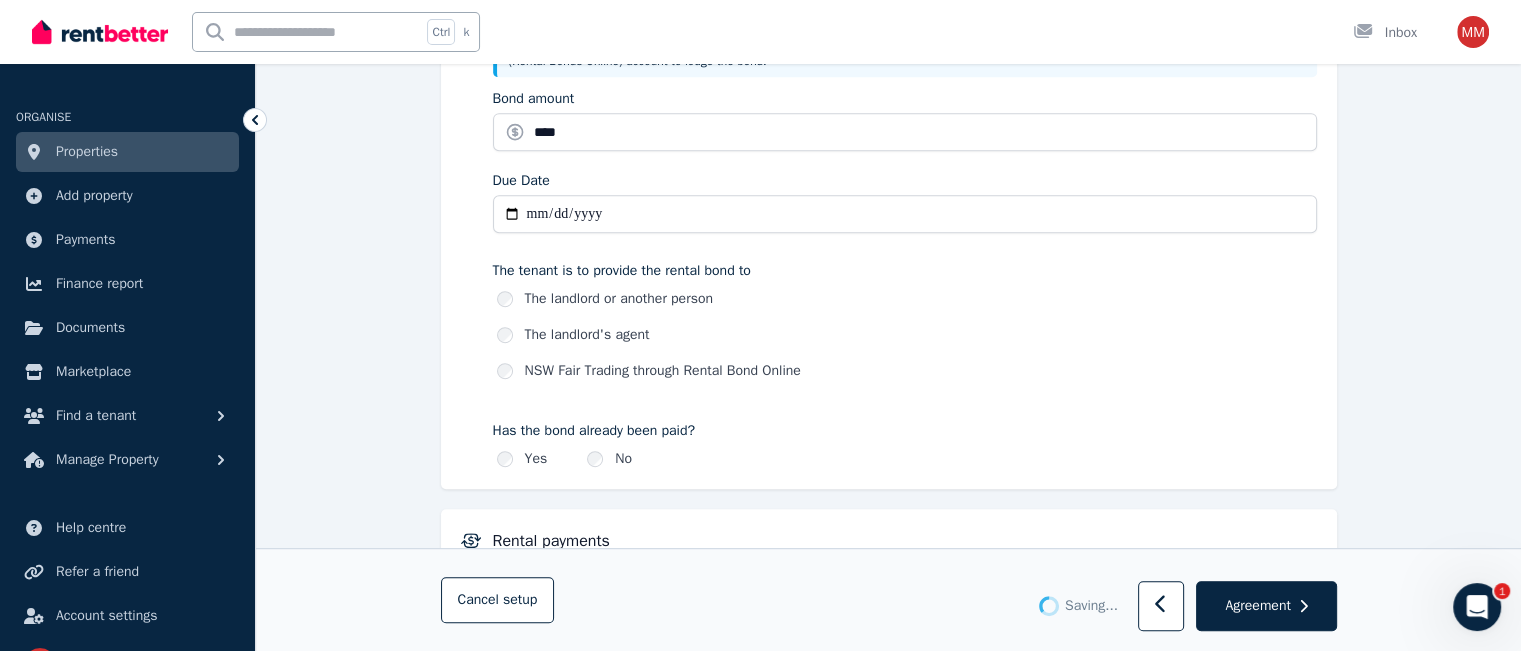 scroll, scrollTop: 1059, scrollLeft: 0, axis: vertical 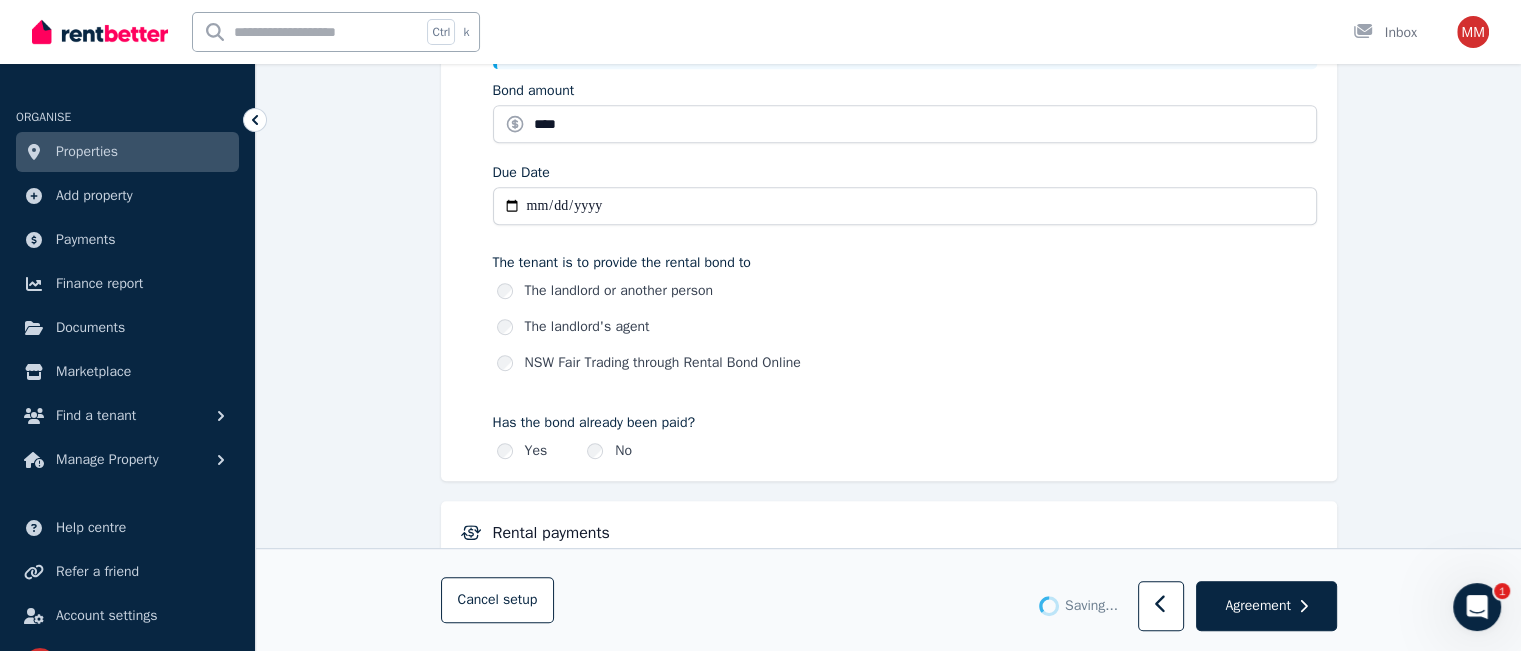 type 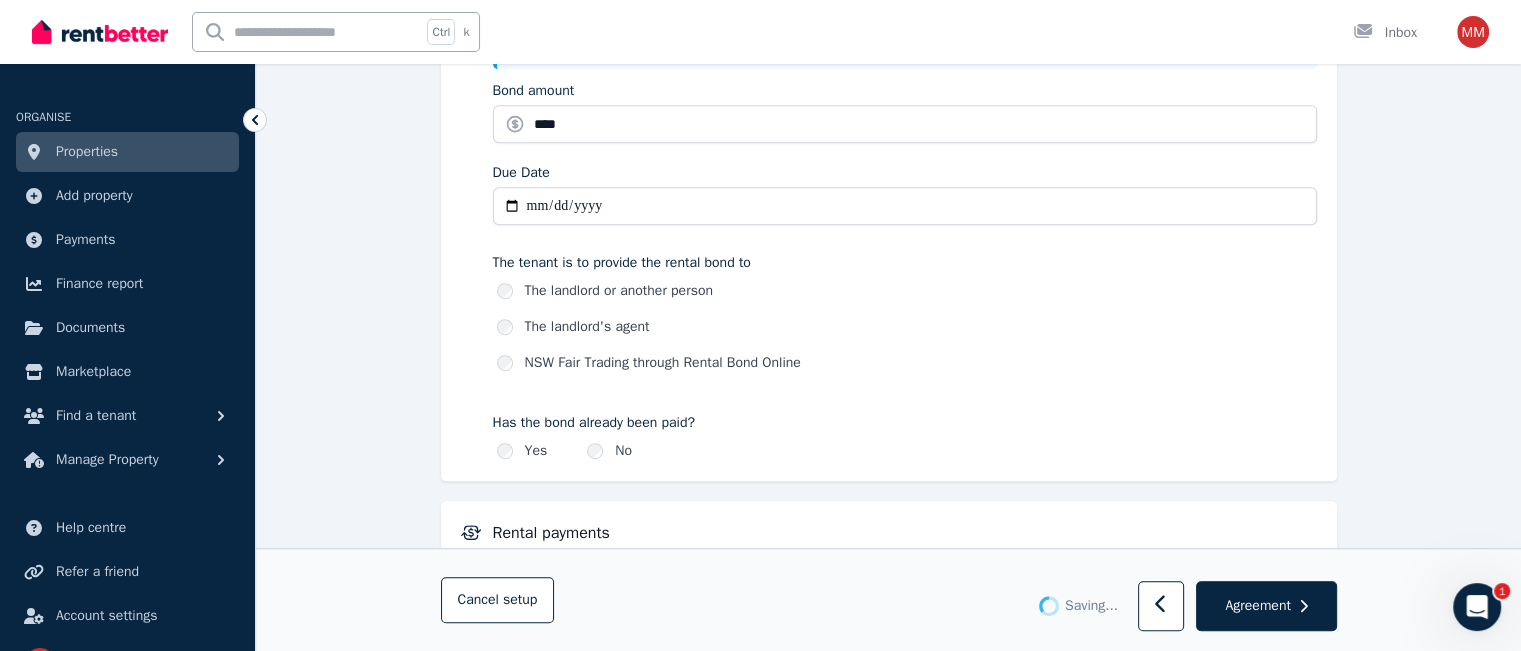 type 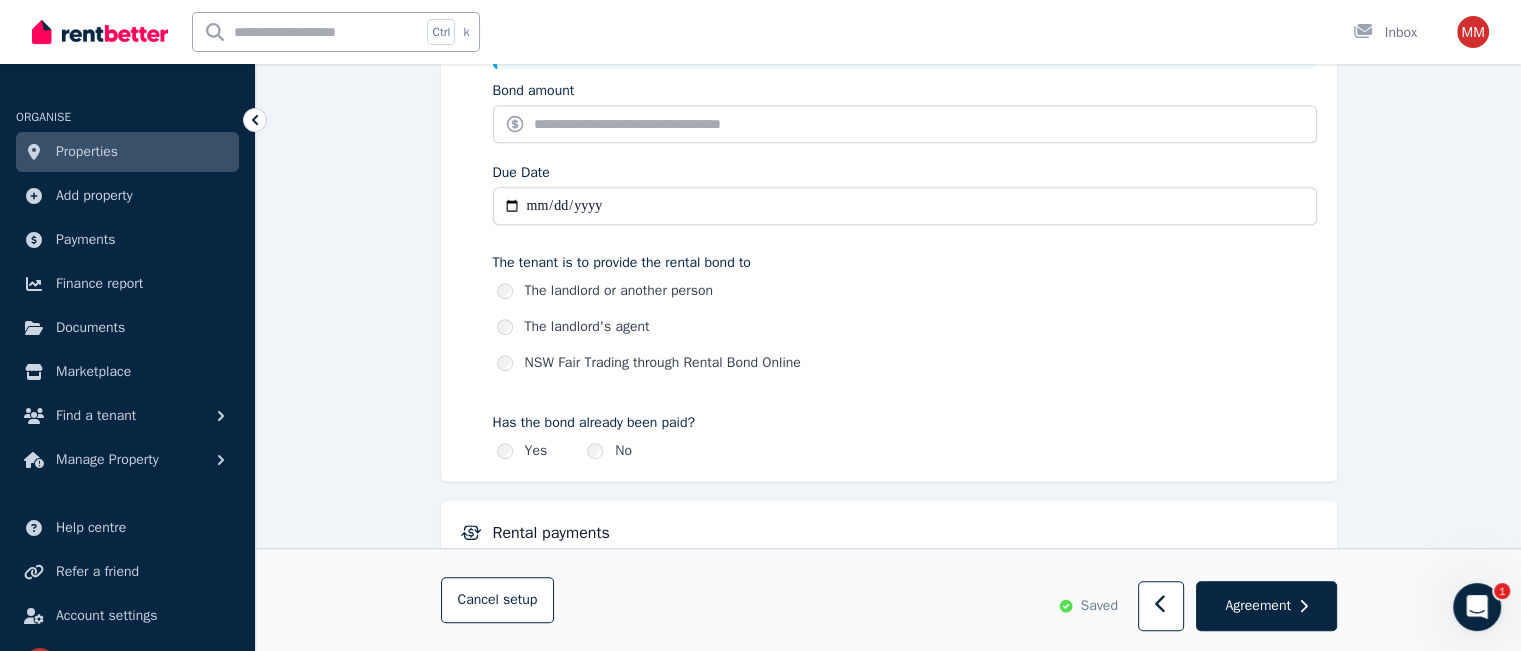 type on "*******" 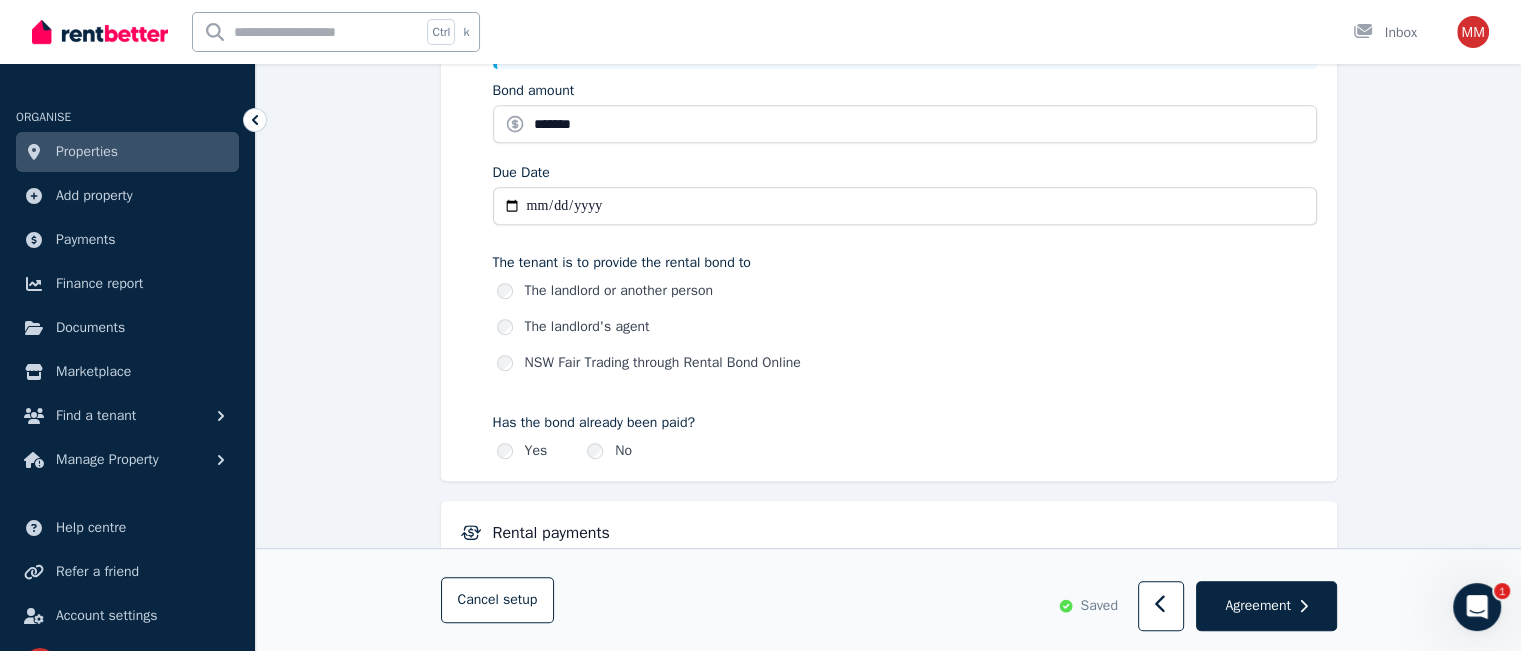 click on "The landlord or another person" at bounding box center (619, 291) 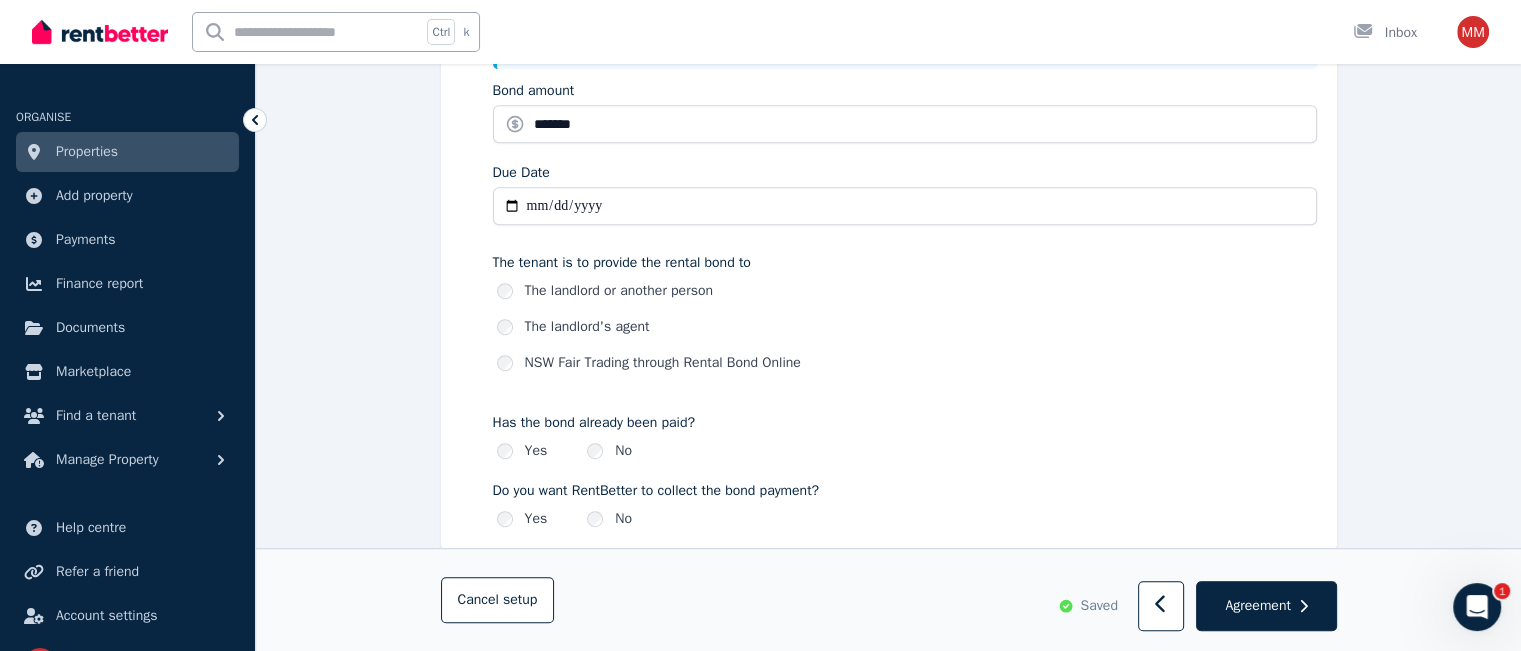 click on "NSW Fair Trading through Rental Bond Online" at bounding box center [663, 363] 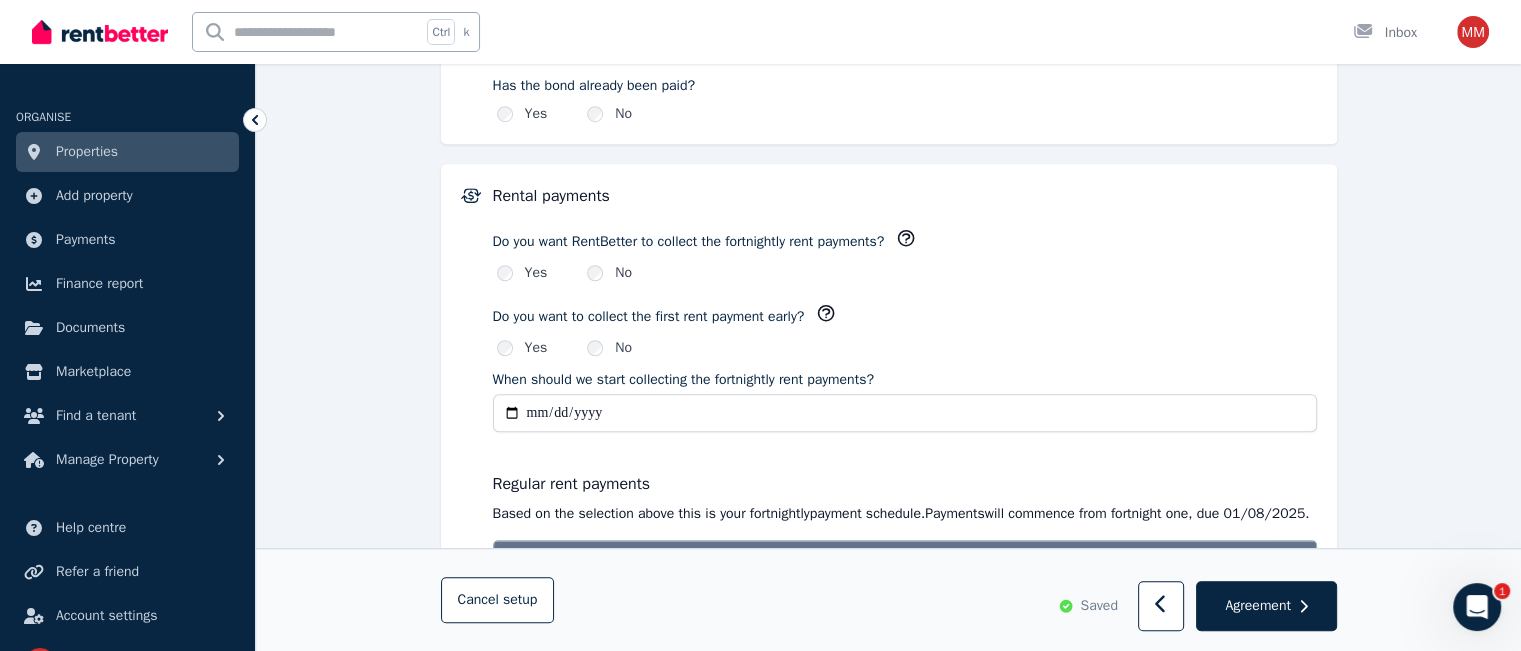 scroll, scrollTop: 1399, scrollLeft: 0, axis: vertical 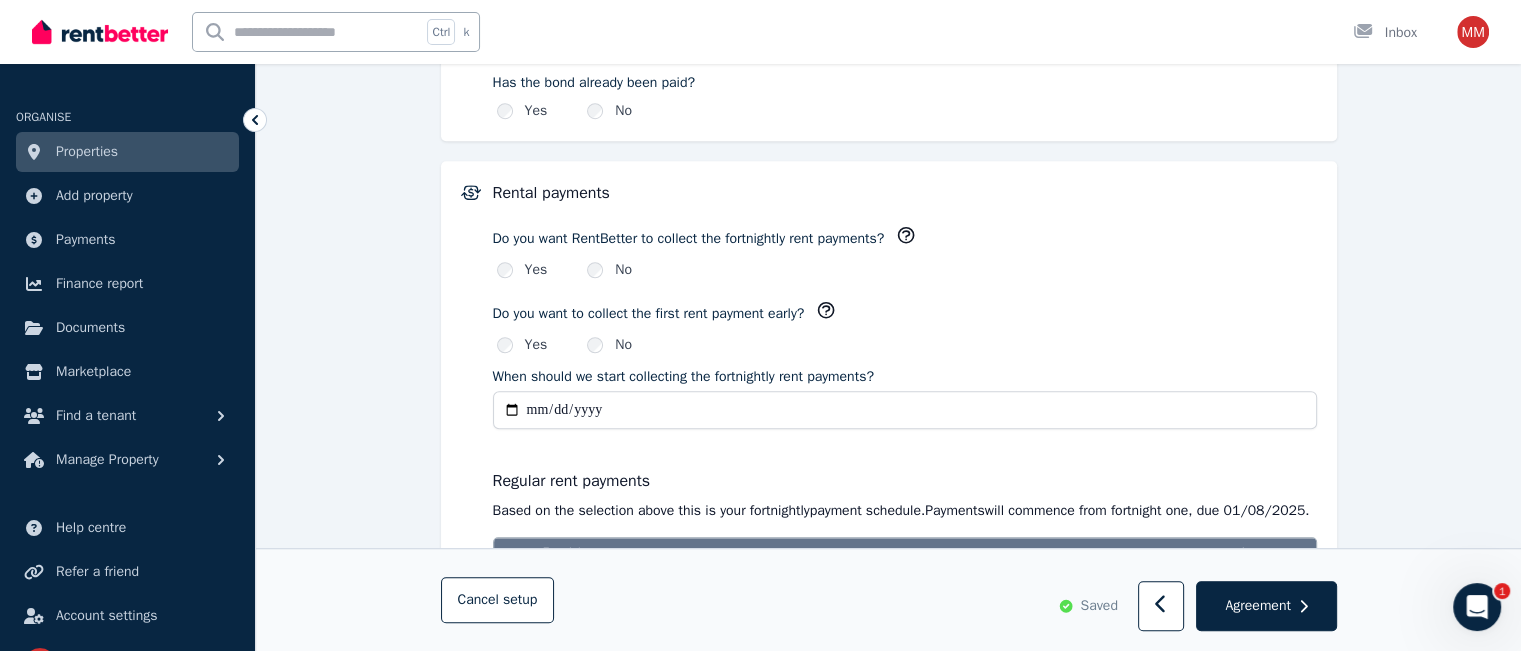 click on "No" at bounding box center (623, 270) 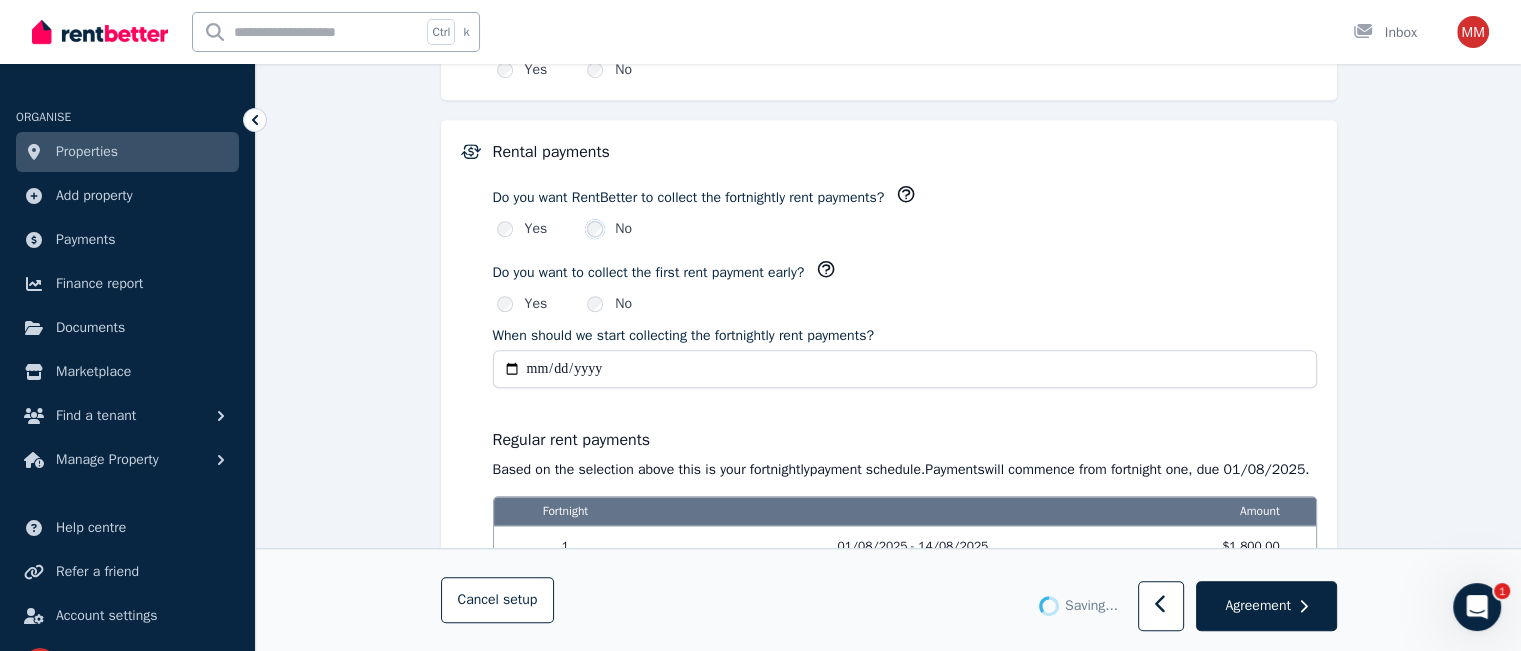 scroll, scrollTop: 1442, scrollLeft: 0, axis: vertical 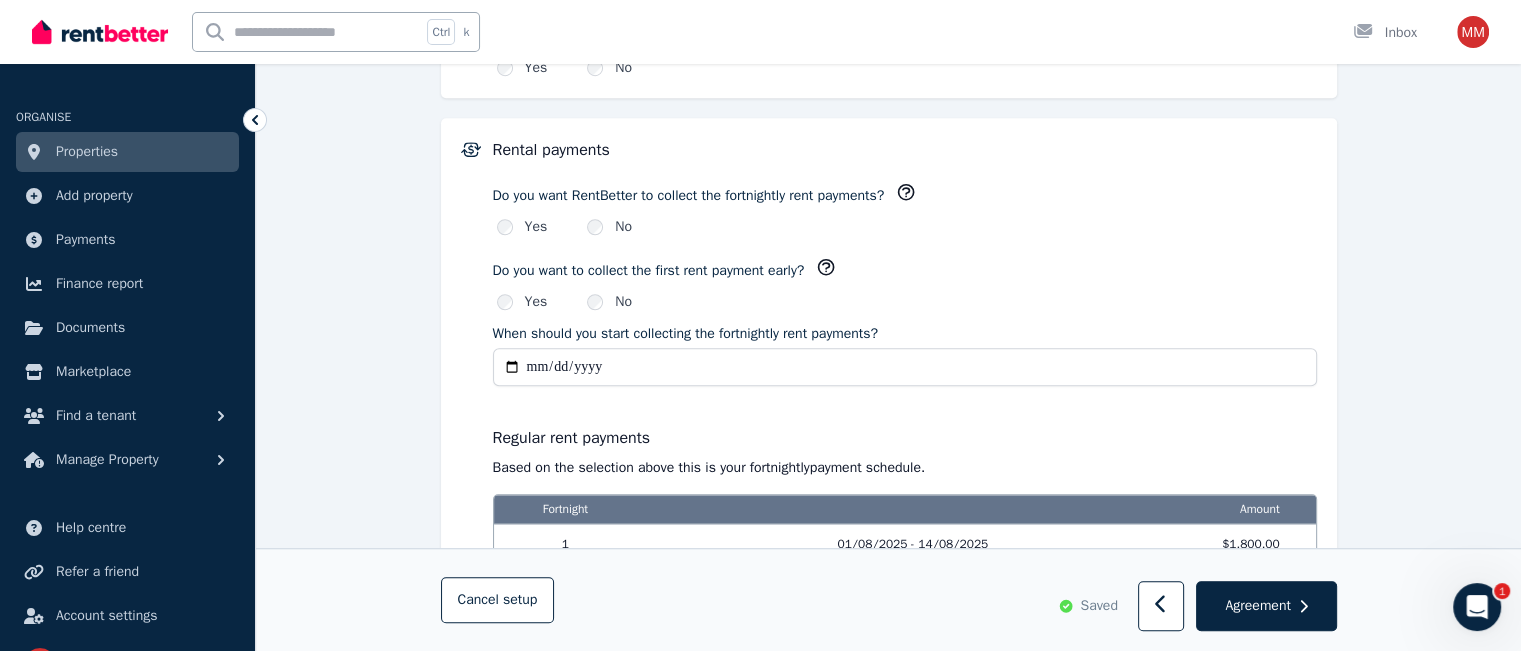 click on "Yes" at bounding box center [536, 227] 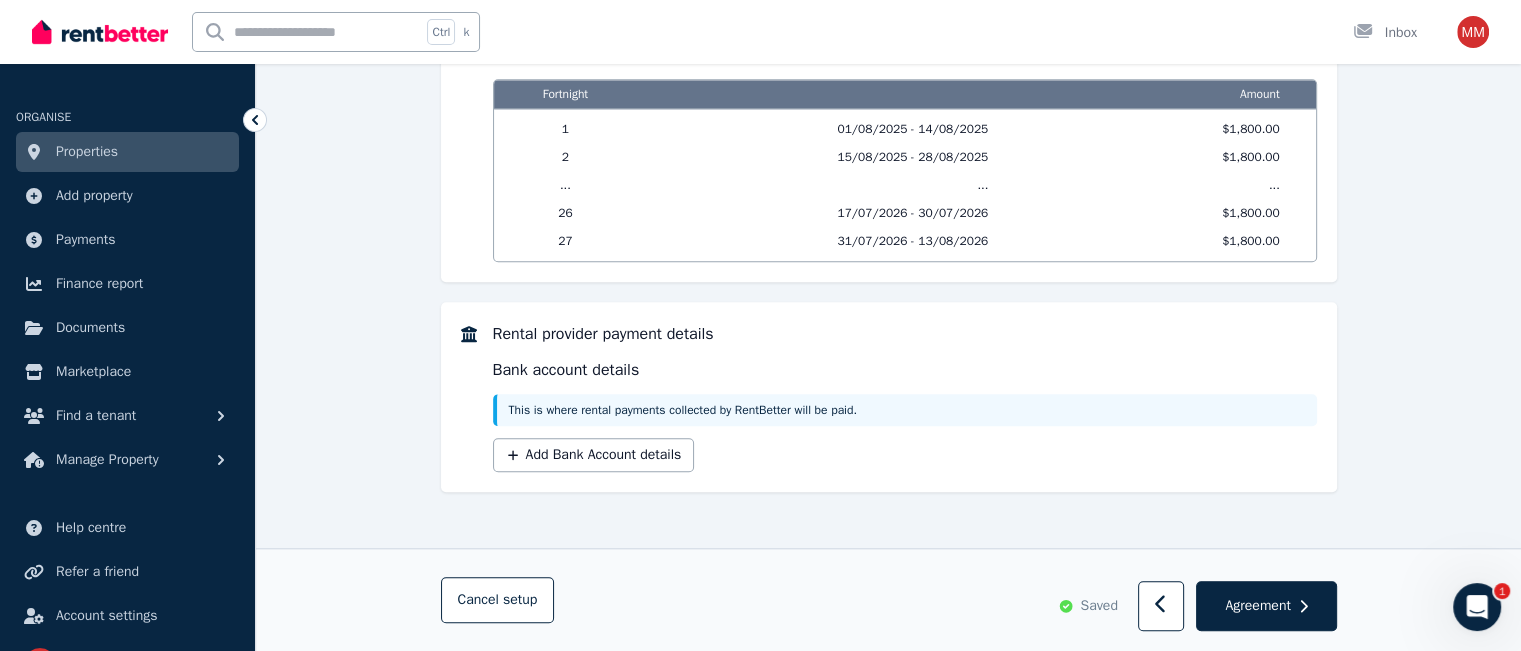 scroll, scrollTop: 1862, scrollLeft: 0, axis: vertical 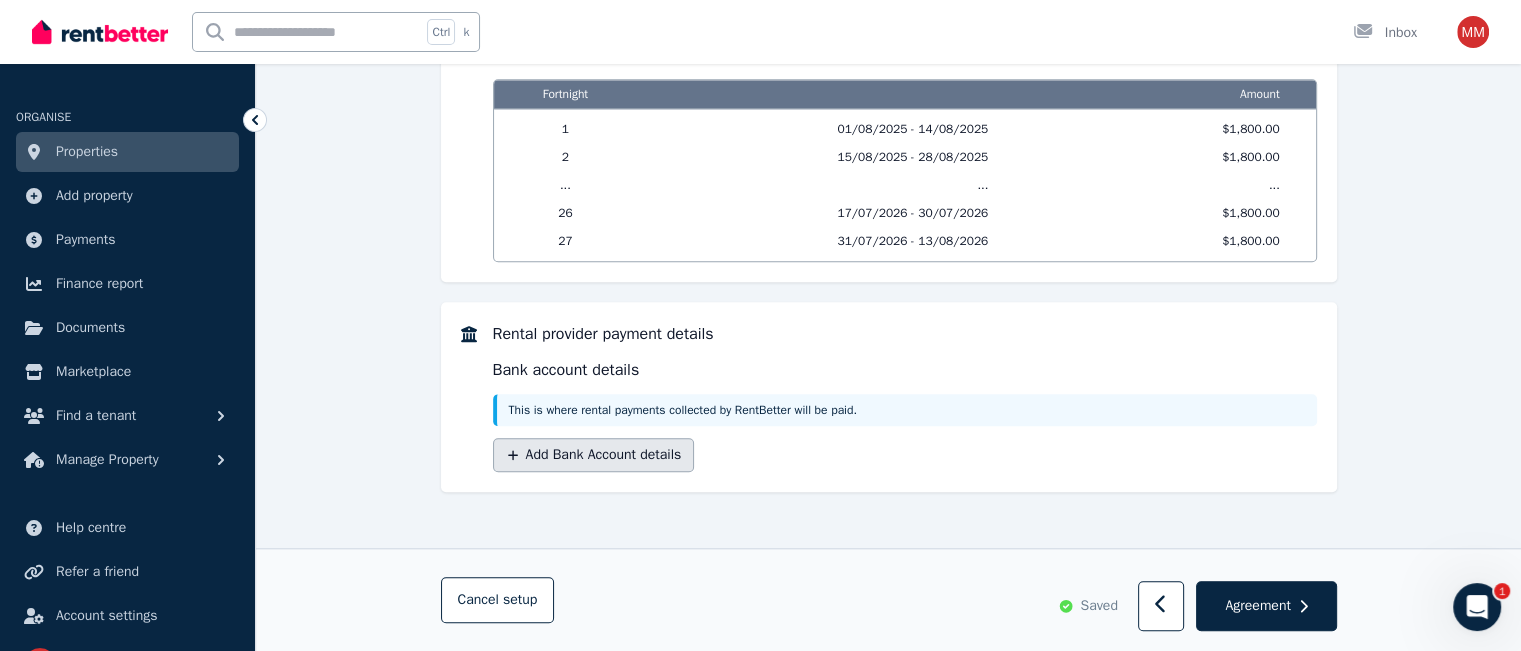 click on "Add Bank Account details" at bounding box center [594, 455] 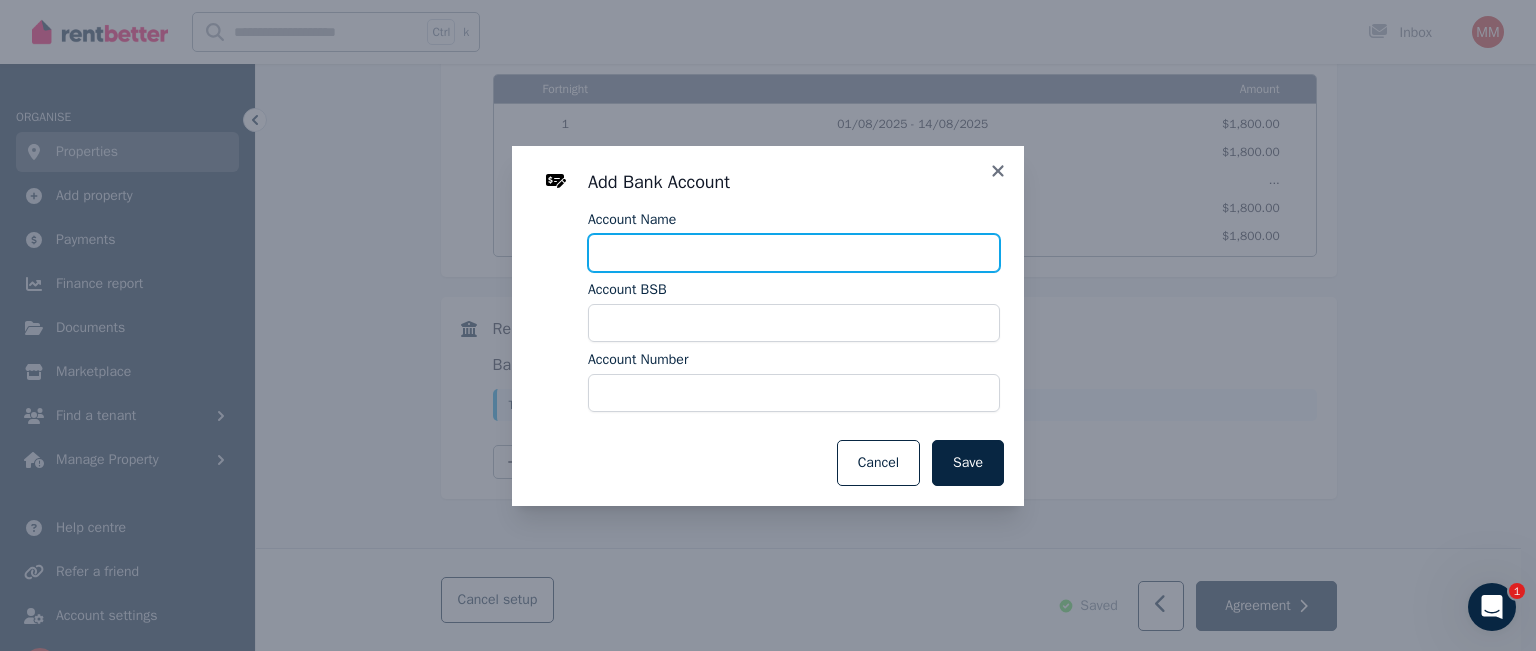 click on "Account Name" at bounding box center [794, 253] 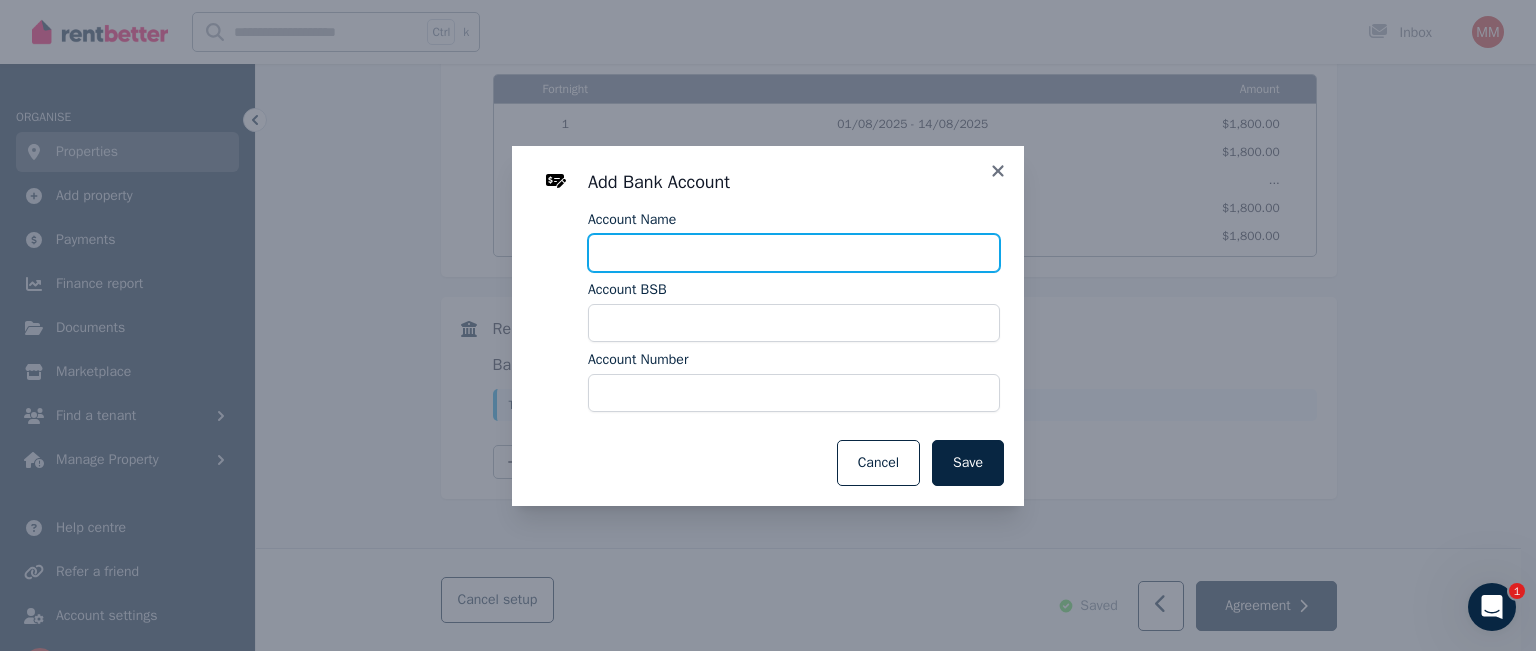 click on "Account Name" at bounding box center [794, 253] 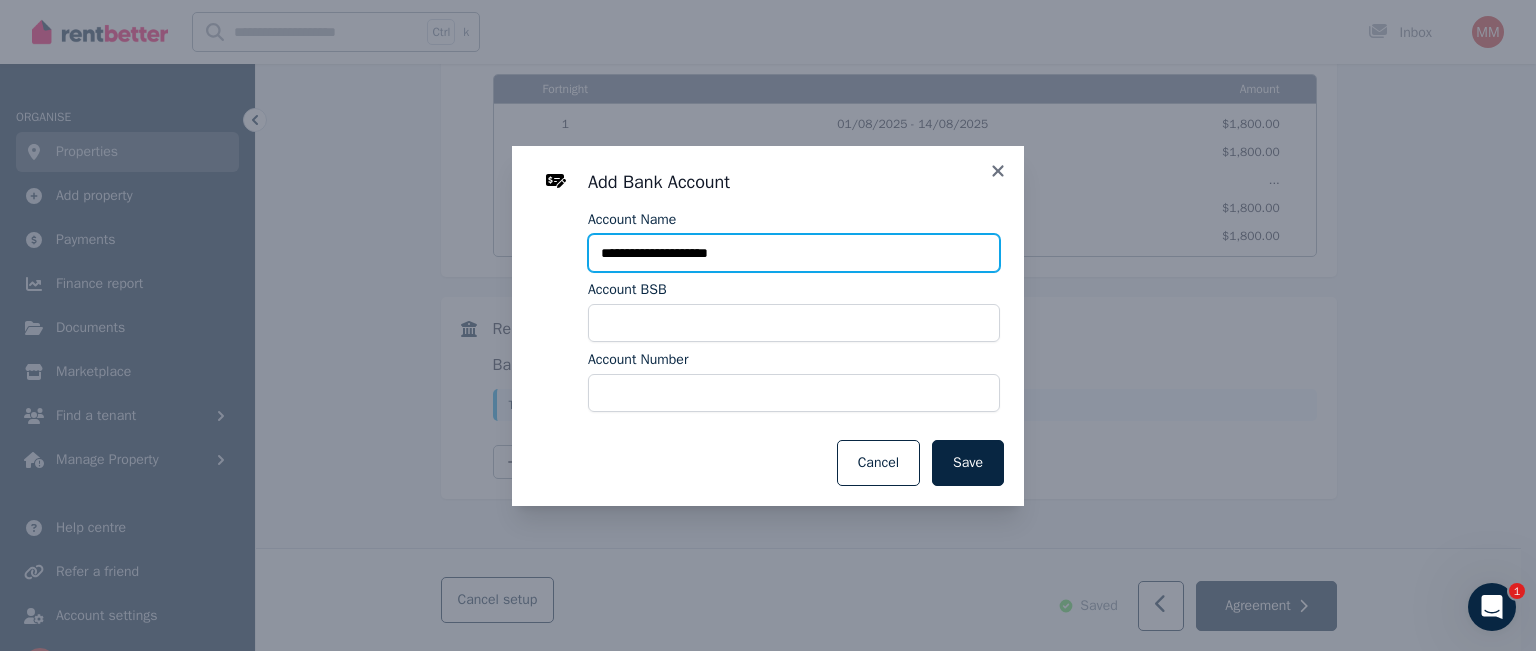 type on "**********" 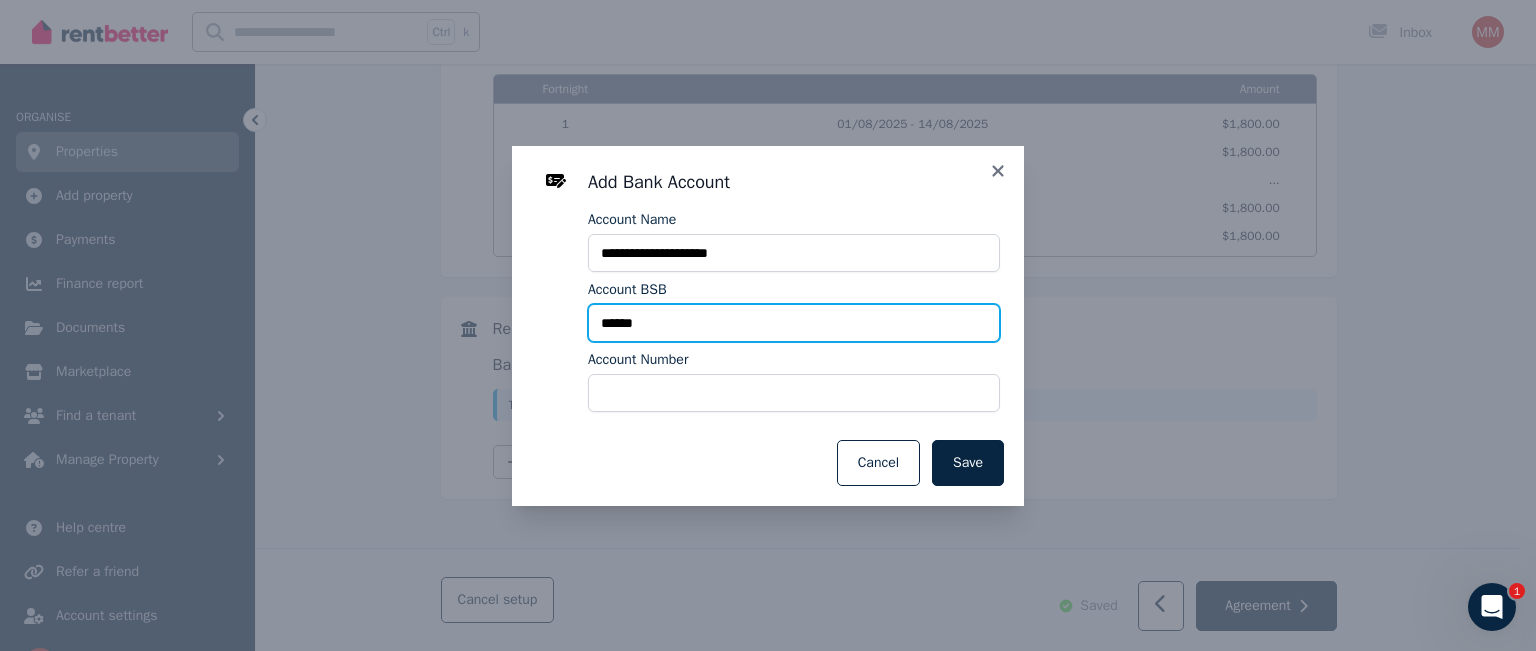 type on "******" 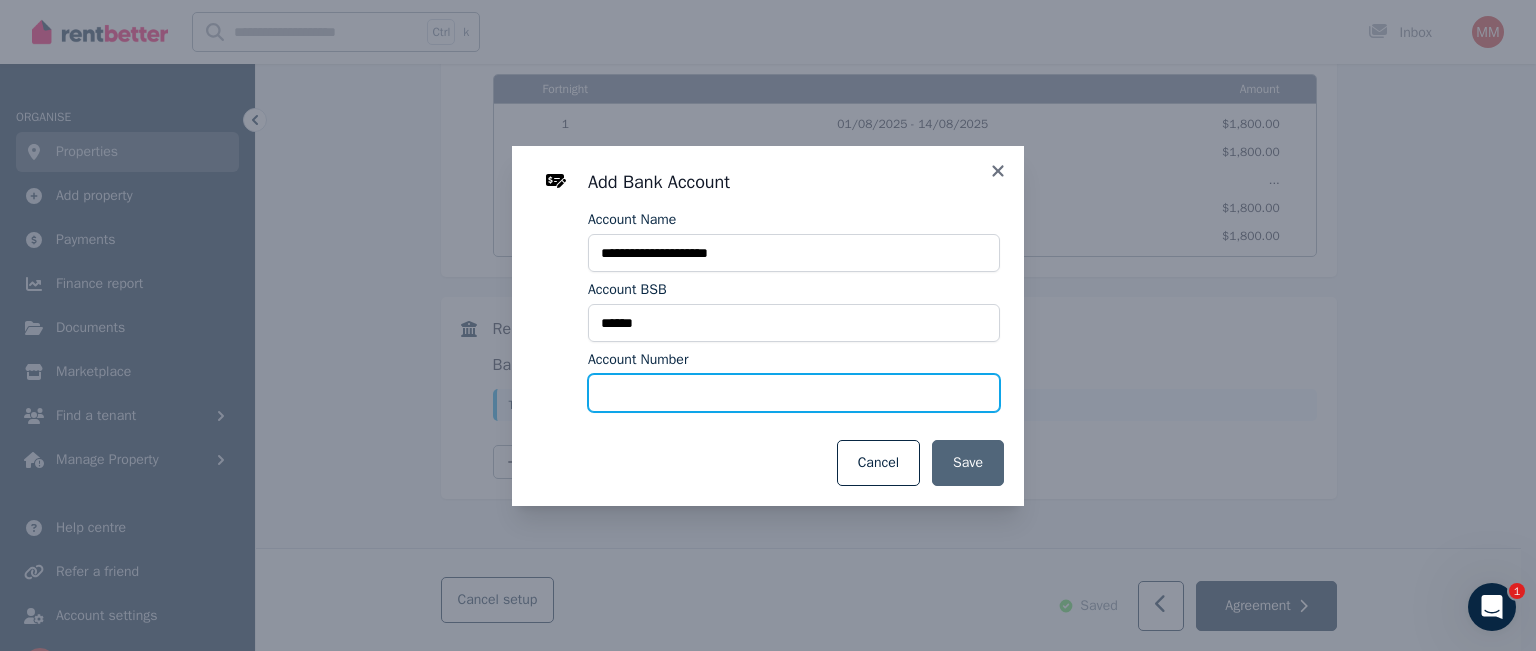 type on "*********" 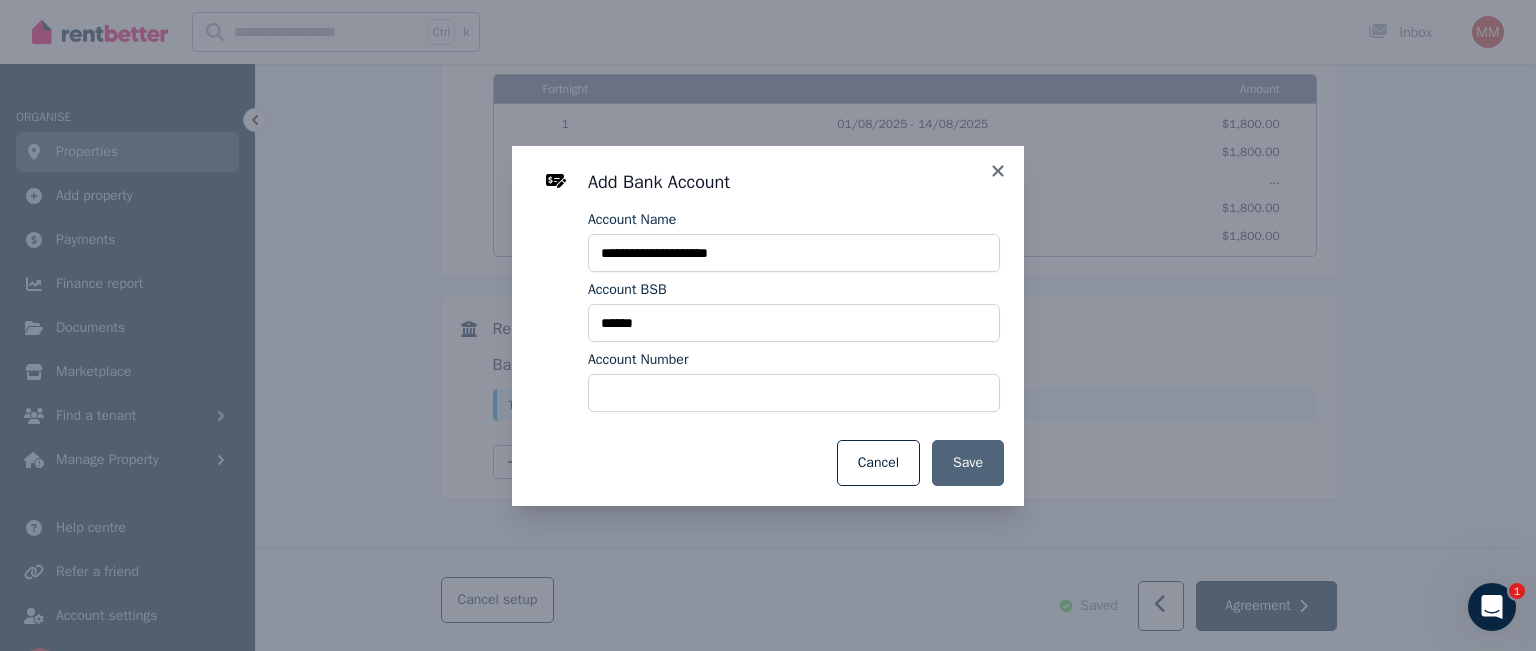 click on "Save" at bounding box center [968, 463] 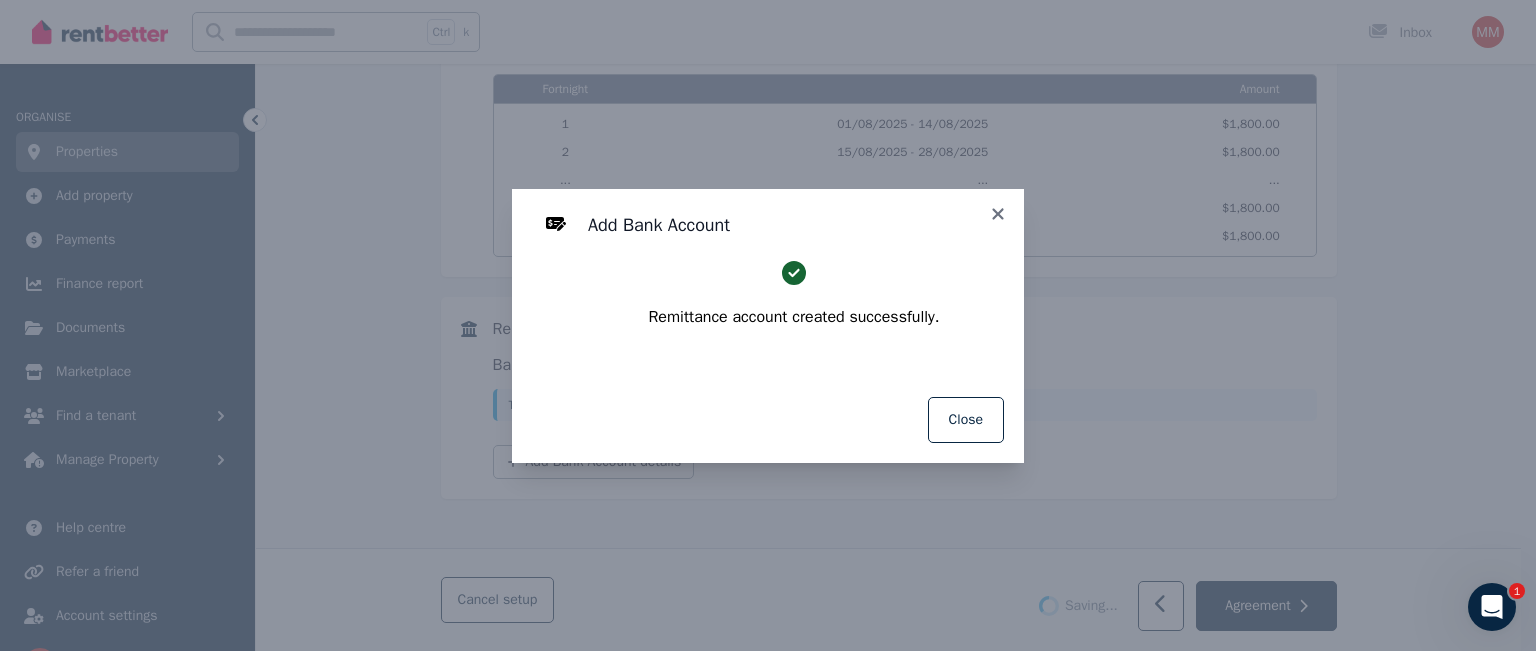 select on "**********" 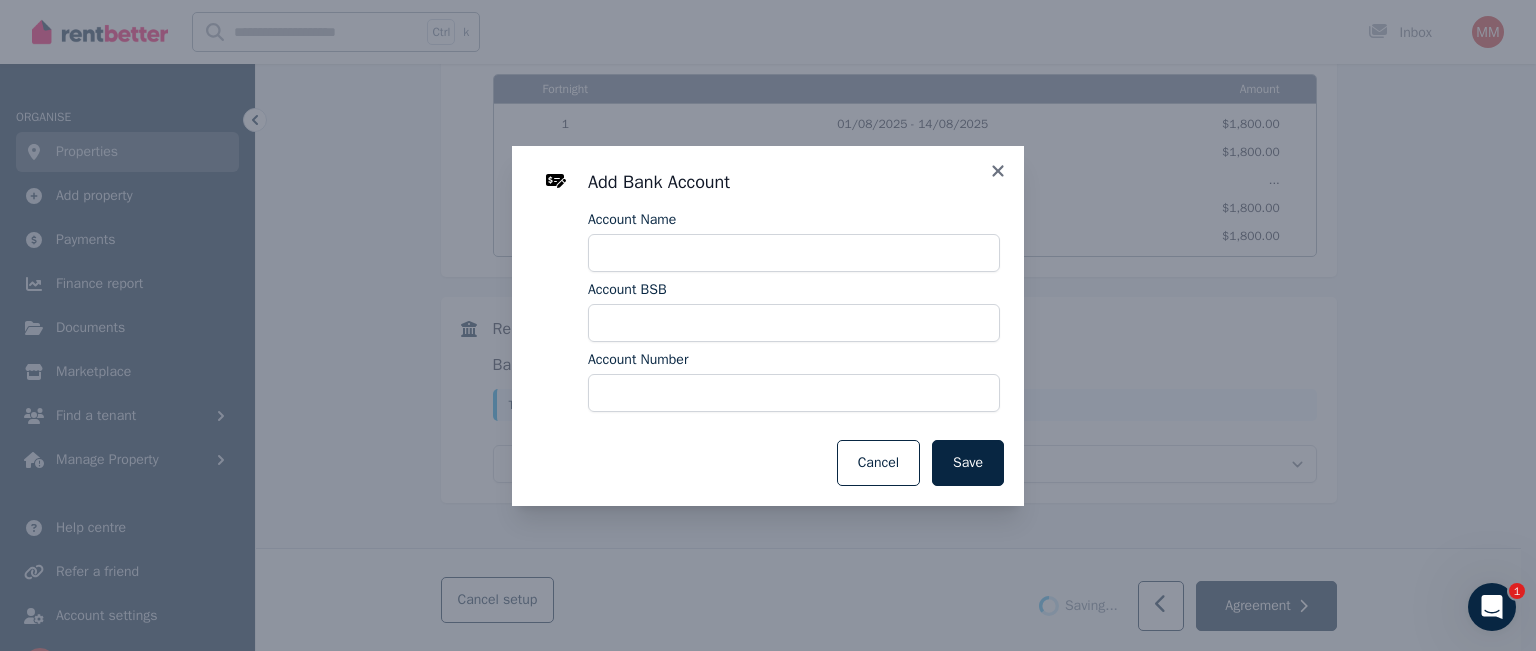 select on "**********" 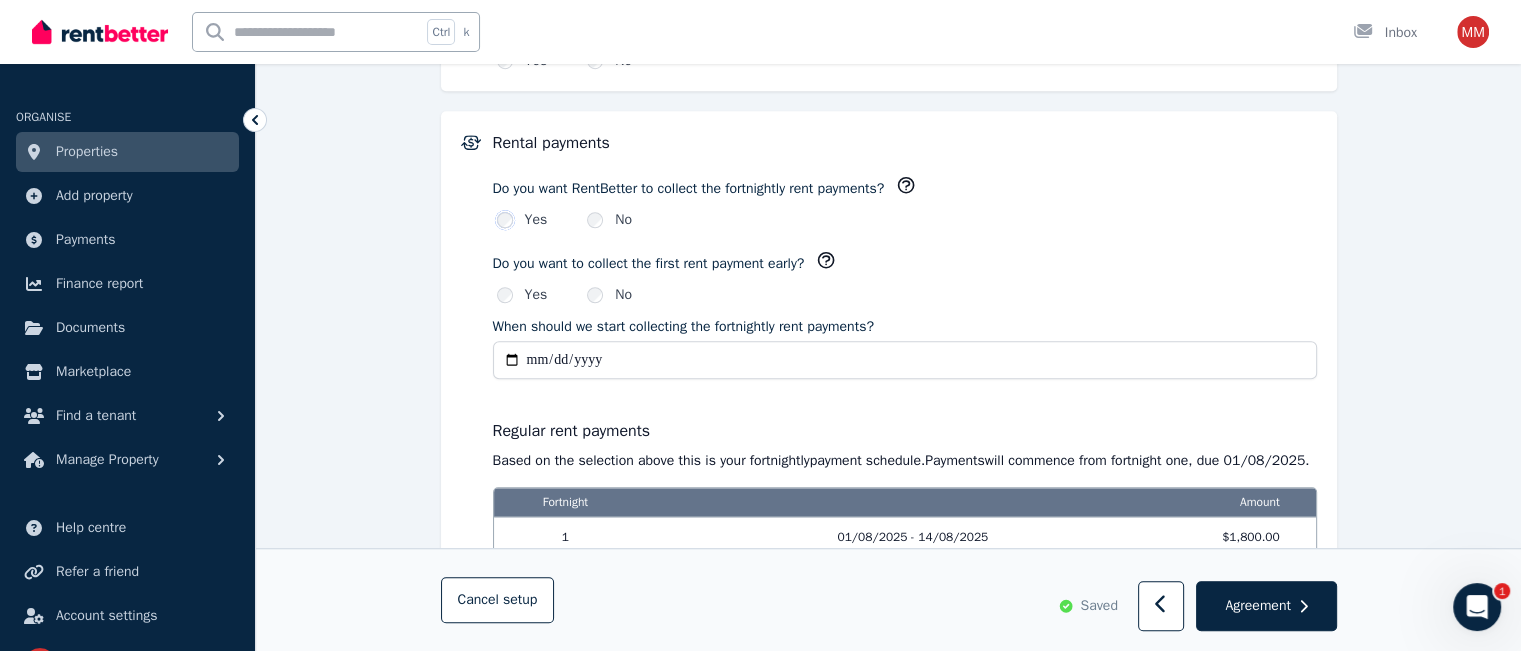 scroll, scrollTop: 1442, scrollLeft: 0, axis: vertical 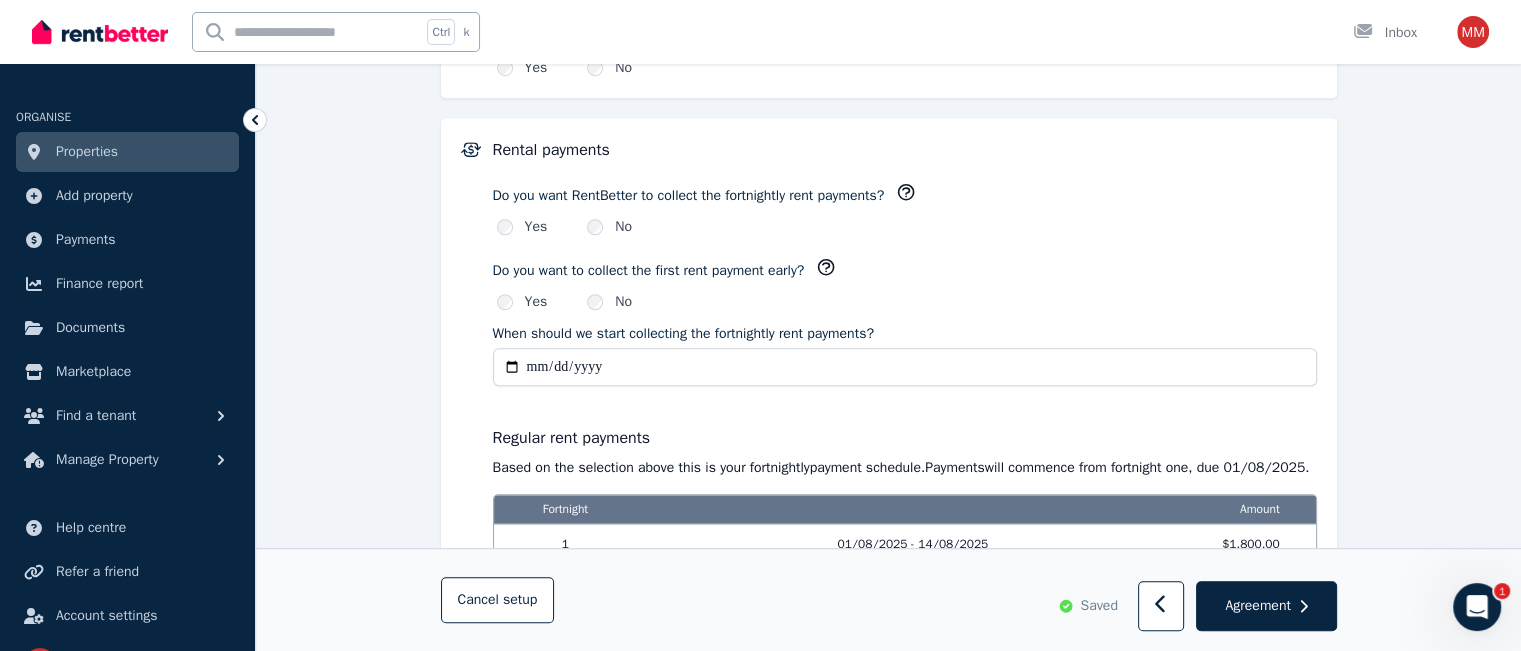 click on "Yes" at bounding box center (536, 302) 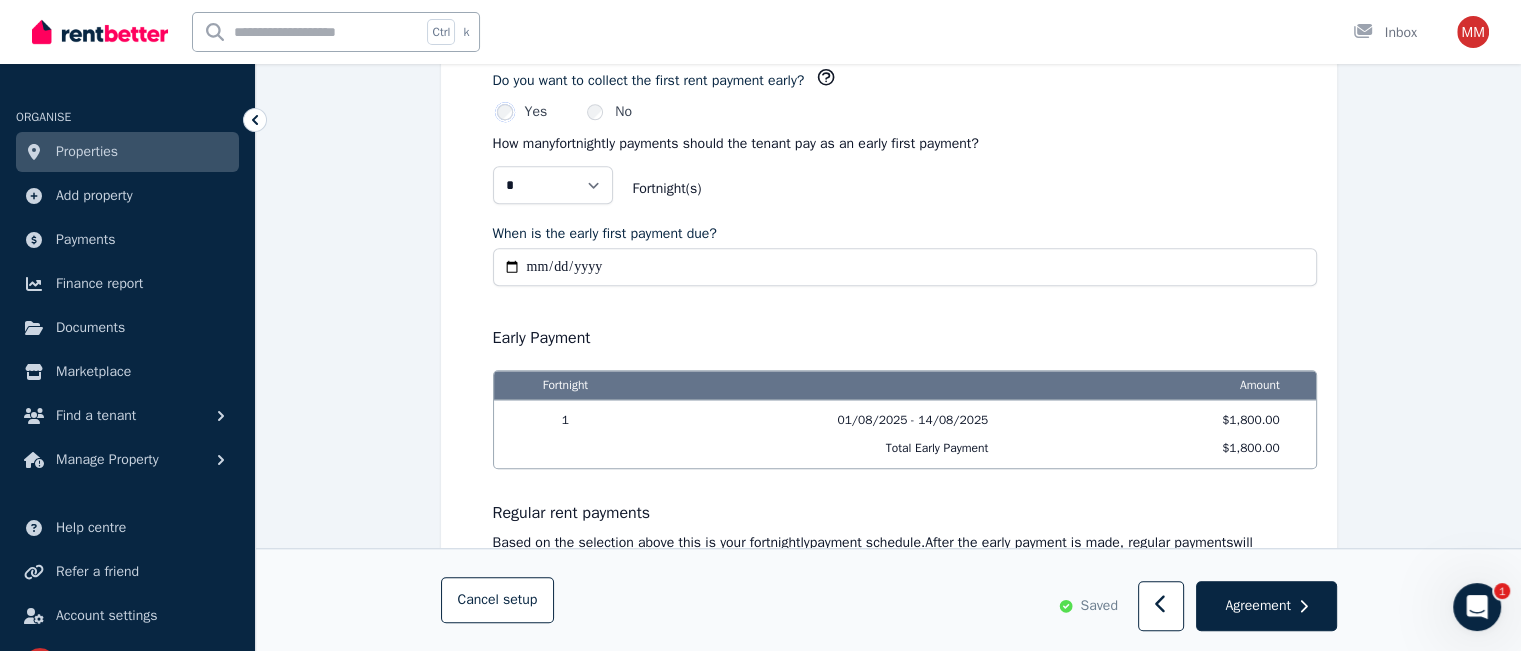 scroll, scrollTop: 1642, scrollLeft: 0, axis: vertical 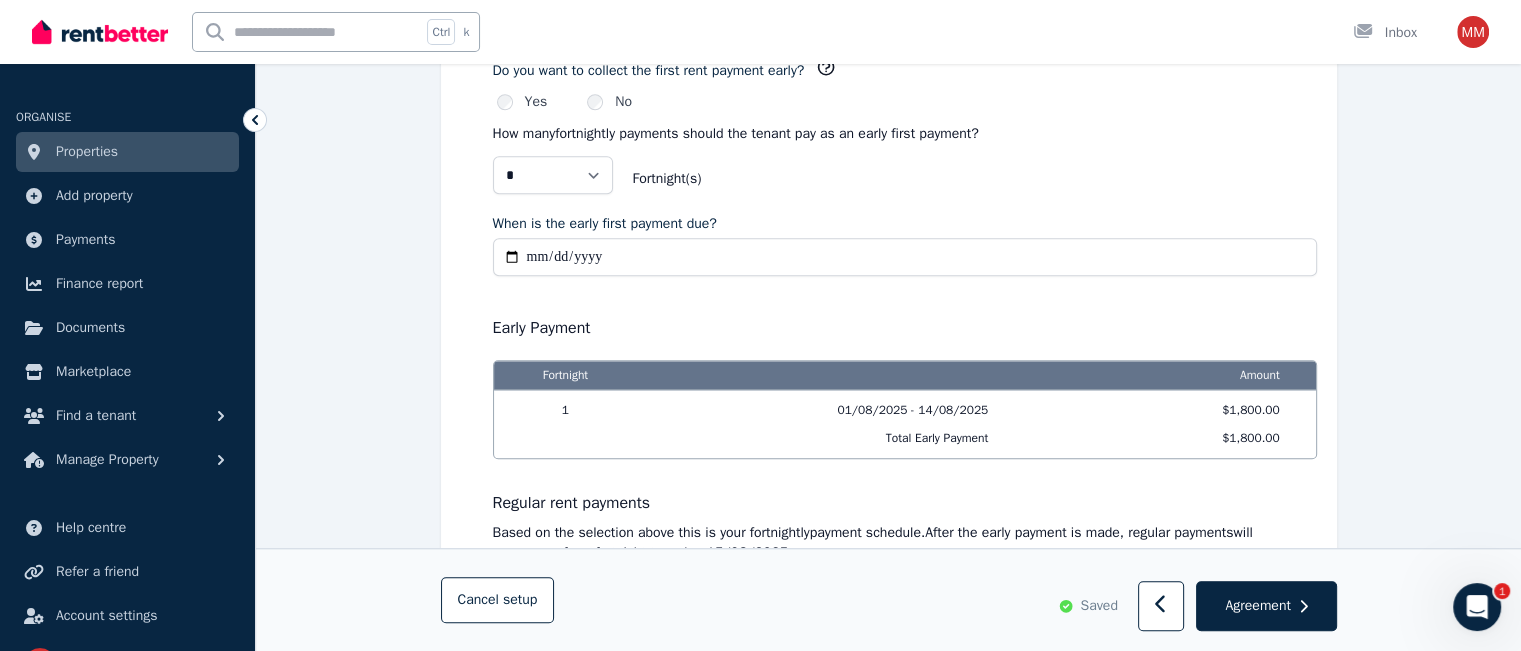 click on "When is the early first payment due?" at bounding box center (905, 257) 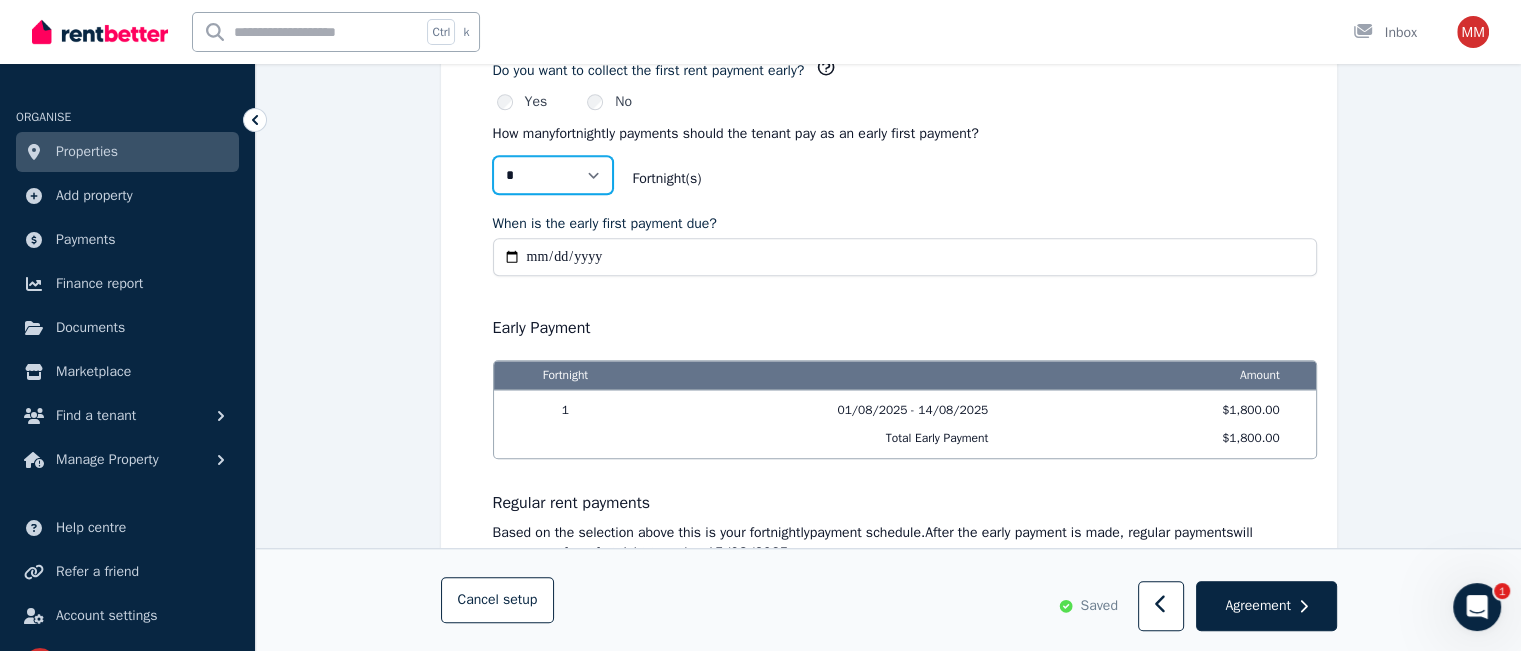 click on "* *" at bounding box center [553, 175] 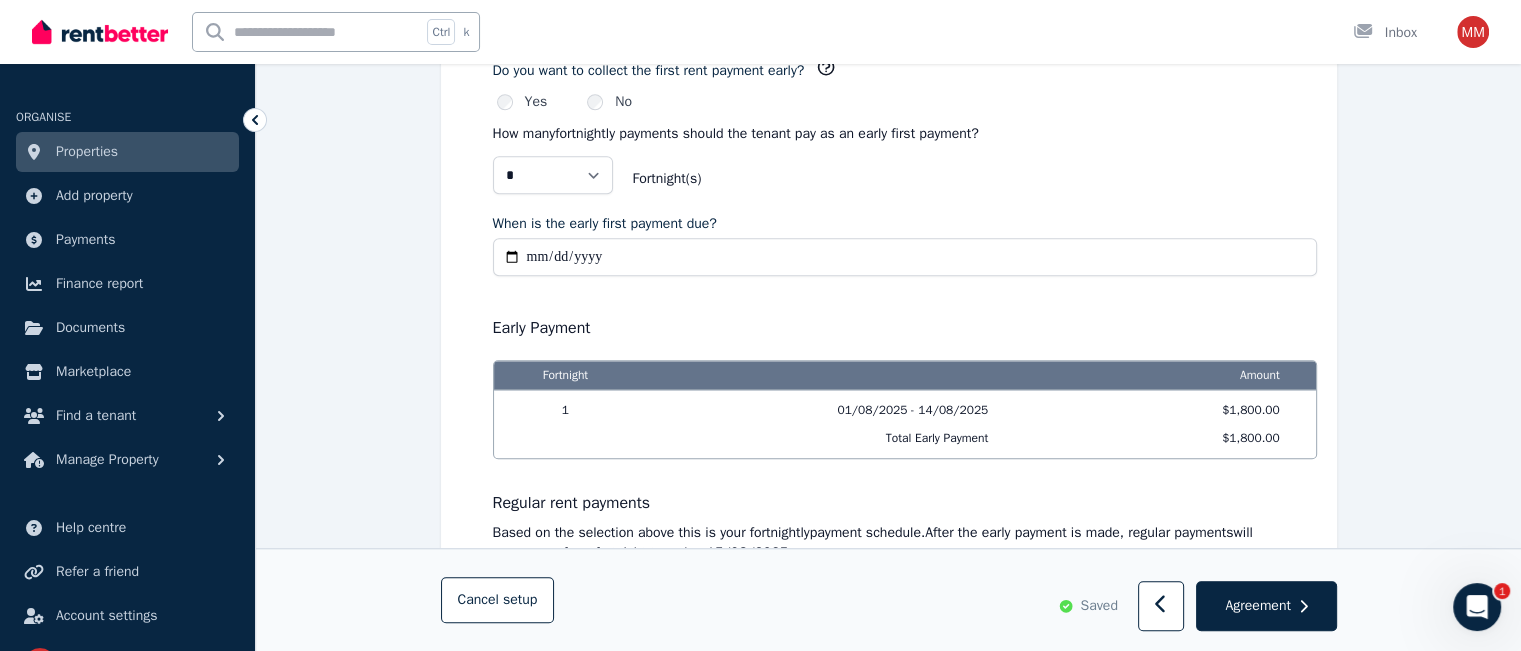 click on "When is the early first payment due?" at bounding box center (905, 257) 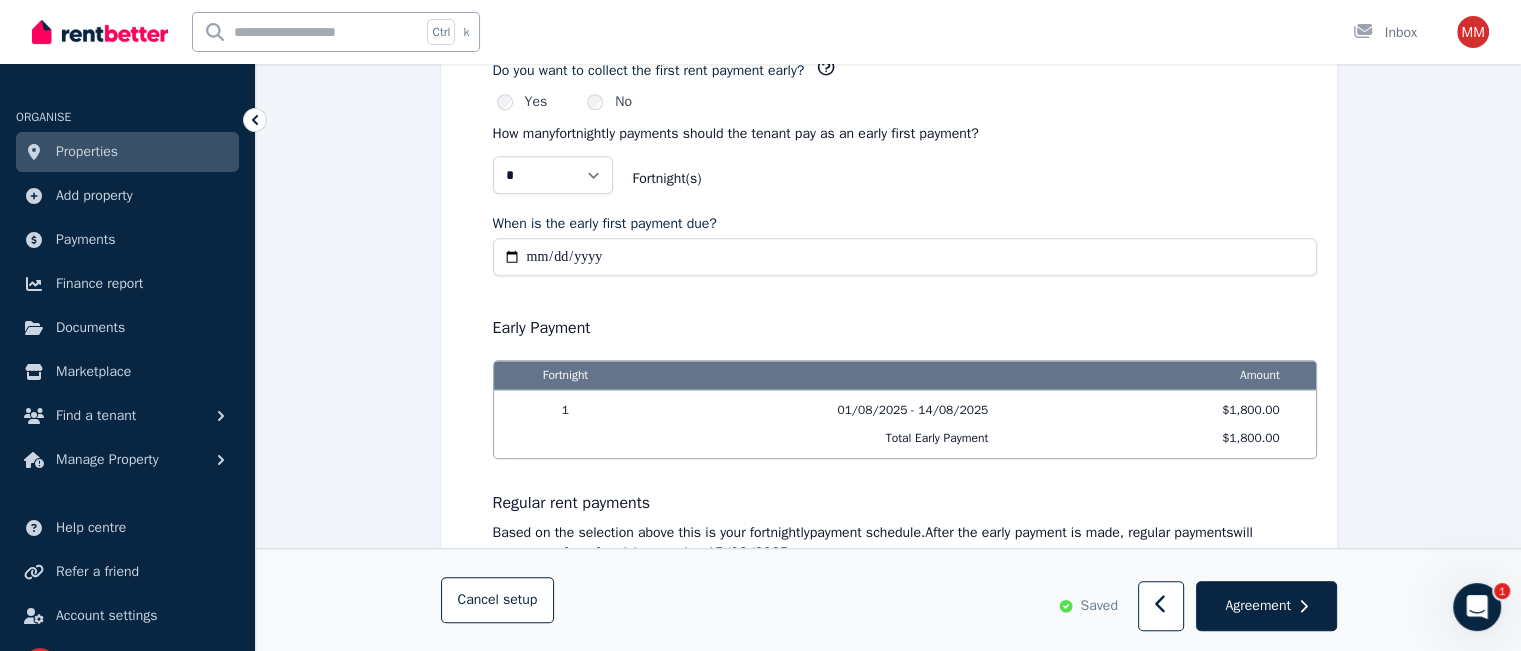 type on "**********" 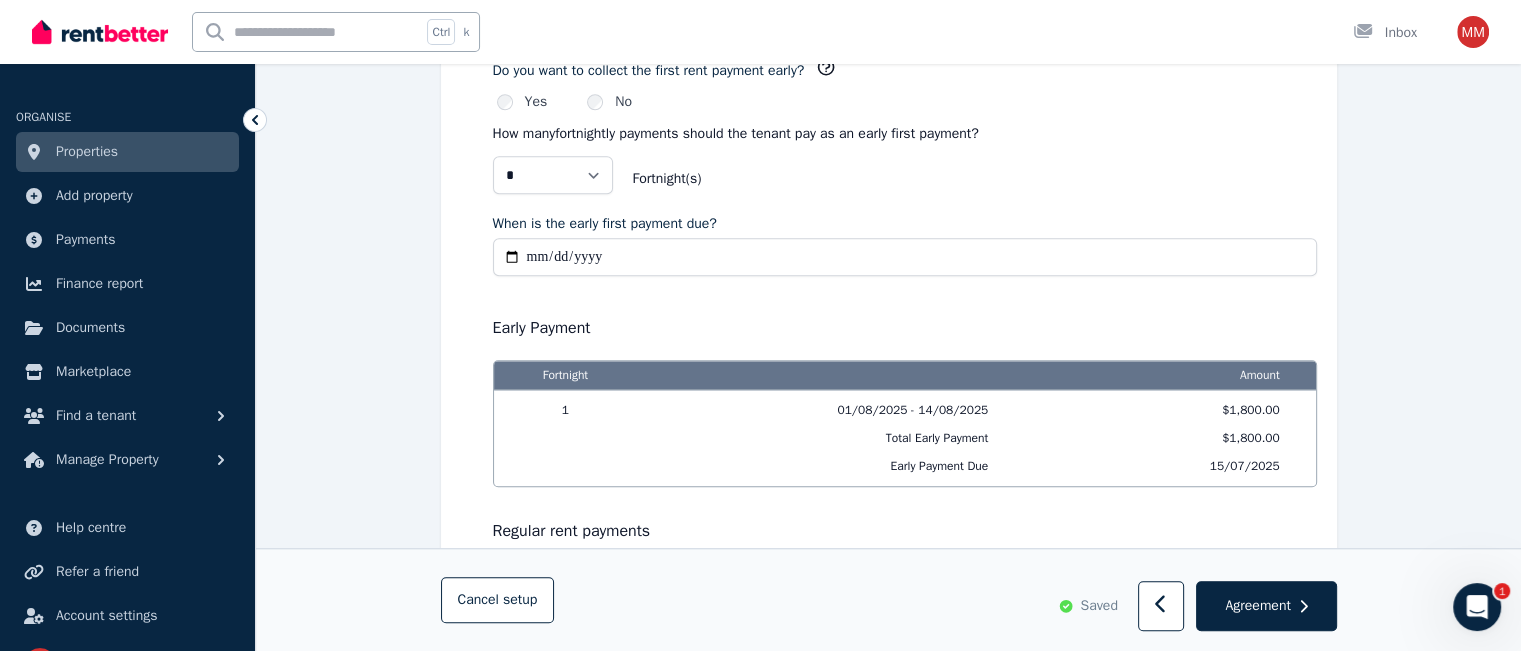 click on "**********" at bounding box center [905, 257] 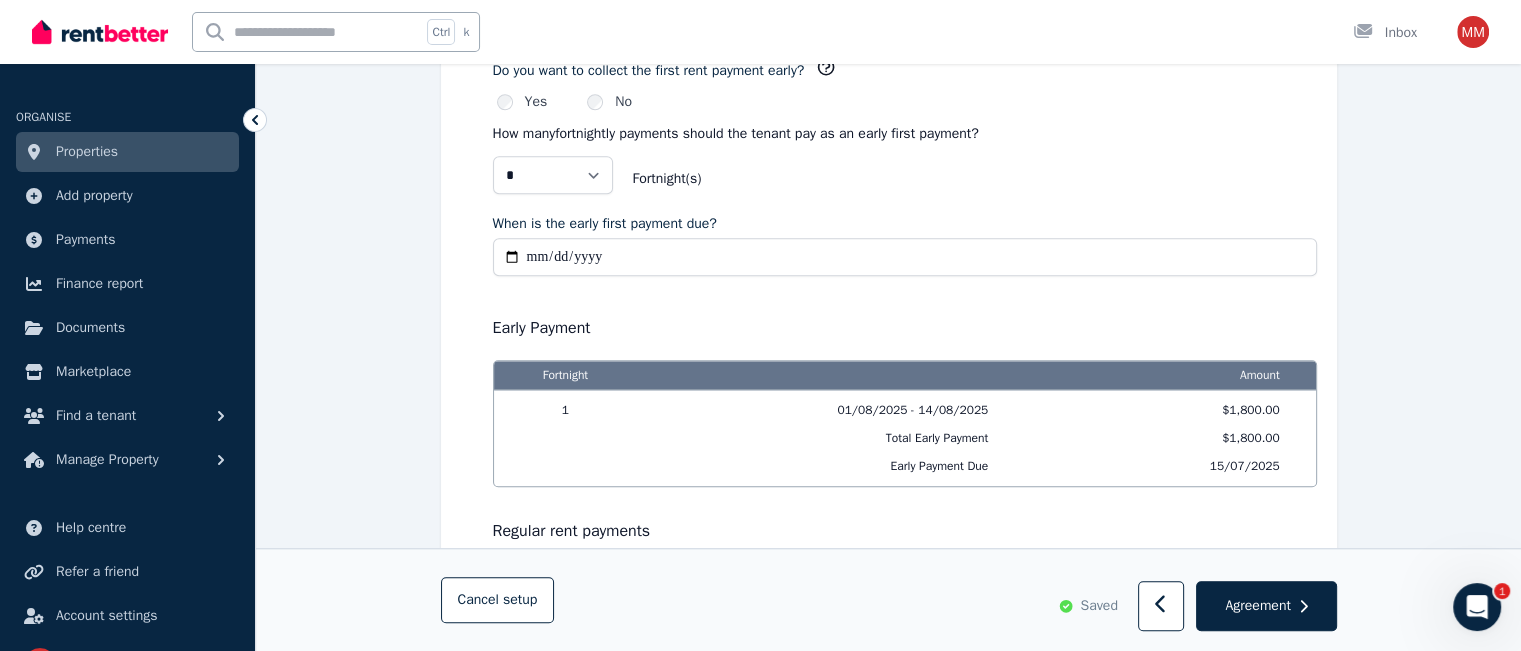 type on "**********" 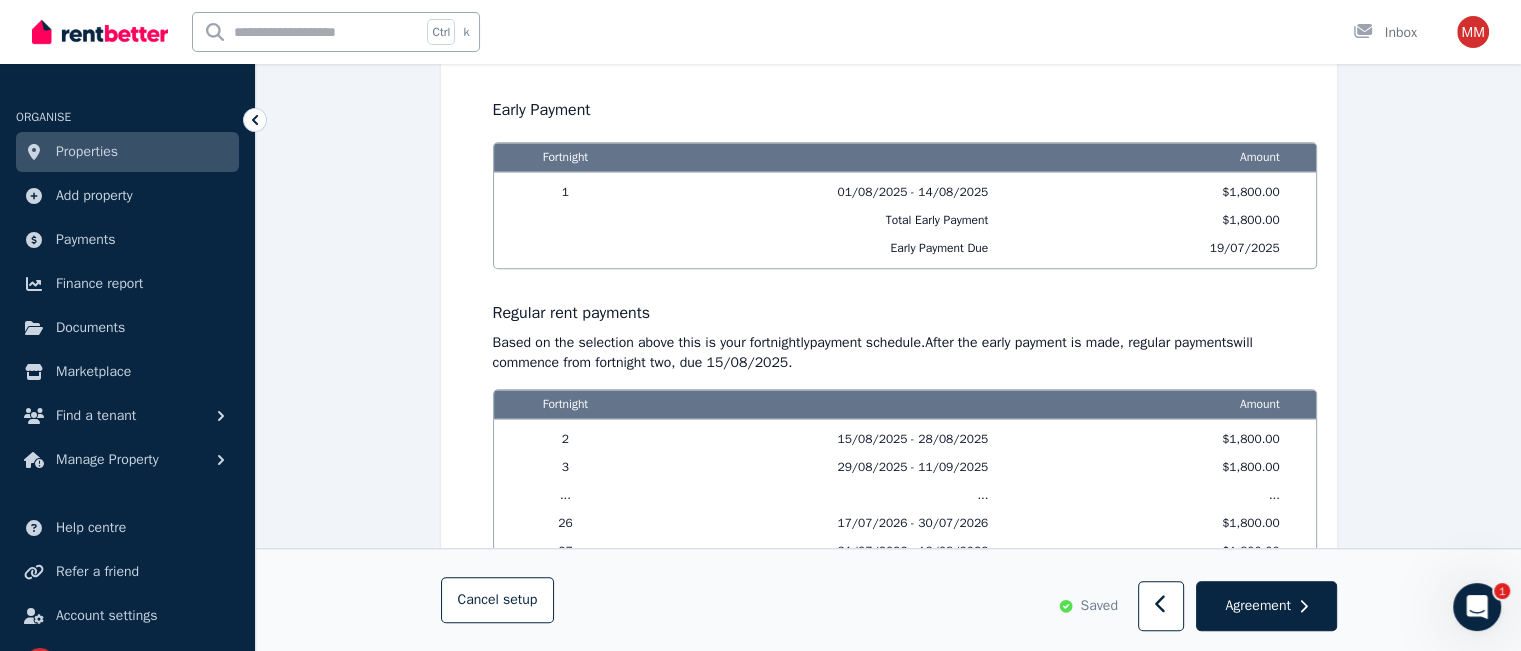 scroll, scrollTop: 1863, scrollLeft: 0, axis: vertical 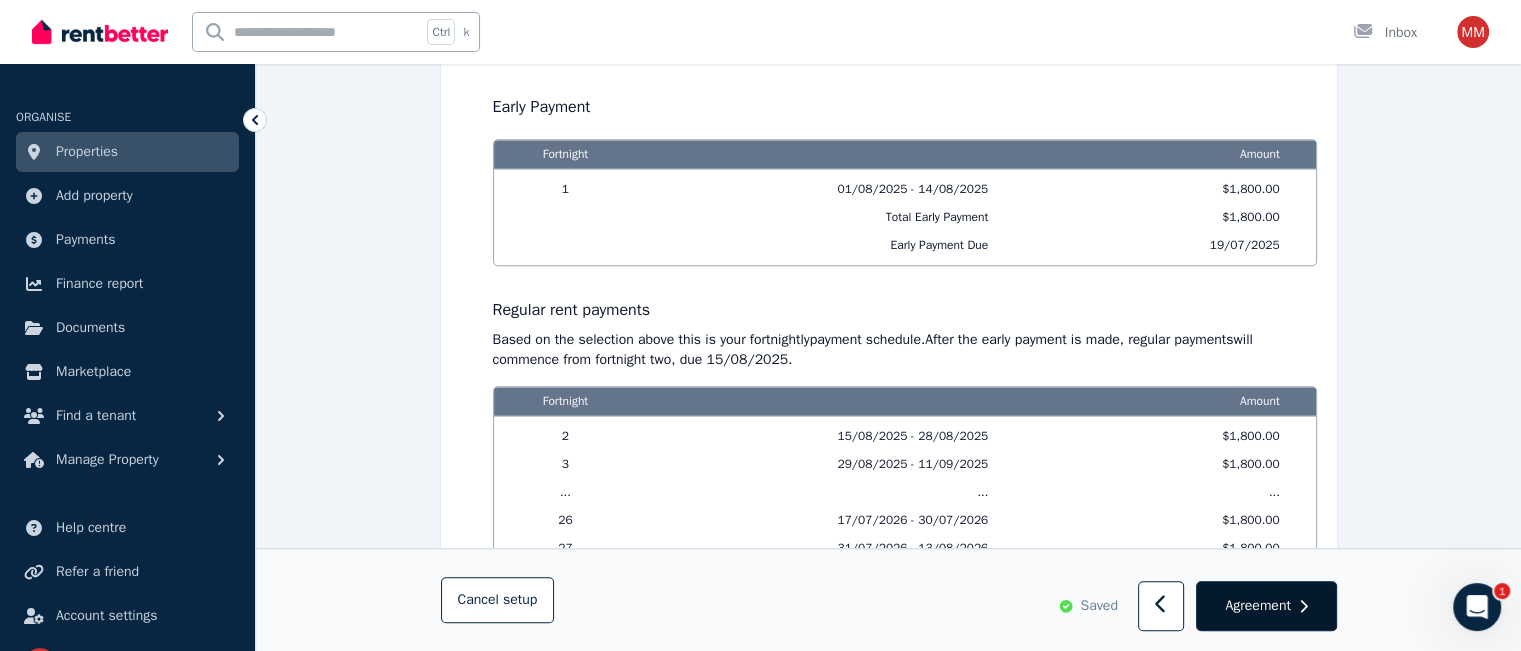 click on "Agreement" at bounding box center [1266, 607] 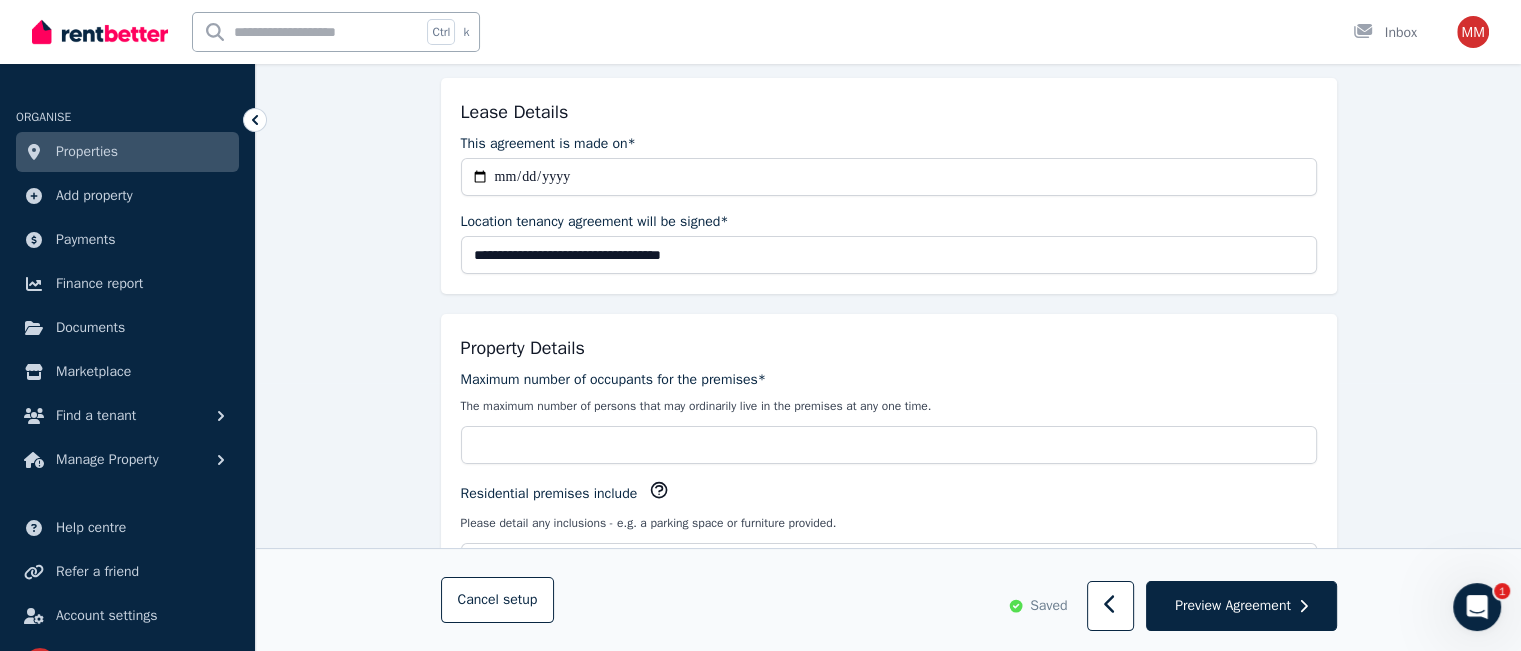 scroll, scrollTop: 272, scrollLeft: 0, axis: vertical 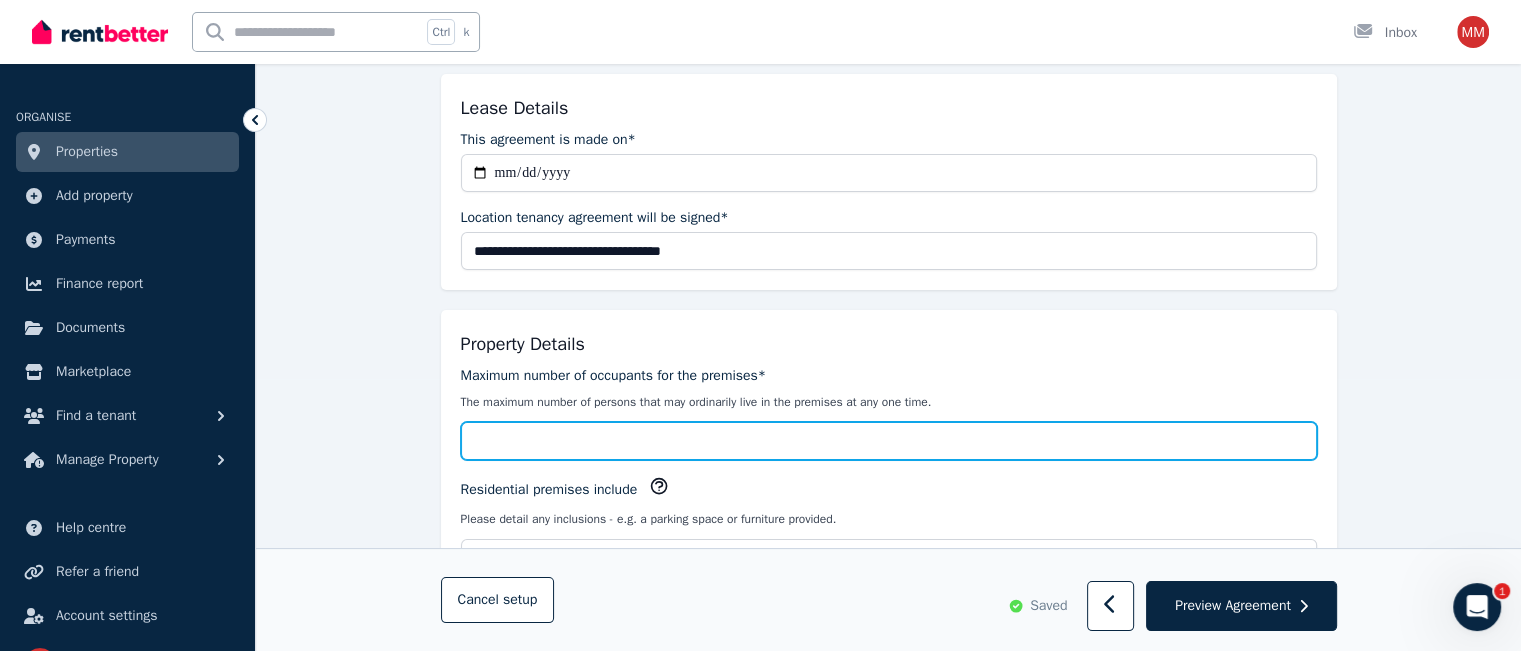 click on "Maximum number of occupants for the premises*" at bounding box center [889, 441] 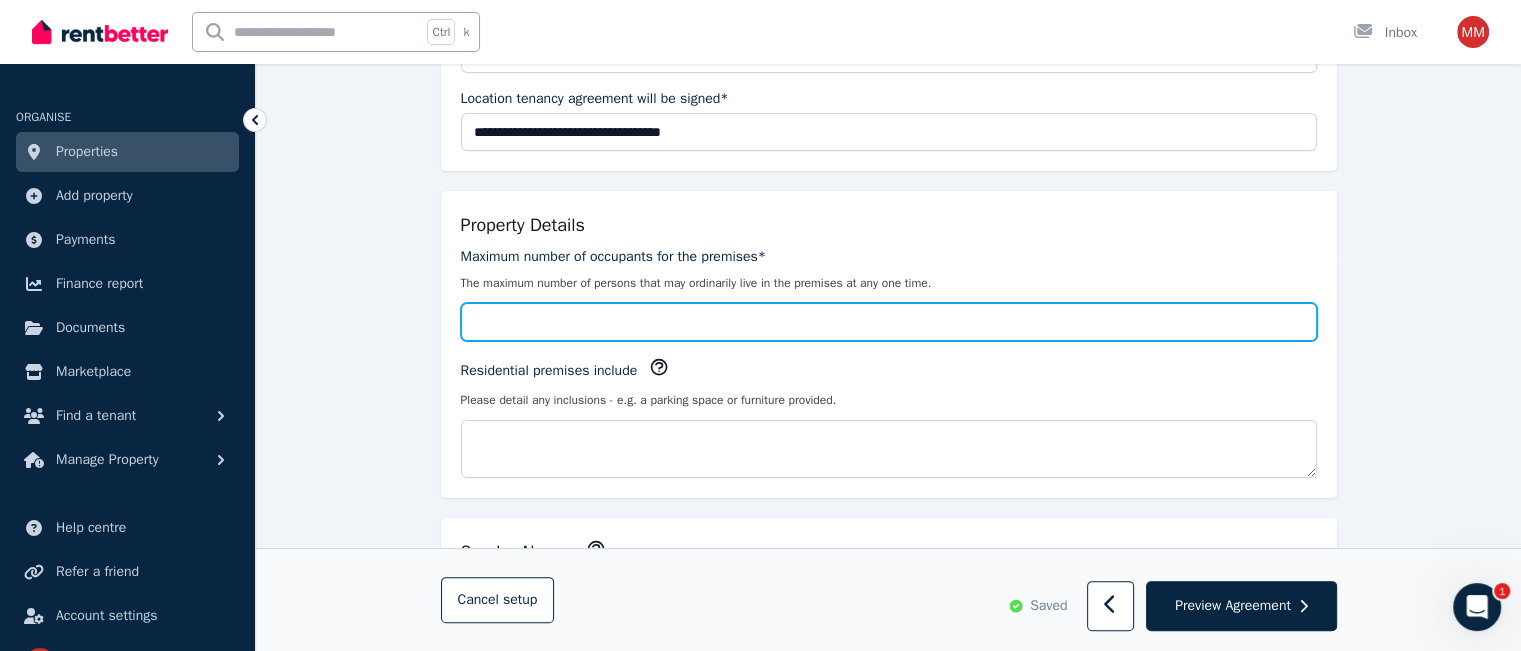 scroll, scrollTop: 392, scrollLeft: 0, axis: vertical 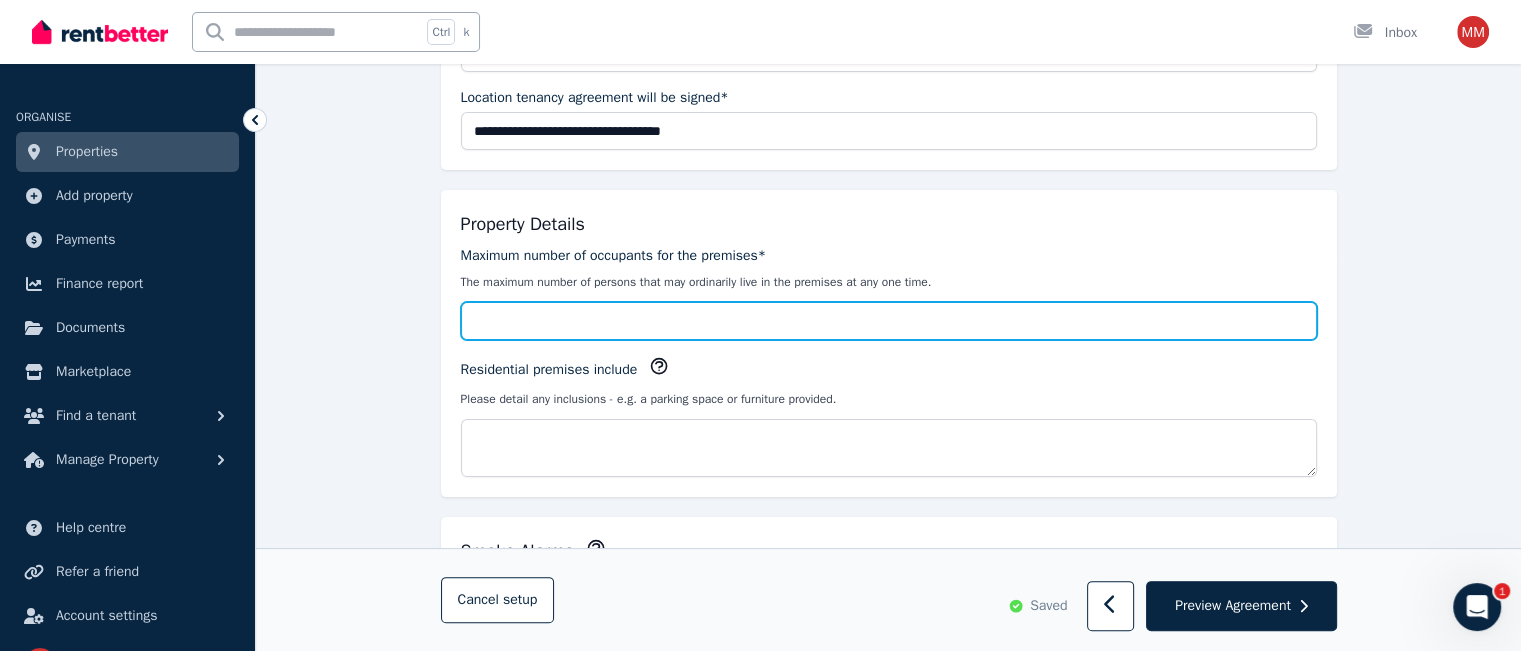 type on "*" 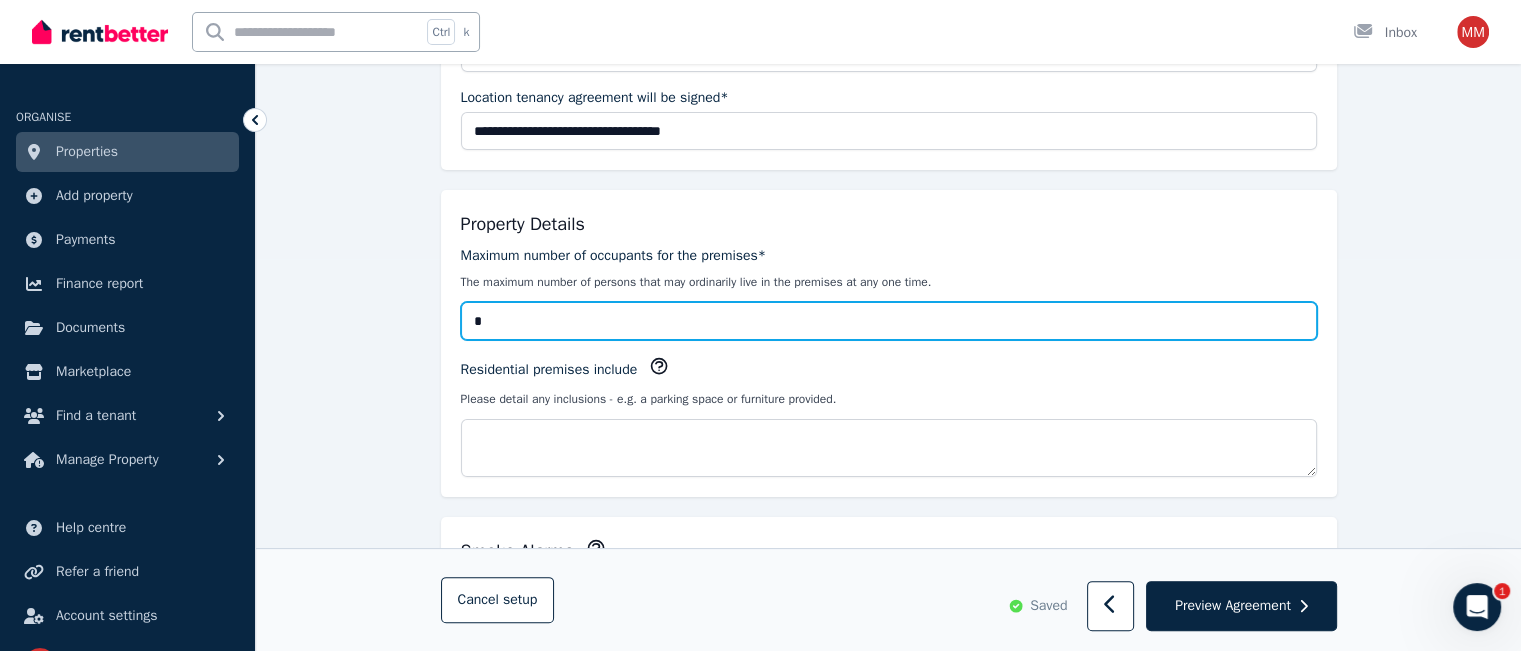 type on "*" 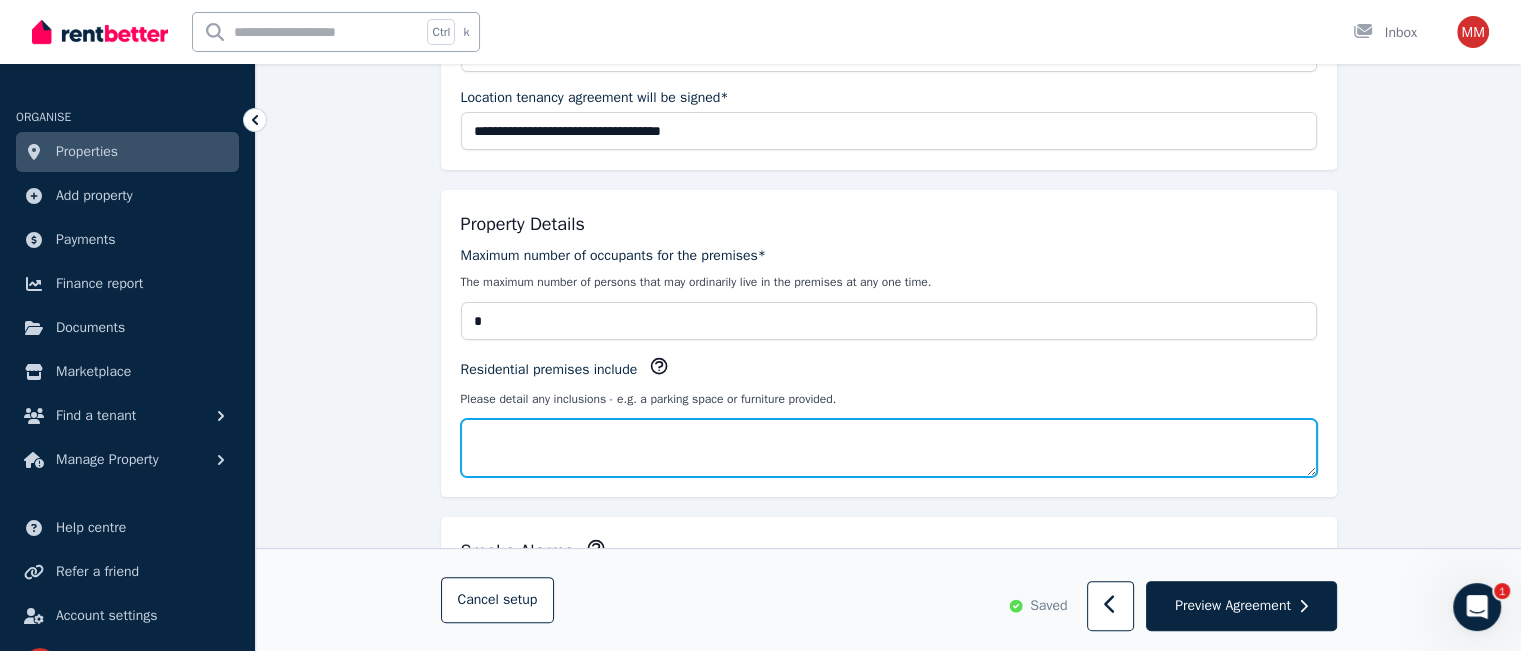 click on "Residential premises include" at bounding box center (889, 448) 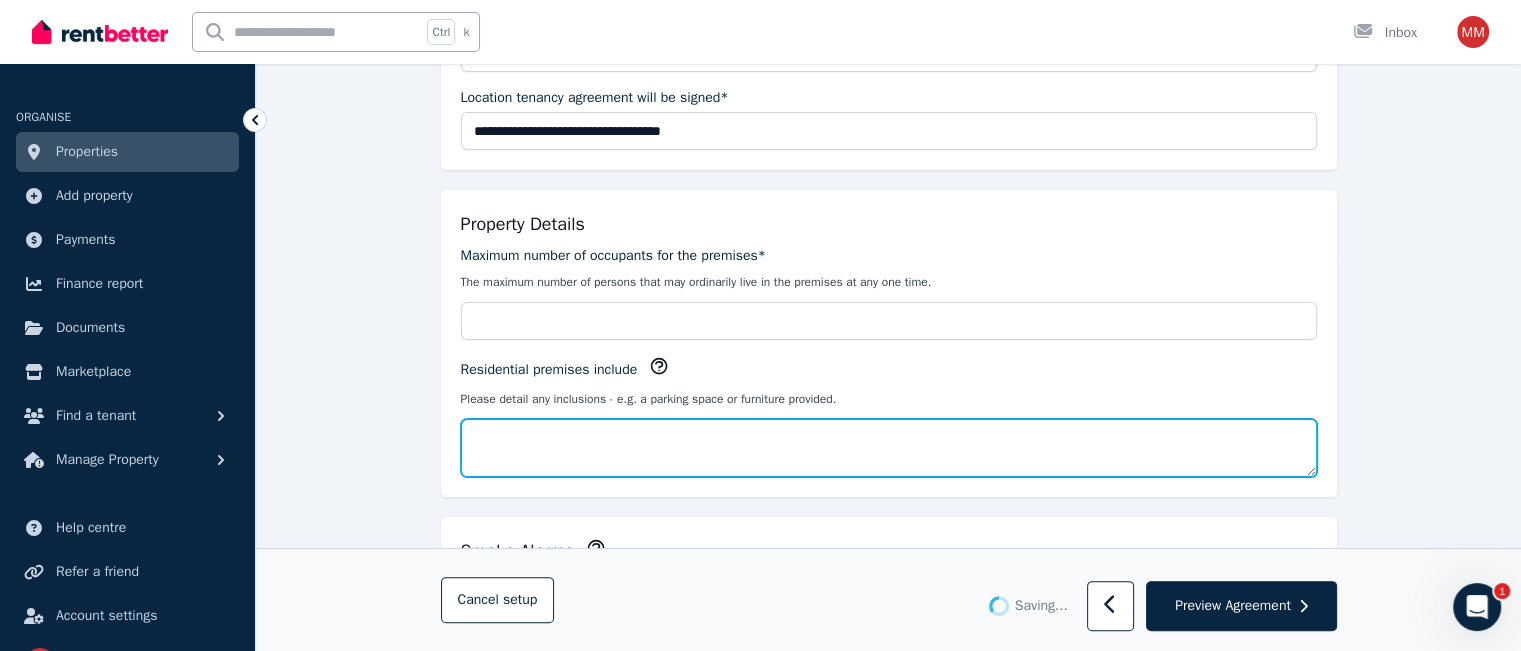 type on "*" 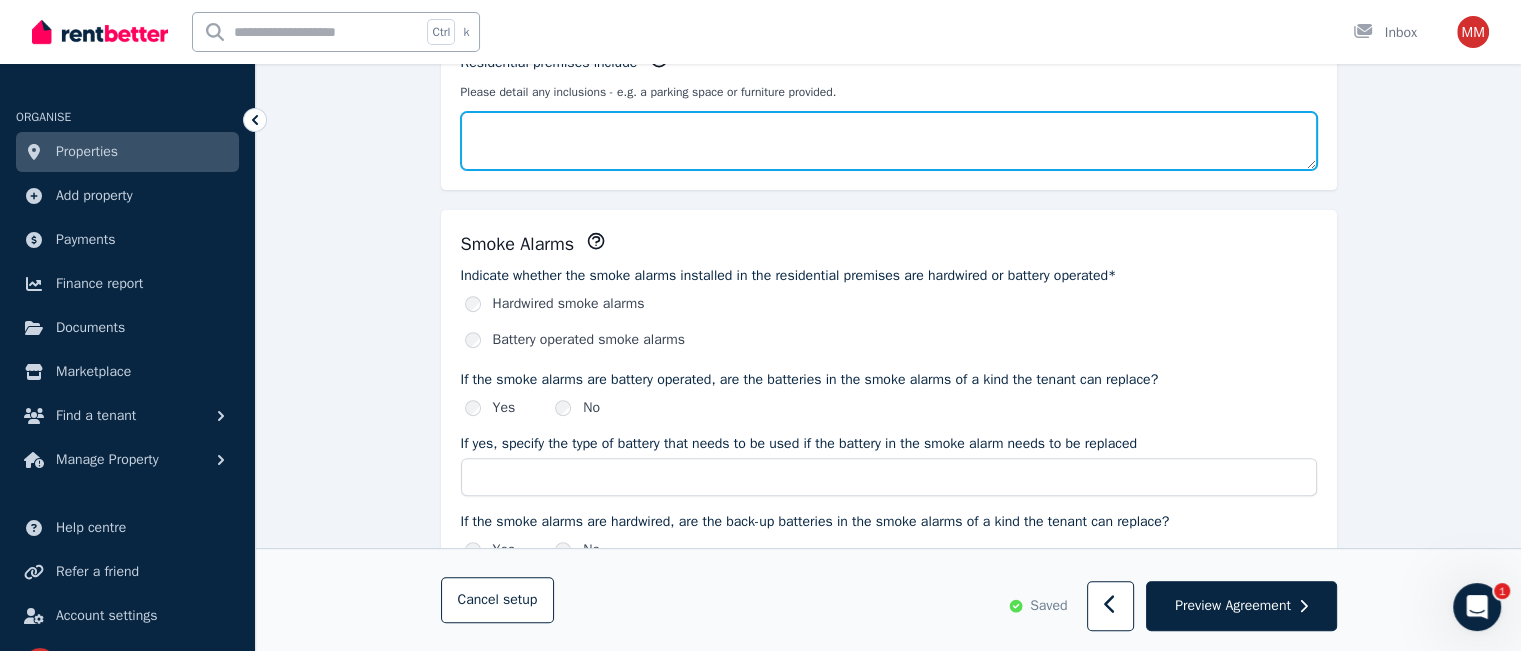 scroll, scrollTop: 704, scrollLeft: 0, axis: vertical 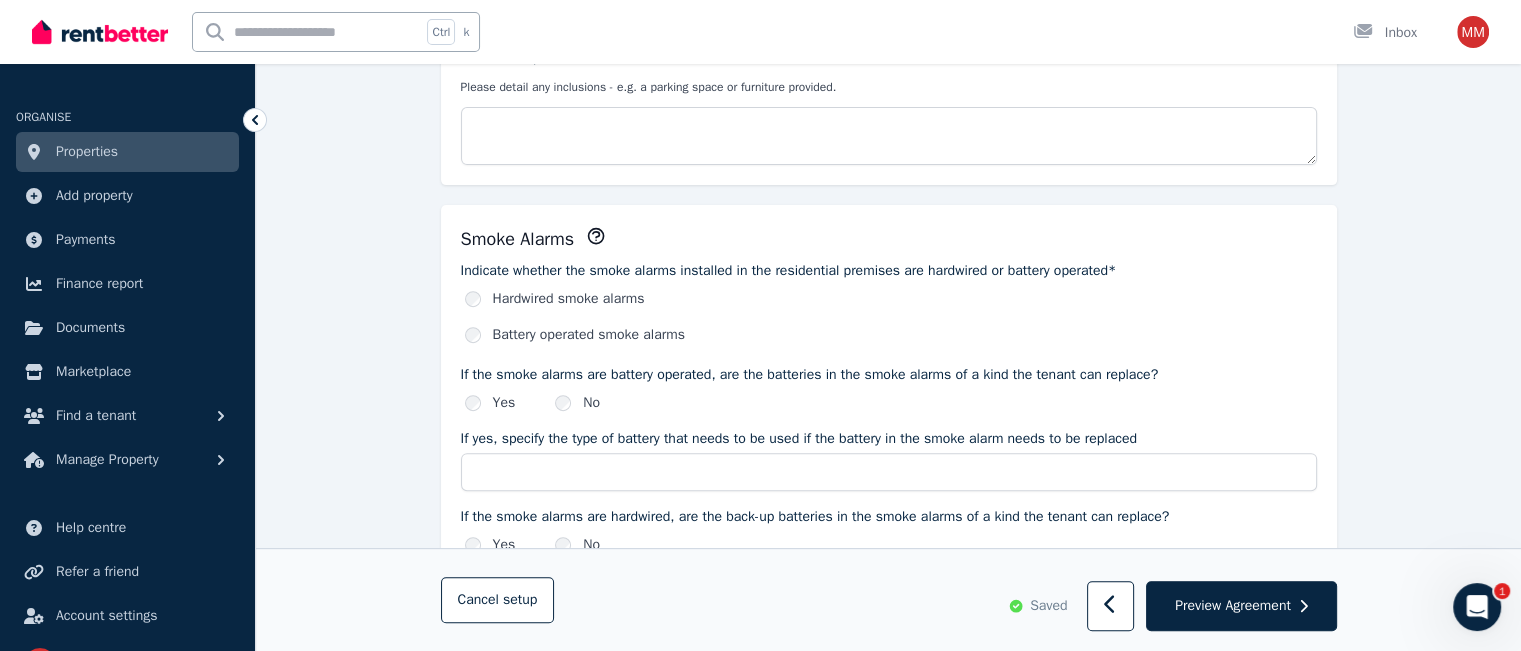 click on "Hardwired smoke alarms" at bounding box center (569, 299) 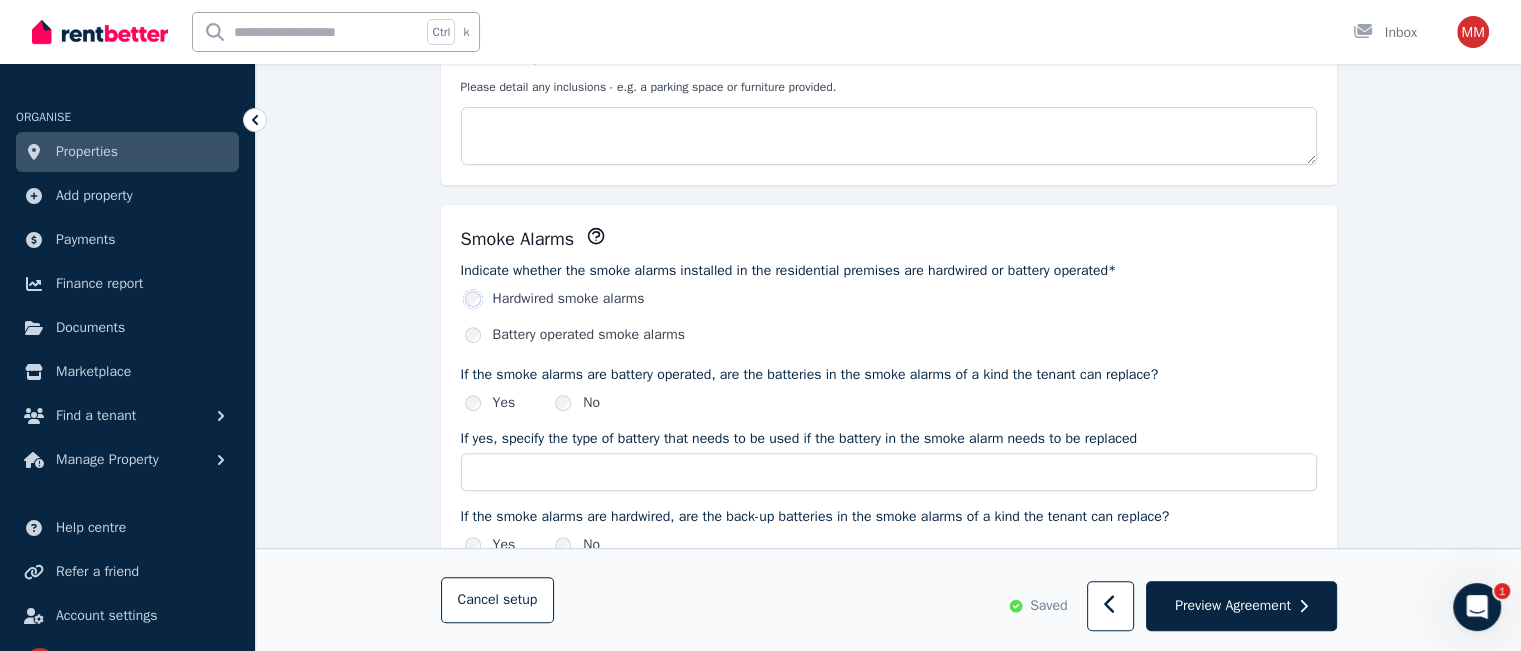 scroll, scrollTop: 806, scrollLeft: 0, axis: vertical 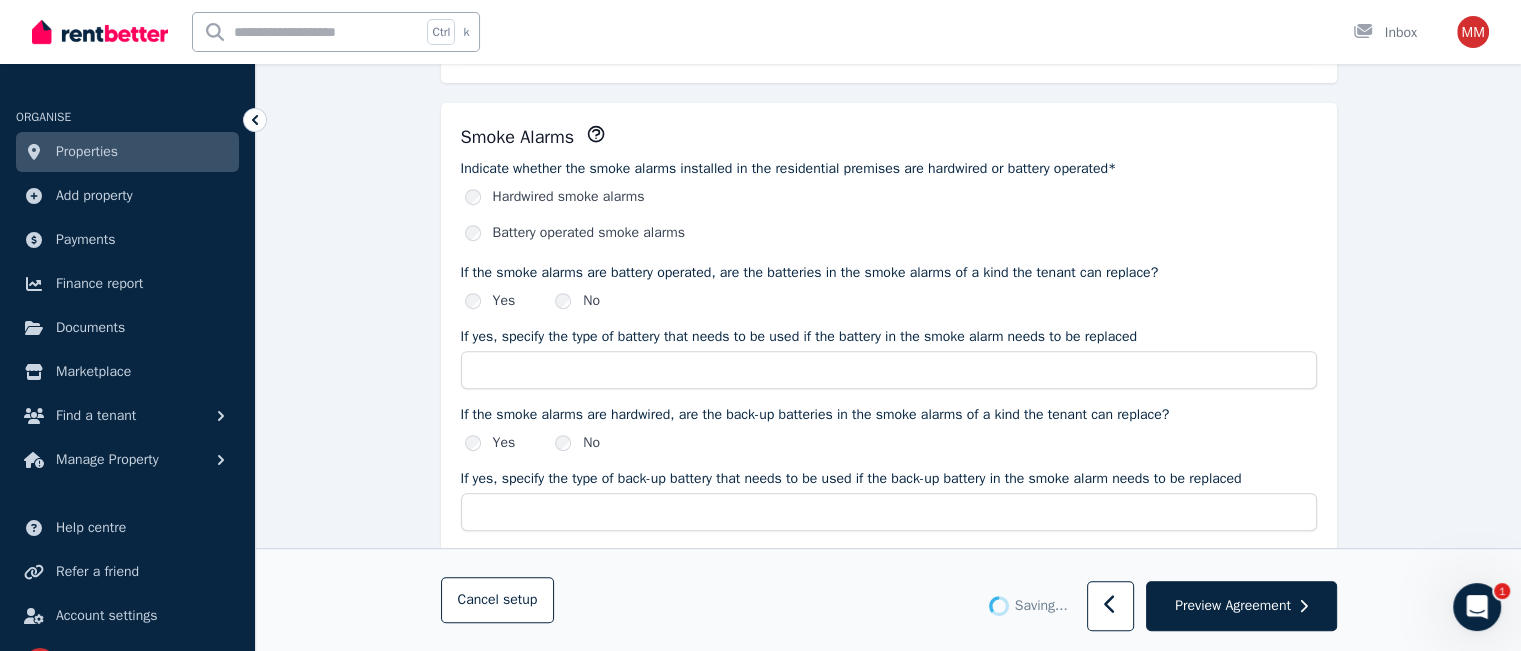 click on "Battery operated smoke alarms" at bounding box center [589, 233] 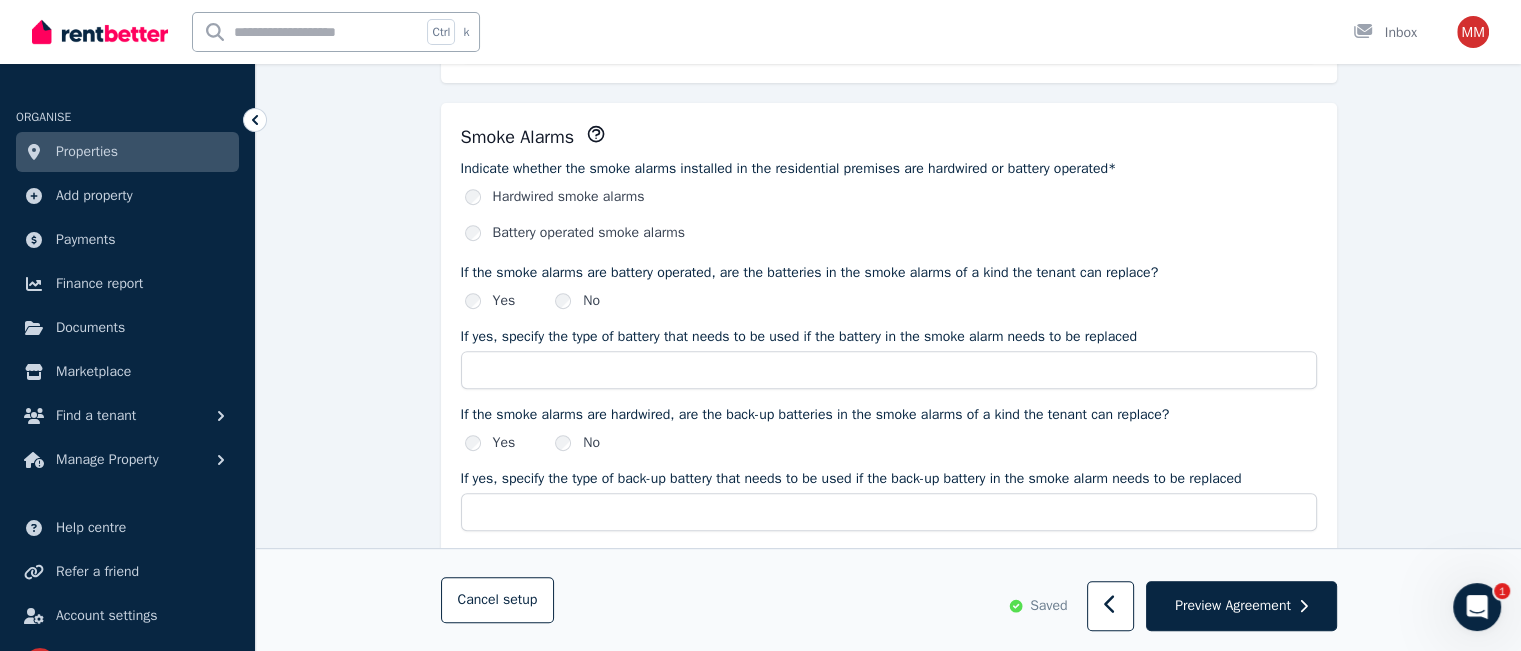 click on "Hardwired smoke alarms" at bounding box center [569, 197] 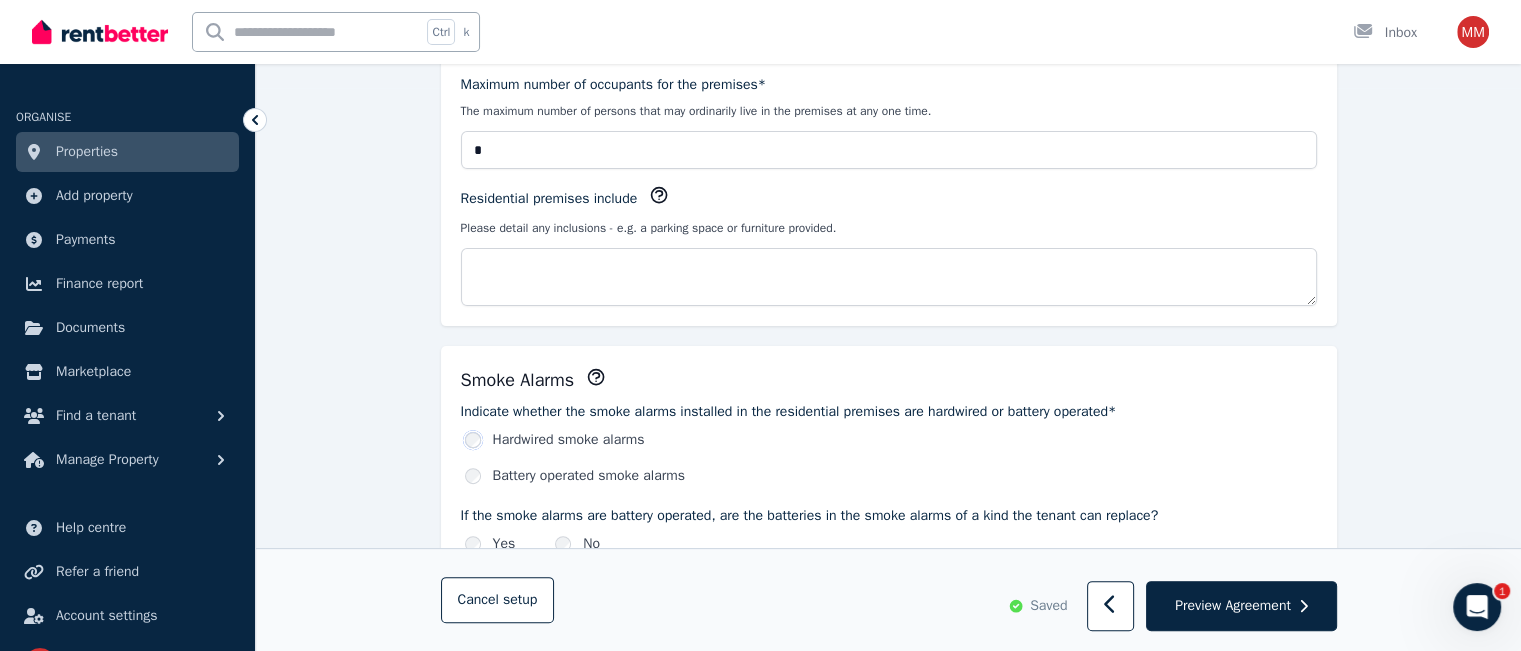 scroll, scrollTop: 466, scrollLeft: 0, axis: vertical 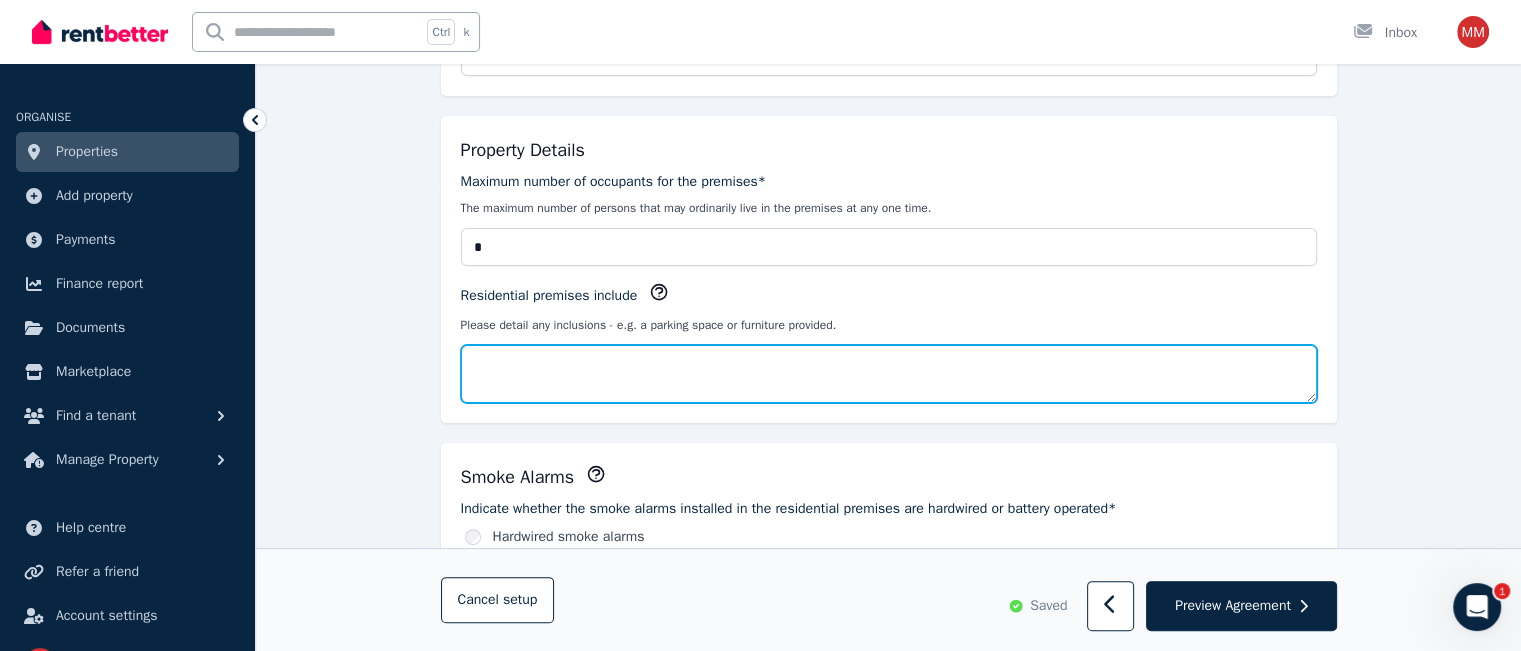 click on "Residential premises include" at bounding box center [889, 374] 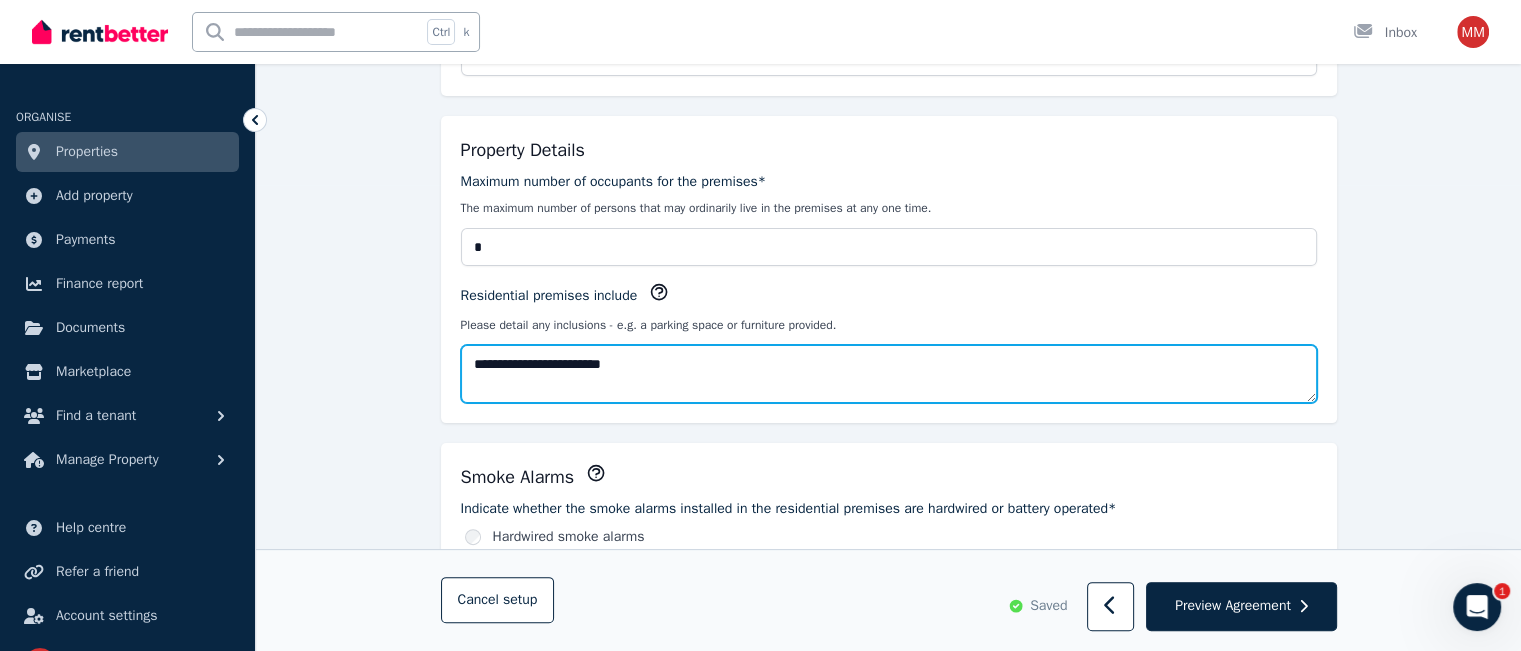 type on "**********" 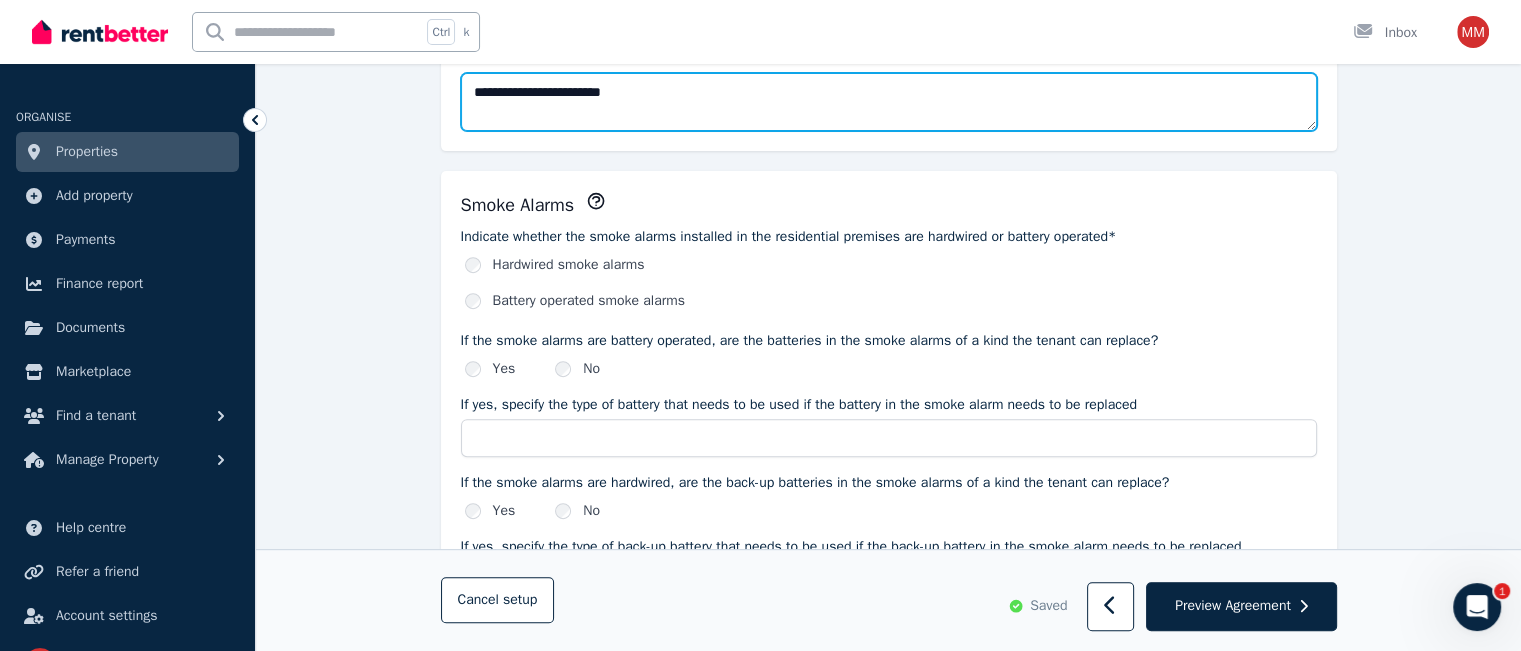 scroll, scrollTop: 740, scrollLeft: 0, axis: vertical 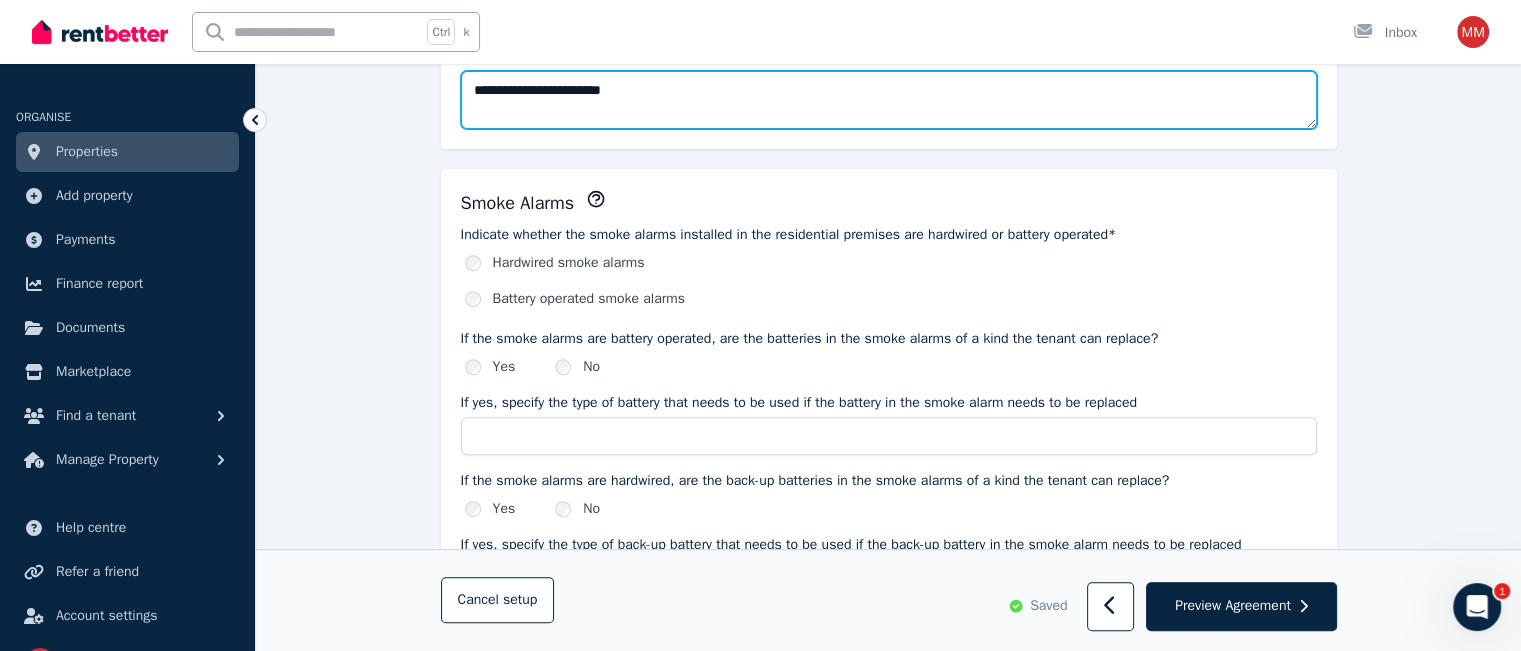 type on "**********" 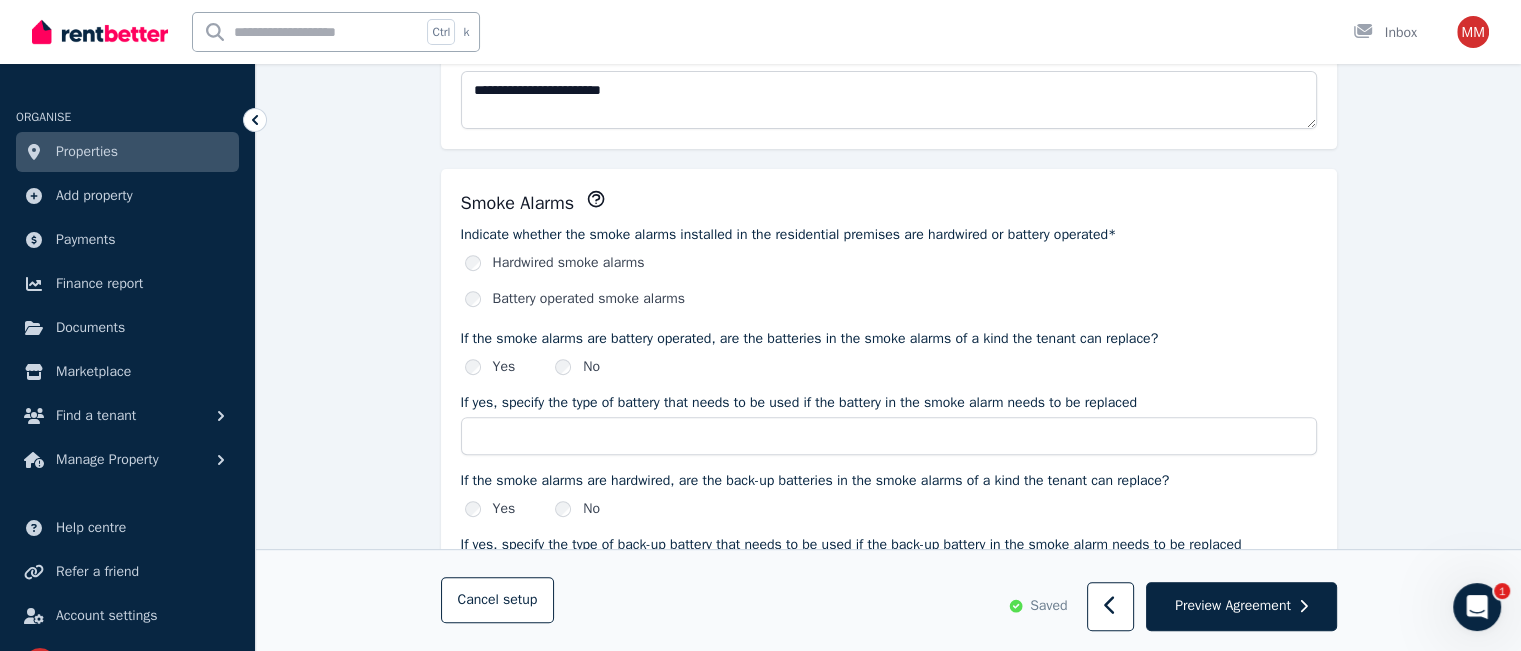 click on "Yes" at bounding box center (504, 367) 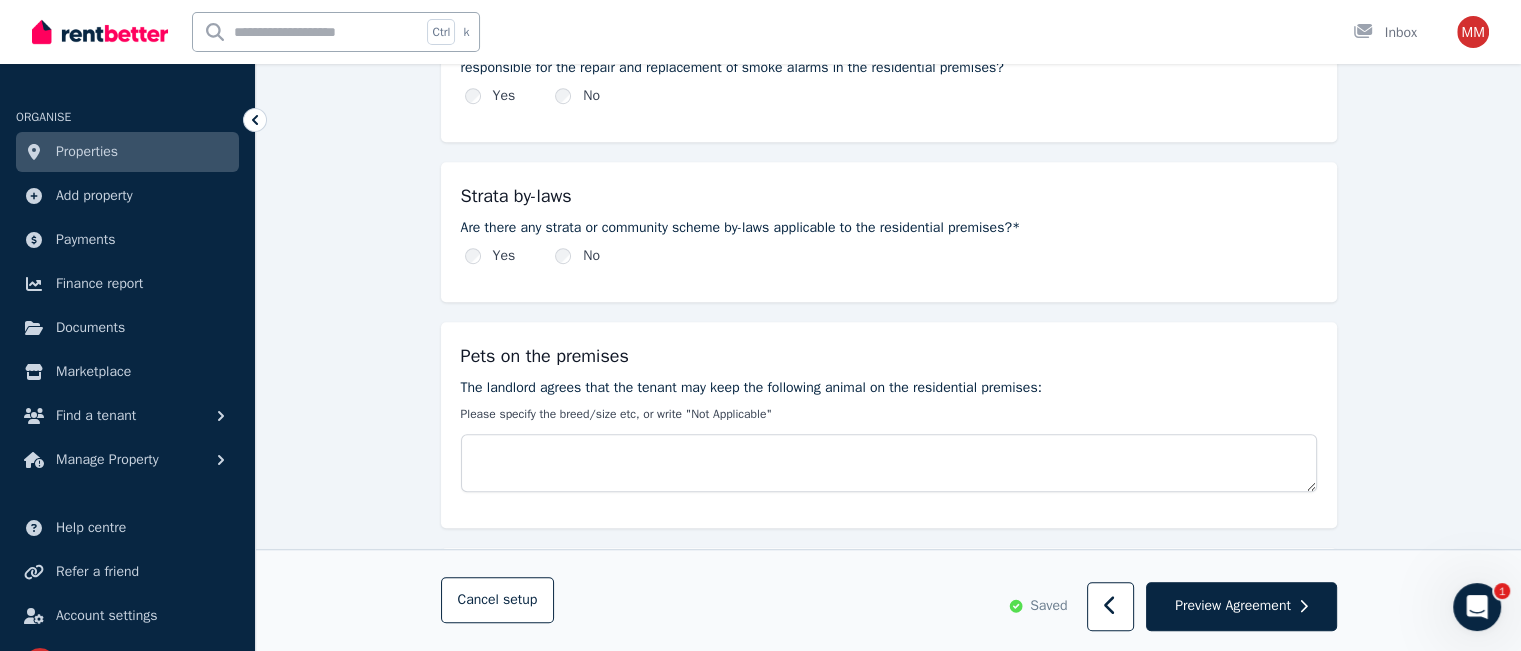 scroll, scrollTop: 1320, scrollLeft: 0, axis: vertical 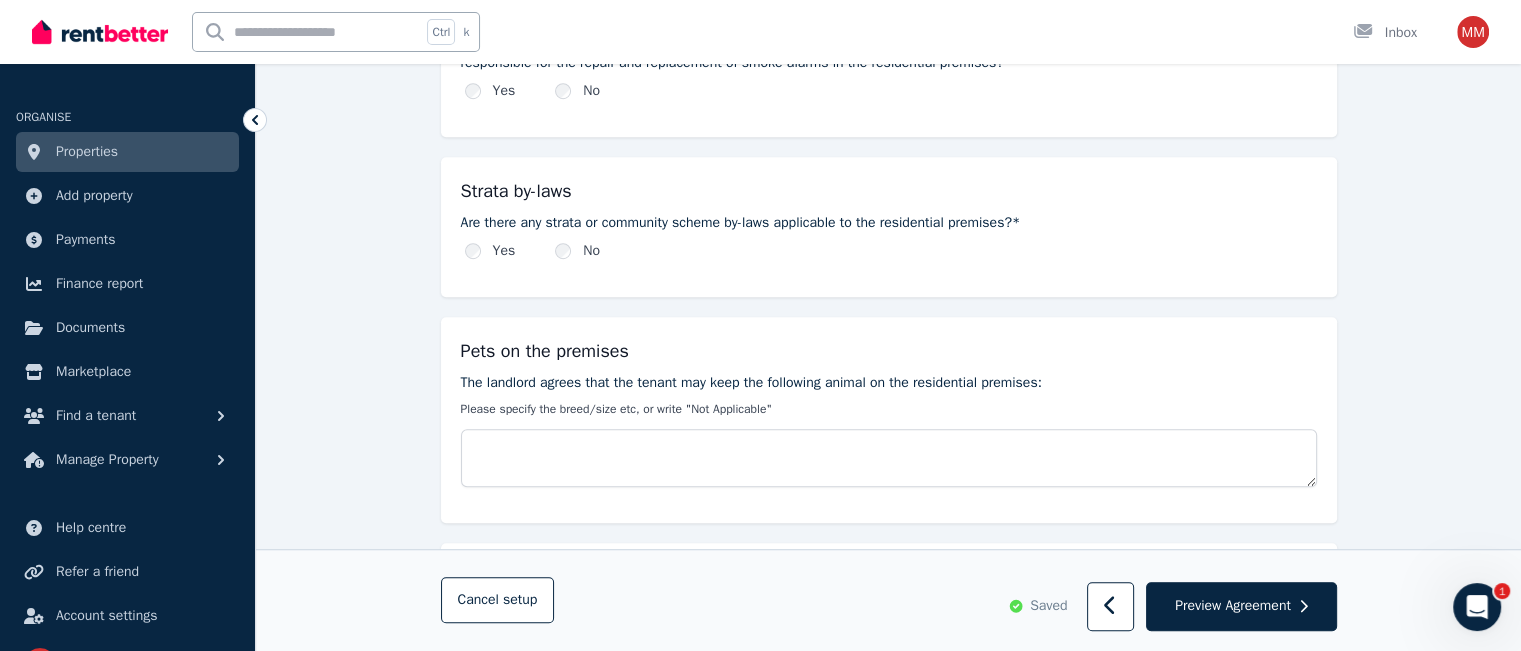 click on "No" at bounding box center (577, 251) 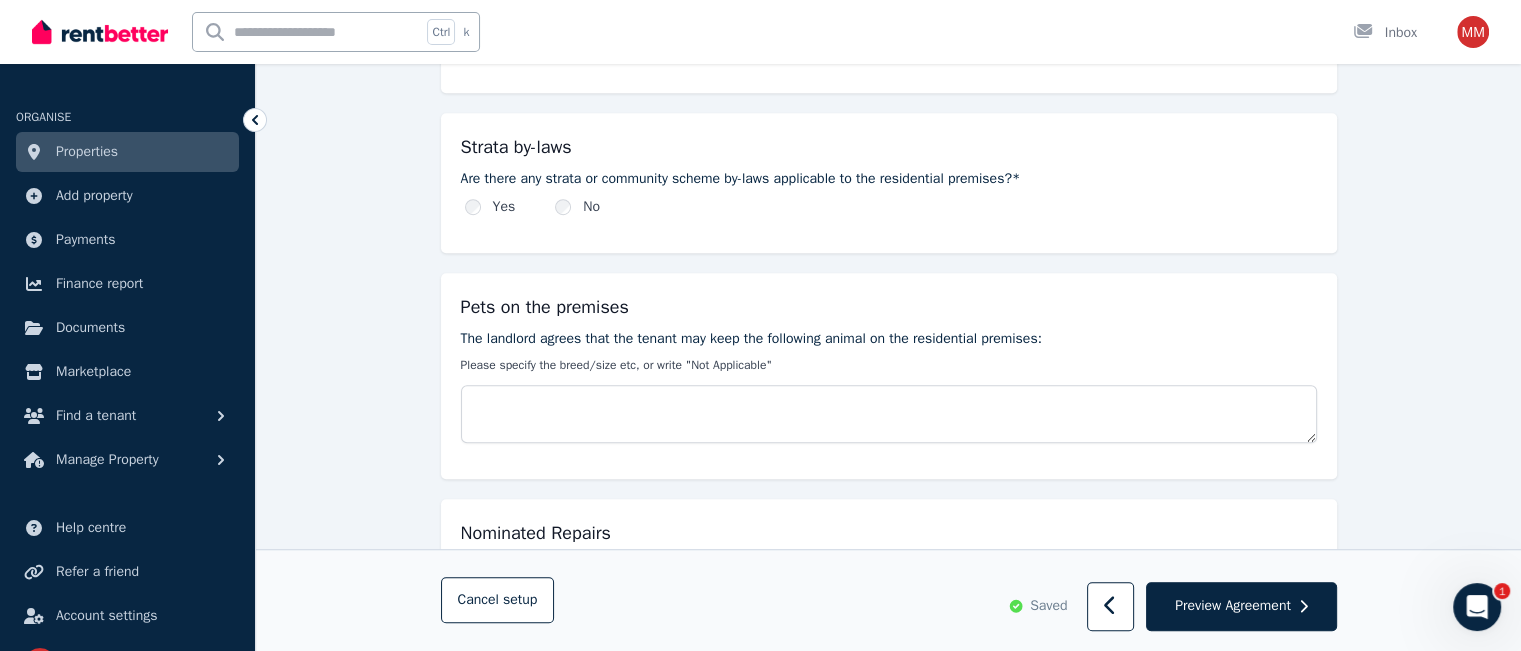 scroll, scrollTop: 1367, scrollLeft: 0, axis: vertical 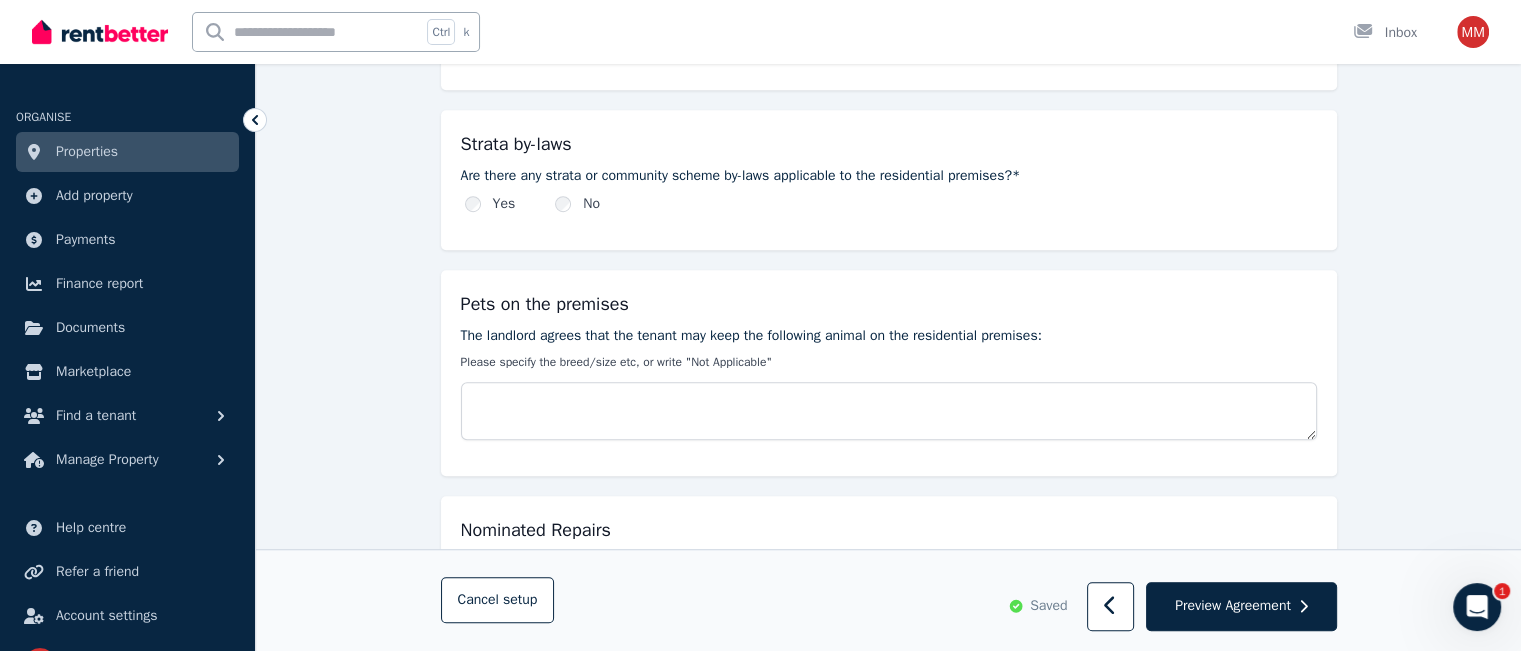 click on "No" at bounding box center [591, 204] 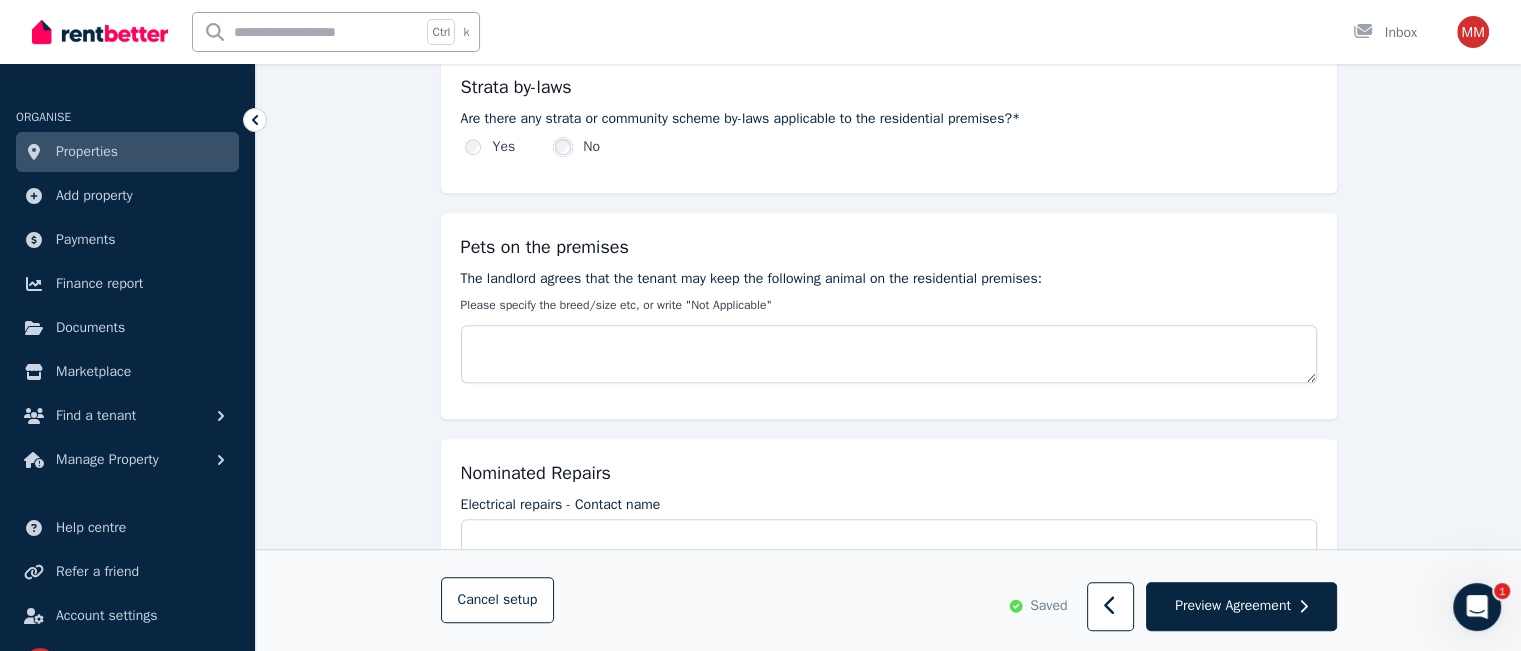 scroll, scrollTop: 1426, scrollLeft: 0, axis: vertical 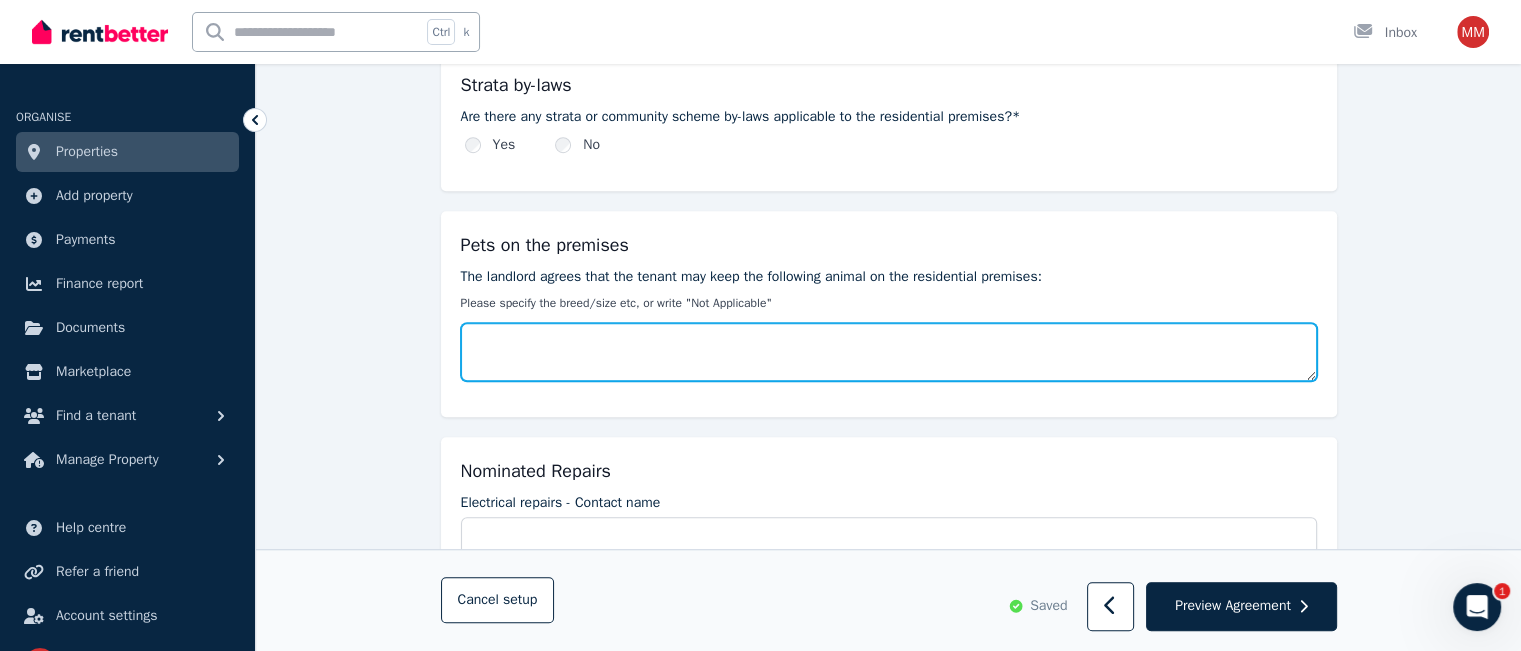 click on "The landlord agrees that the tenant may keep the following animal on the residential premises:" at bounding box center (889, 352) 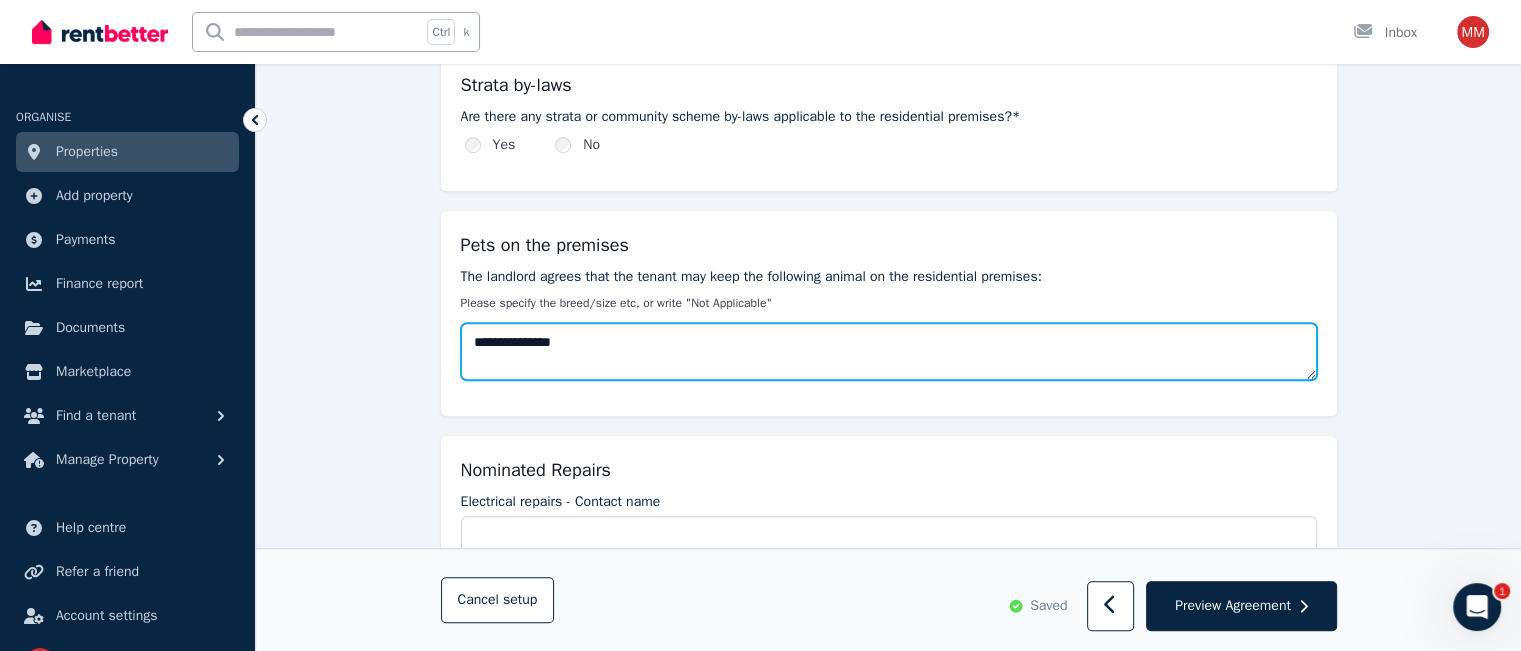 type on "**********" 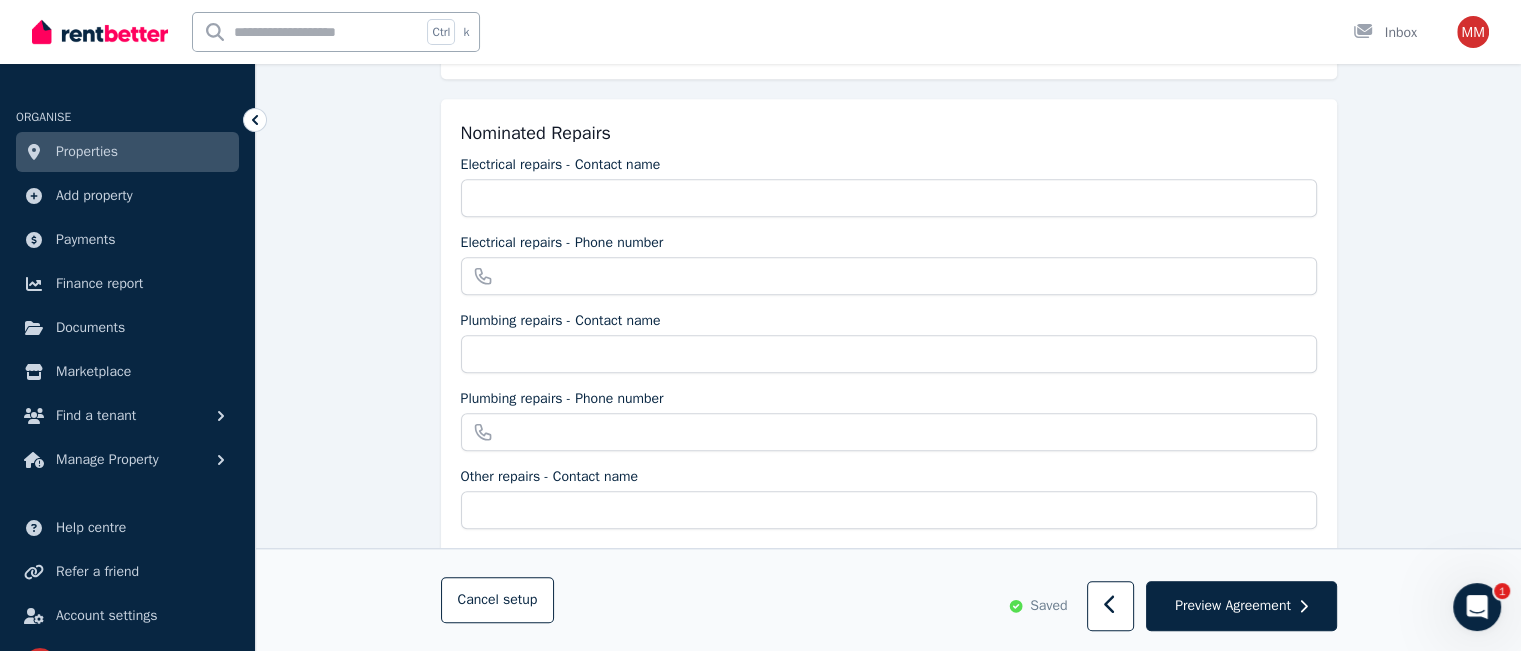 scroll, scrollTop: 1756, scrollLeft: 0, axis: vertical 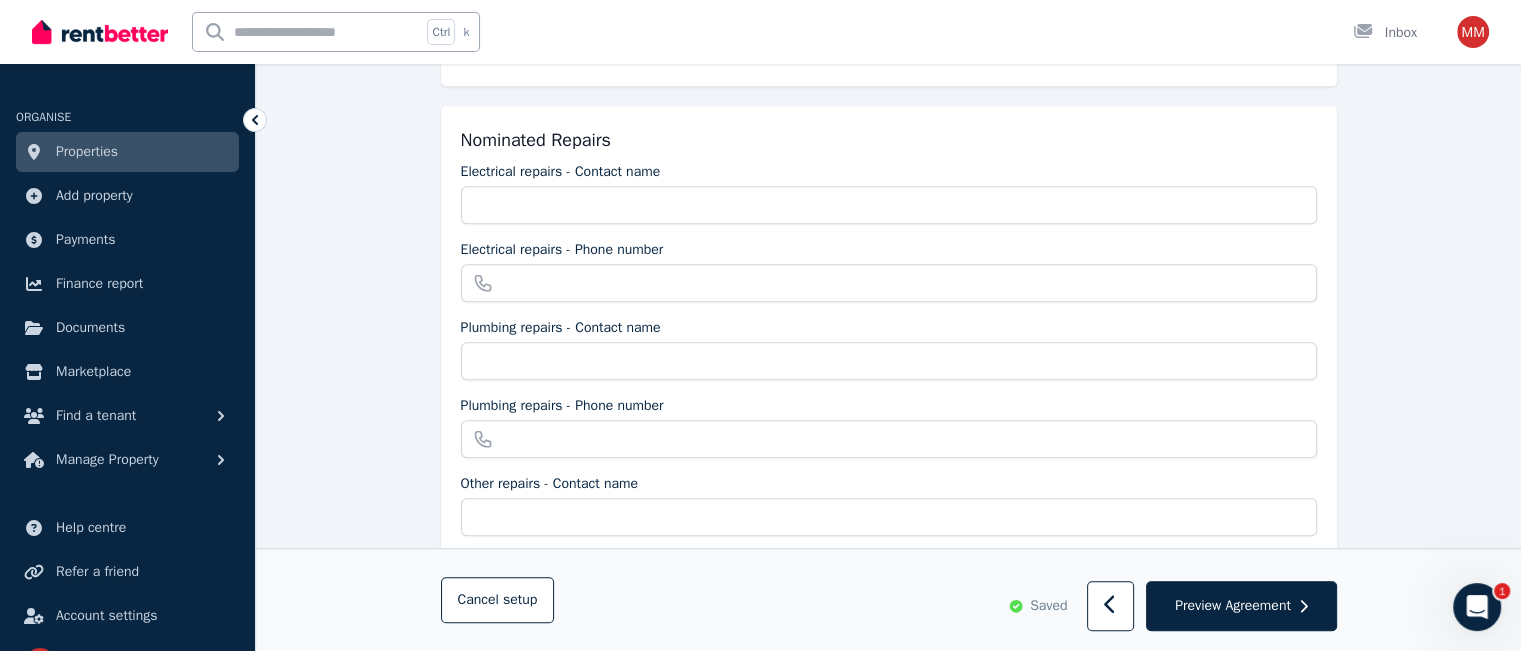 type on "**********" 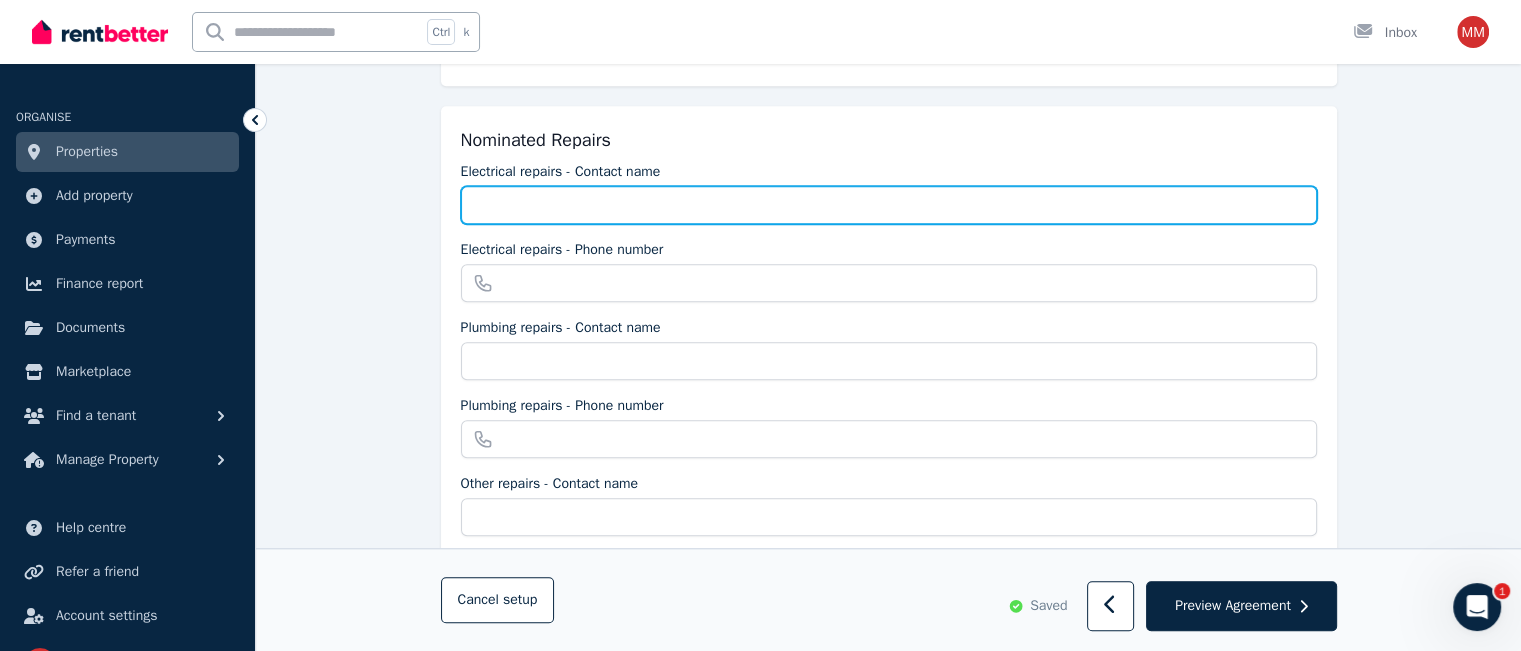 click on "Electrical repairs - Contact name" at bounding box center (889, 205) 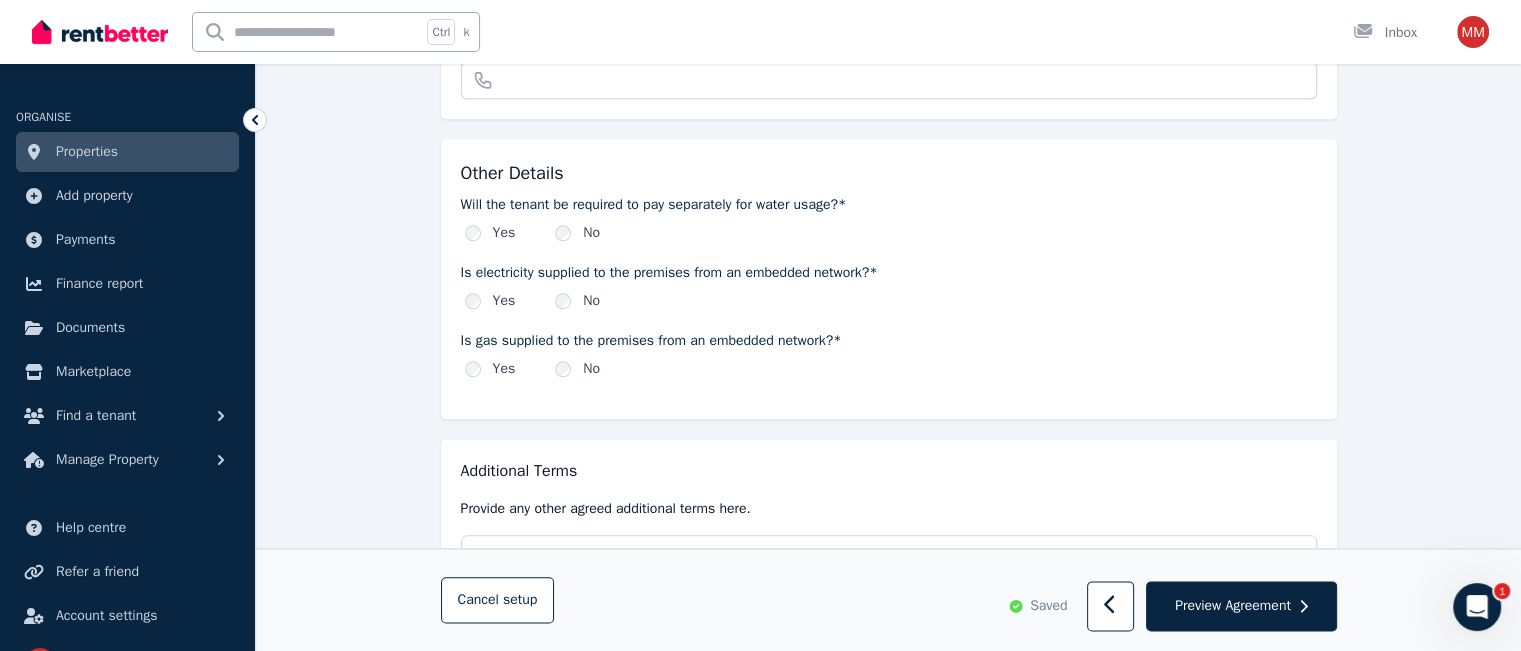 scroll, scrollTop: 2270, scrollLeft: 0, axis: vertical 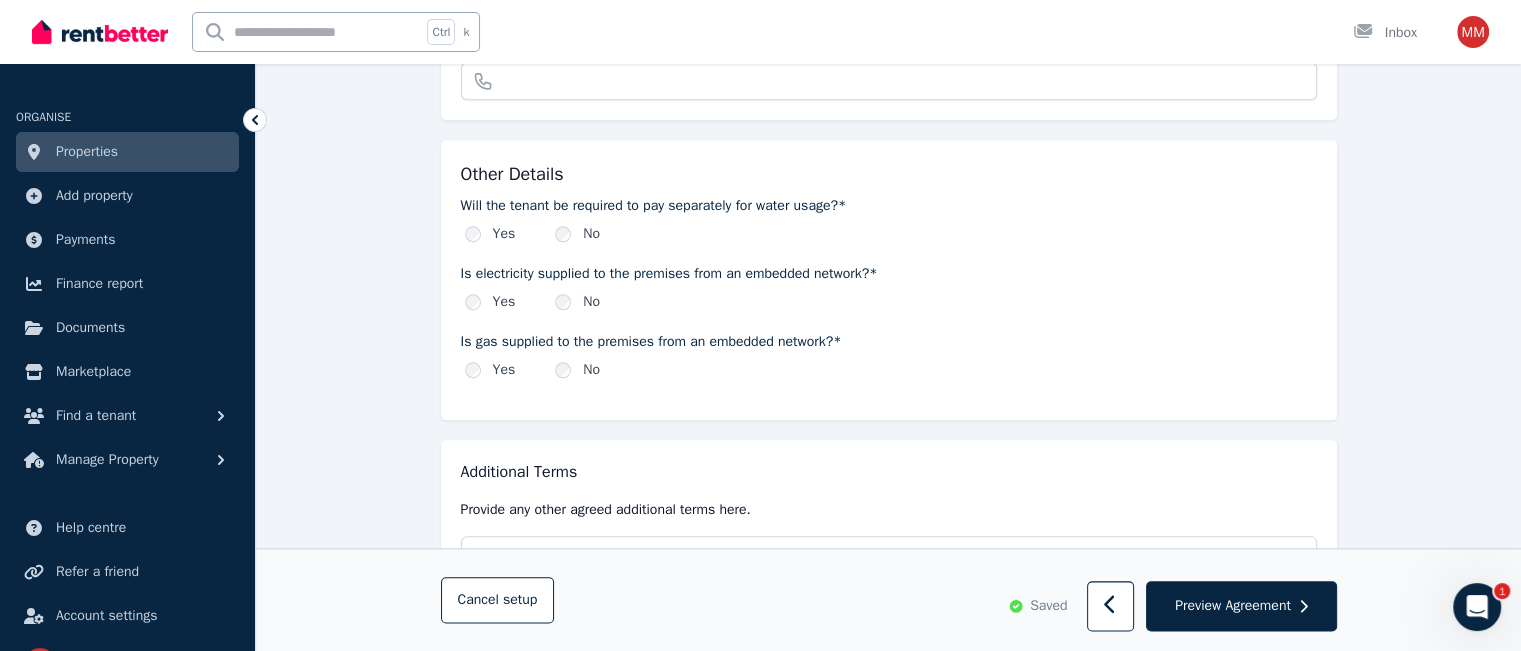 click on "No" at bounding box center [591, 234] 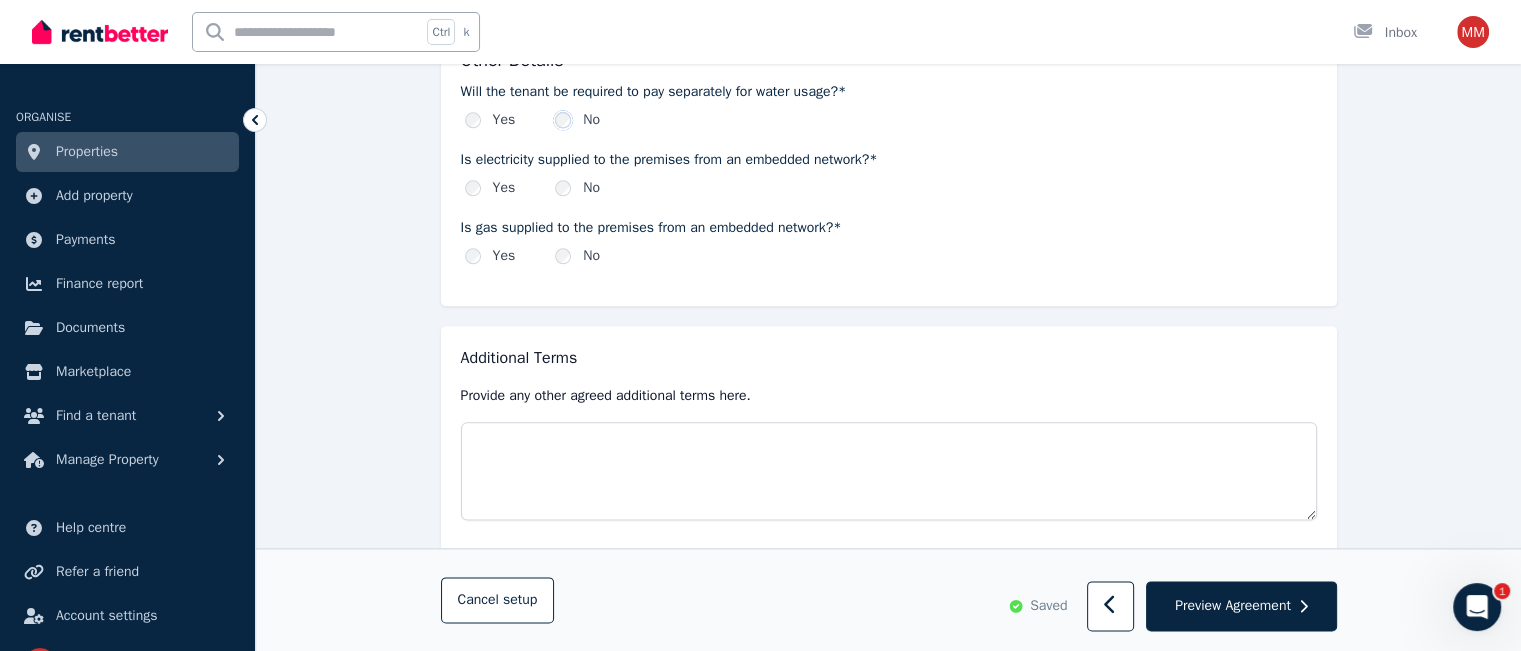 scroll, scrollTop: 2386, scrollLeft: 0, axis: vertical 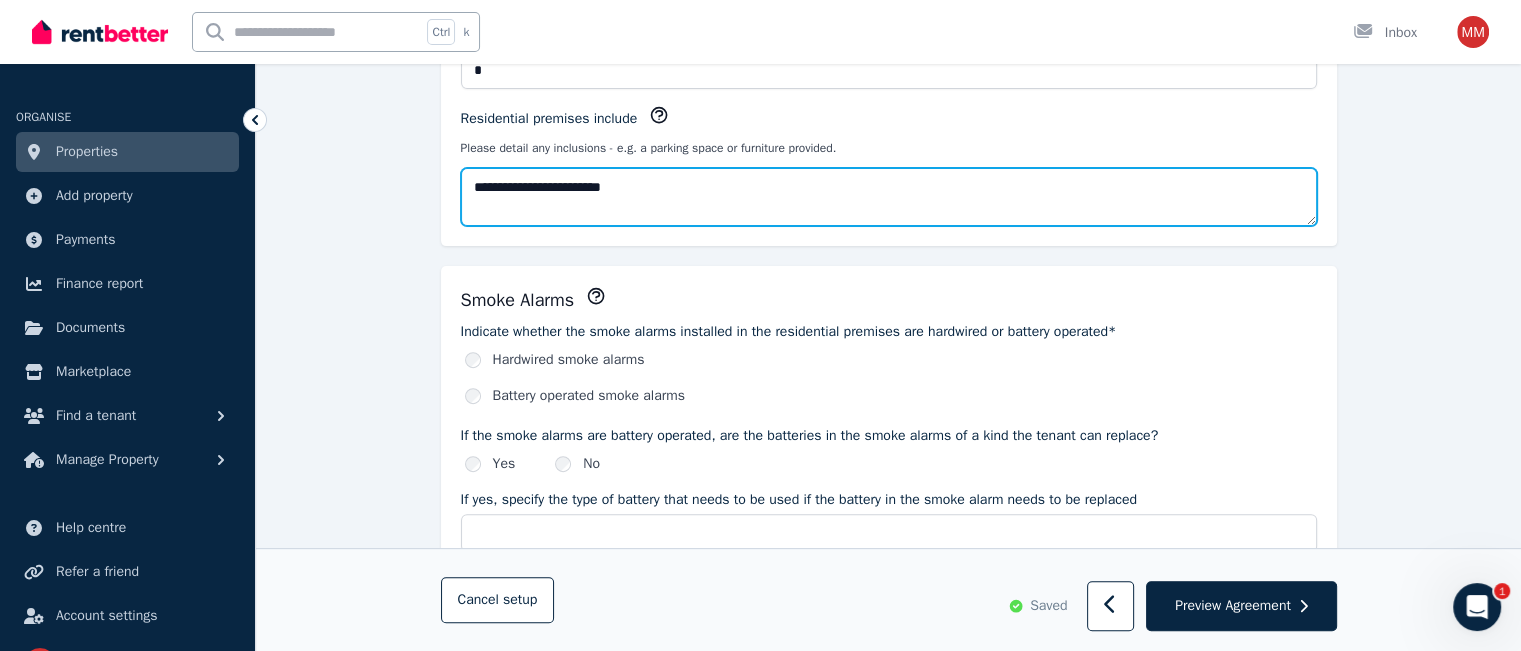 click on "**********" at bounding box center (889, 197) 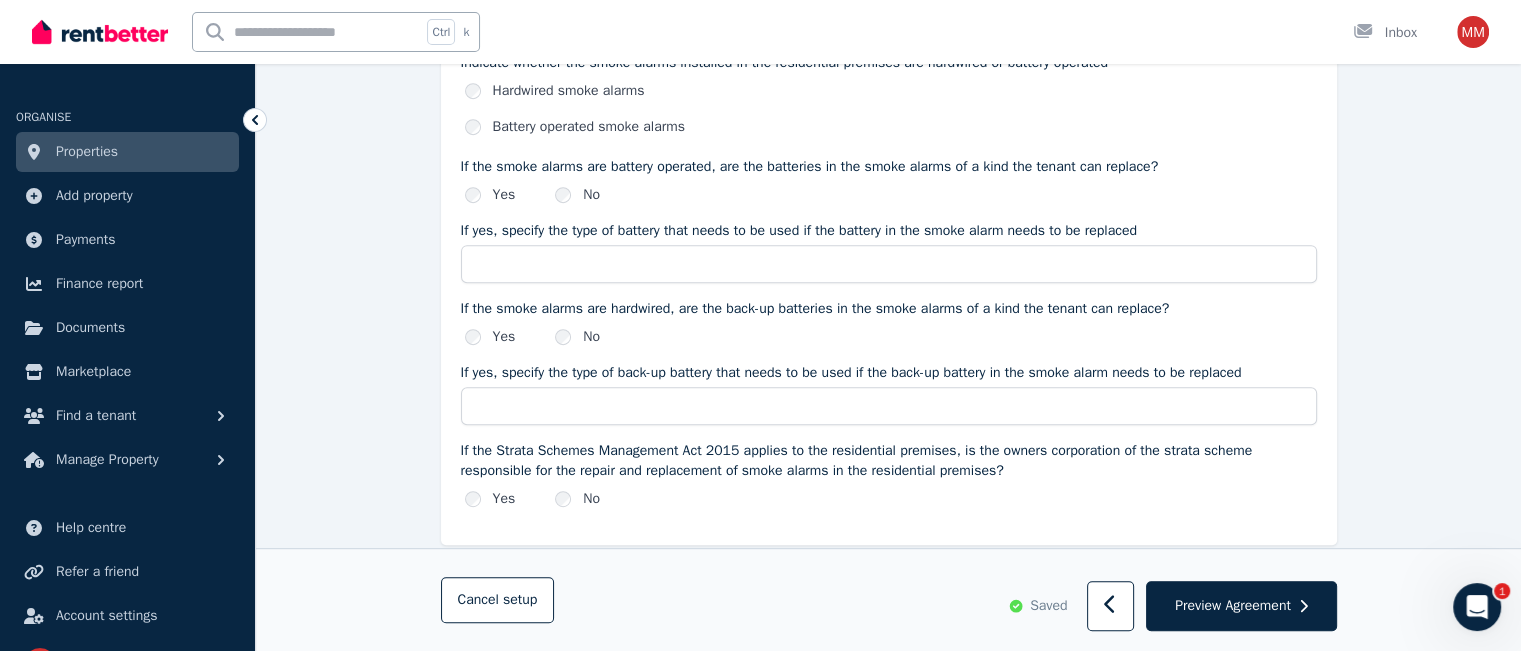 scroll, scrollTop: 913, scrollLeft: 0, axis: vertical 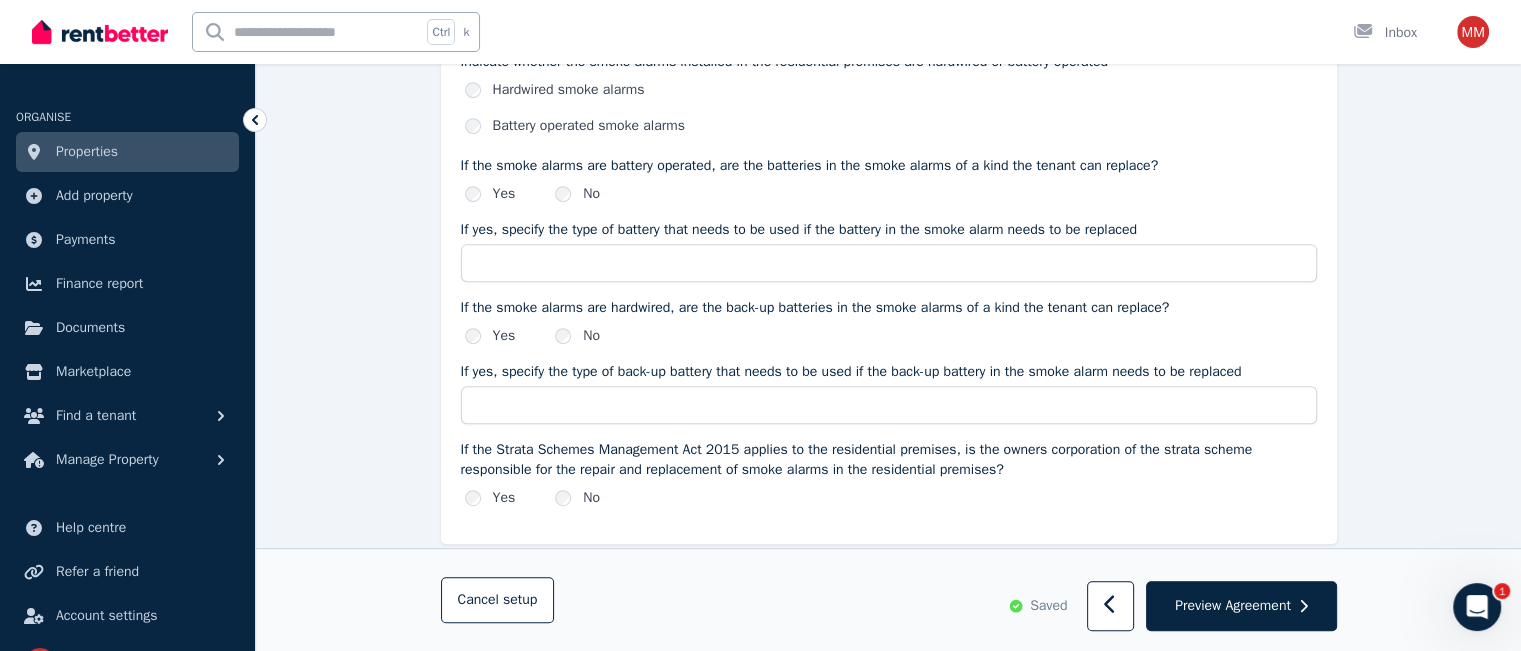 type on "**********" 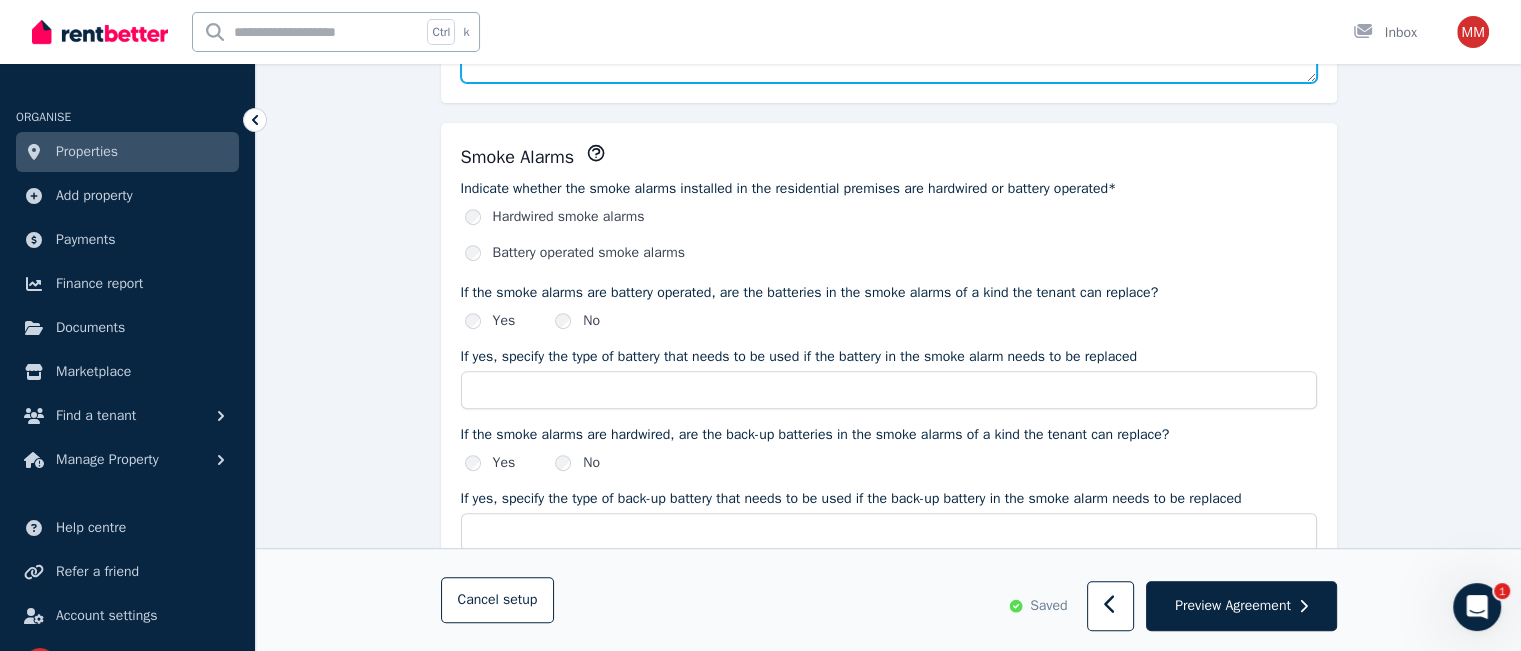 scroll, scrollTop: 791, scrollLeft: 0, axis: vertical 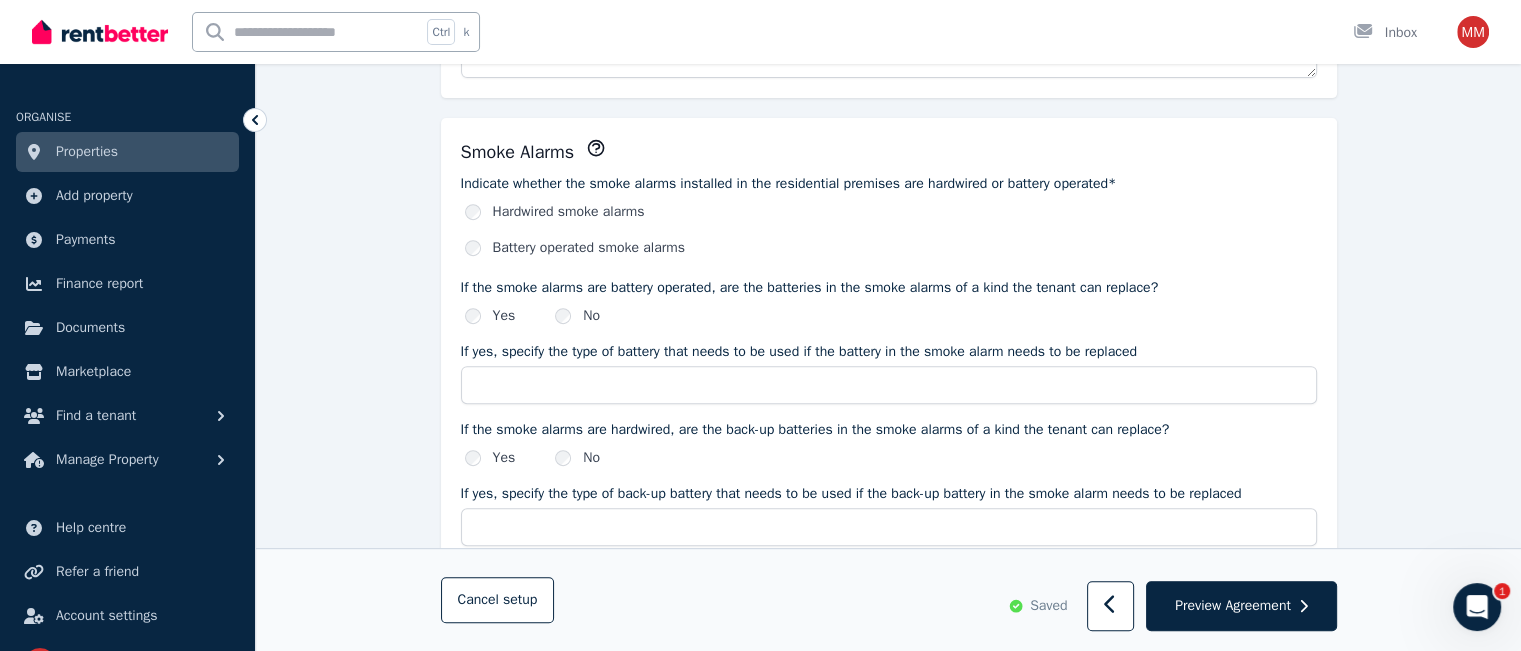click on "Indicate whether the smoke alarms installed in the residential premises are hardwired or battery operated* Hardwired smoke alarms Battery operated smoke alarms If the smoke alarms are battery operated, are the batteries in the smoke alarms of a kind the tenant can replace? Yes No If yes, specify the type of battery that needs to be used if the battery in the smoke alarm needs to be replaced If the smoke alarms are hardwired, are the back-up batteries in the smoke alarms of a kind the tenant can replace? Yes No If yes, specify the type of back-up battery that needs to be used if the back-up battery in the smoke alarm needs to be replaced If the Strata Schemes Management Act 2015 applies to the residential premises, is the owners corporation of the strata scheme responsible for the repair and replacement of smoke alarms in the residential premises? Yes No" at bounding box center [889, 402] 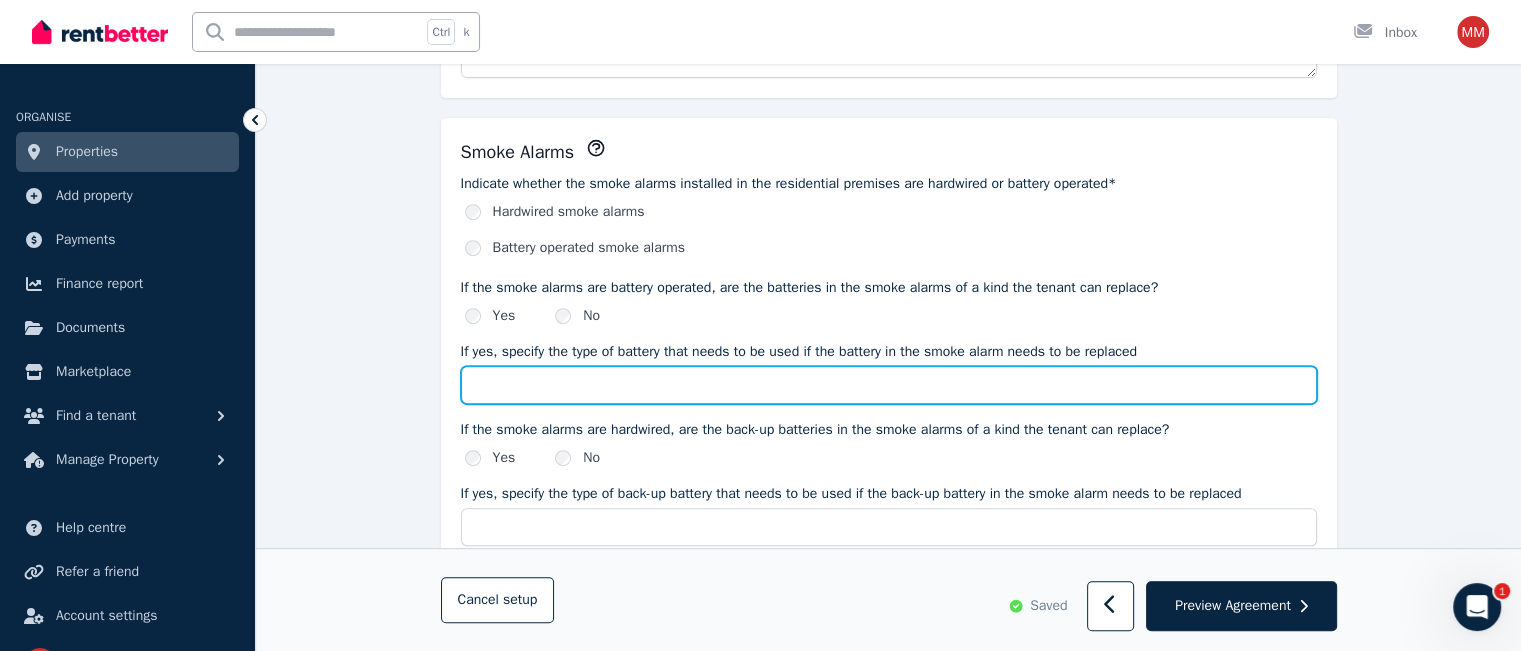 click on "If yes, specify the type of battery that needs to be used if the battery in the smoke alarm needs to be replaced" at bounding box center (889, 385) 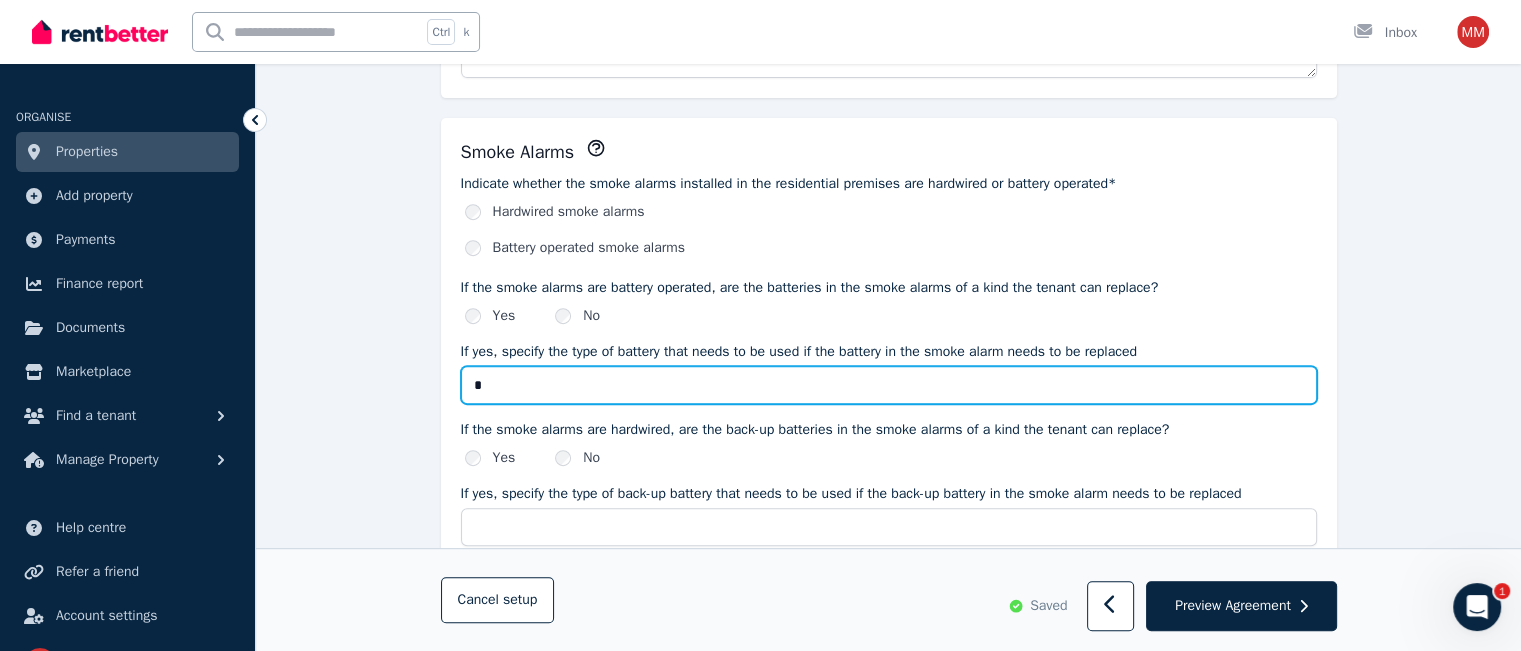 type on "**" 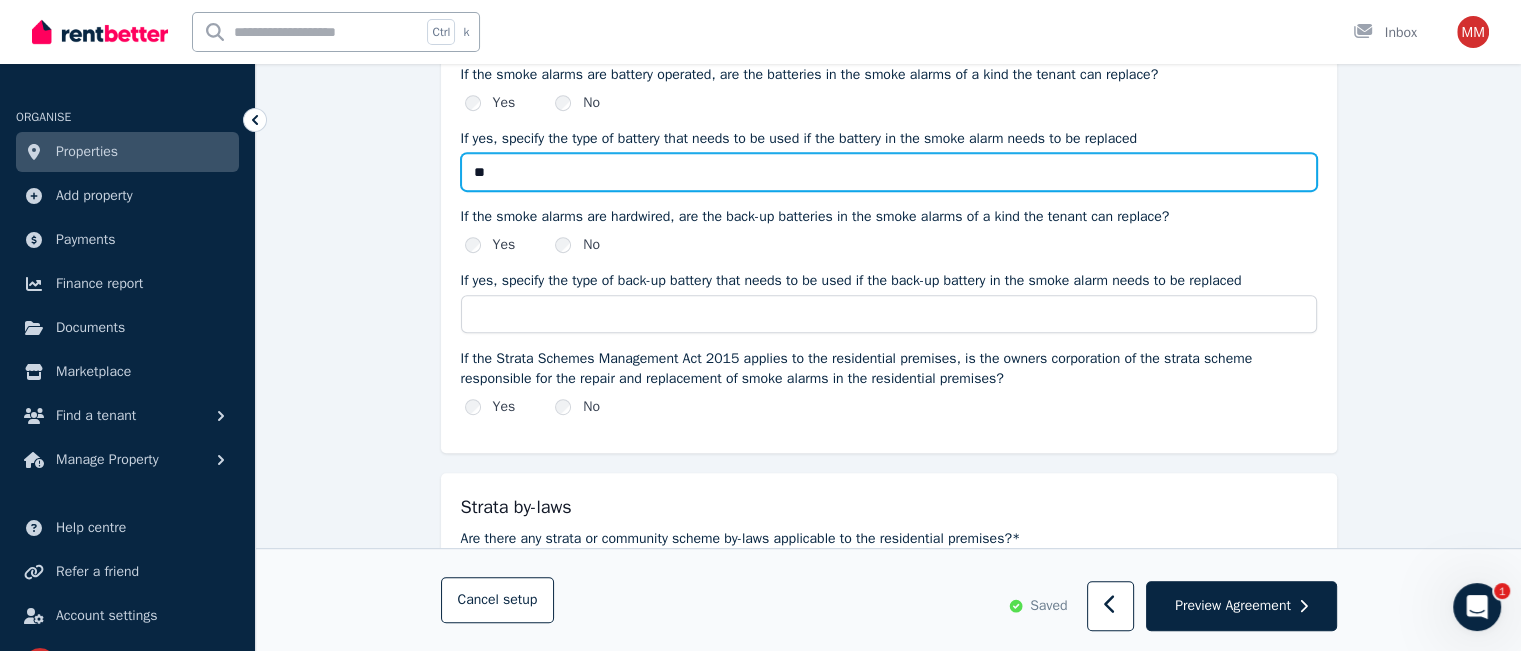 scroll, scrollTop: 1005, scrollLeft: 0, axis: vertical 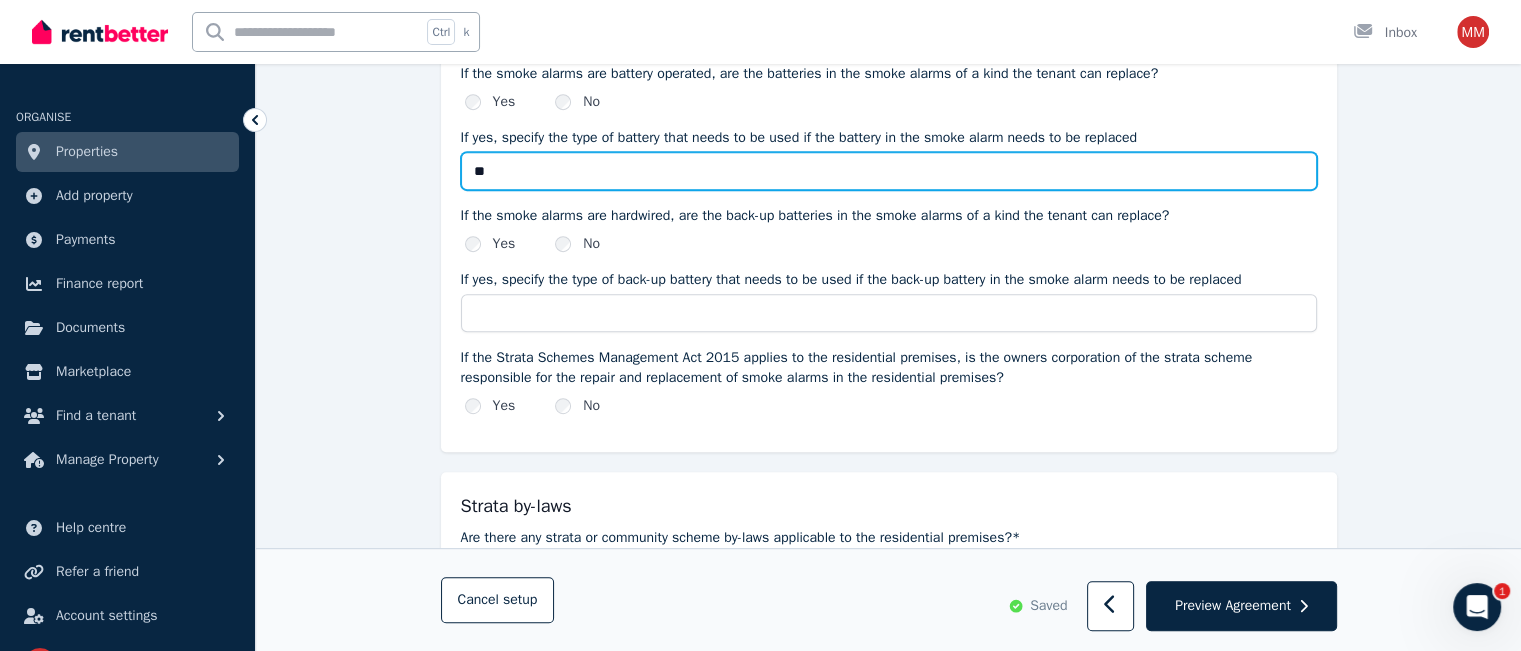type on "**" 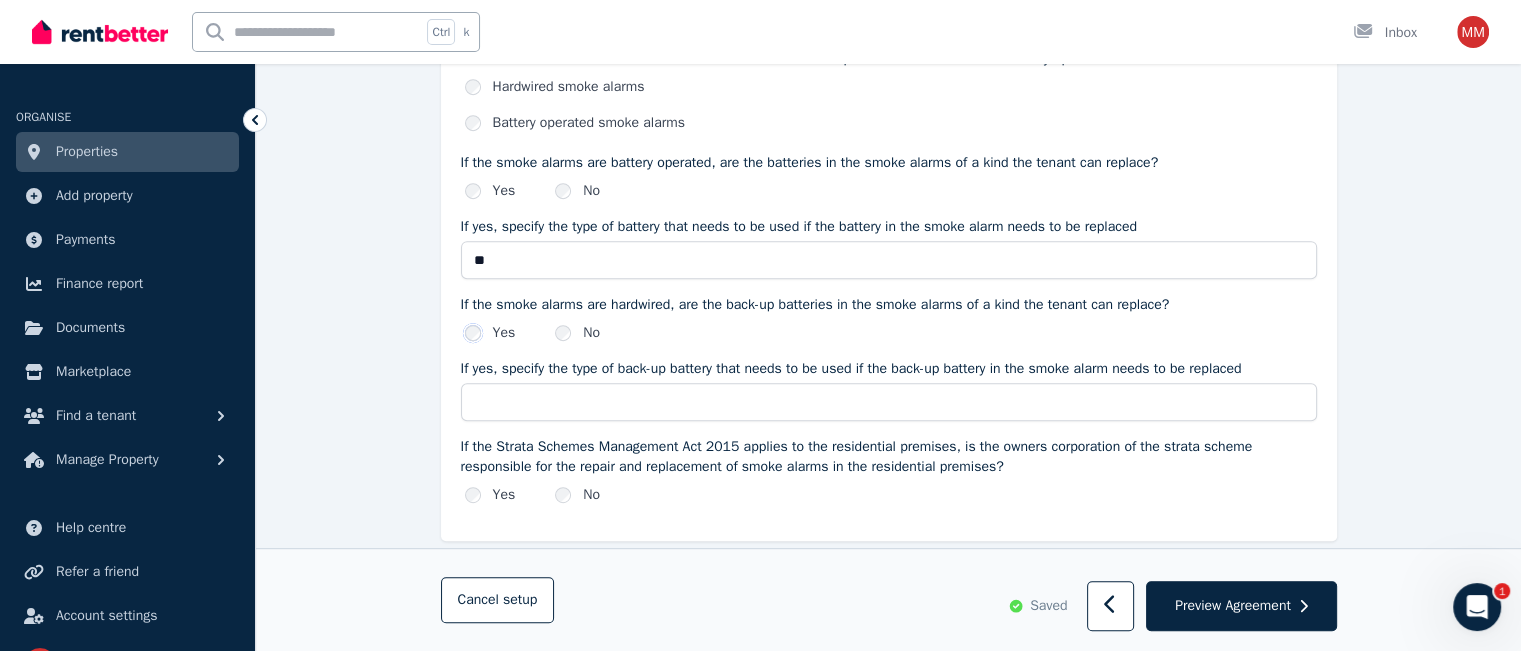scroll, scrollTop: 904, scrollLeft: 0, axis: vertical 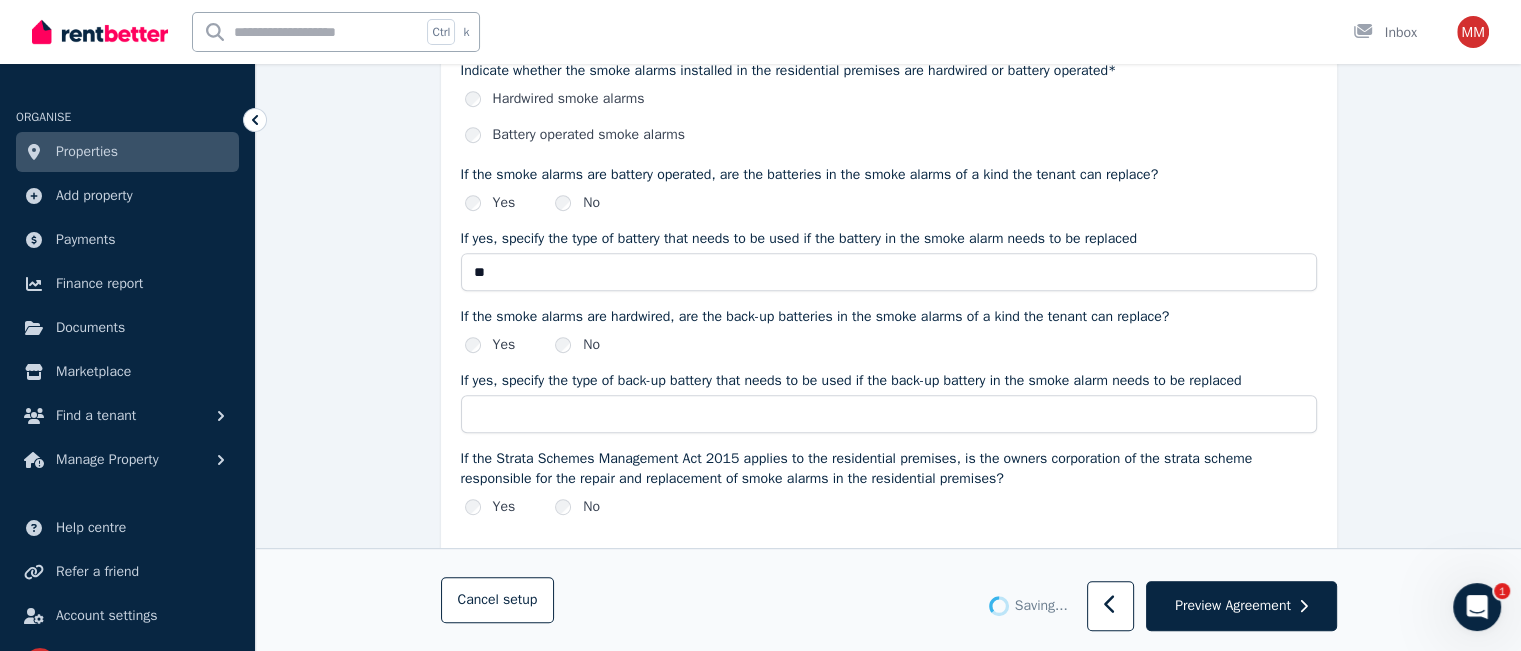 click on "No" at bounding box center [577, 203] 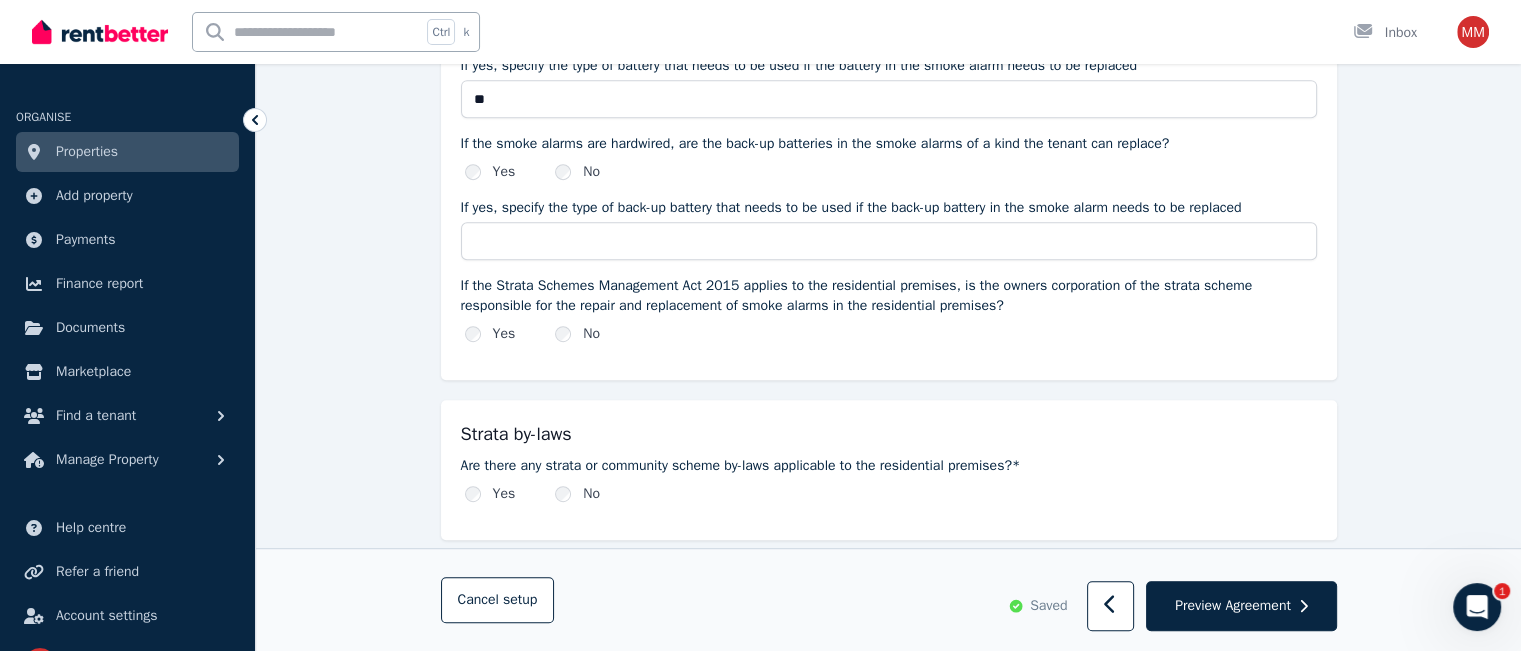 scroll, scrollTop: 1082, scrollLeft: 0, axis: vertical 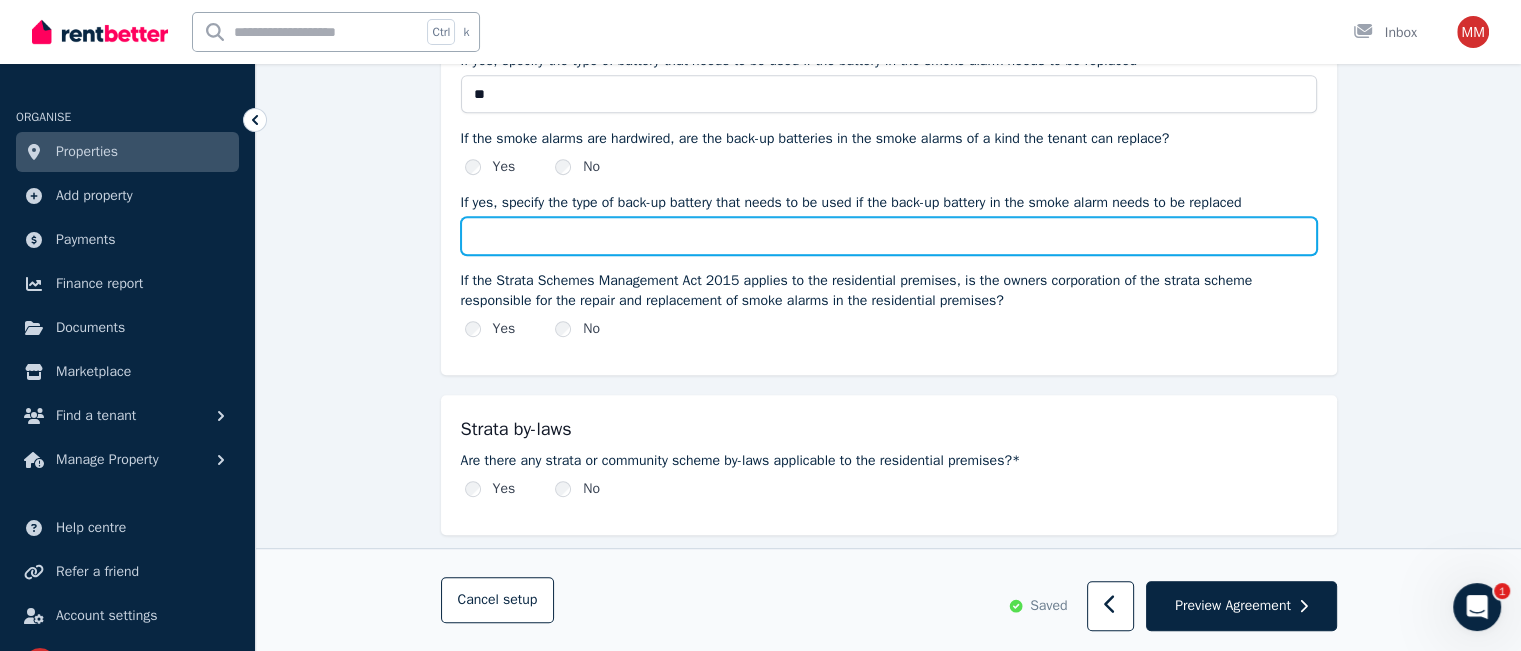 click on "If yes, specify the type of back-up battery that needs to be used if the back-up battery in the smoke alarm needs to be replaced" at bounding box center [889, 236] 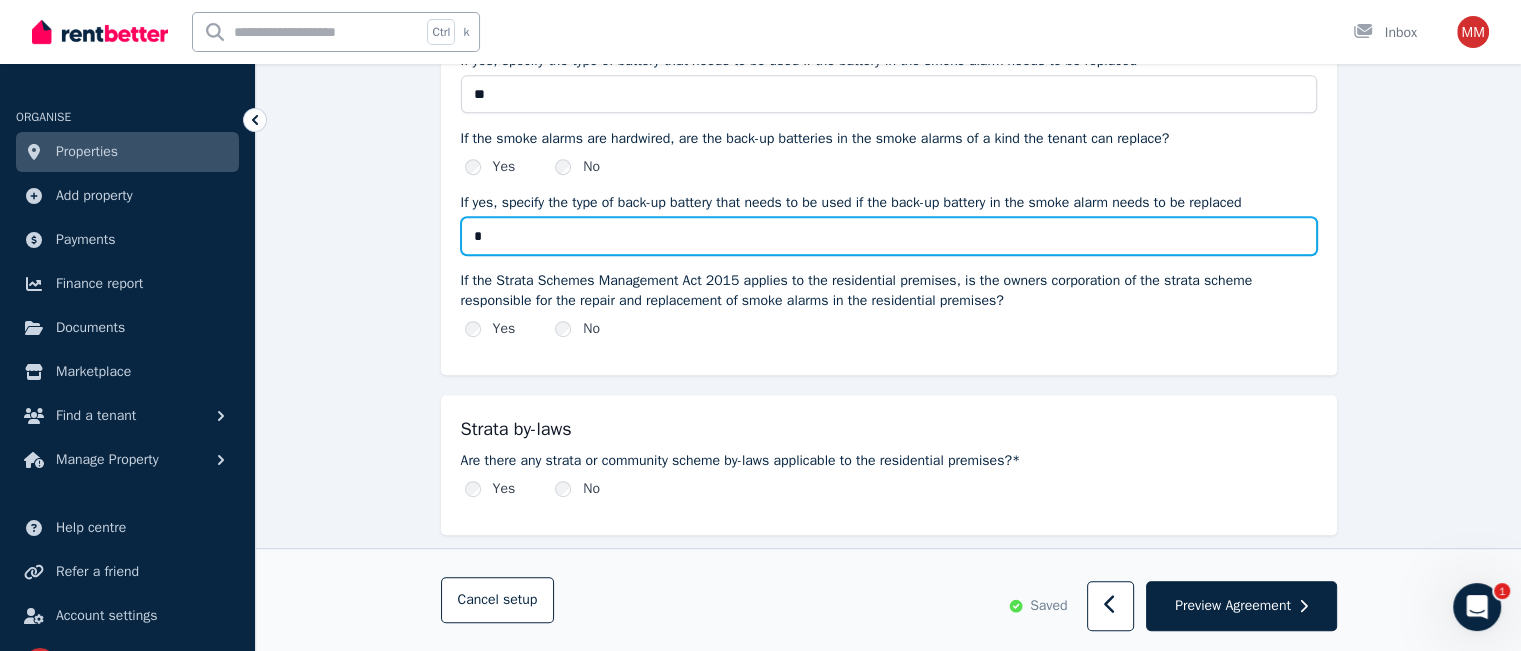 type on "**" 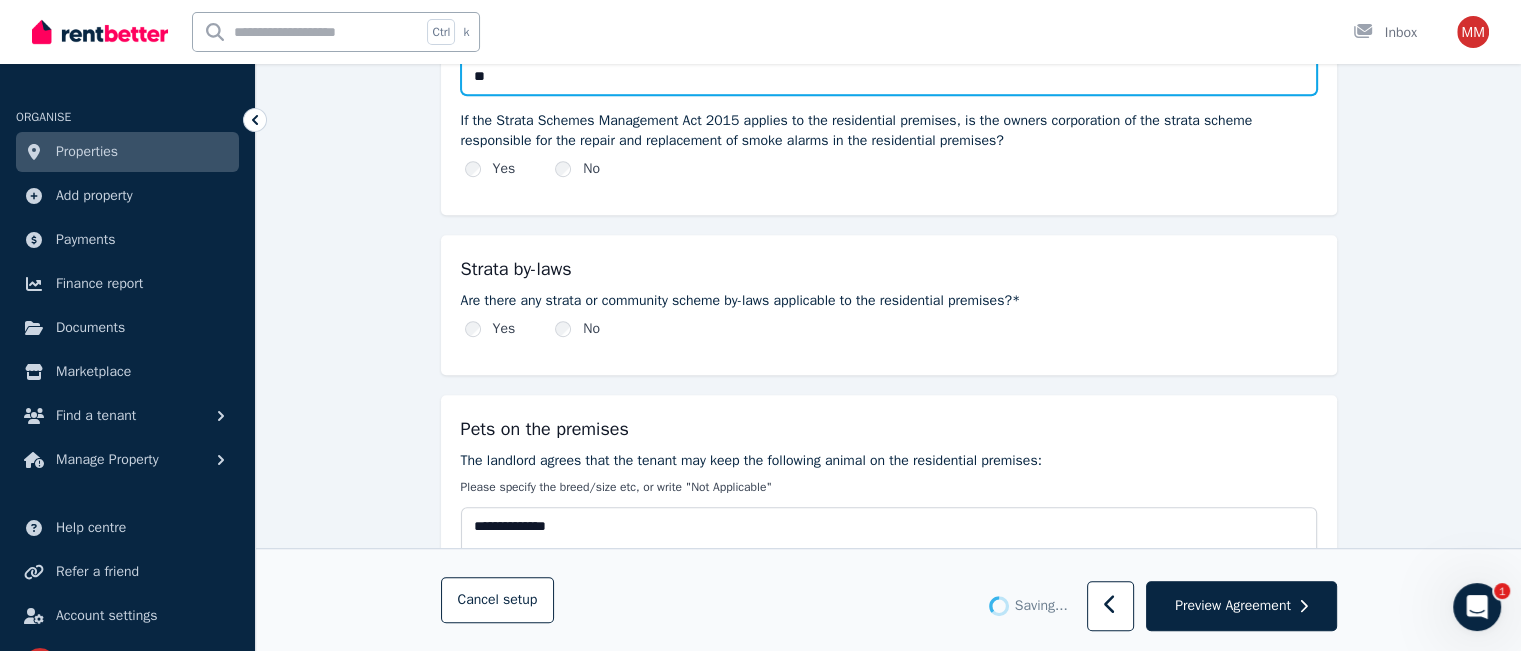 scroll, scrollTop: 1256, scrollLeft: 0, axis: vertical 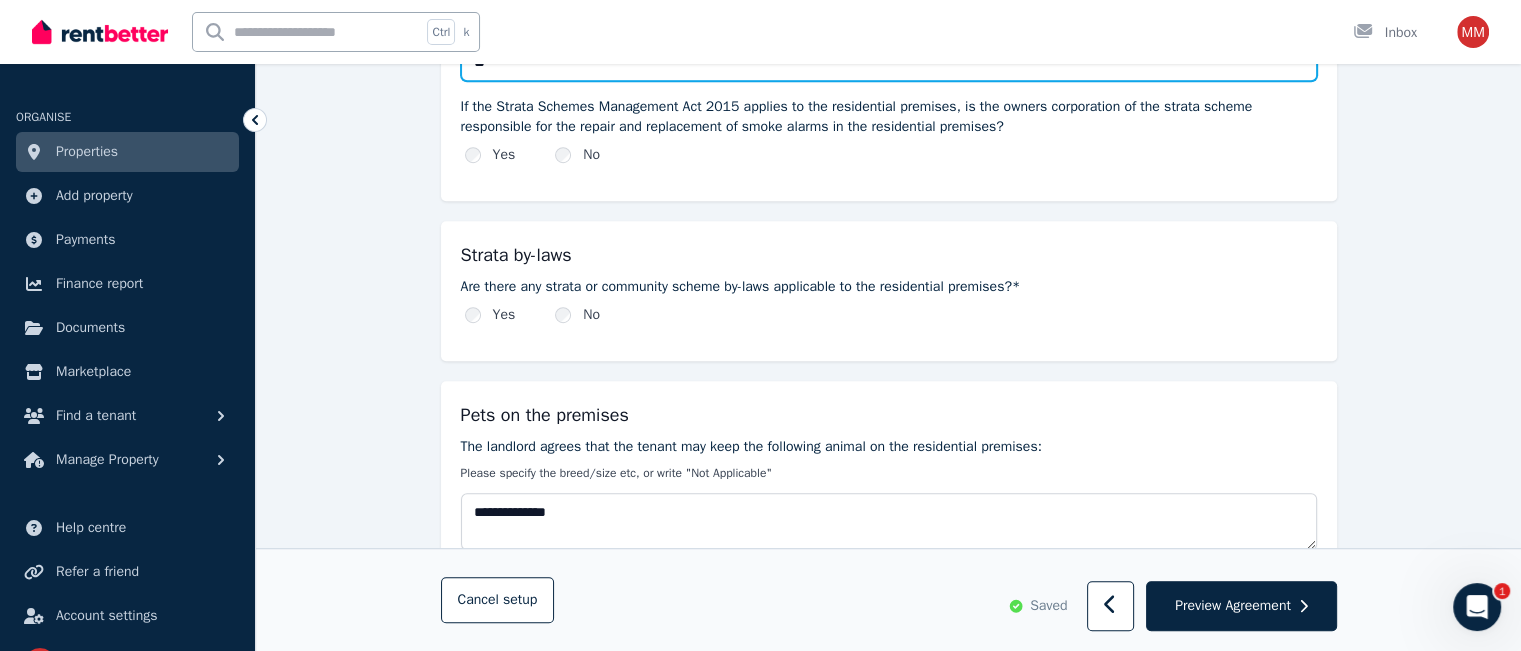 type on "**" 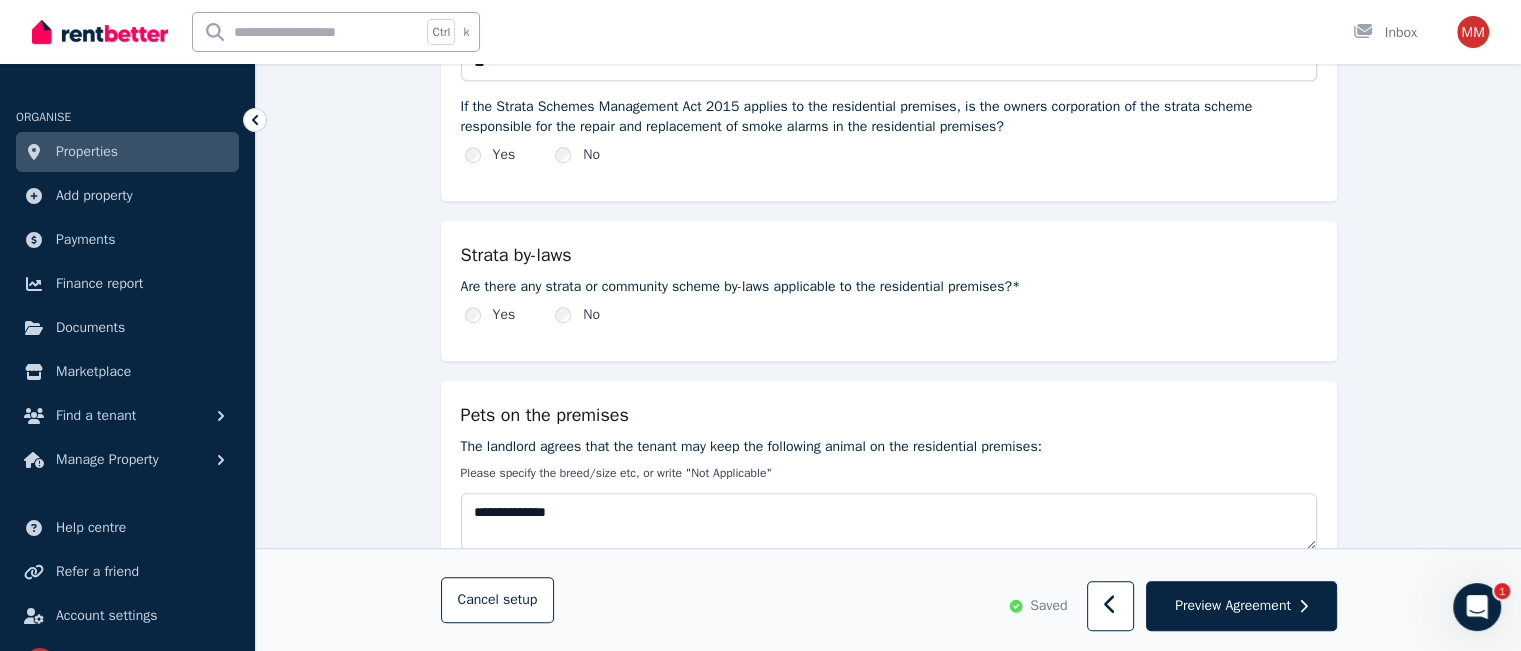 click on "No" at bounding box center (591, 155) 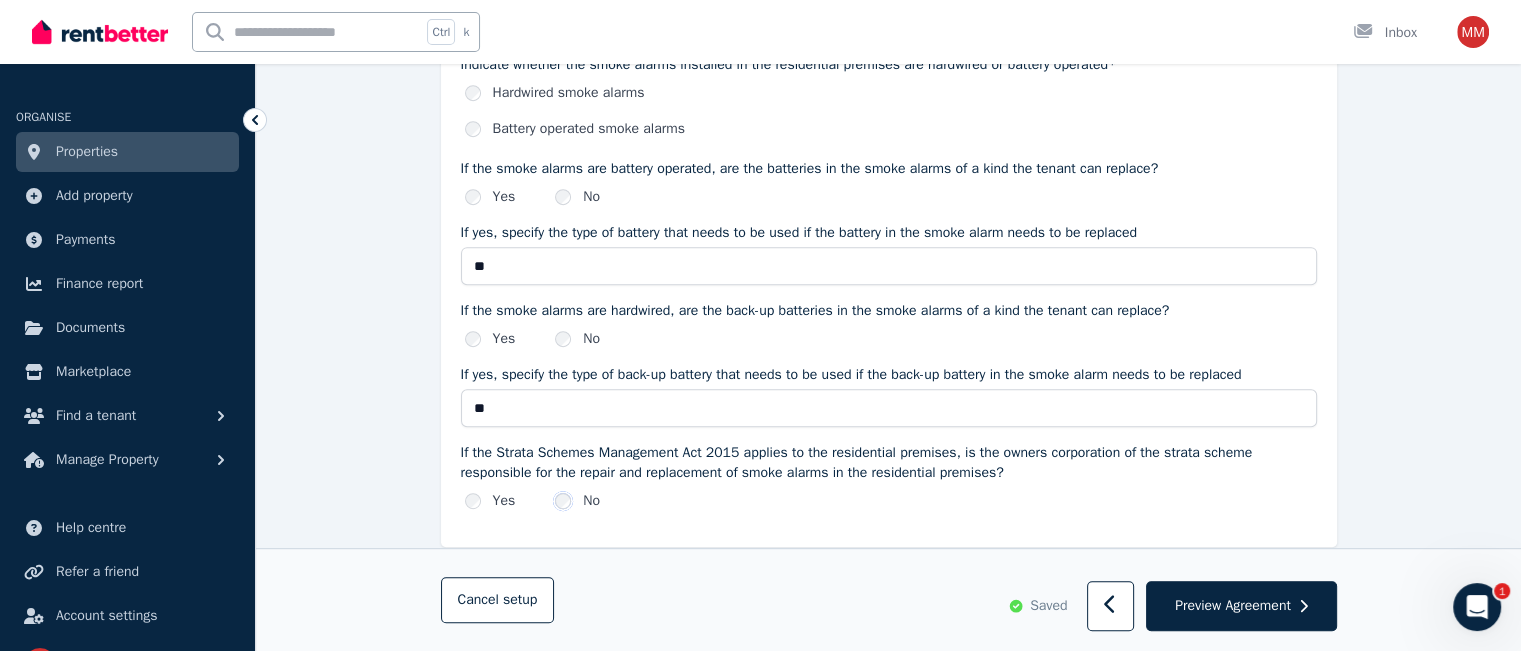 scroll, scrollTop: 914, scrollLeft: 0, axis: vertical 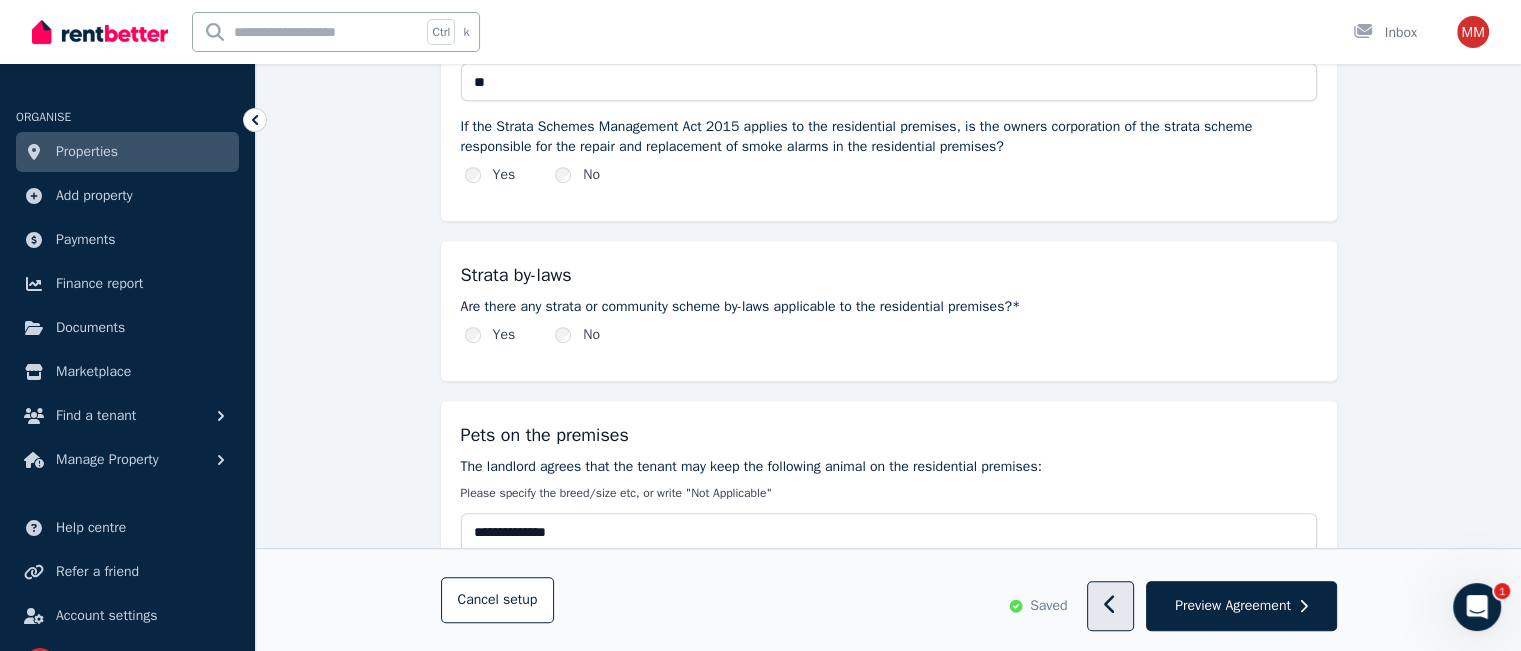 click at bounding box center (1110, 607) 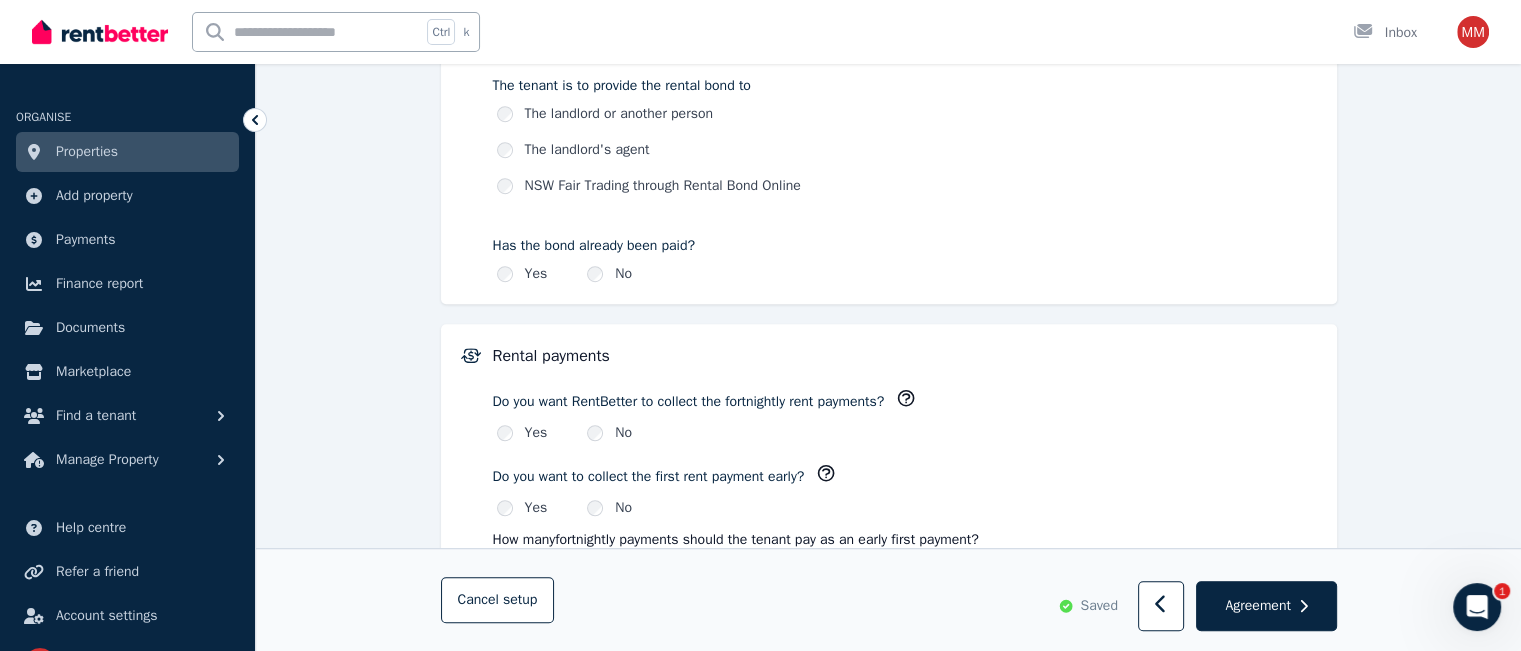 scroll, scrollTop: 0, scrollLeft: 0, axis: both 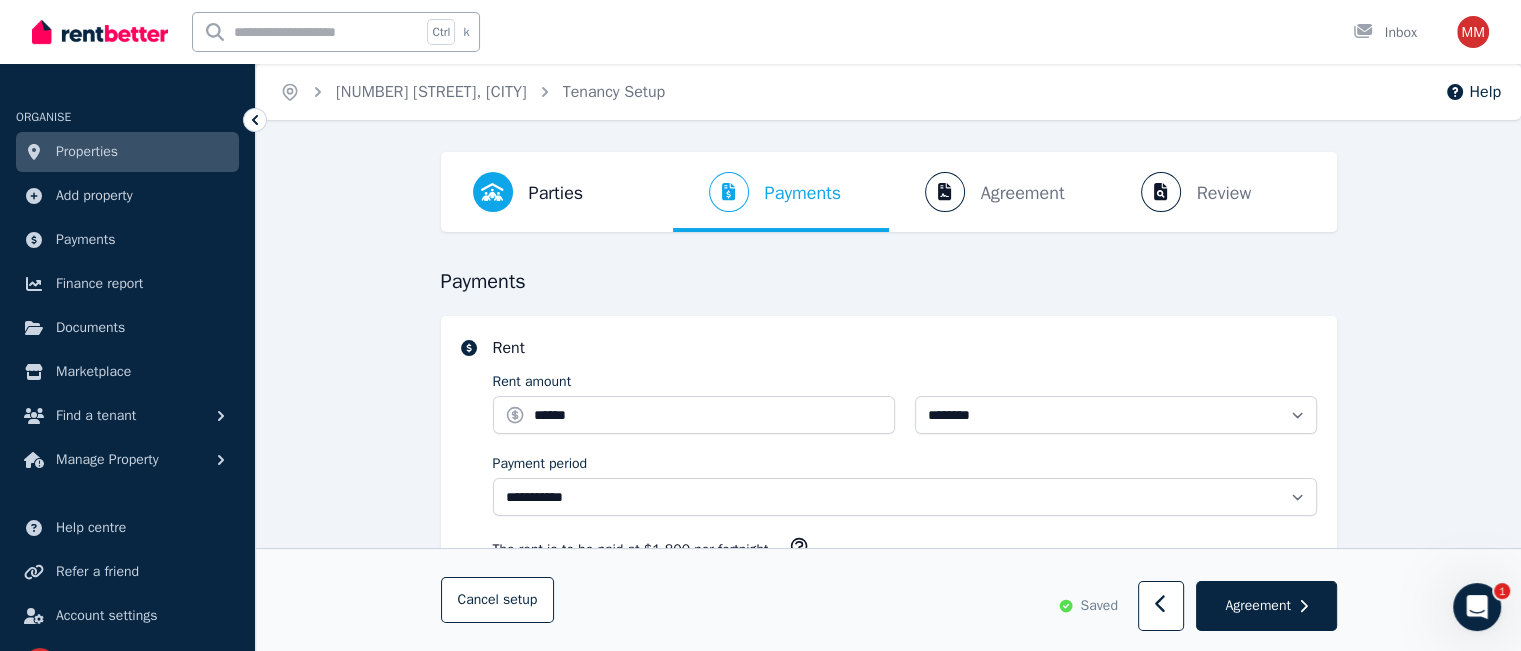 select on "**********" 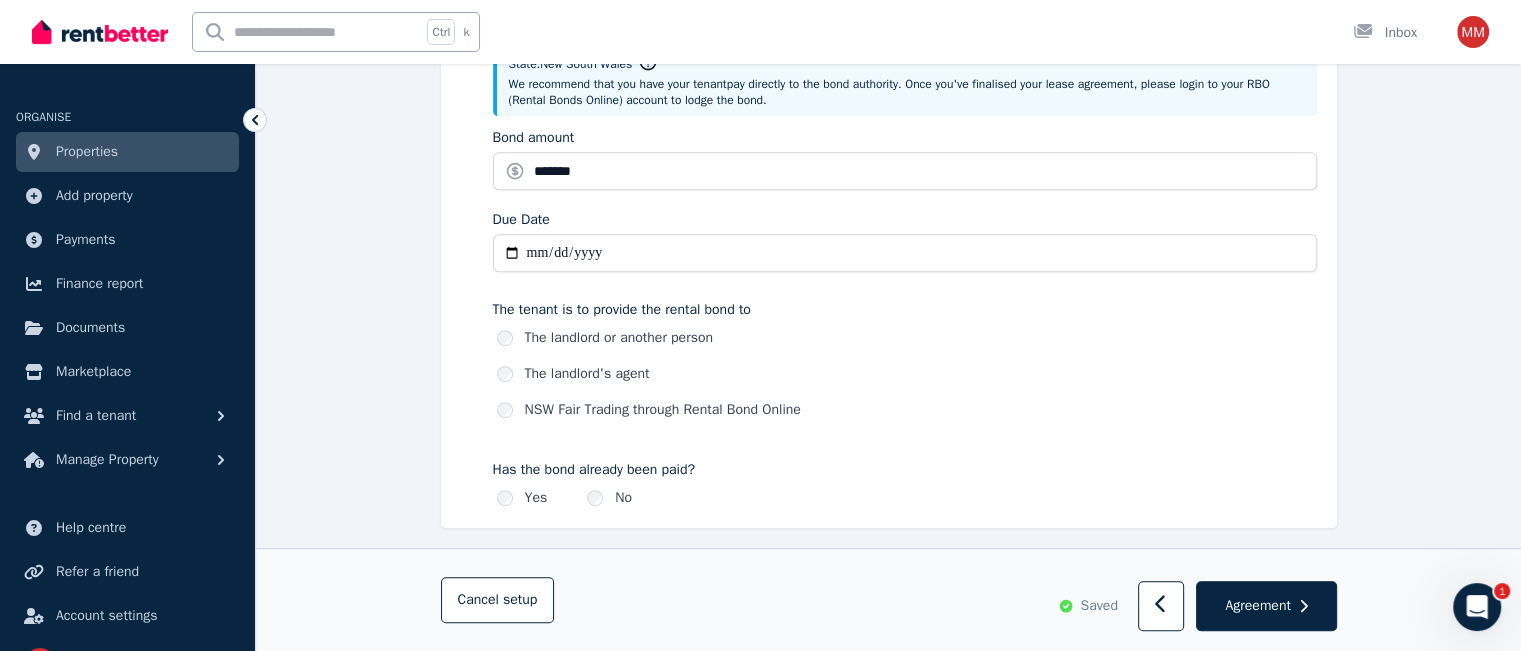 scroll, scrollTop: 1093, scrollLeft: 0, axis: vertical 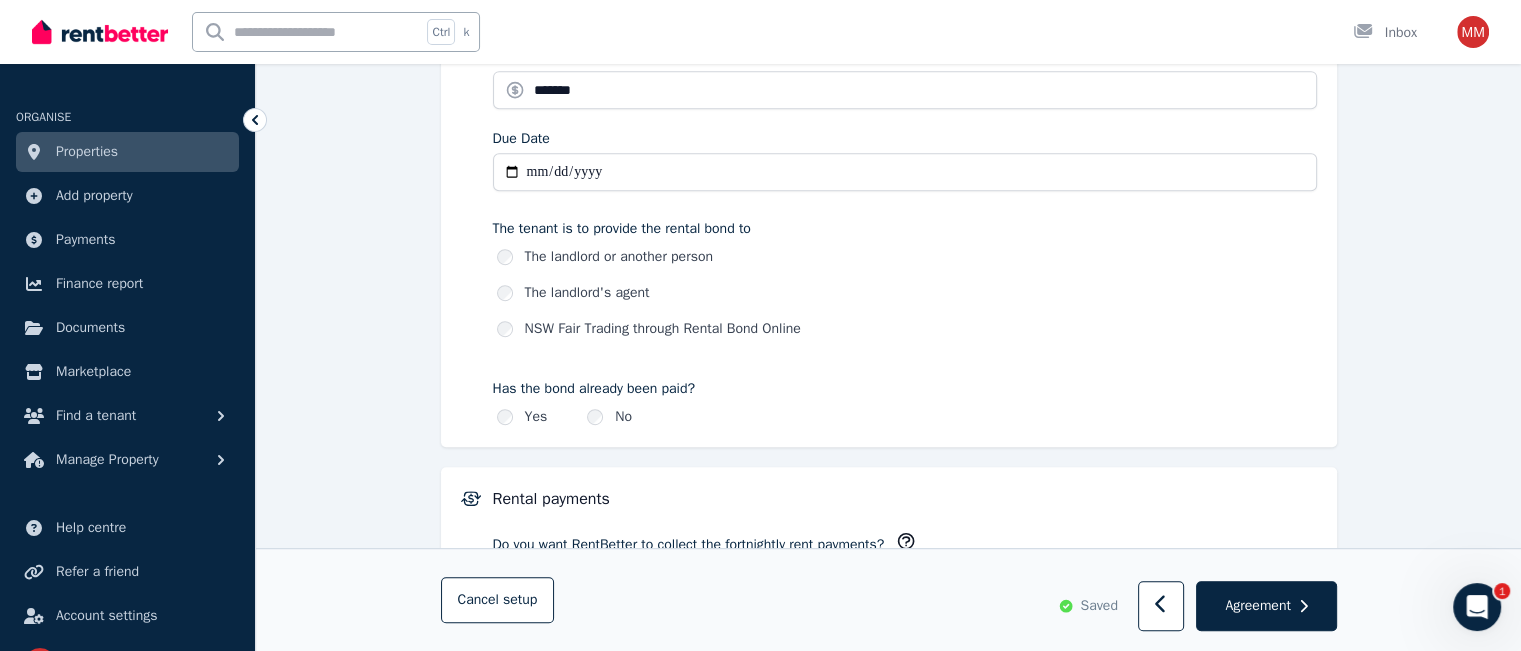 click on "The landlord or another person" at bounding box center [619, 257] 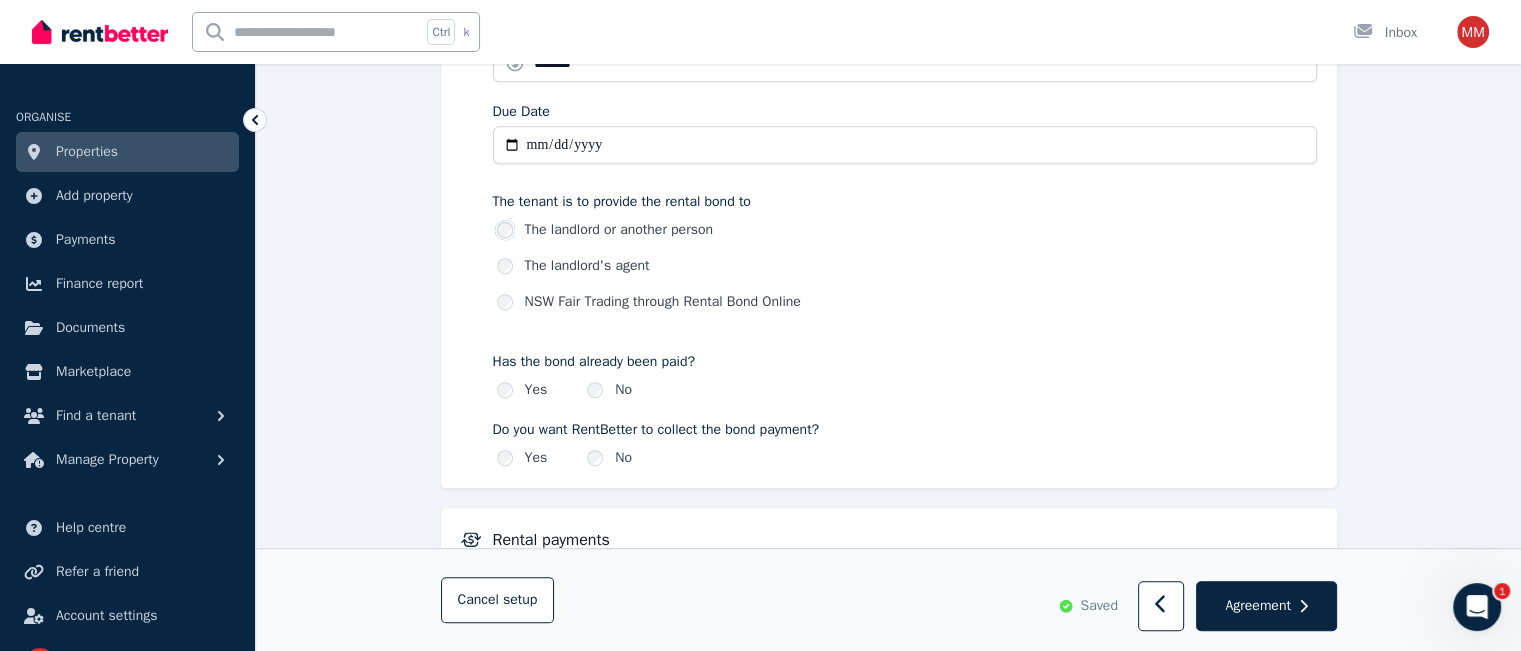 scroll, scrollTop: 1121, scrollLeft: 0, axis: vertical 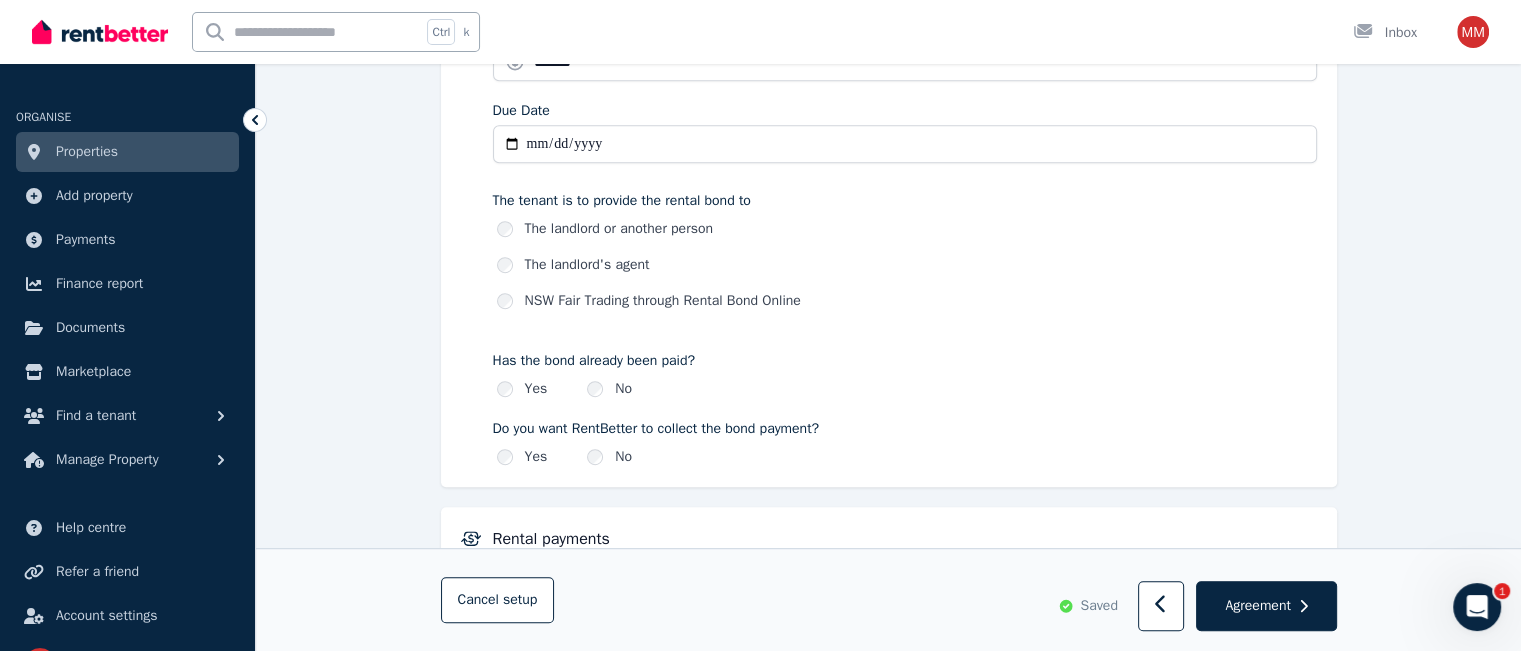 click on "Yes" at bounding box center (522, 457) 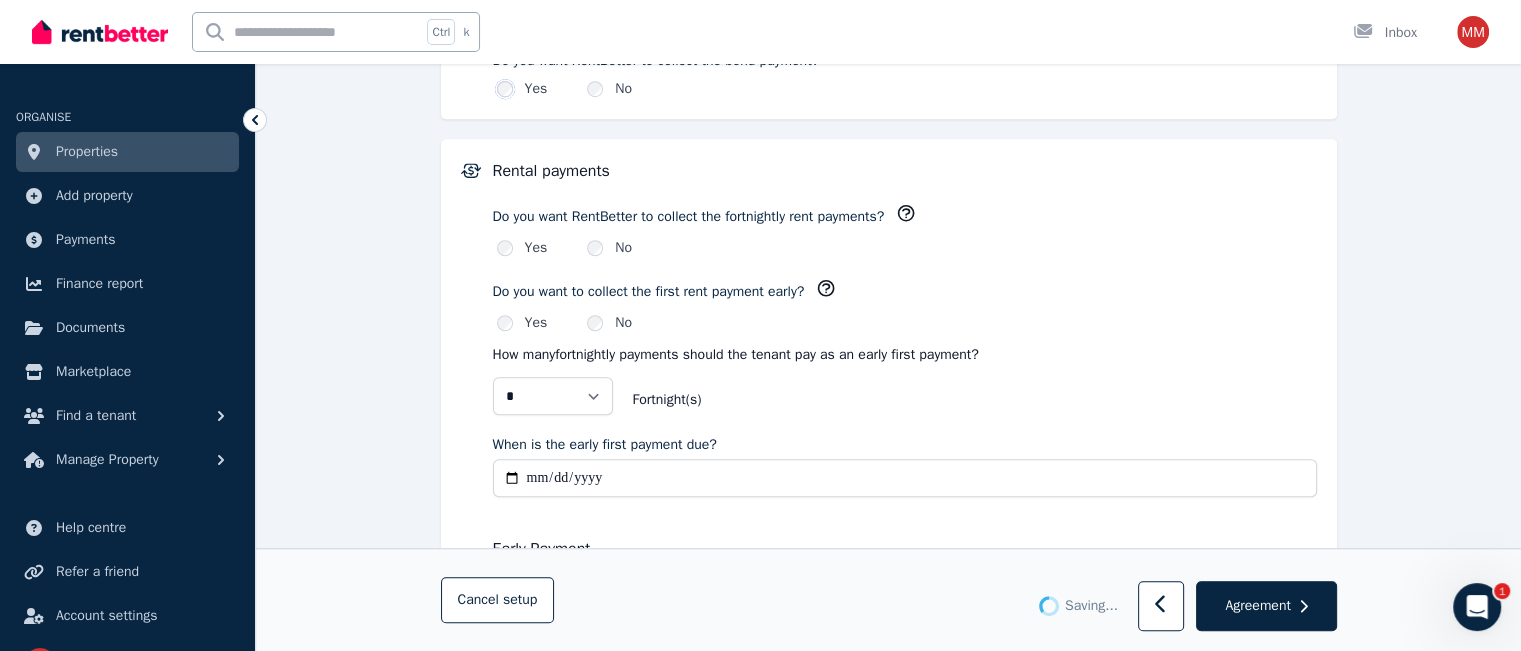 scroll, scrollTop: 1495, scrollLeft: 0, axis: vertical 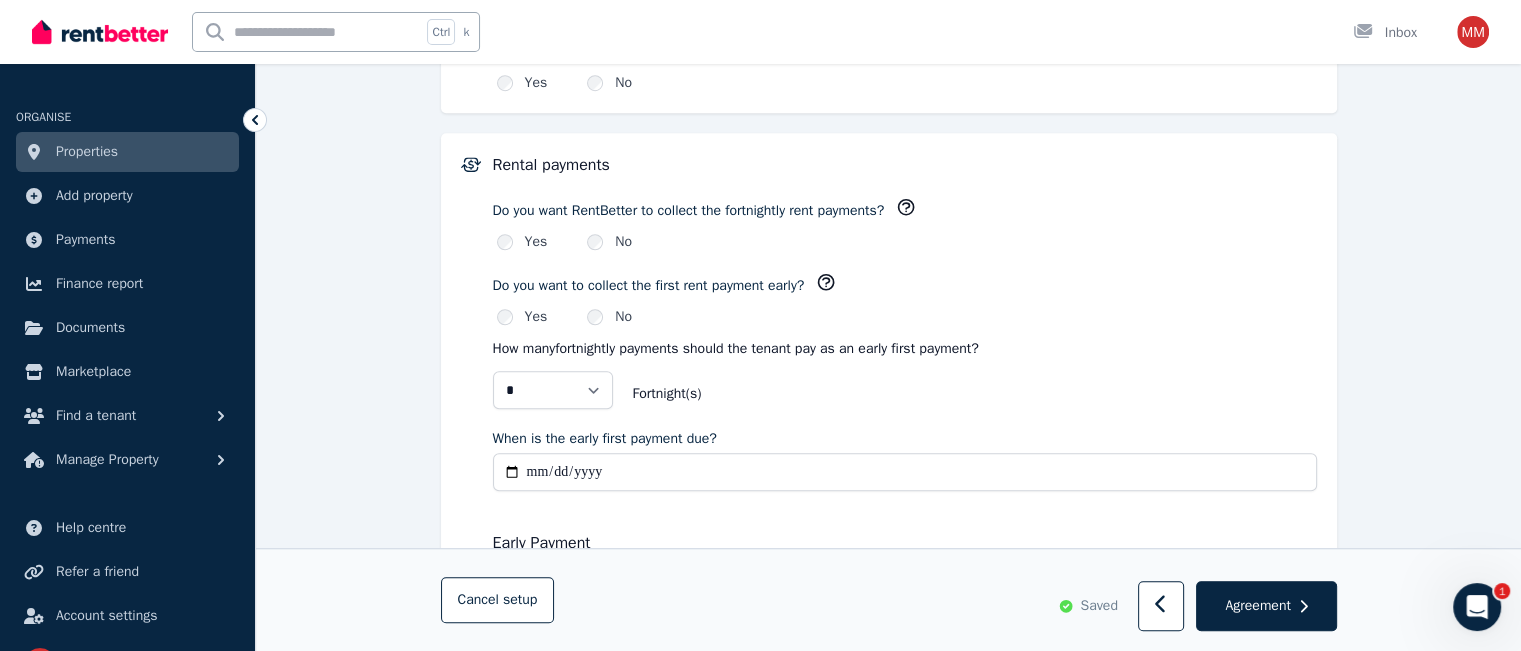 click on "No" at bounding box center (623, 242) 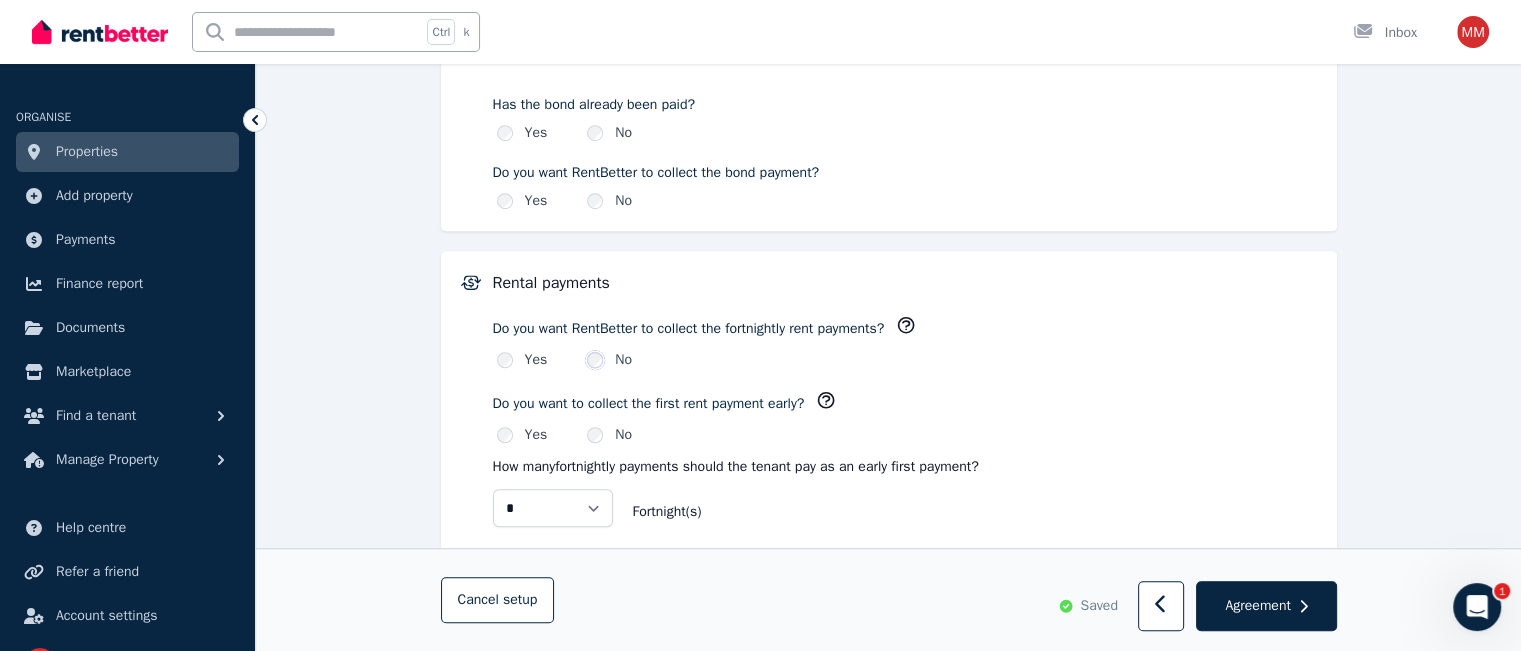scroll, scrollTop: 1381, scrollLeft: 0, axis: vertical 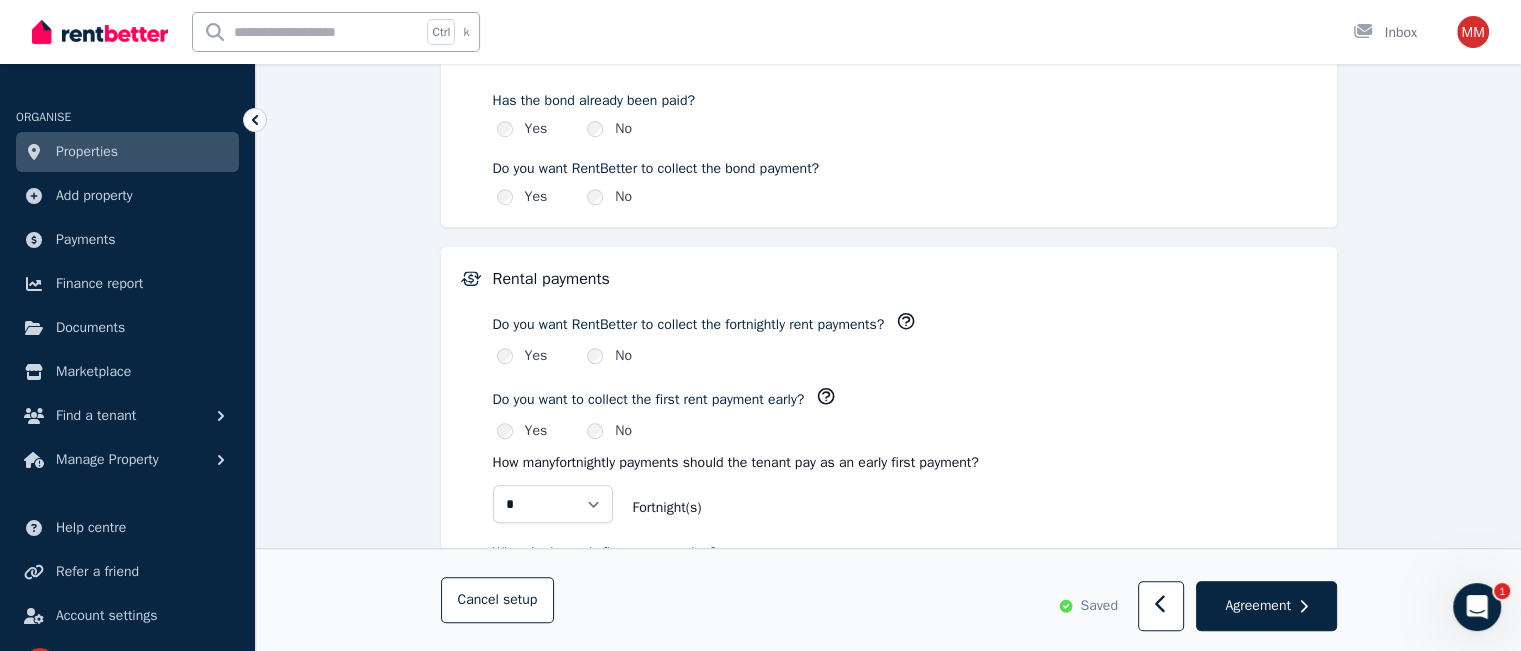 click on "Yes" at bounding box center (536, 356) 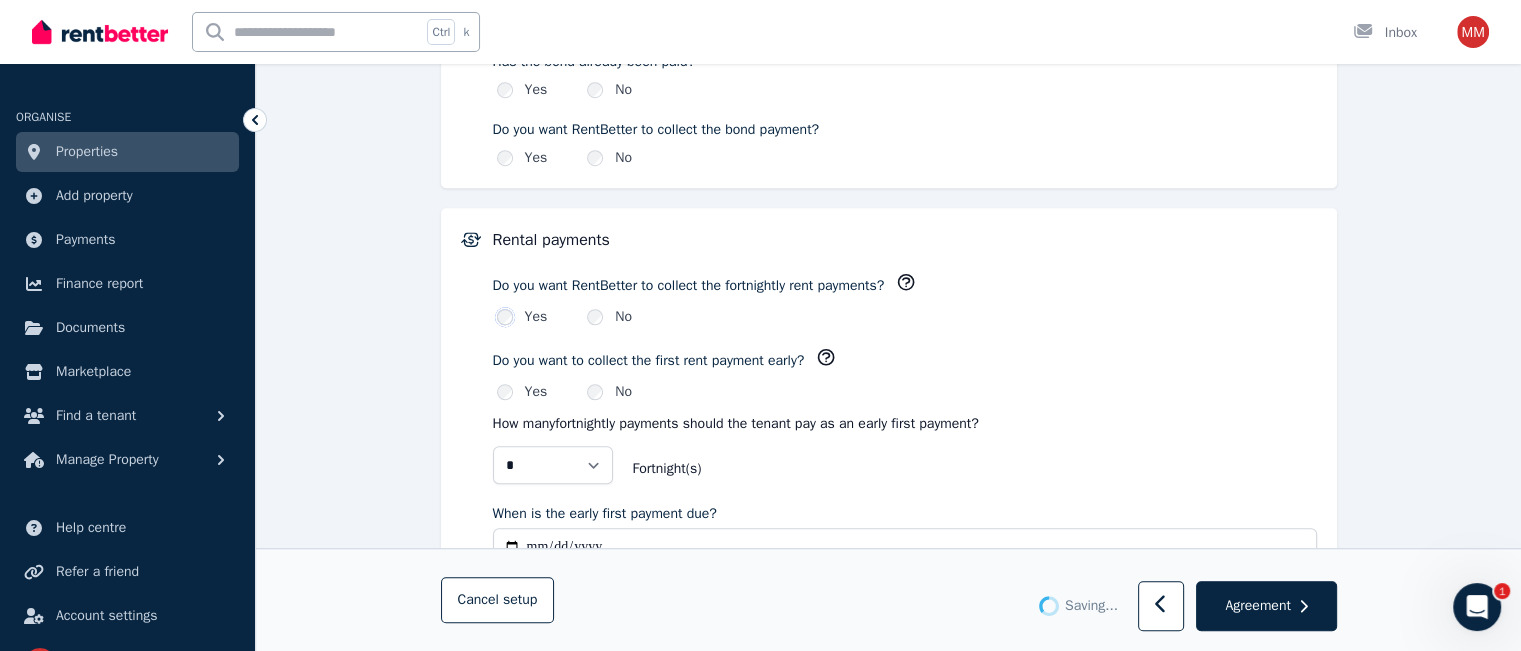 scroll, scrollTop: 1422, scrollLeft: 0, axis: vertical 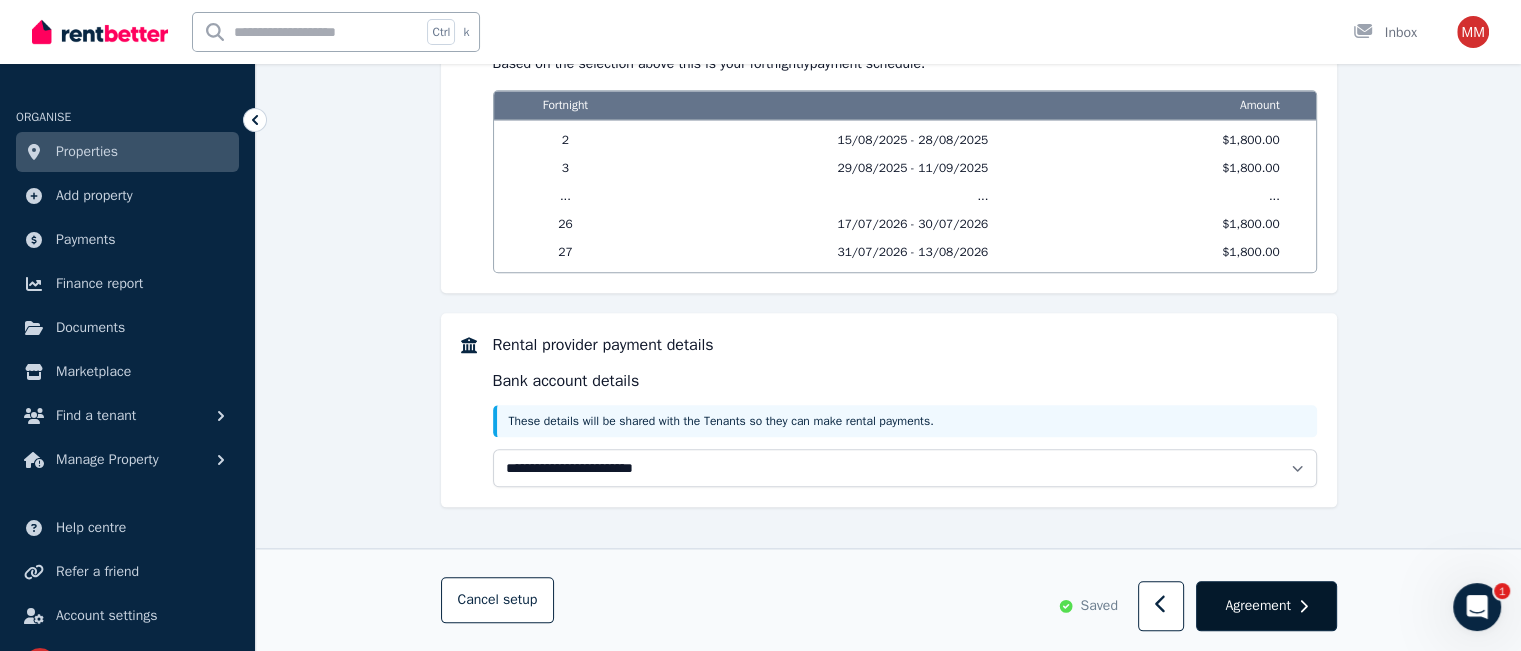 click on "Agreement" at bounding box center (1257, 606) 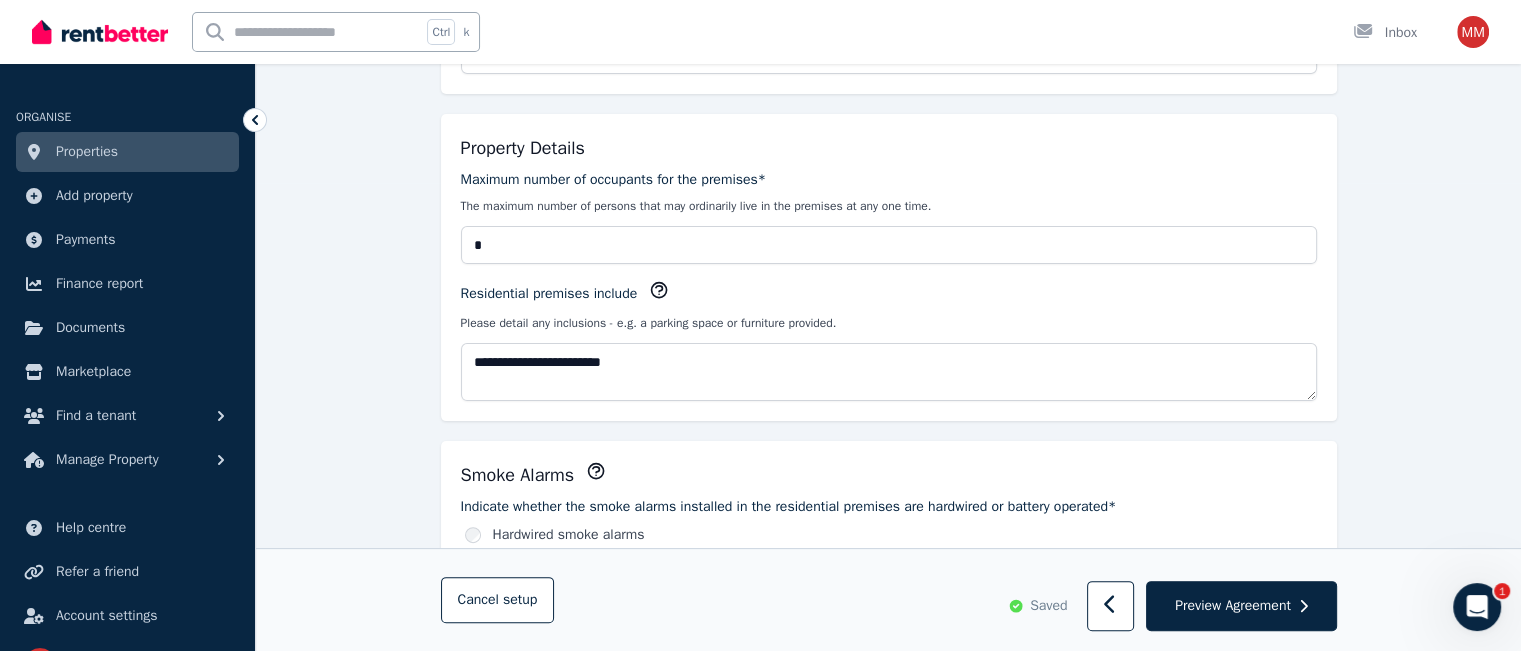 scroll, scrollTop: 347, scrollLeft: 0, axis: vertical 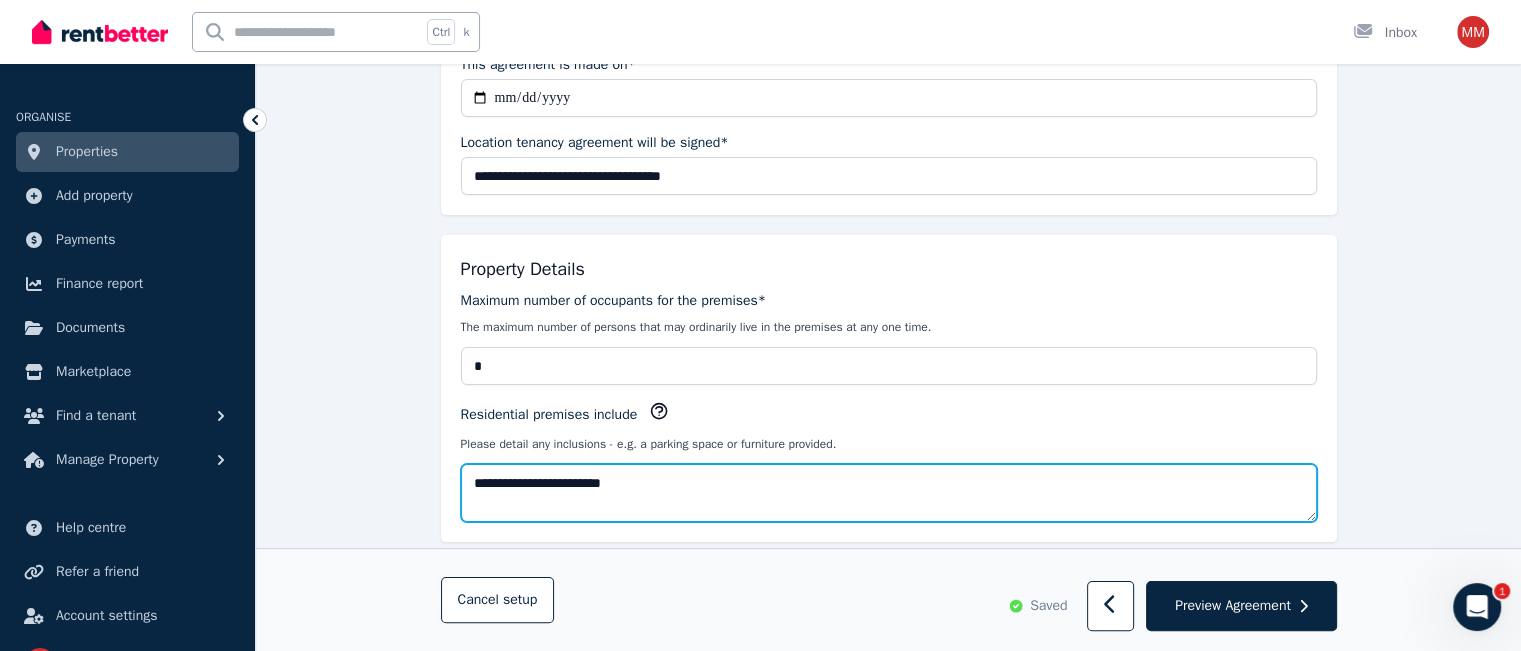 click on "**********" at bounding box center [889, 493] 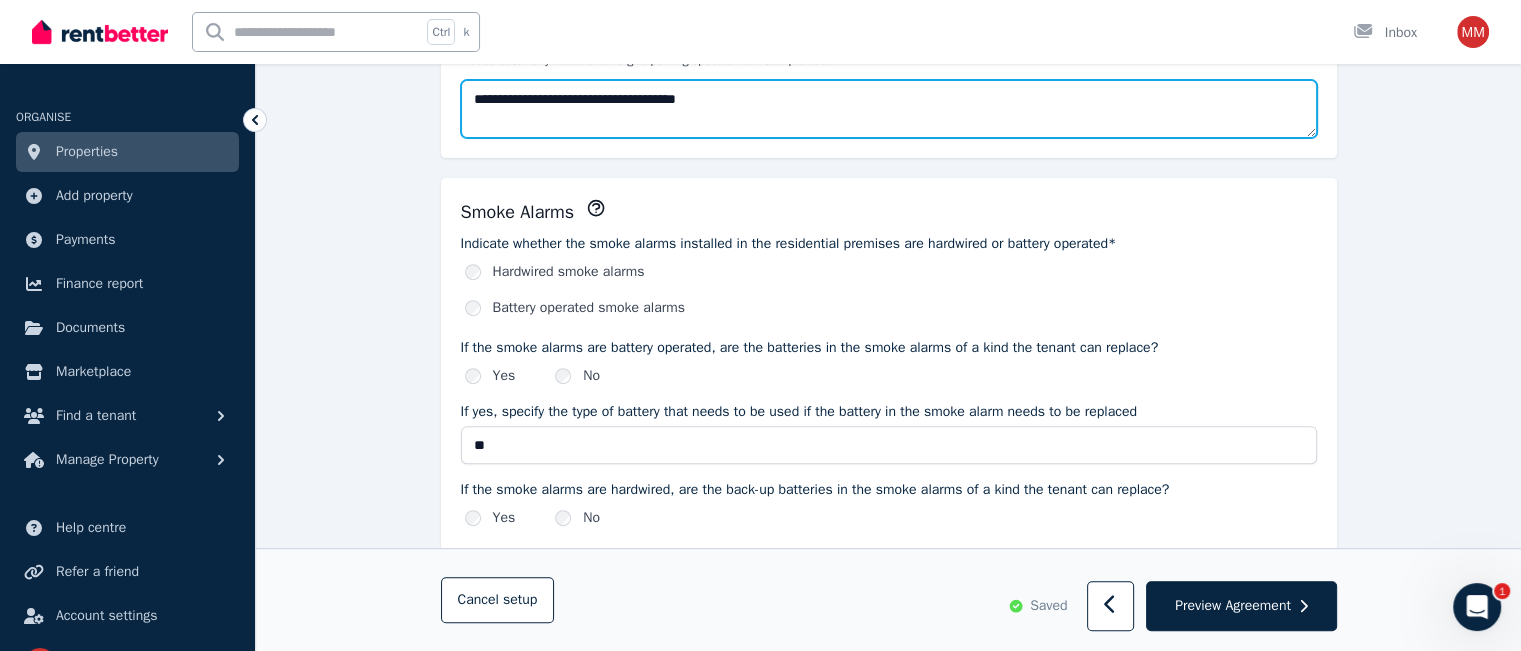 scroll, scrollTop: 730, scrollLeft: 0, axis: vertical 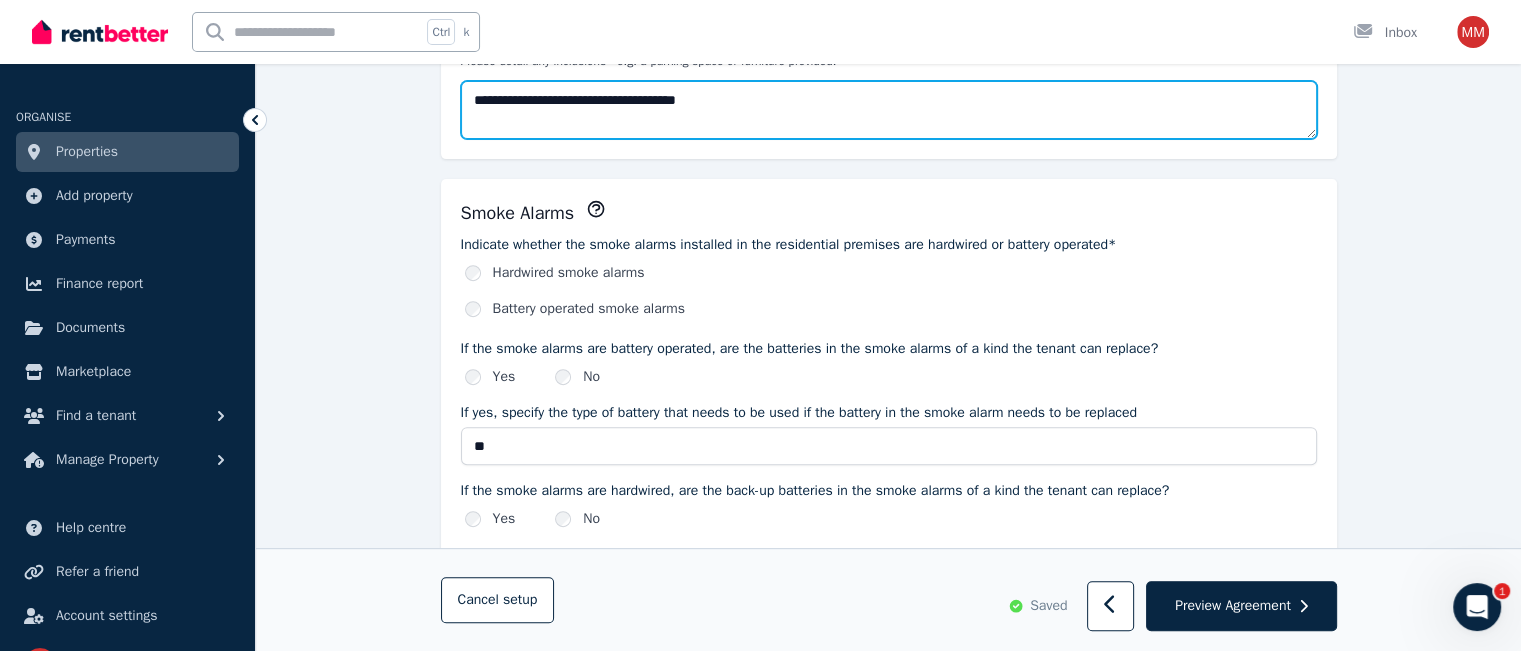 type on "**********" 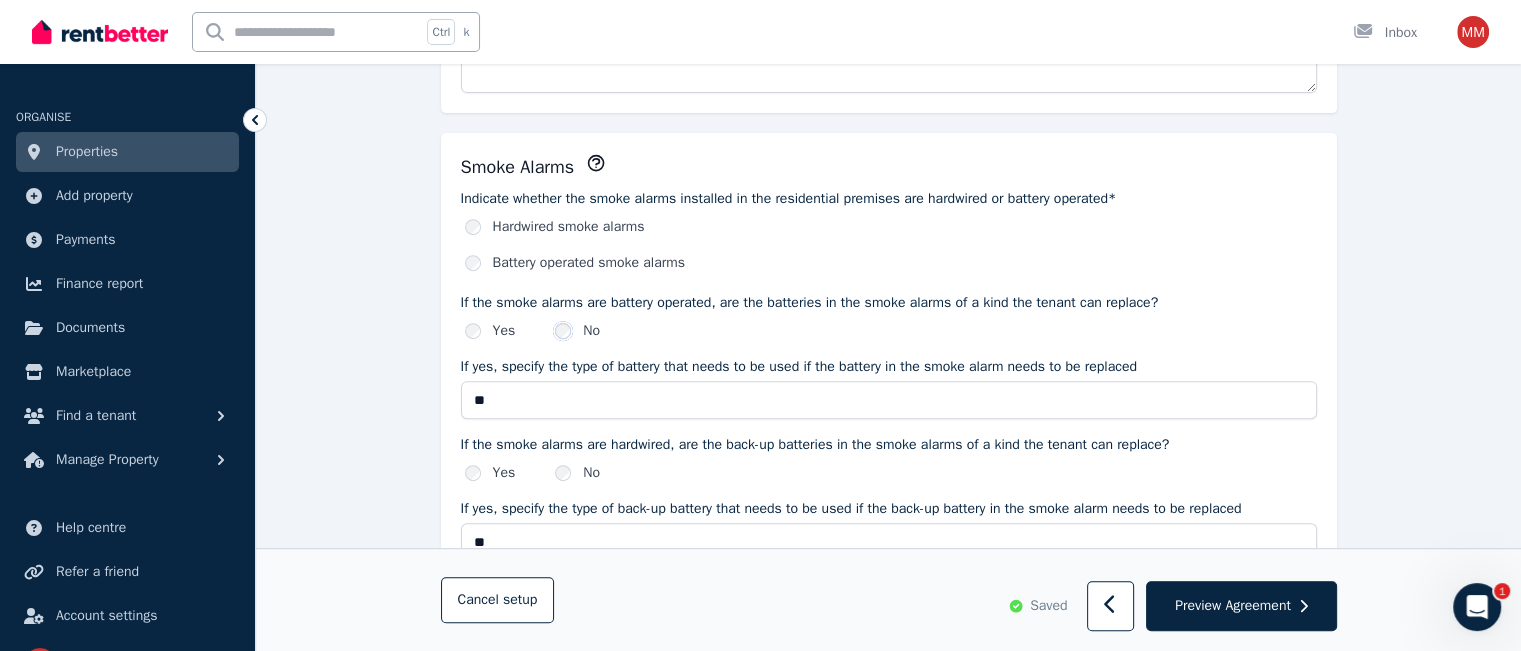 scroll, scrollTop: 776, scrollLeft: 0, axis: vertical 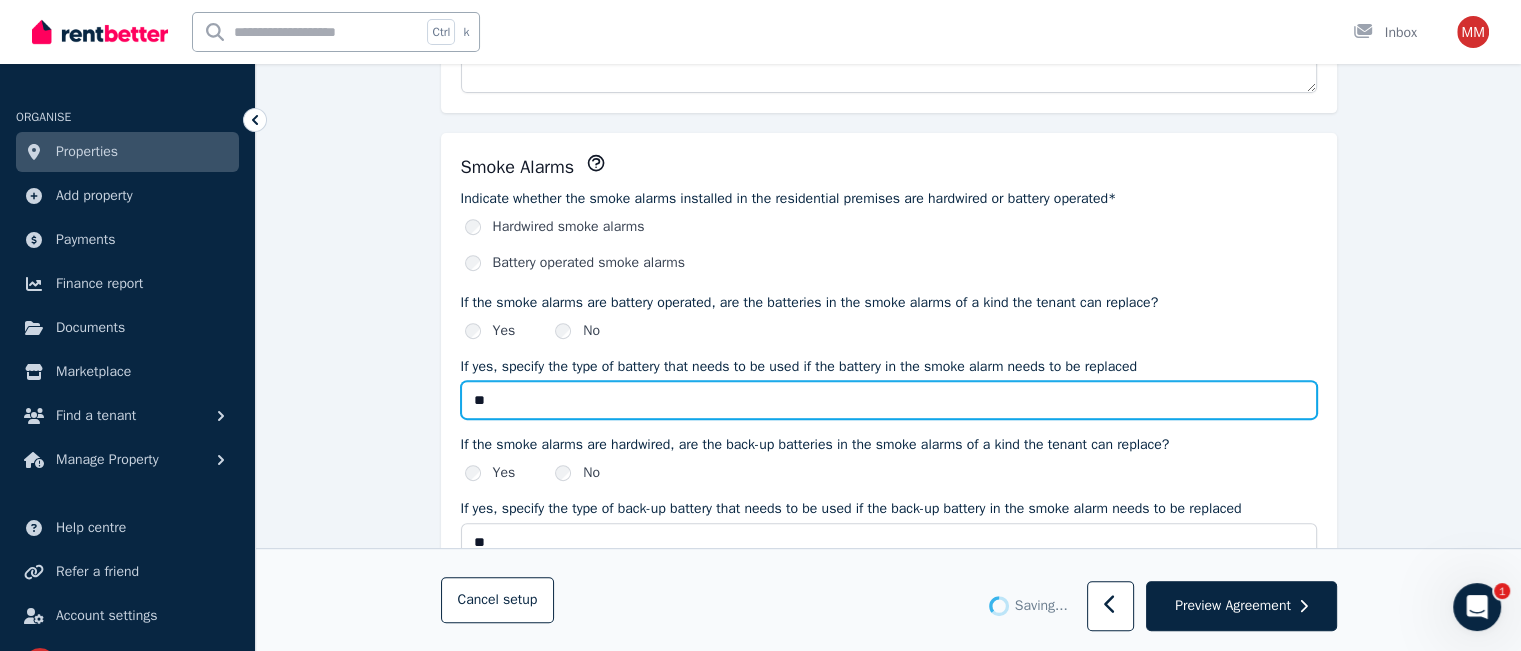 click on "**" at bounding box center [889, 400] 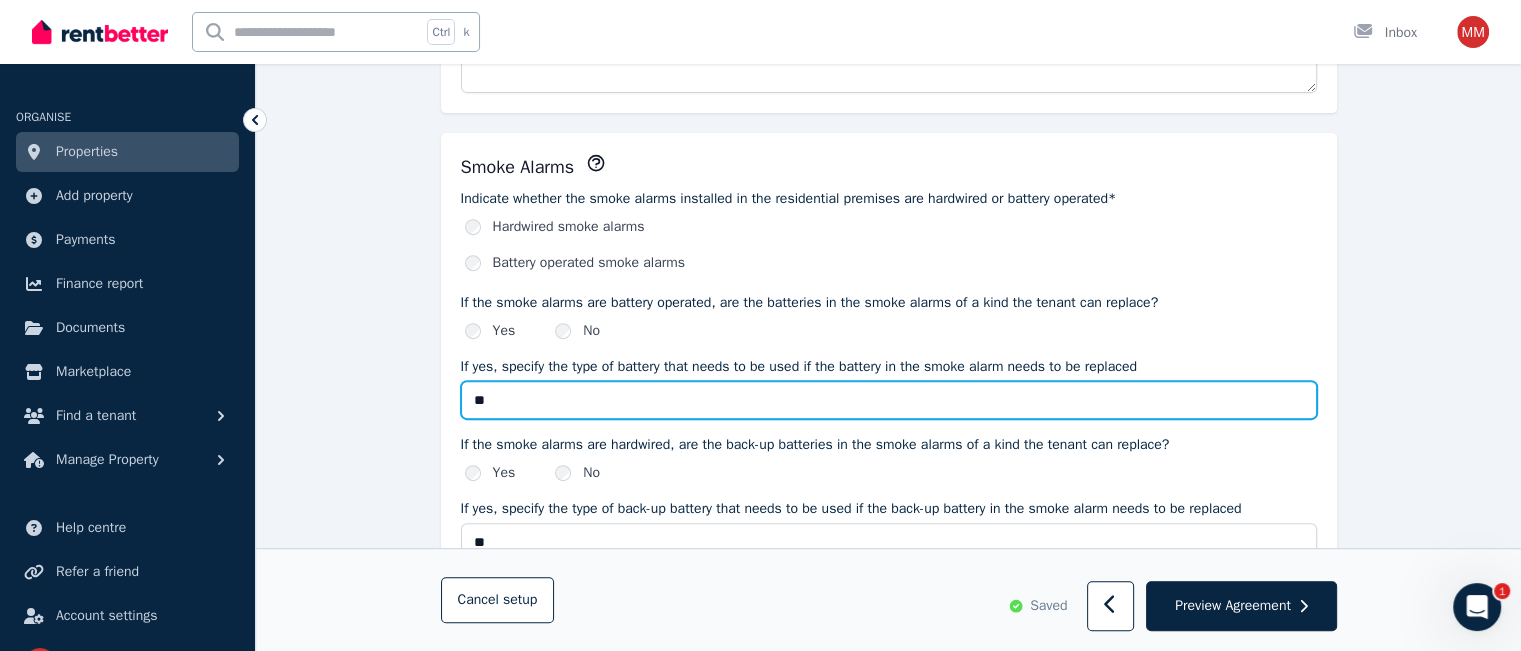 click on "**" at bounding box center [889, 400] 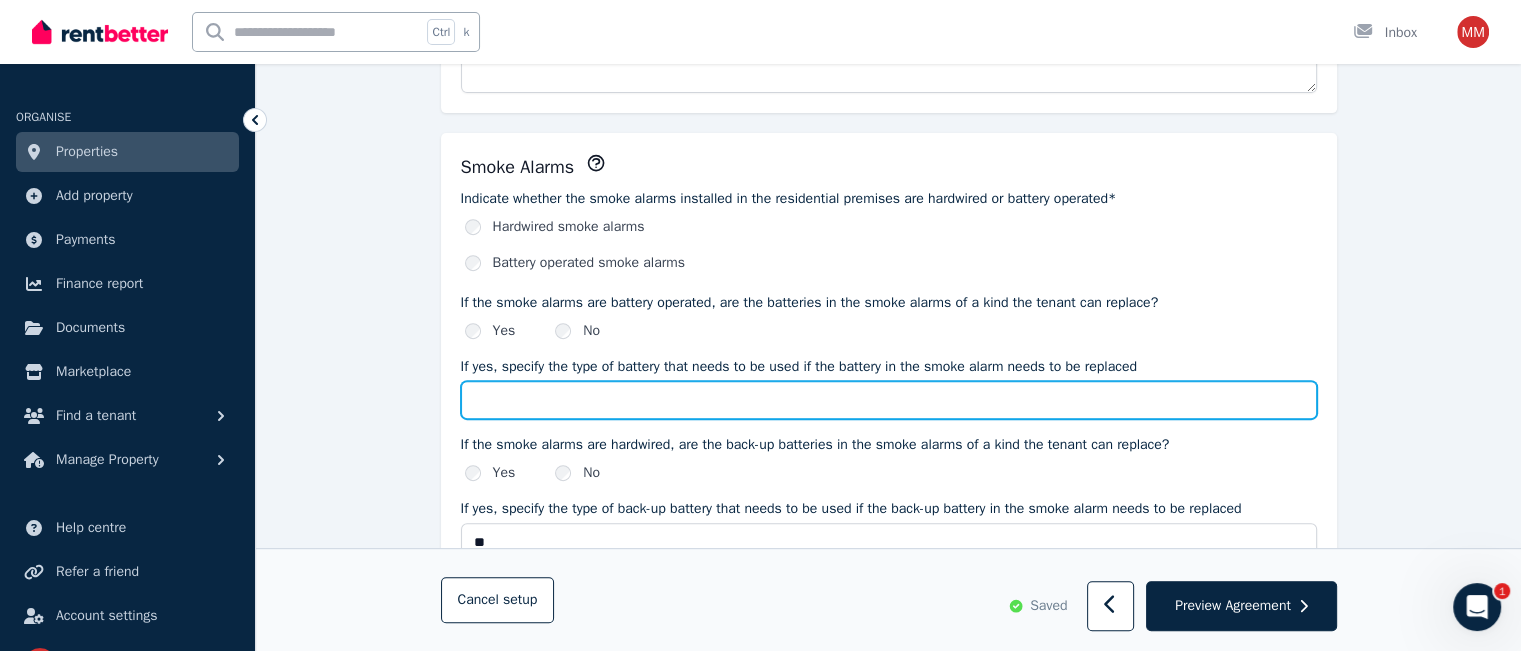 type 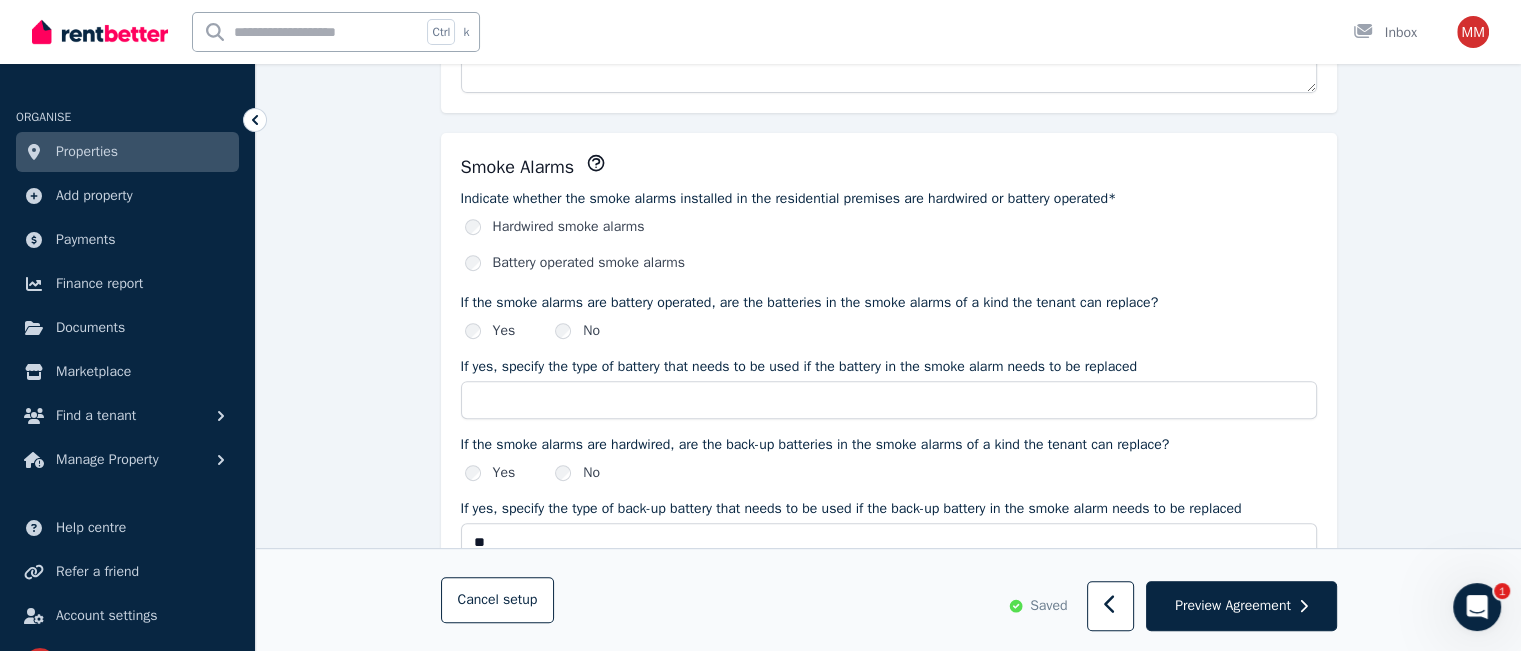 click on "Parties Rental provider and tenant details Payments Bond and rental payments Agreement Lease agreement Review Send tenancy details Step 3 / 4 : Agreement Agreement Import existing agreement Lease Details This agreement is made on* [DATE] Location tenancy agreement will be signed* [REDACTED] Property Details Maximum number of occupants for the premises* The maximum number of persons that may ordinarily live in the premises at any one time. [REDACTED] Residential premises include Please detail any inclusions - e.g. a parking space or furniture provided. [REDACTED] Smoke Alarms Indicate whether the smoke alarms installed in the residential premises are hardwired or battery operated* Hardwired smoke alarms Battery operated smoke alarms If the smoke alarms are battery operated, are the batteries in the smoke alarms of a kind the tenant can replace? Yes No Yes No ** Yes No Strata by-laws Yes No Pets on the premises * [REDACTED] Yes No Yes" at bounding box center [888, 849] 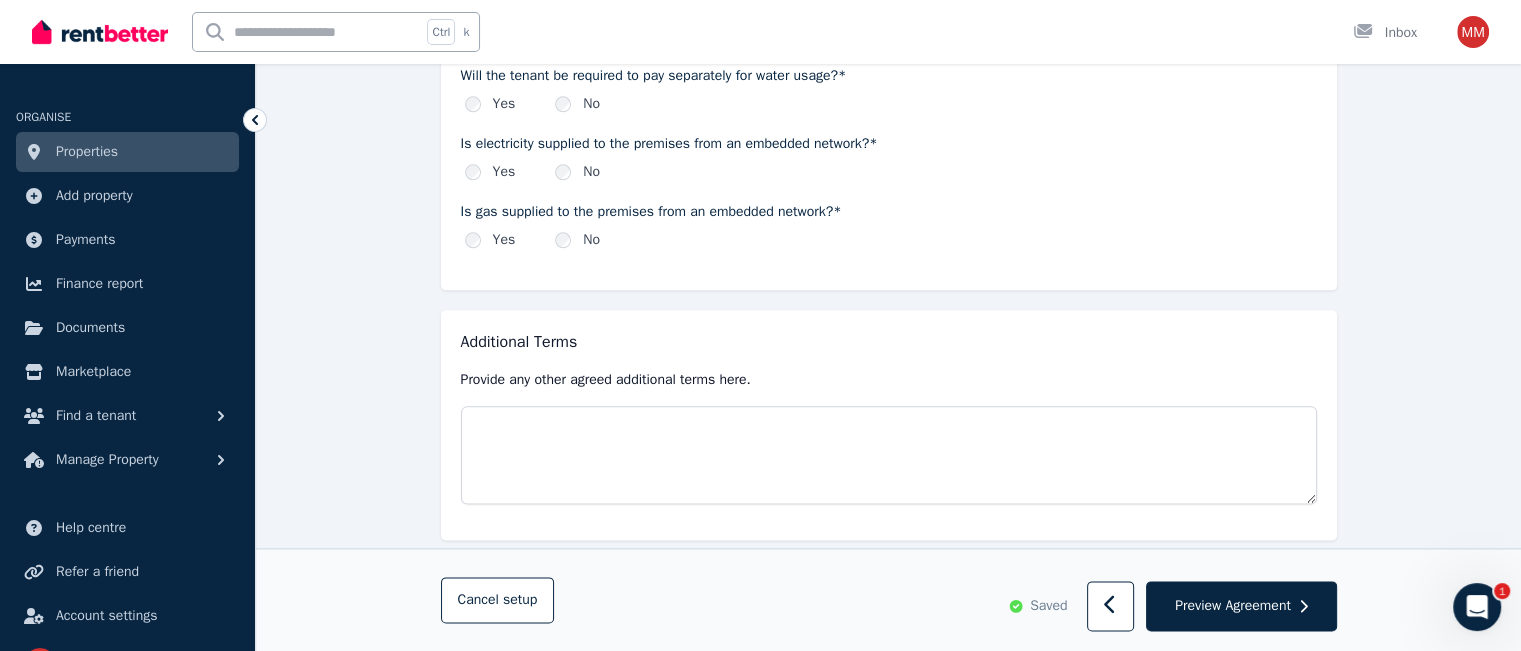 scroll, scrollTop: 2438, scrollLeft: 0, axis: vertical 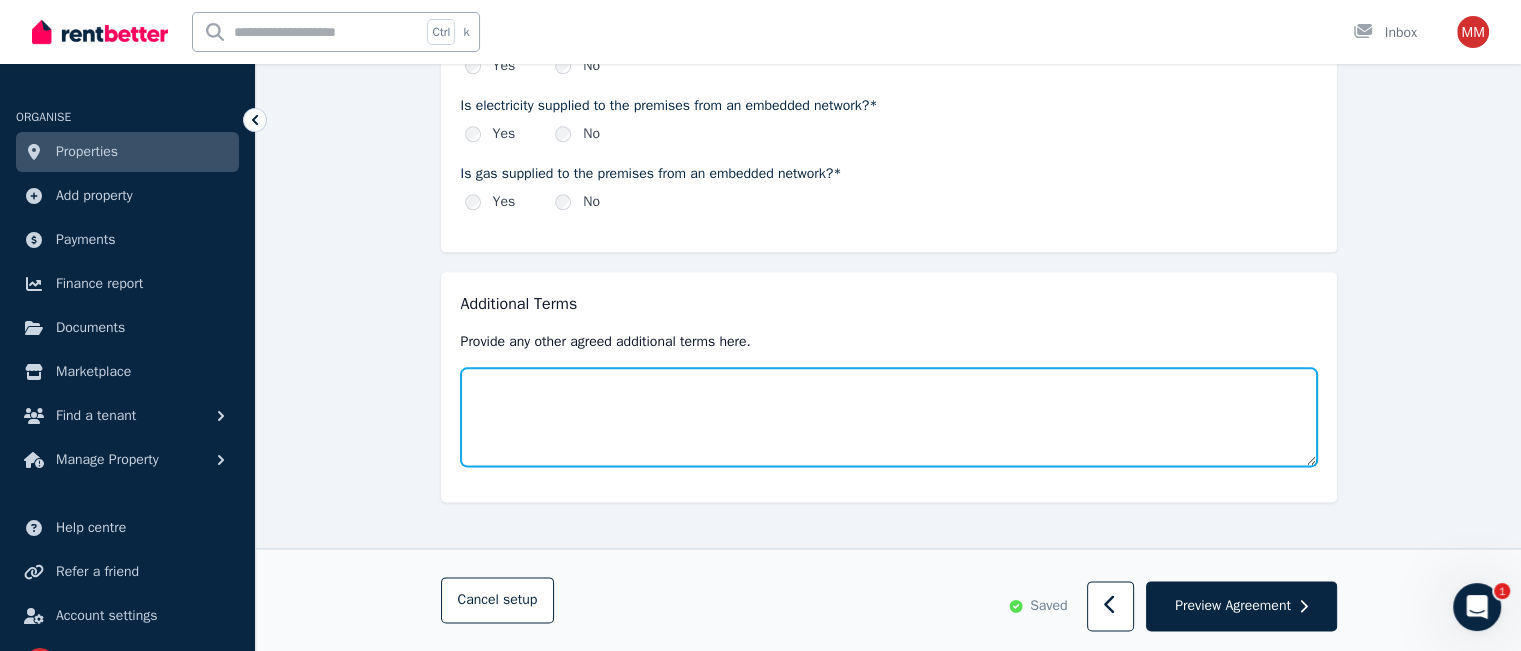 click at bounding box center [889, 417] 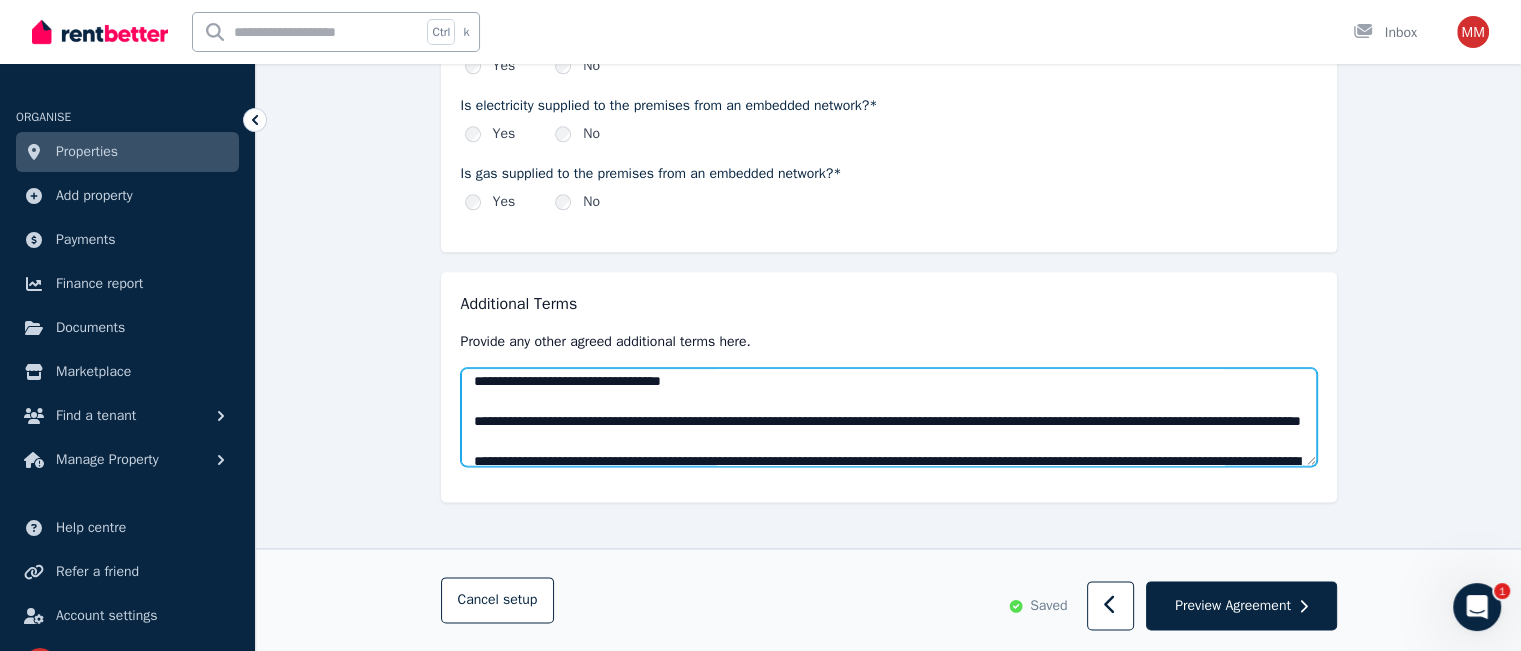 scroll, scrollTop: 0, scrollLeft: 0, axis: both 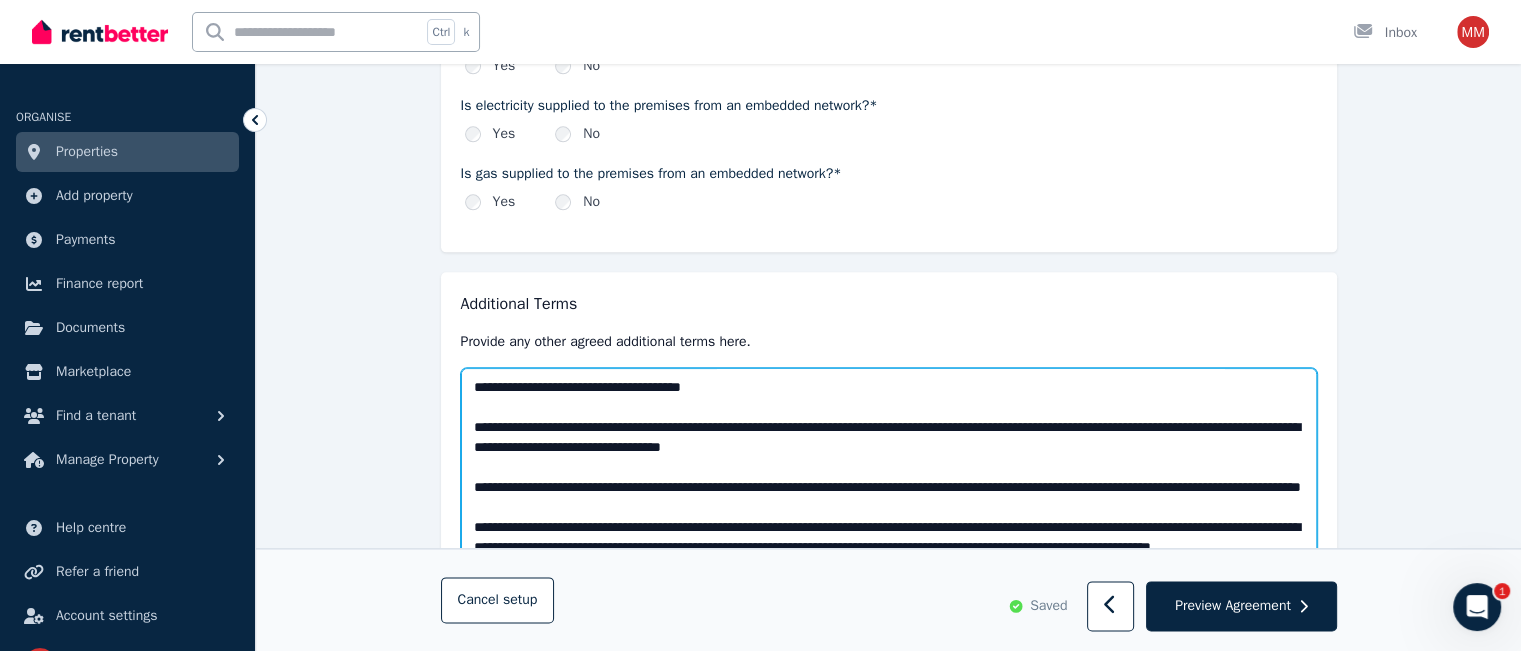 drag, startPoint x: 1312, startPoint y: 450, endPoint x: 1300, endPoint y: 677, distance: 227.31696 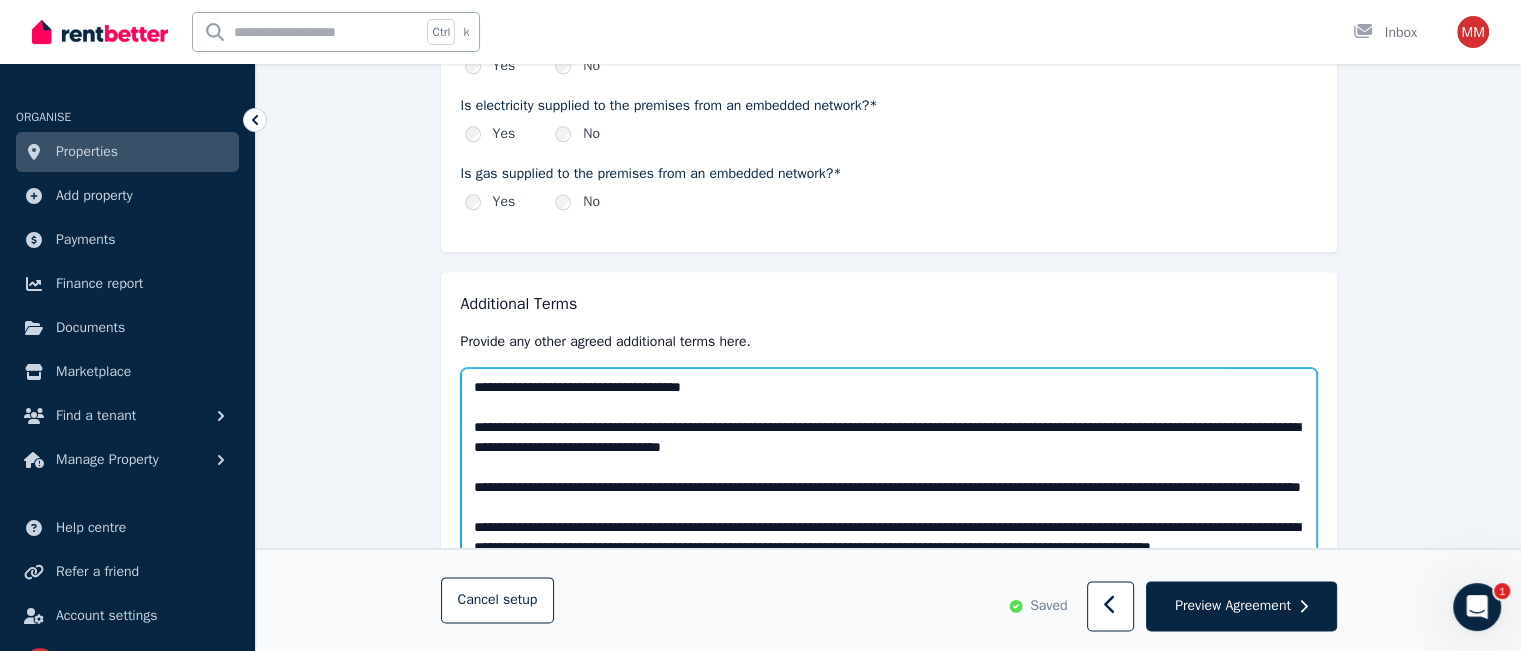 click on "Open main menu Ctrl k Inbox Open user menu ORGANISE Properties Add property Payments Finance report Documents Marketplace Find a tenant Manage Property Help centre Refer a friend Account settings Your profile [FIRST] [LAST] Home [NUMBER] [STREET], [CITY] Tenancy Setup Help Parties Rental provider and tenant details Payments Bond and rental payments Agreement Lease agreement Review Send tenancy details Step 3 / 4 : Agreement Agreement Import existing agreement Lease Details This agreement is made on* [DATE] Location tenancy agreement will be signed* [REDACTED] Property Details Maximum number of occupants for the premises* The maximum number of persons that may ordinarily live in the premises at any one time. * Residential premises include Please detail any inclusions - e.g. a parking space or furniture provided. [REDACTED] Smoke Alarms Indicate whether the smoke alarms installed in the residential premises are hardwired or battery operated* Yes" at bounding box center (760, -2113) 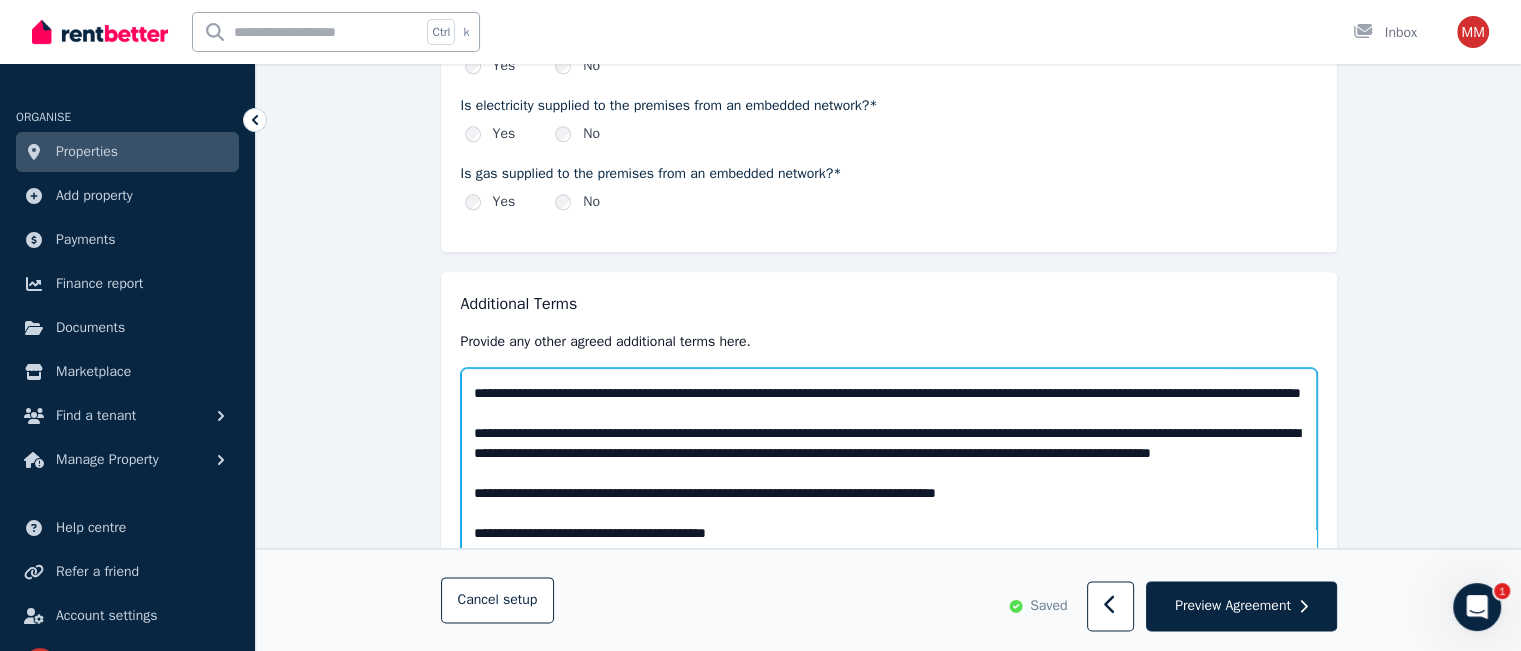 scroll, scrollTop: 133, scrollLeft: 0, axis: vertical 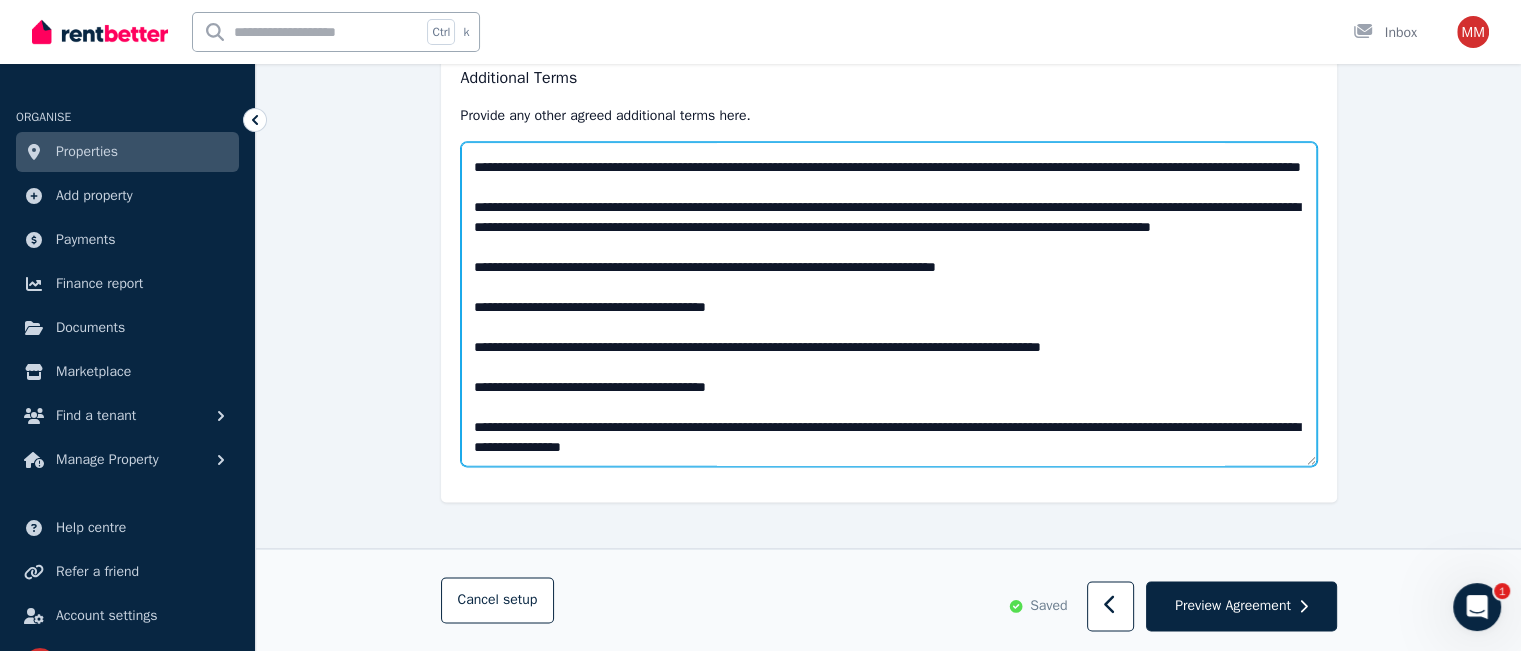 drag, startPoint x: 772, startPoint y: 393, endPoint x: 473, endPoint y: 383, distance: 299.16718 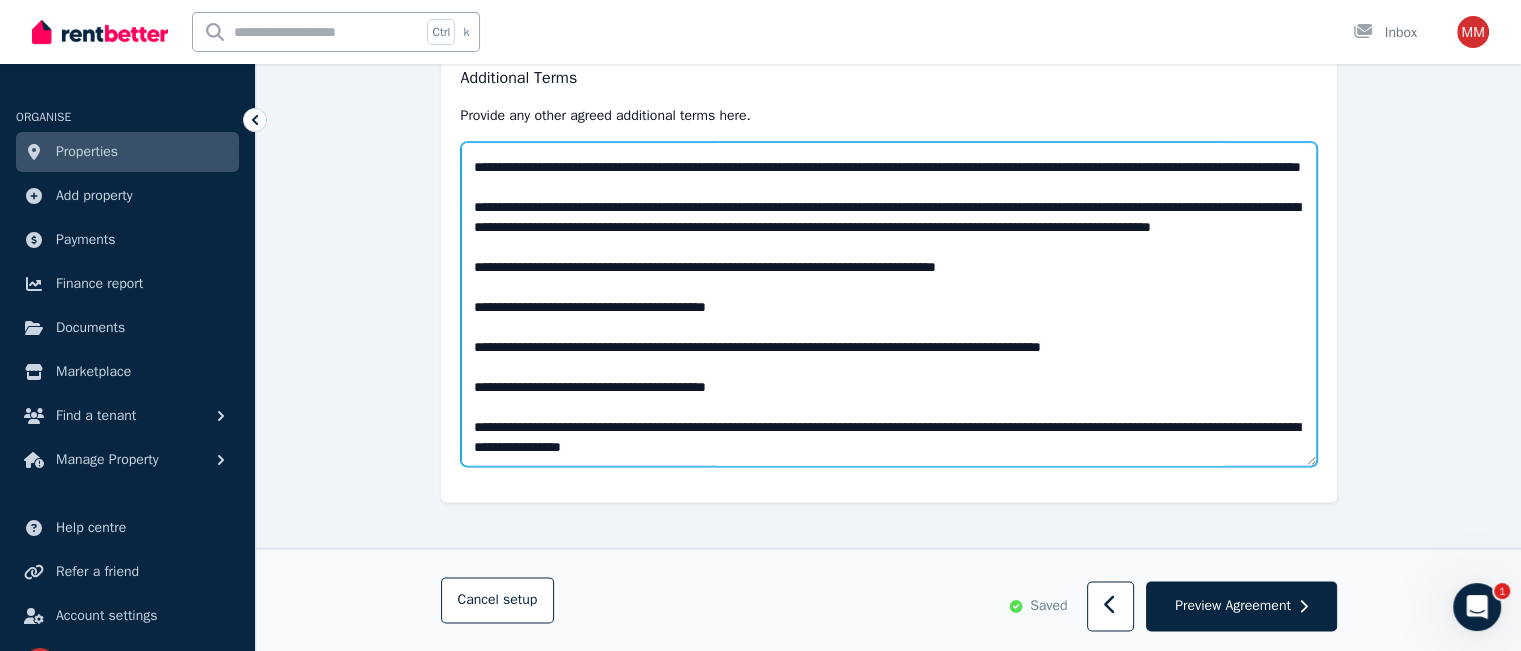 click at bounding box center [889, 304] 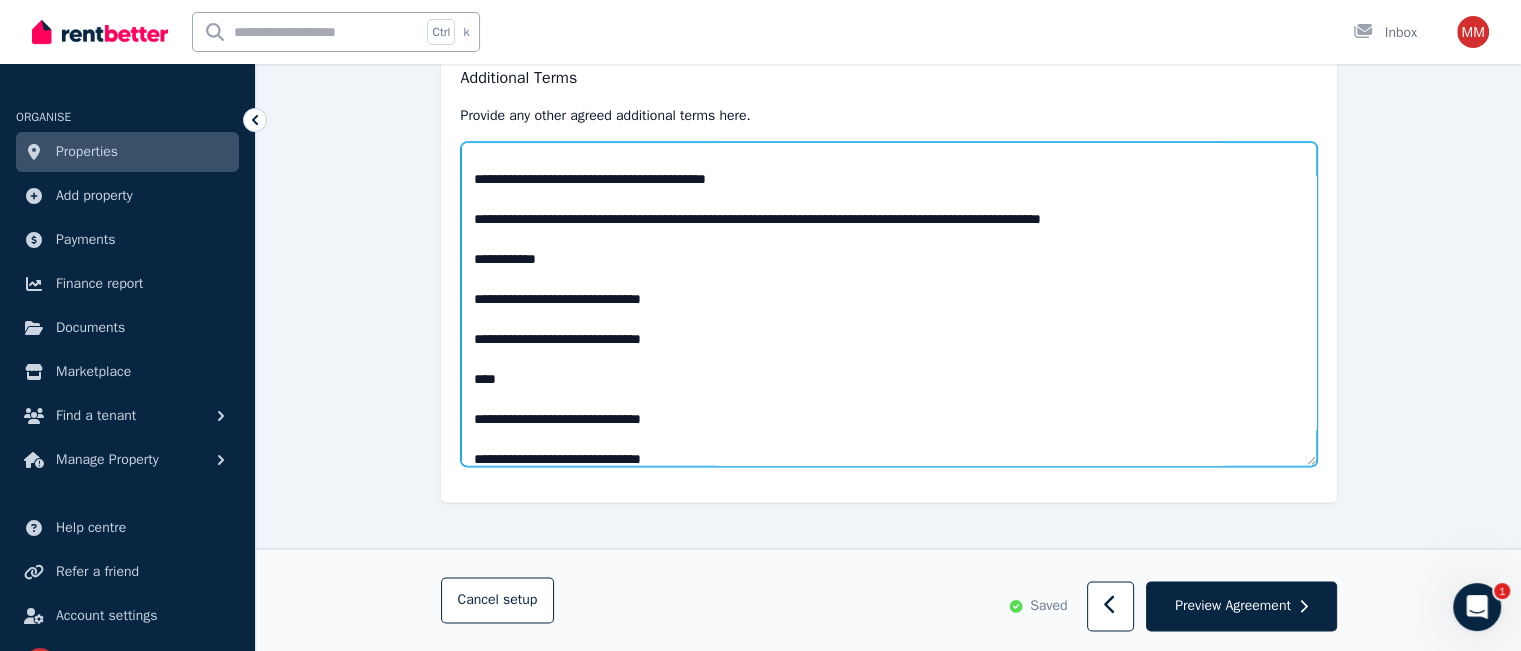 scroll, scrollTop: 433, scrollLeft: 0, axis: vertical 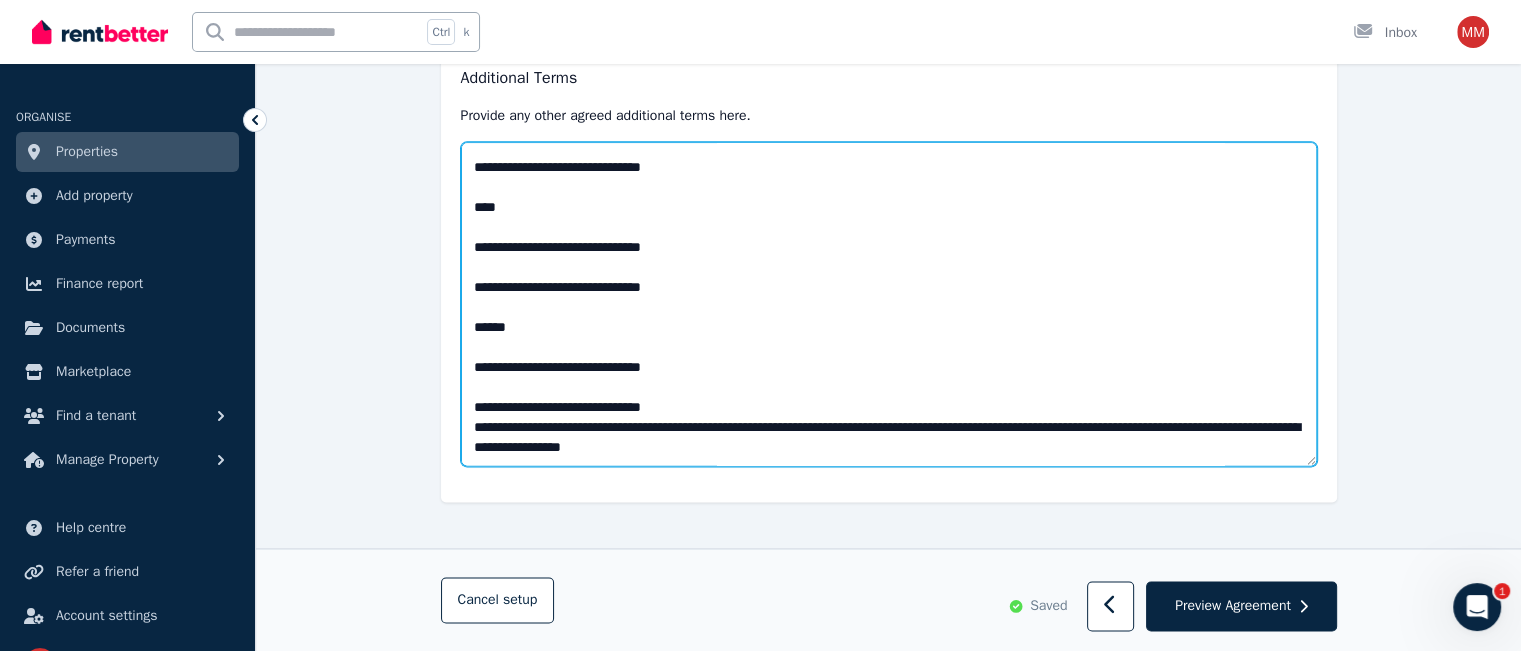 click at bounding box center (889, 304) 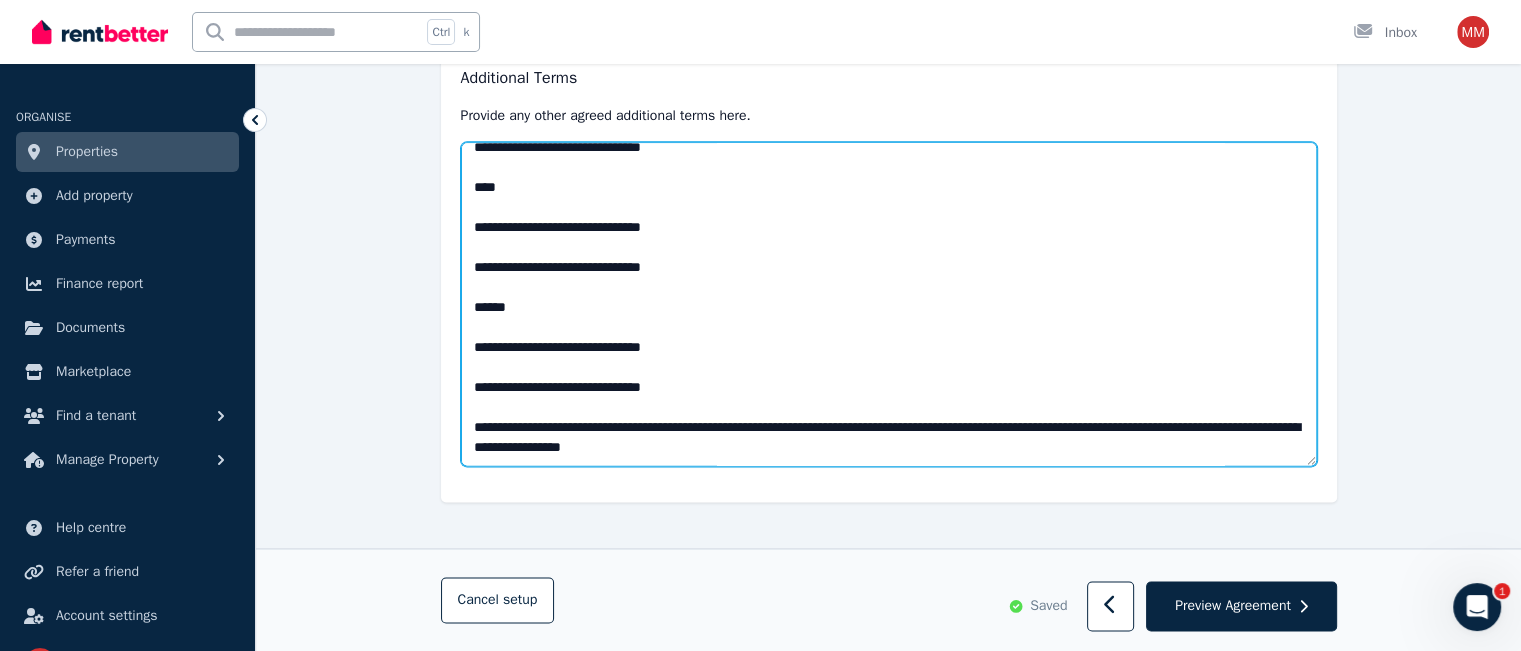 type on "**********" 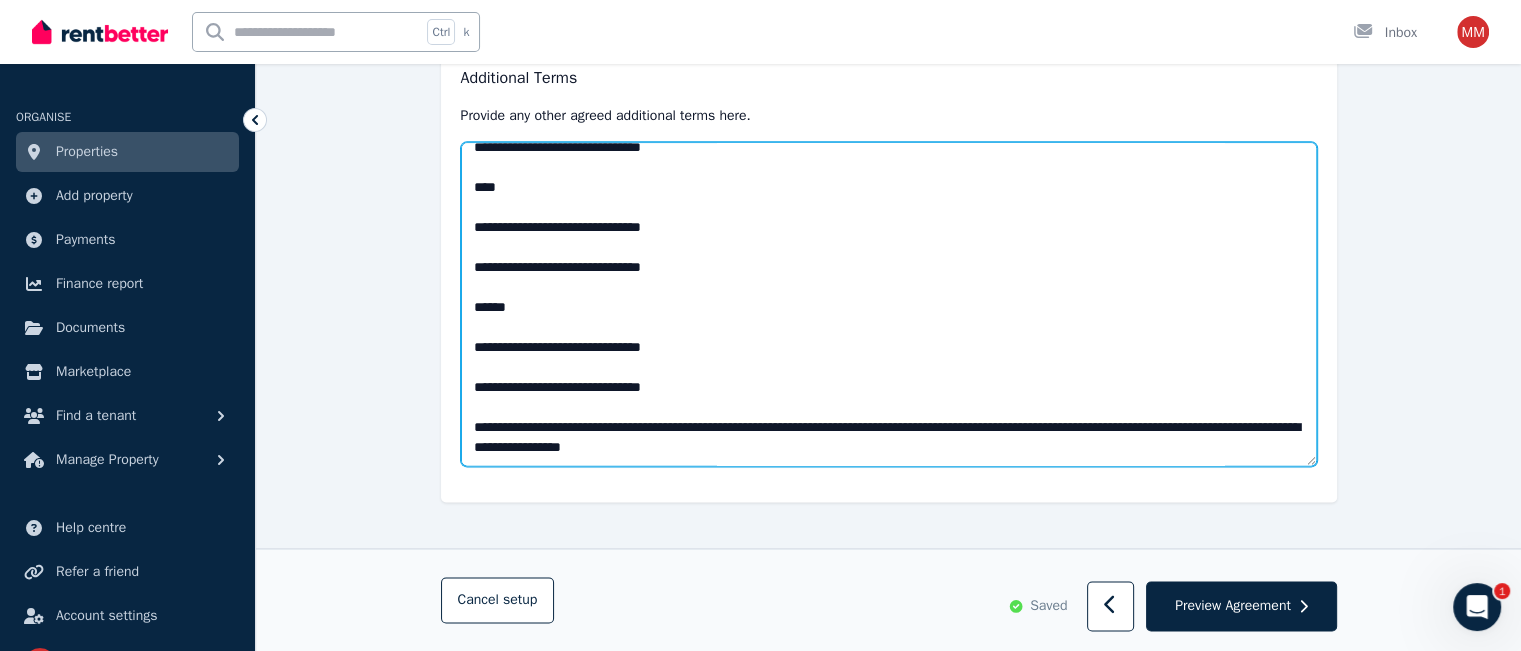 scroll, scrollTop: 453, scrollLeft: 0, axis: vertical 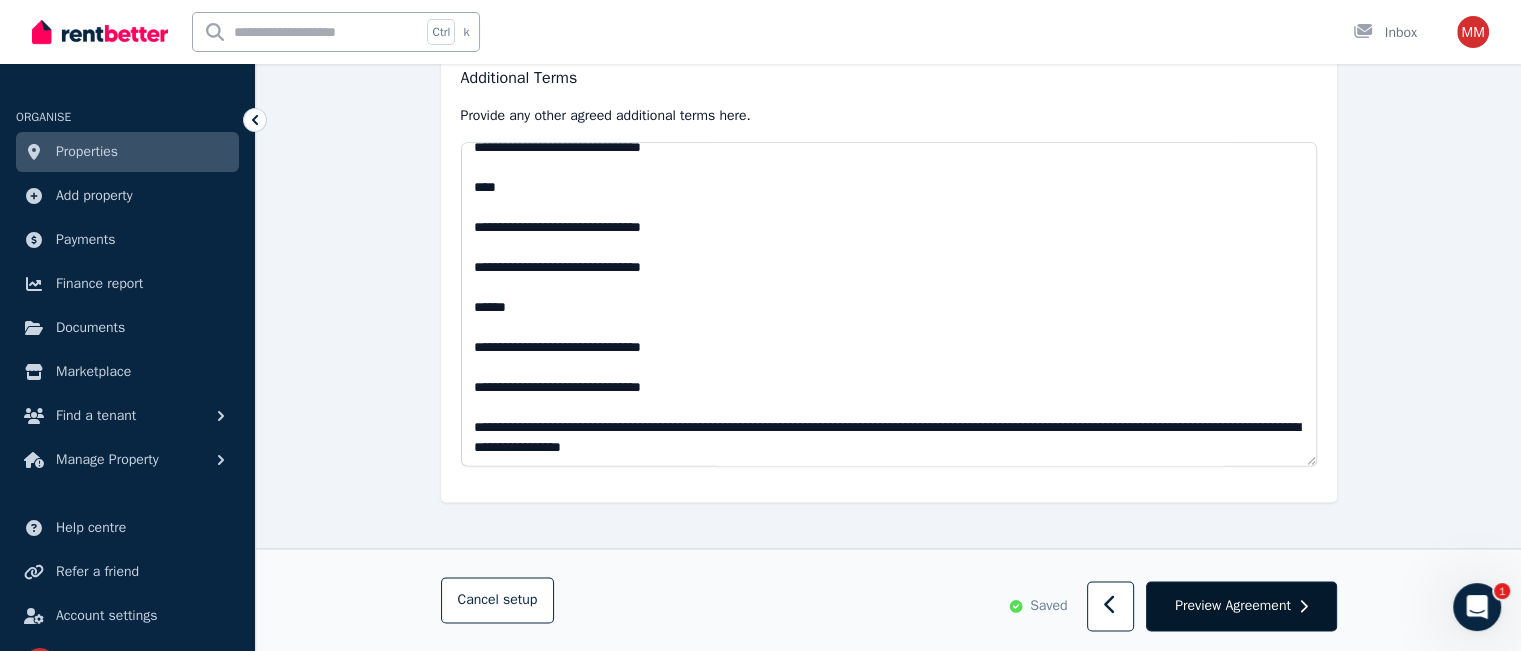 click on "Preview Agreement" at bounding box center (1233, 606) 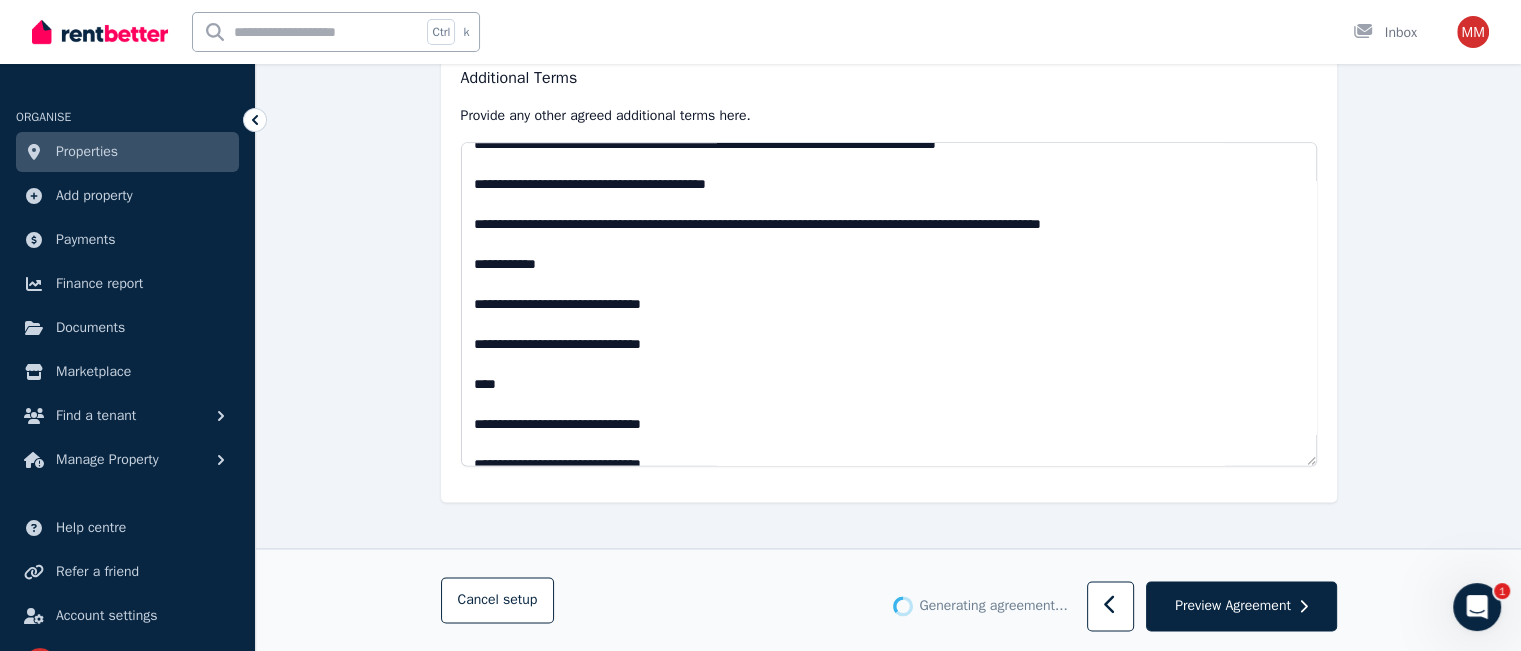scroll, scrollTop: 0, scrollLeft: 0, axis: both 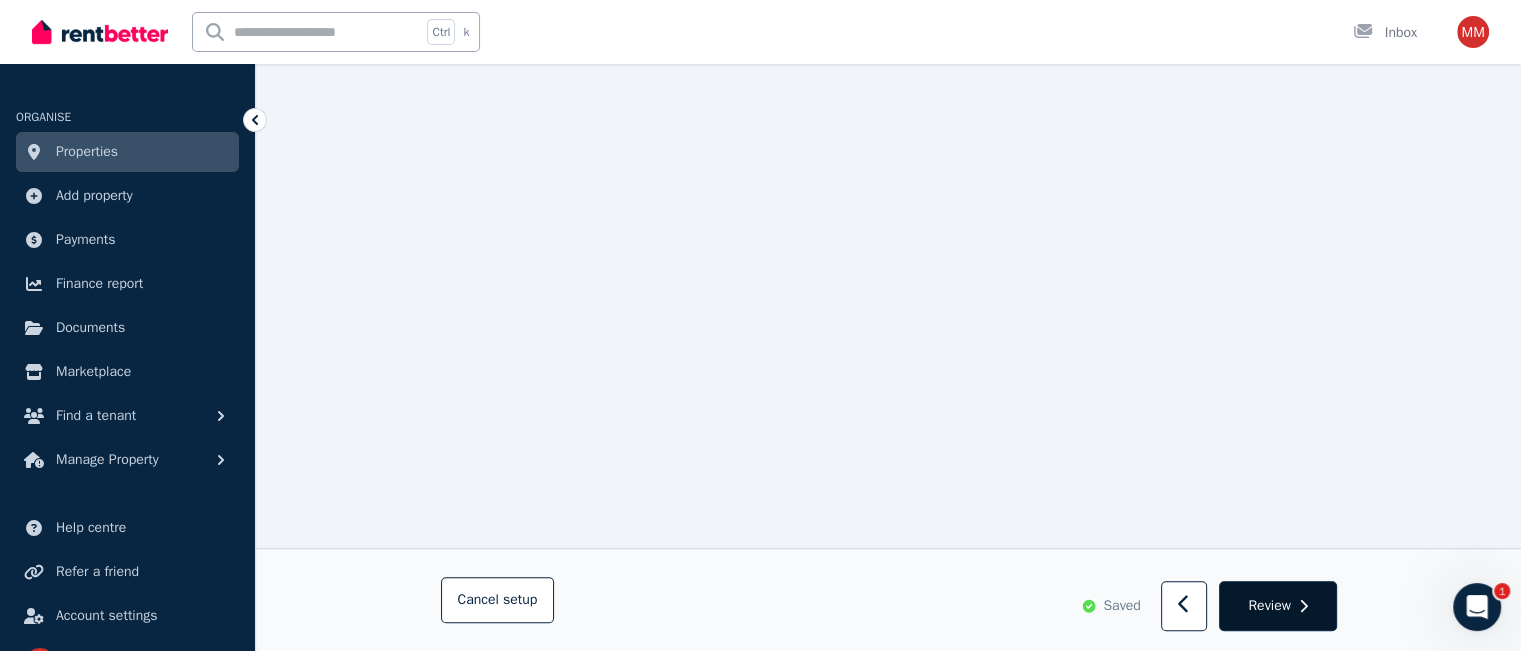 click on "Review" at bounding box center [1269, 606] 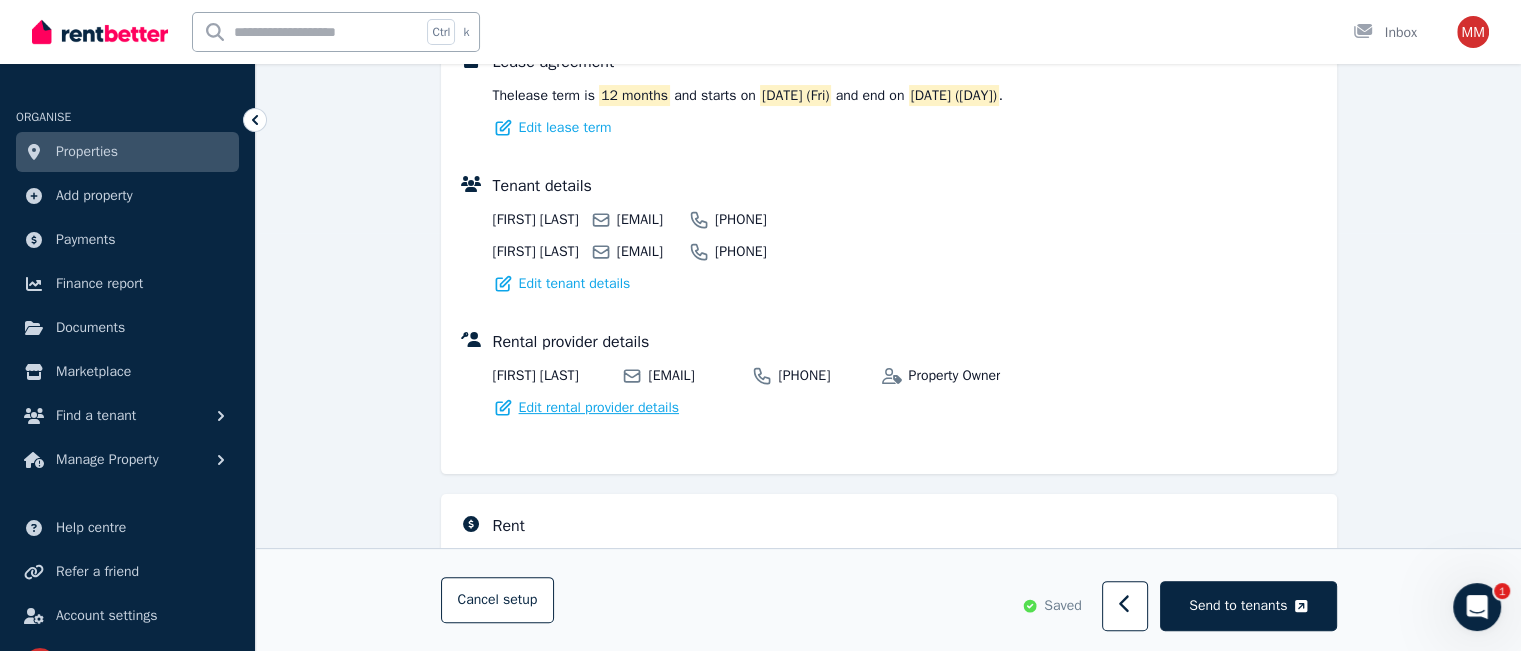 scroll, scrollTop: 419, scrollLeft: 0, axis: vertical 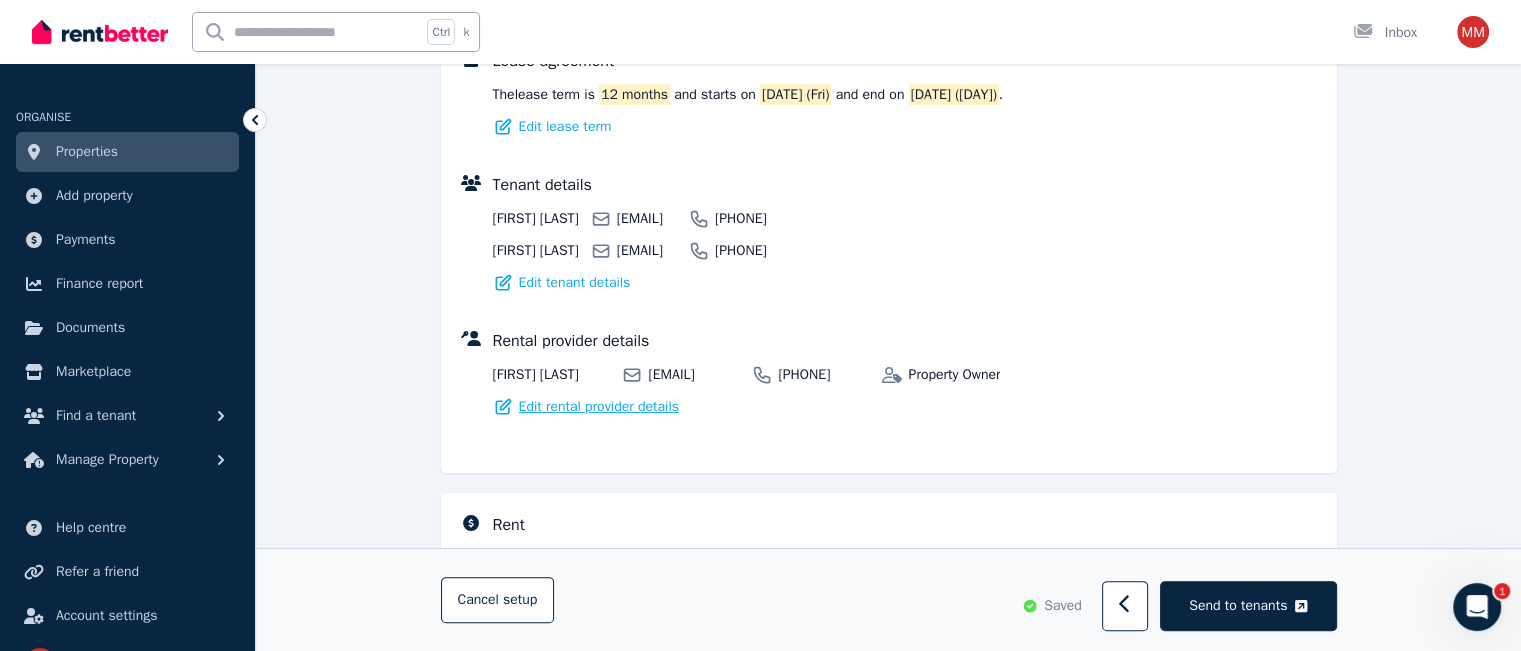 click on "Edit rental provider details" at bounding box center [599, 407] 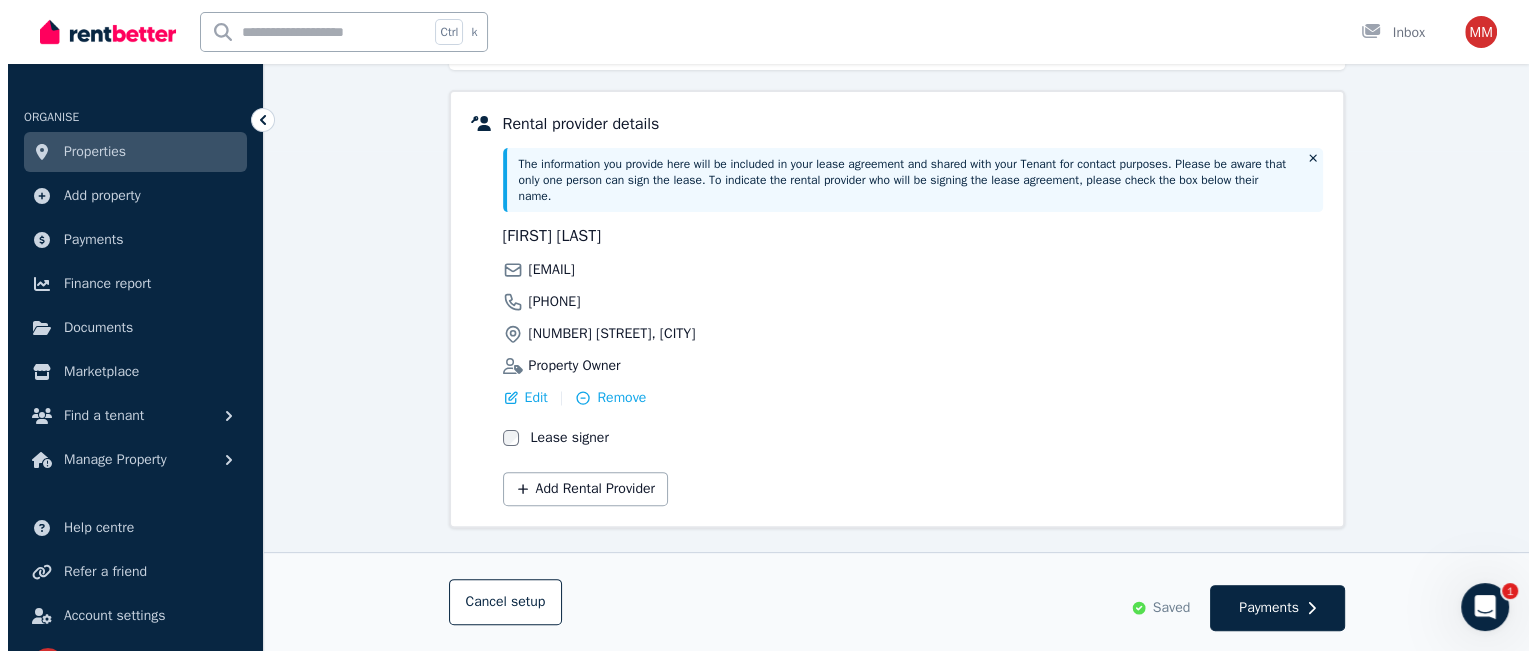scroll, scrollTop: 529, scrollLeft: 0, axis: vertical 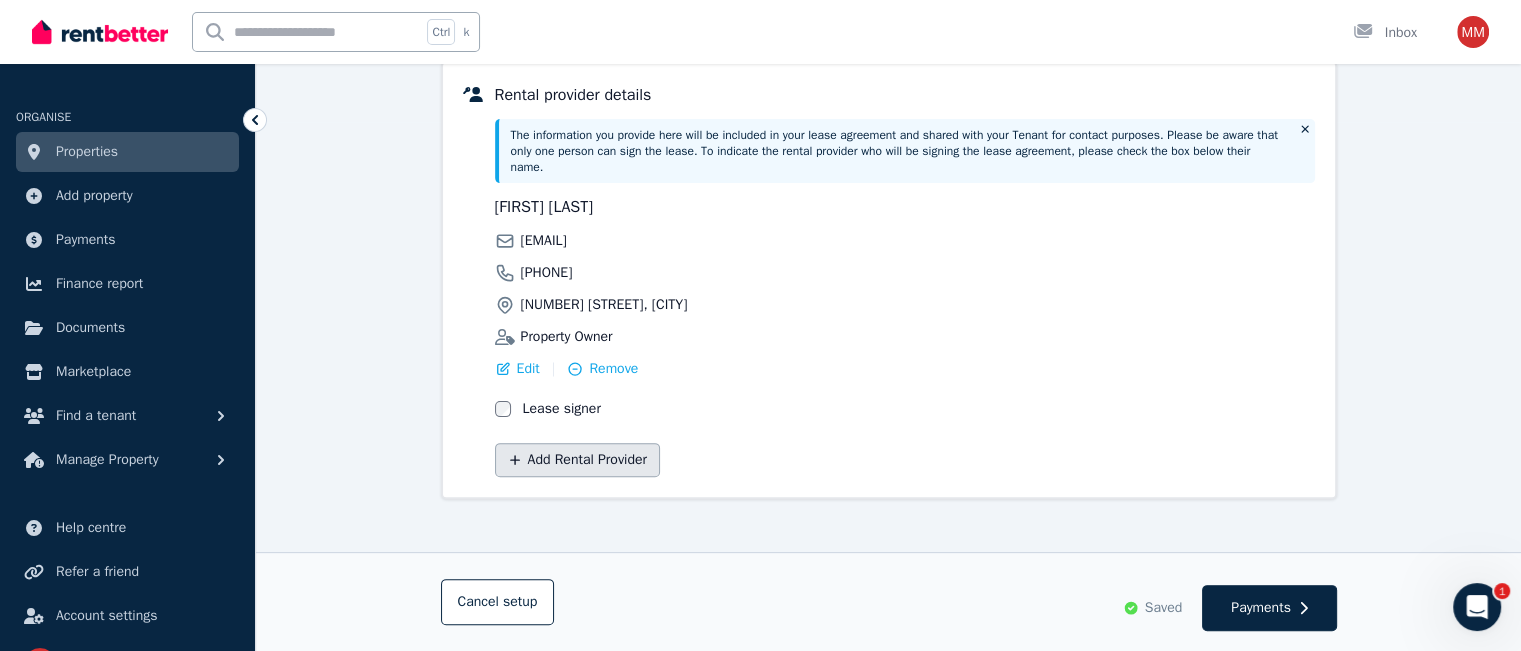 click on "Add Rental Provider" at bounding box center [577, 460] 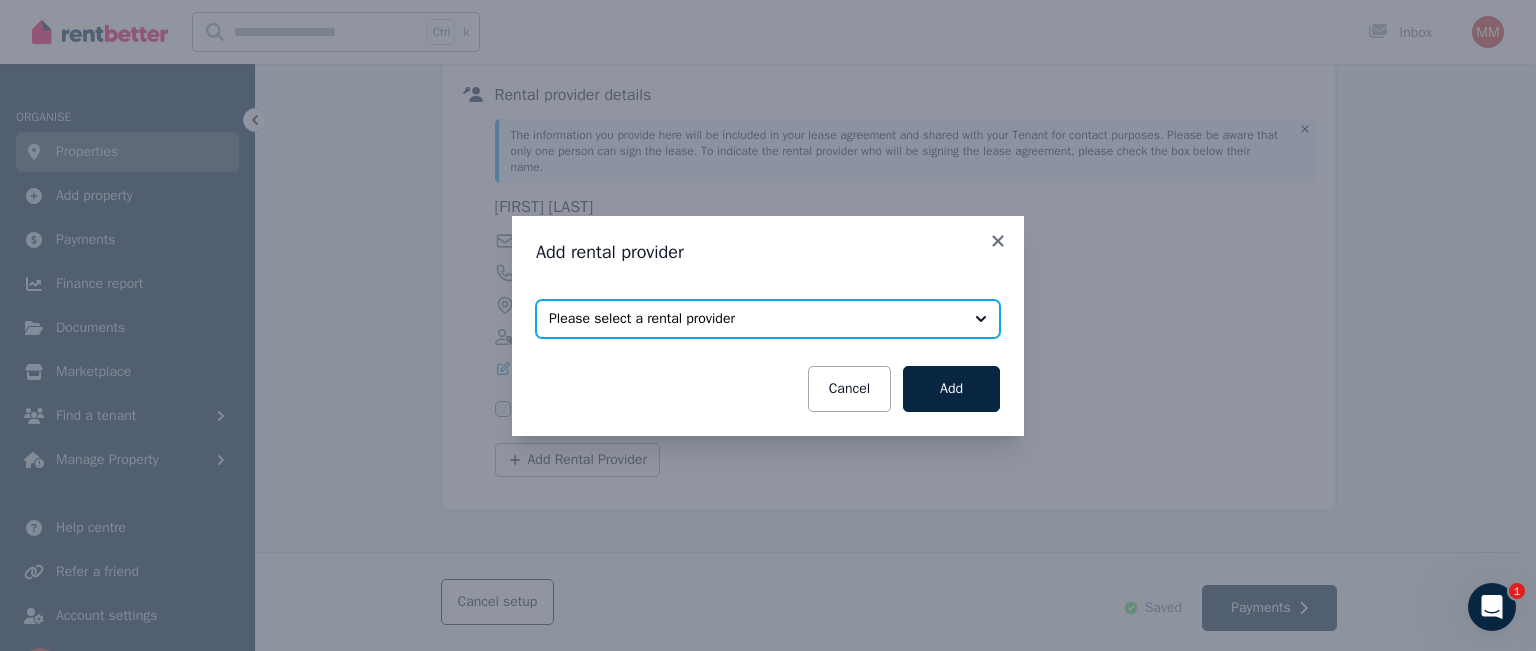click on "Please select a rental provider" at bounding box center [754, 319] 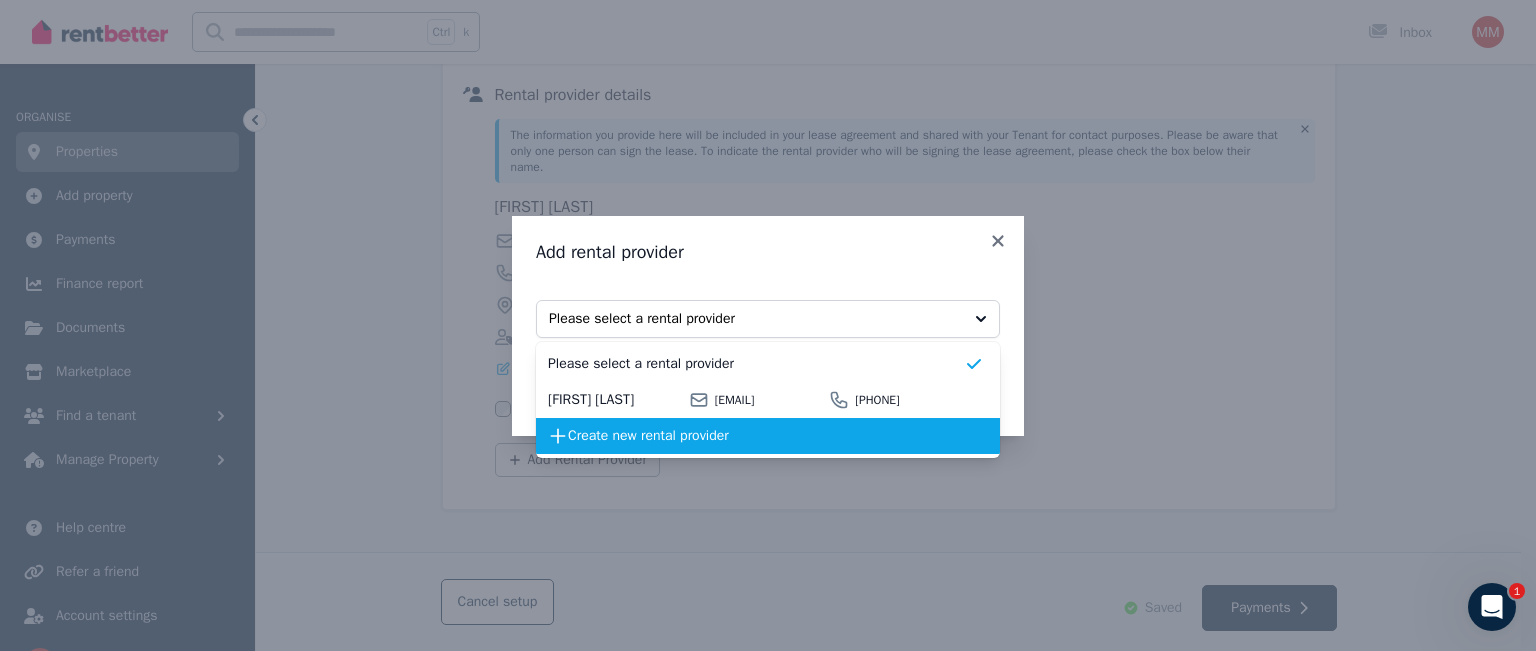 click on "Create new rental provider" at bounding box center [766, 436] 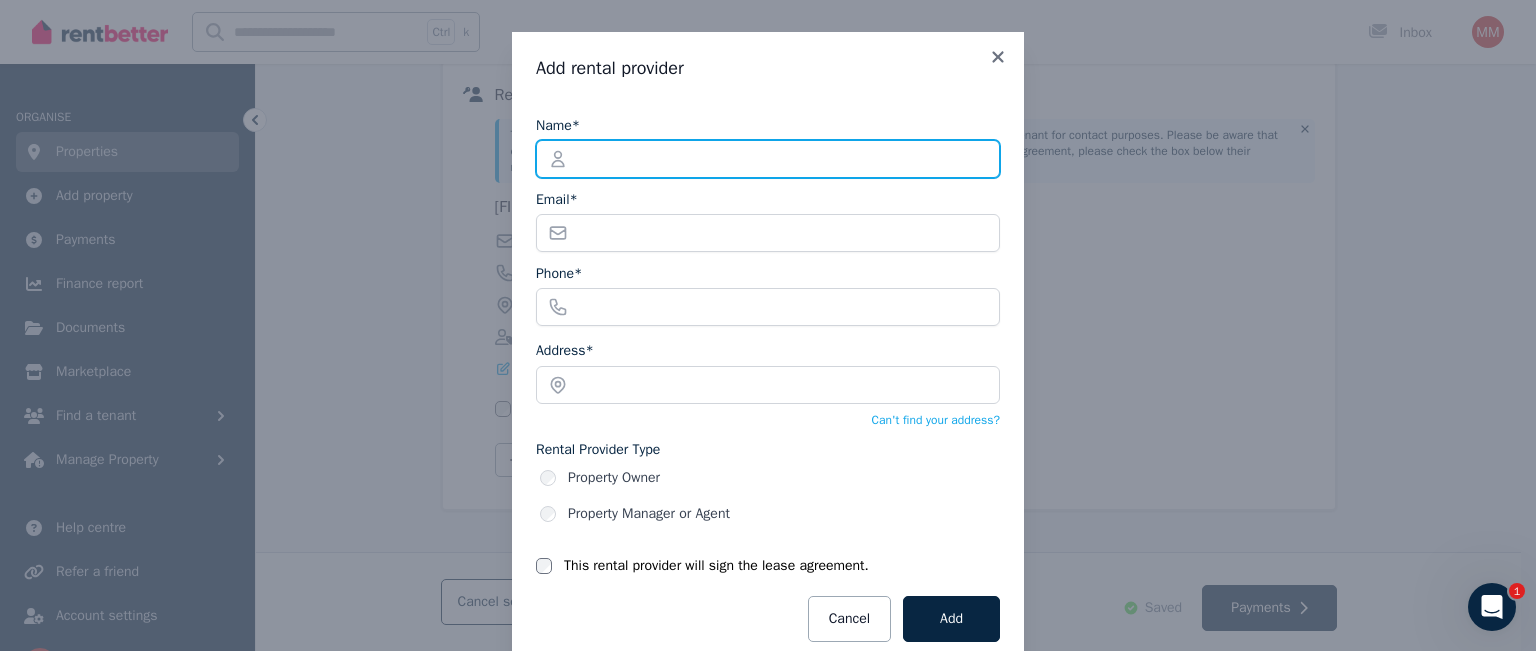 click on "Name*" at bounding box center (768, 159) 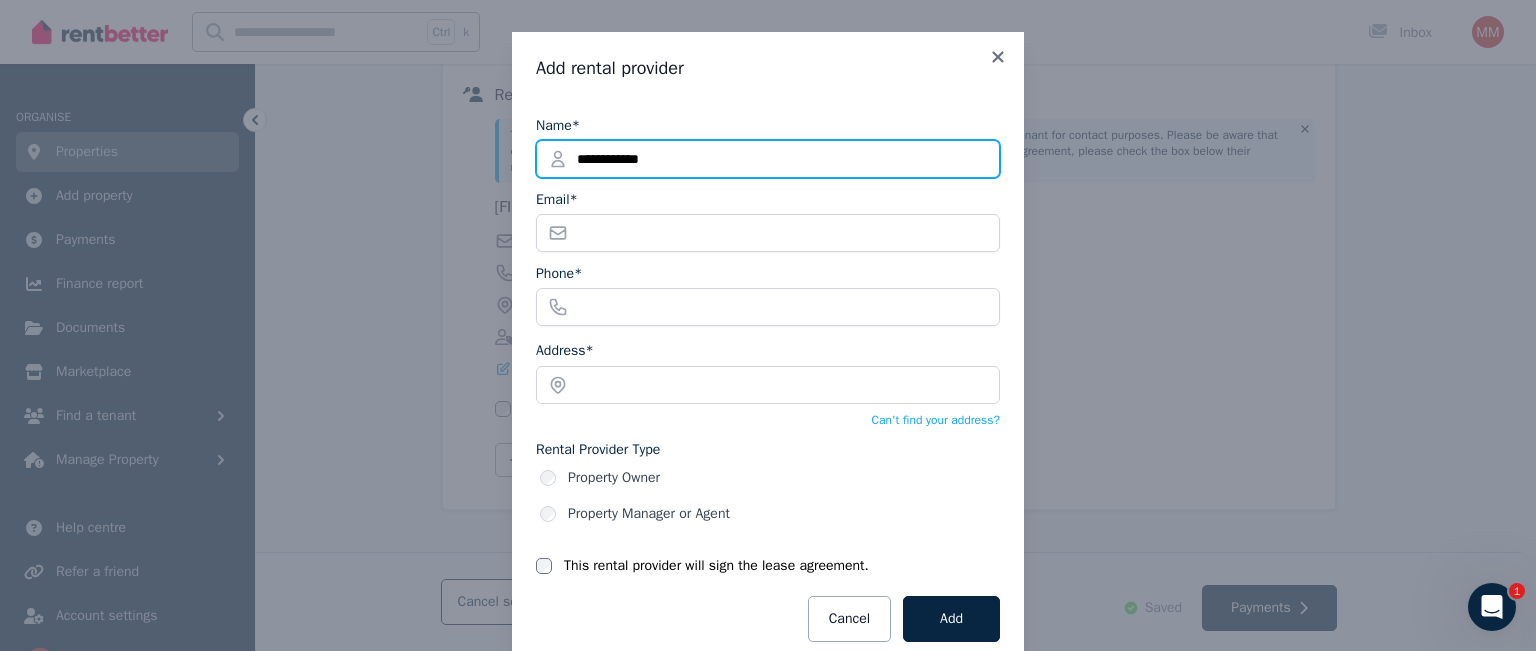 type on "**********" 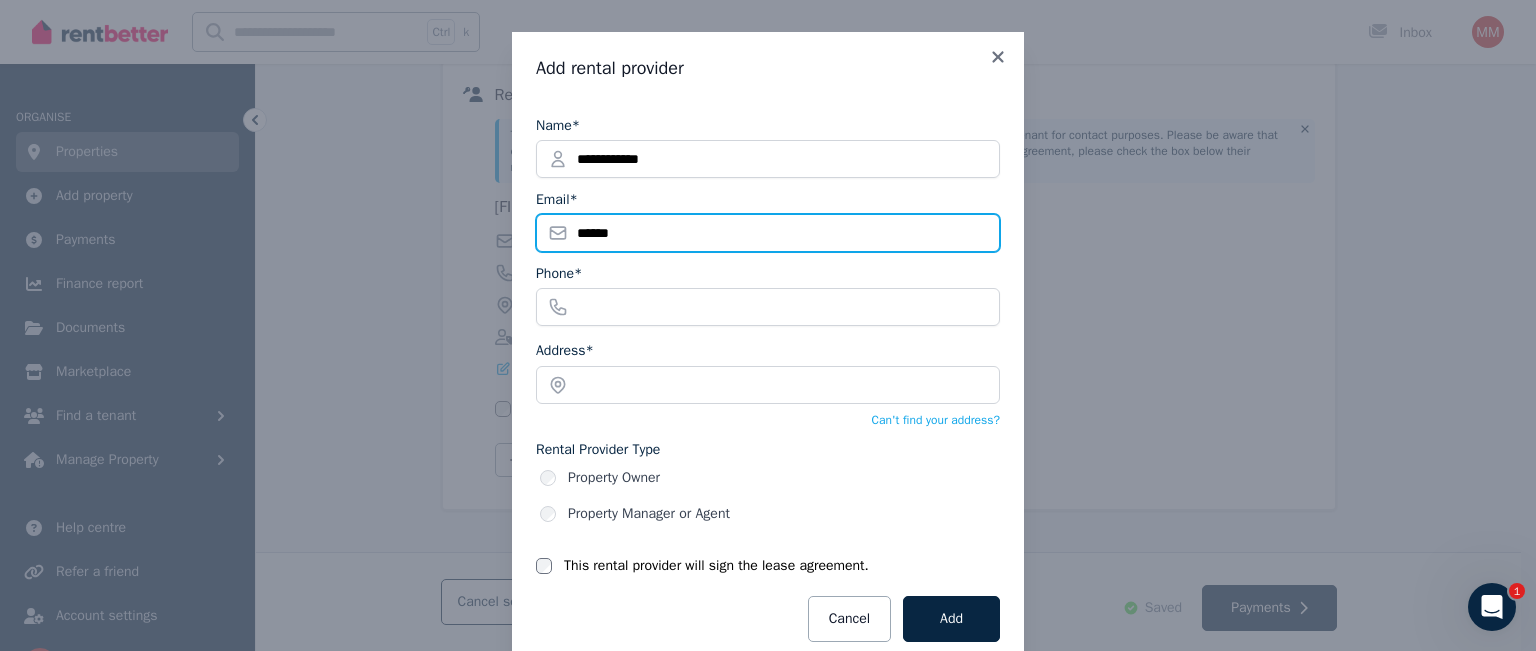 type on "**********" 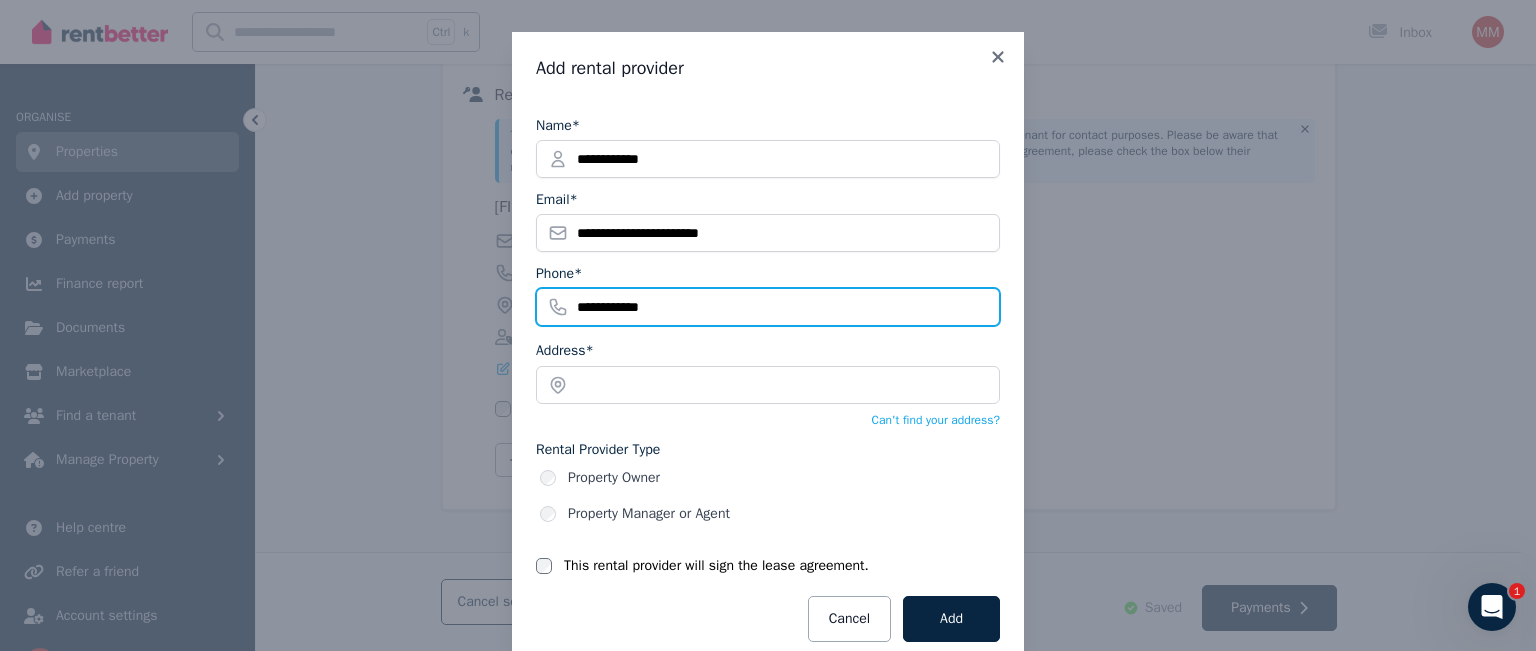 type on "**********" 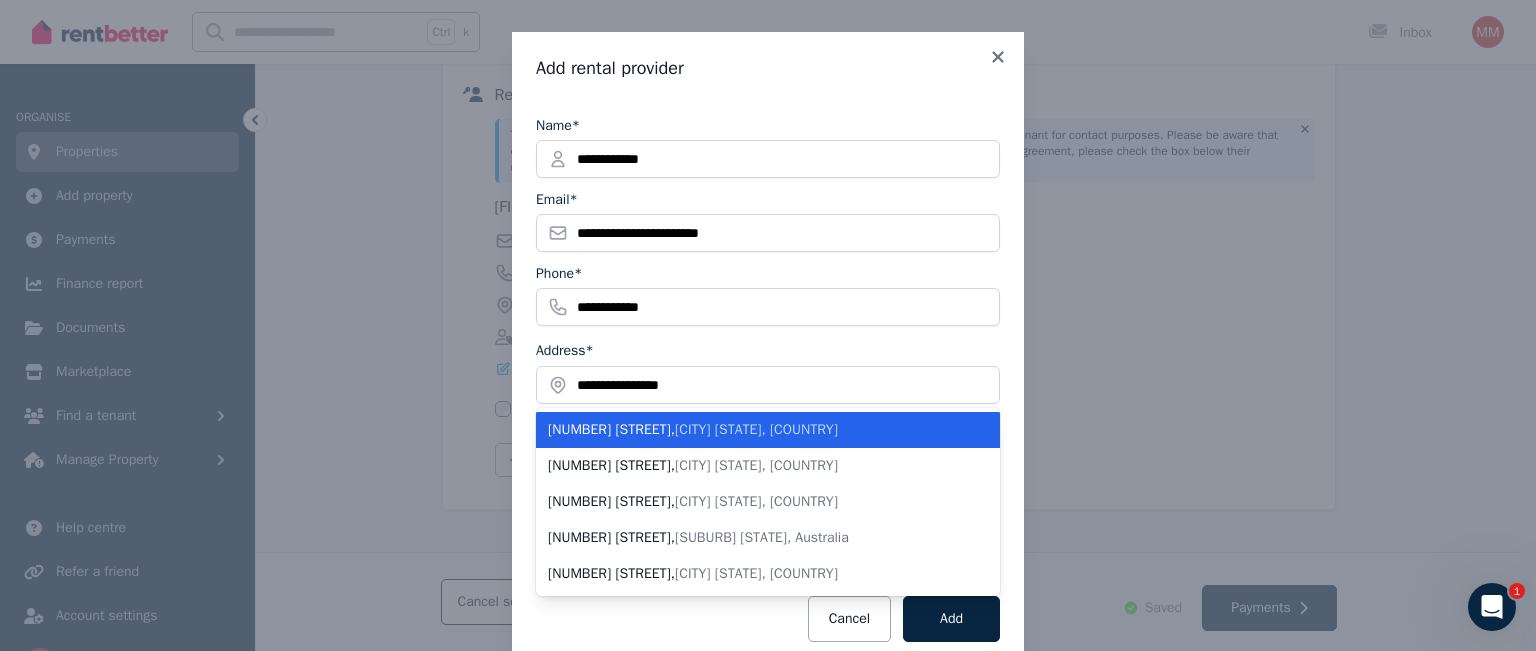 click on "[CITY] [STATE], [COUNTRY]" at bounding box center (756, 429) 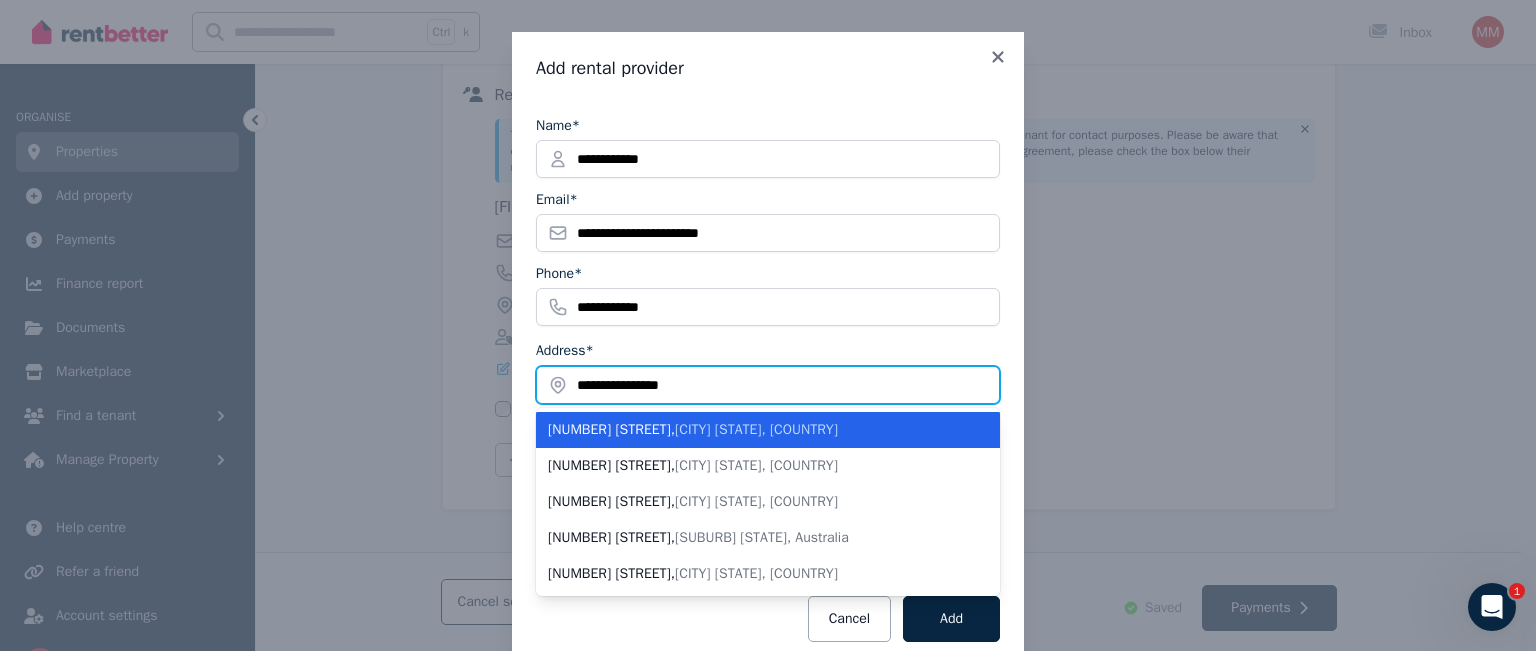 type on "**********" 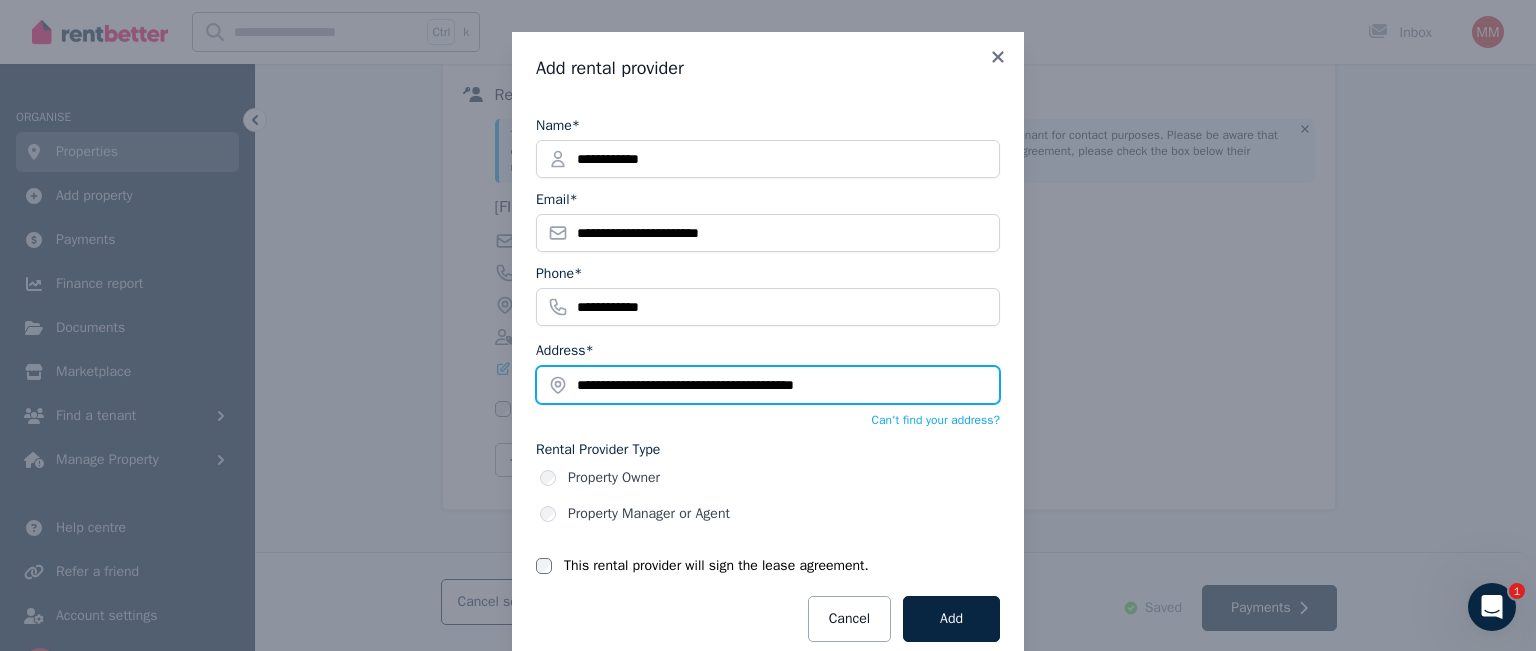 scroll, scrollTop: 44, scrollLeft: 0, axis: vertical 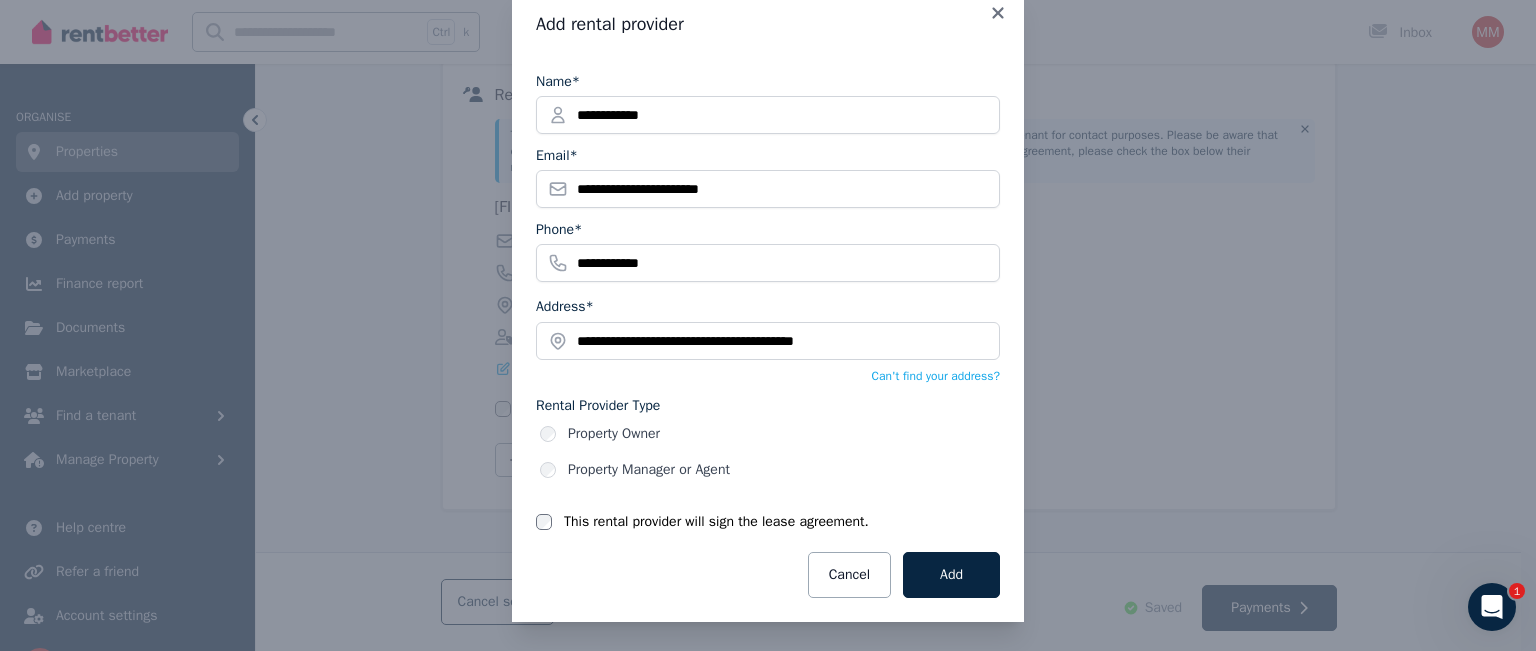 click on "This rental provider will sign the lease agreement." at bounding box center [716, 522] 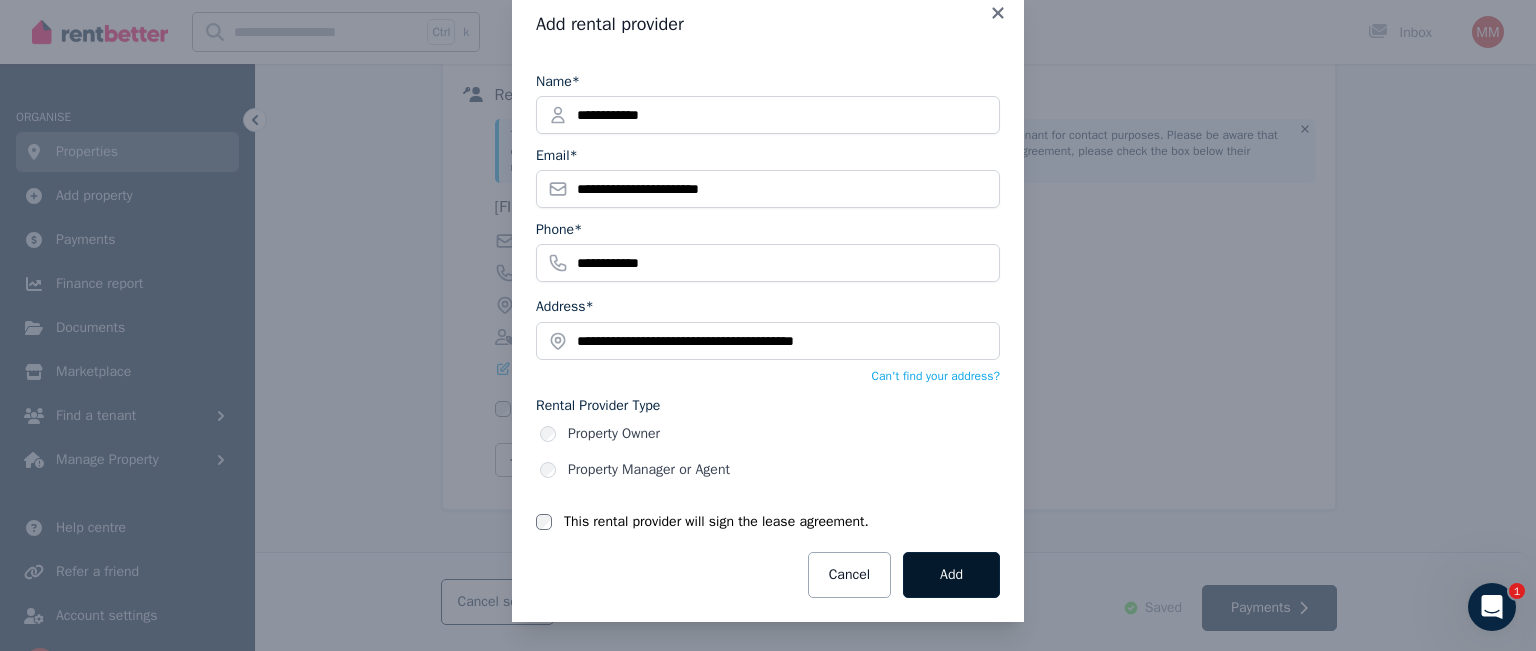 click on "Add" at bounding box center [951, 575] 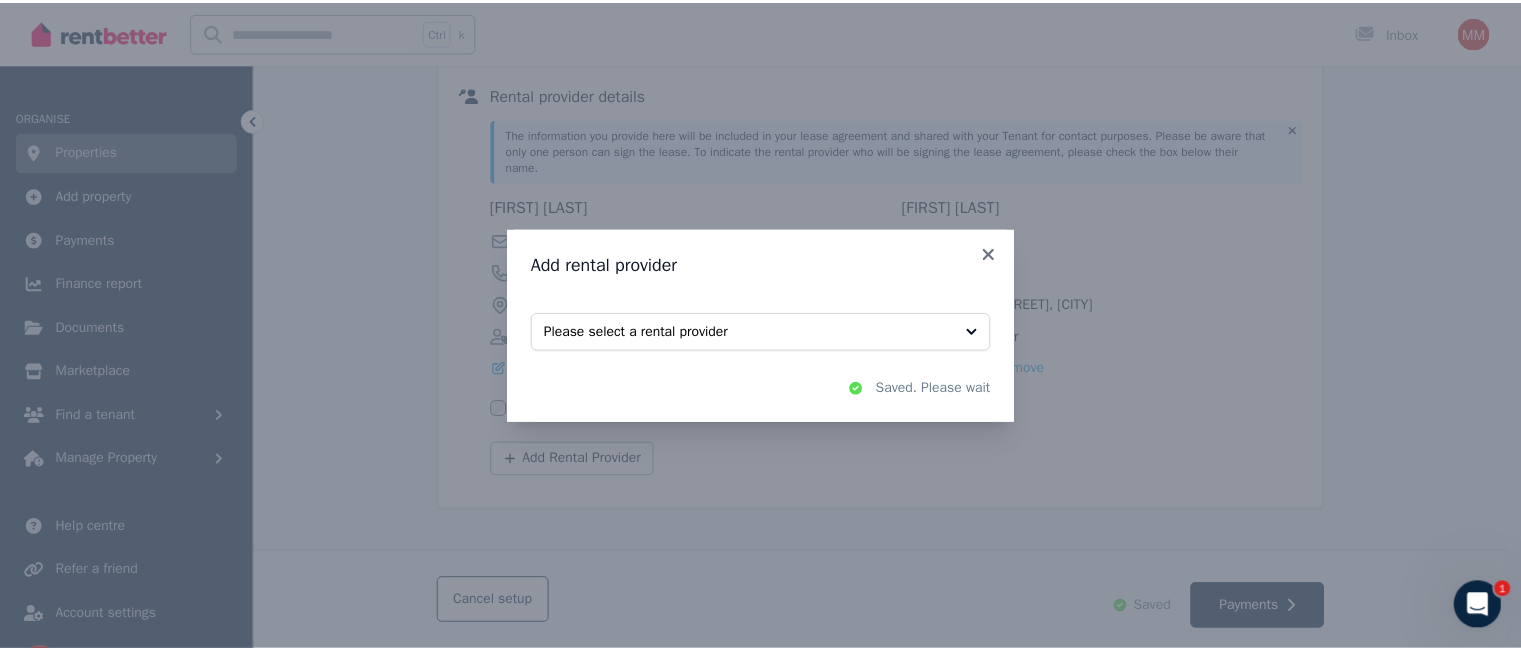 scroll, scrollTop: 0, scrollLeft: 0, axis: both 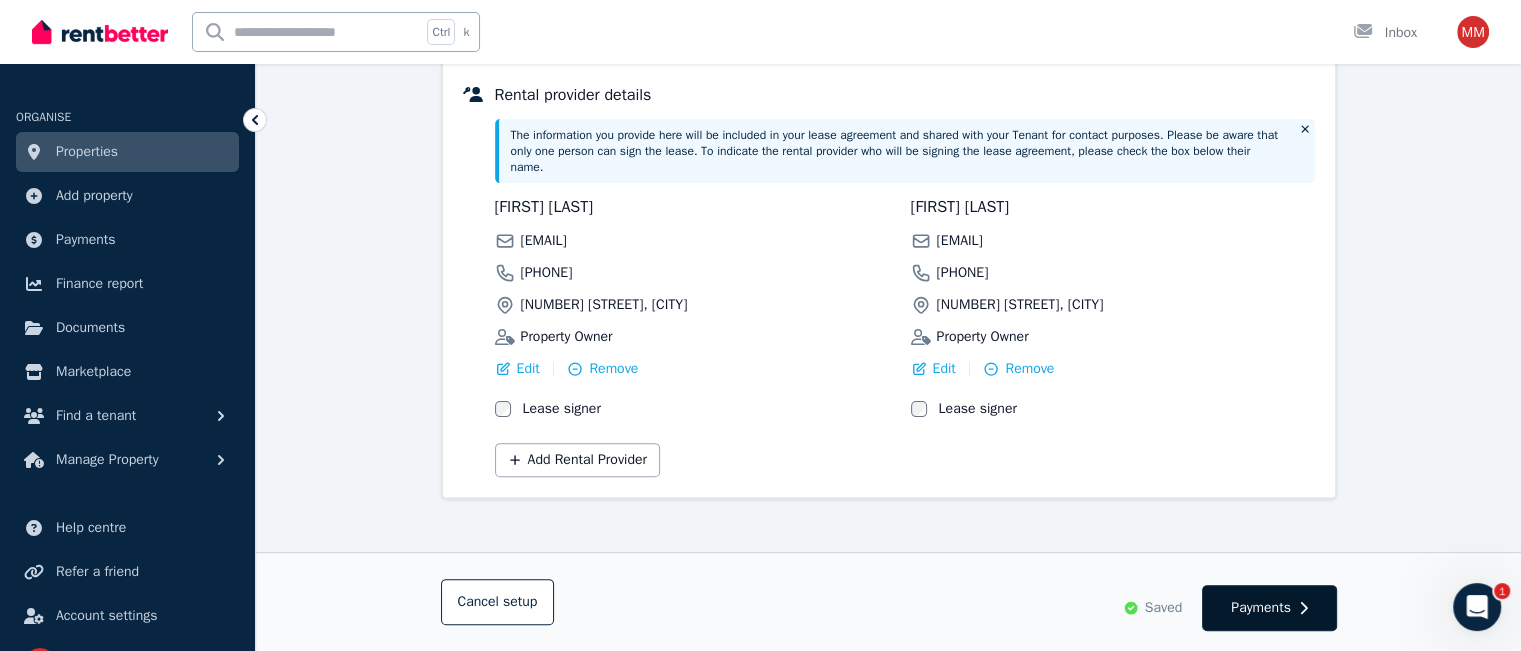 click on "Payments" at bounding box center (1261, 608) 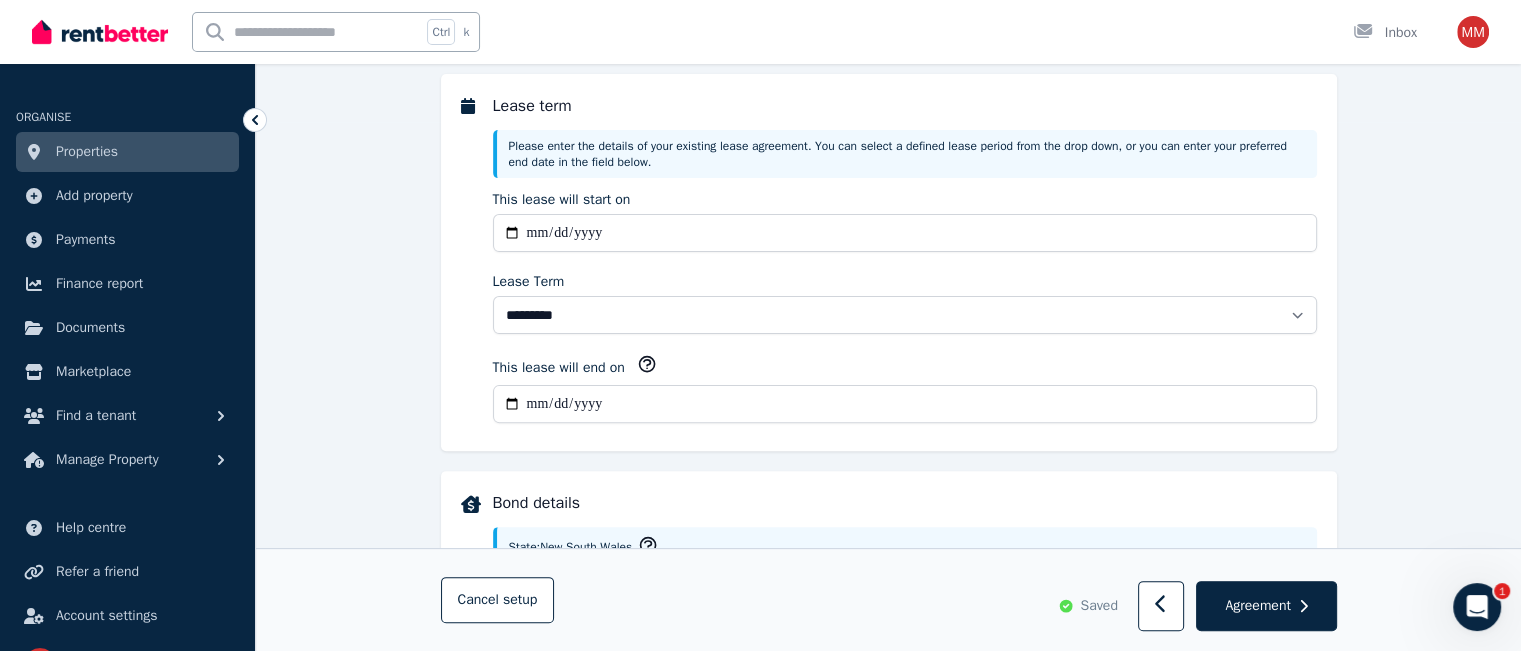 scroll, scrollTop: 0, scrollLeft: 0, axis: both 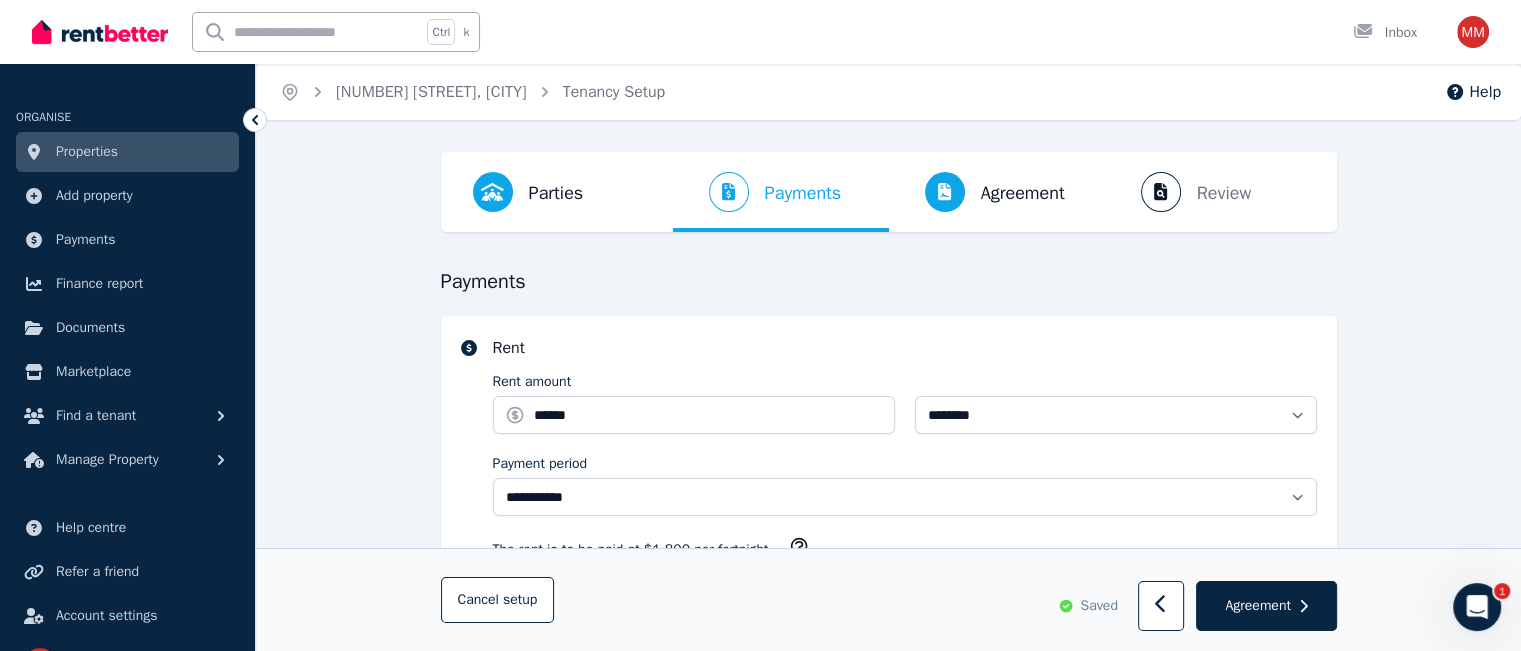 select on "**********" 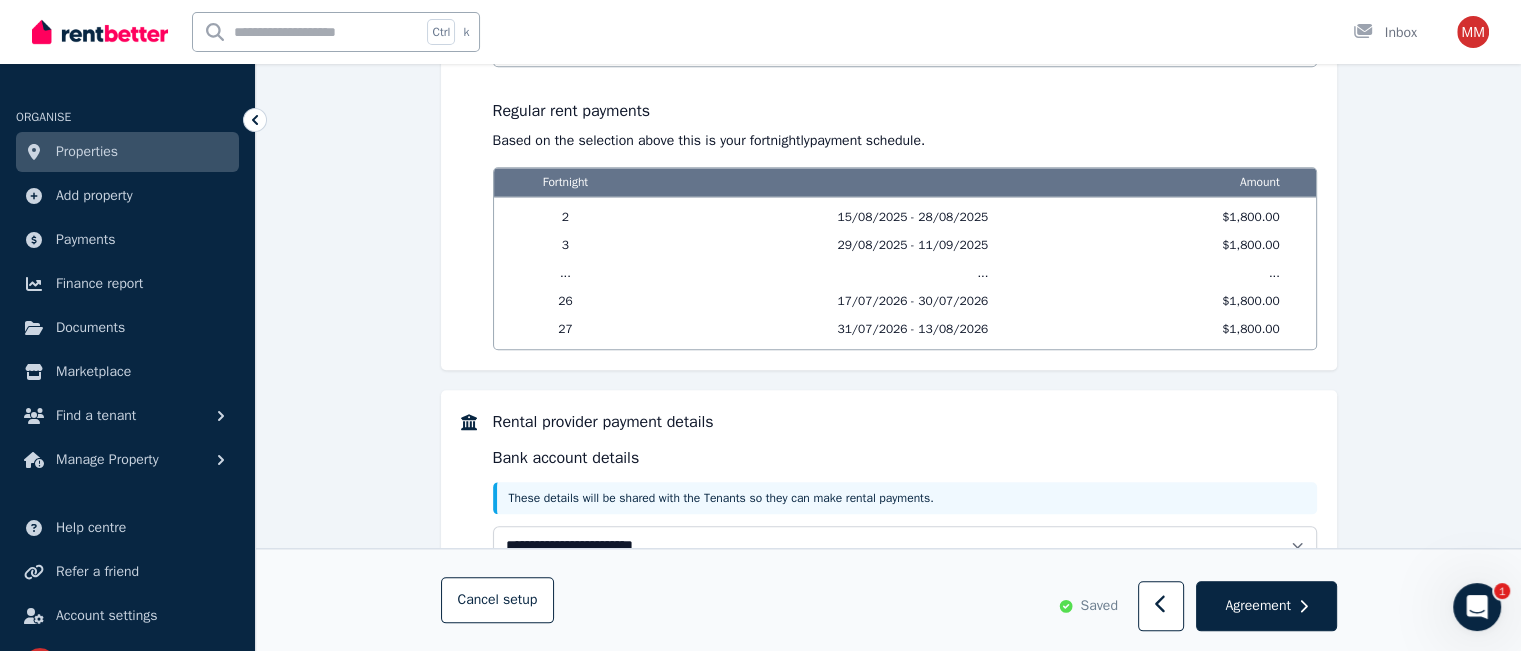 scroll, scrollTop: 2207, scrollLeft: 0, axis: vertical 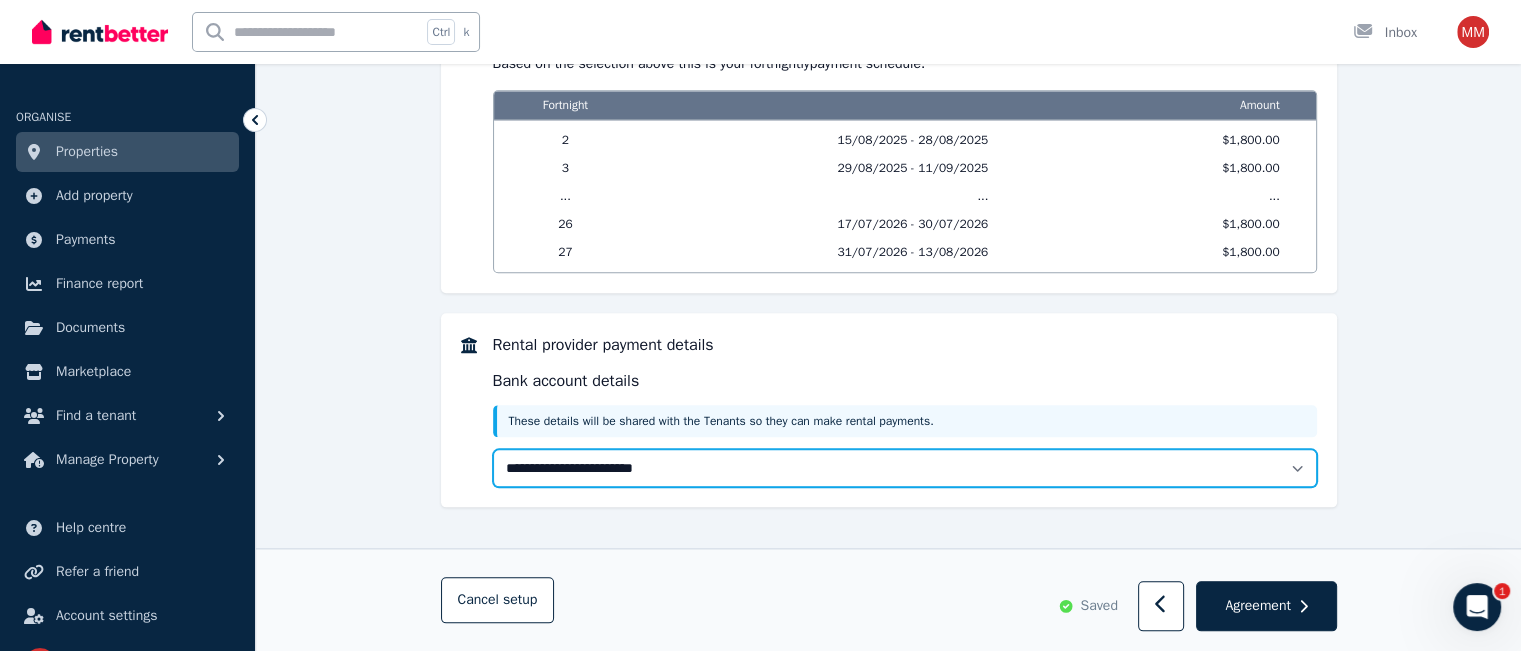 click on "**********" at bounding box center [905, 468] 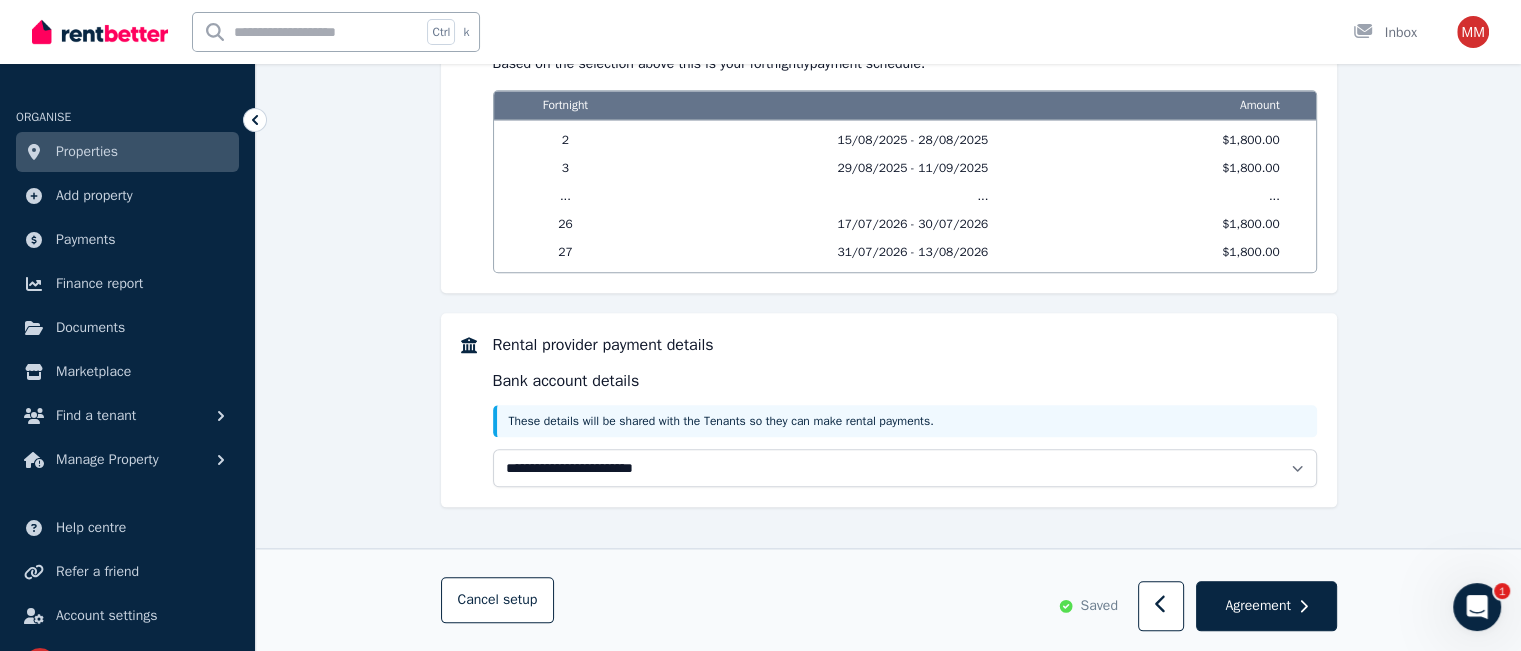 click on "**********" at bounding box center (905, 410) 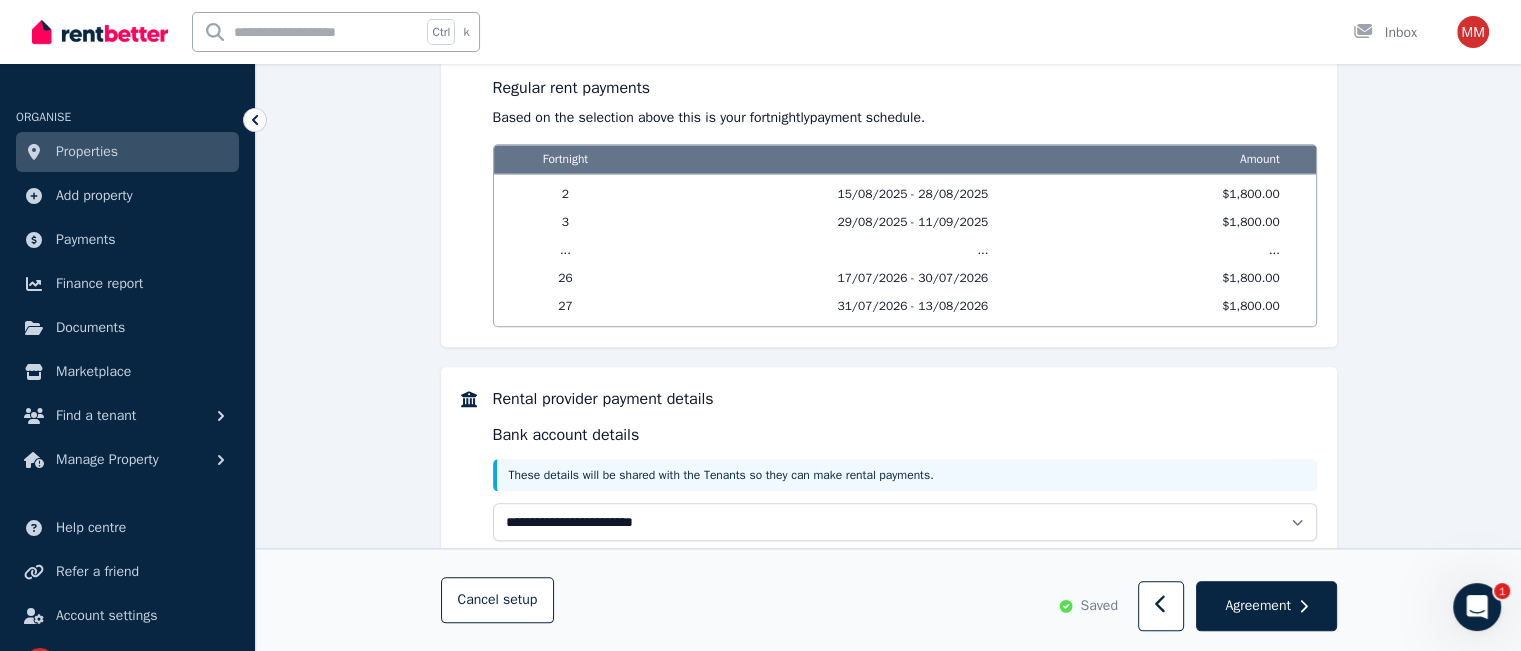 scroll, scrollTop: 2152, scrollLeft: 0, axis: vertical 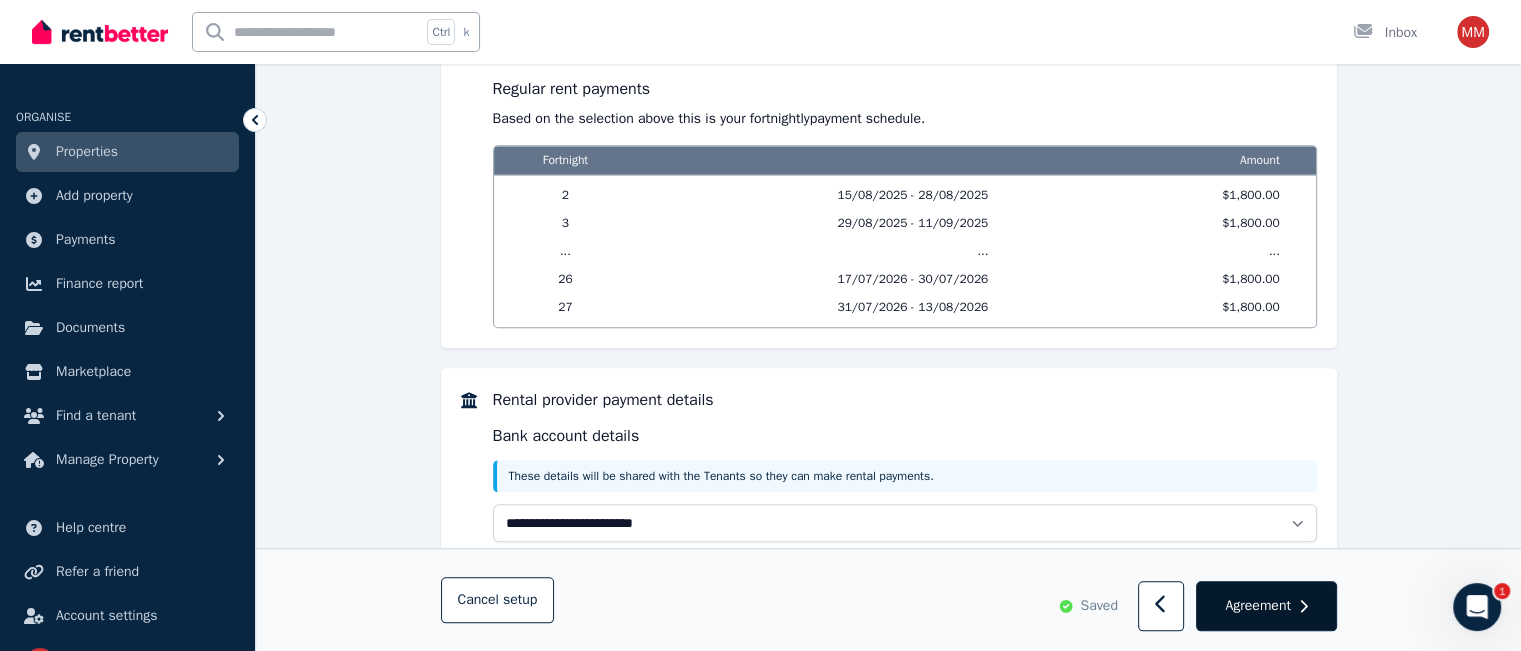click 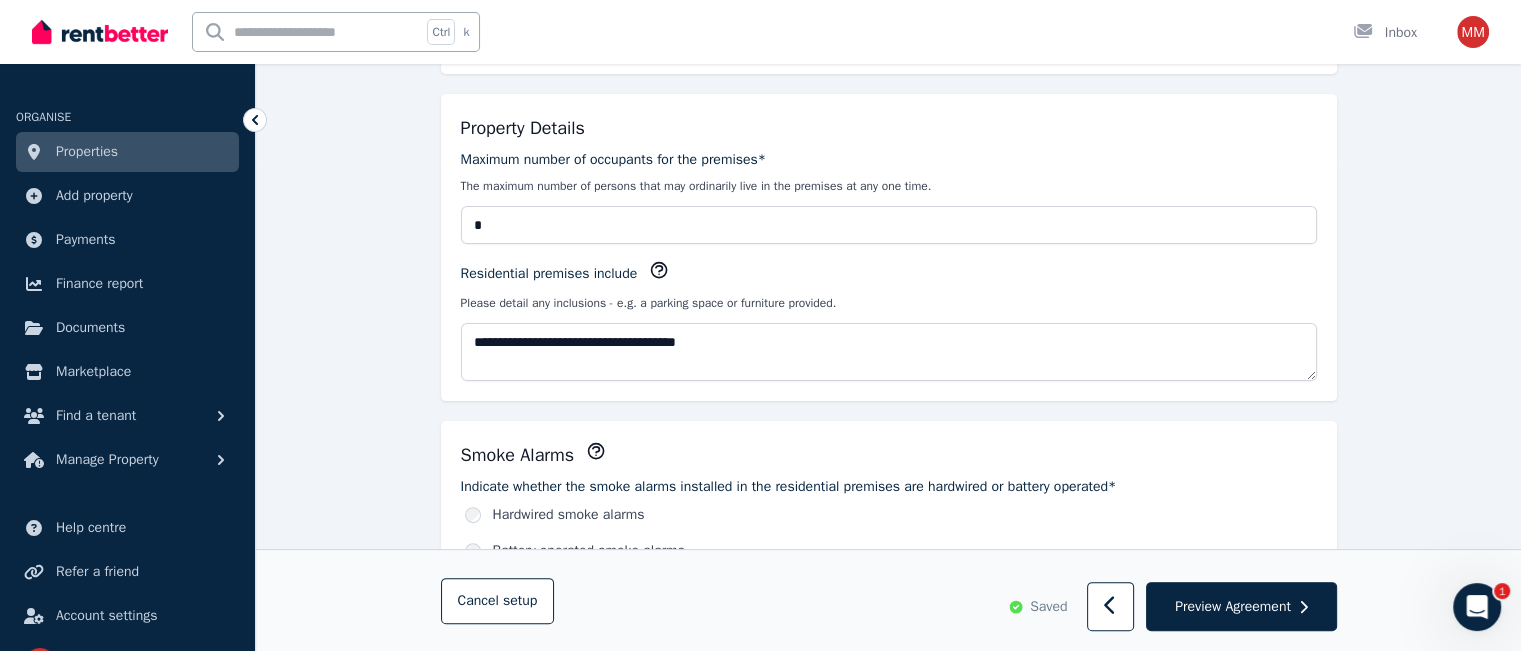 scroll, scrollTop: 489, scrollLeft: 0, axis: vertical 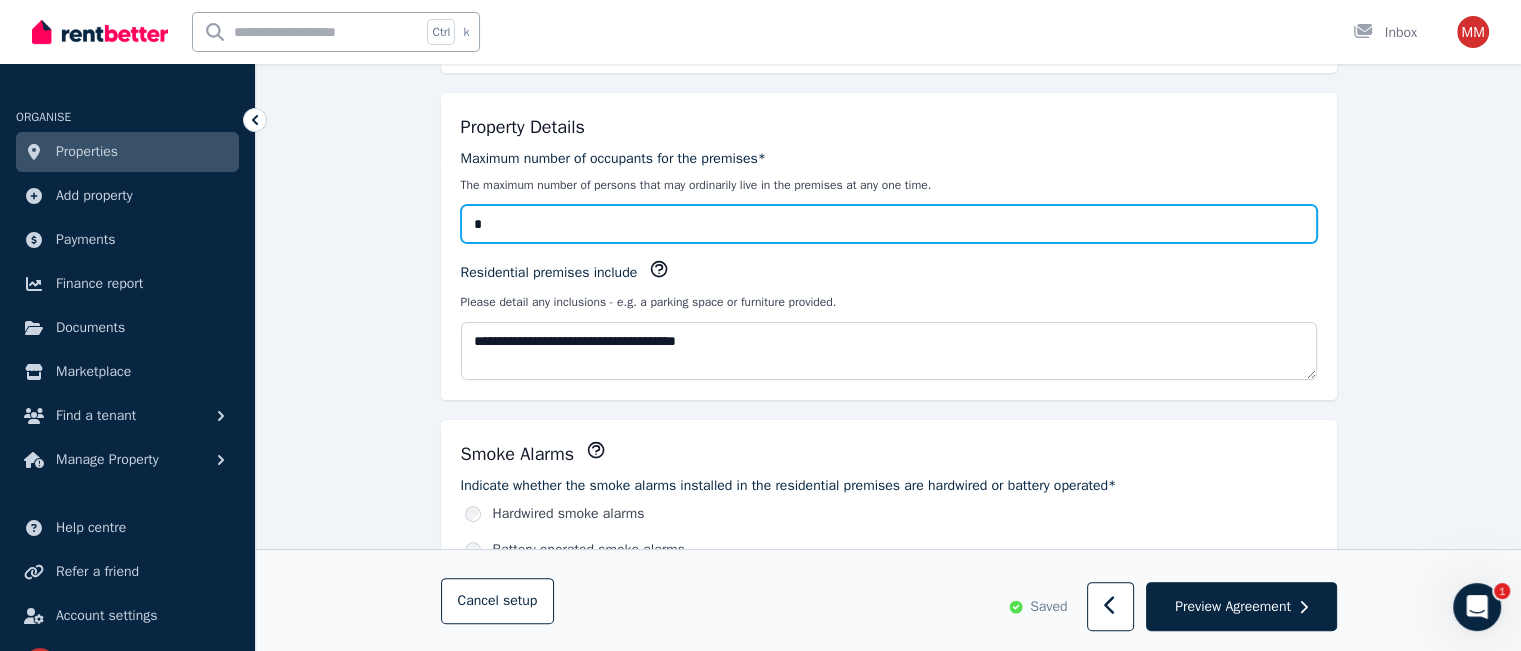click on "*" at bounding box center [889, 224] 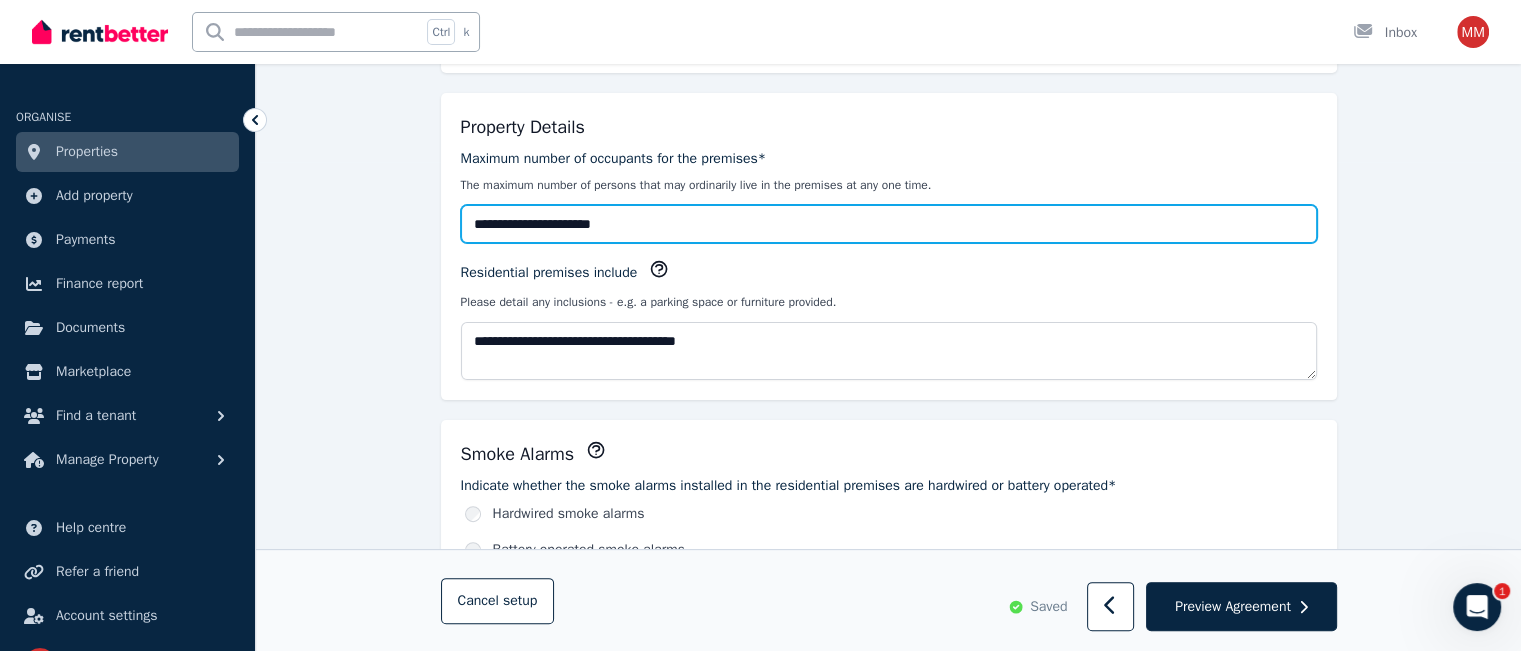 click on "**********" at bounding box center (889, 224) 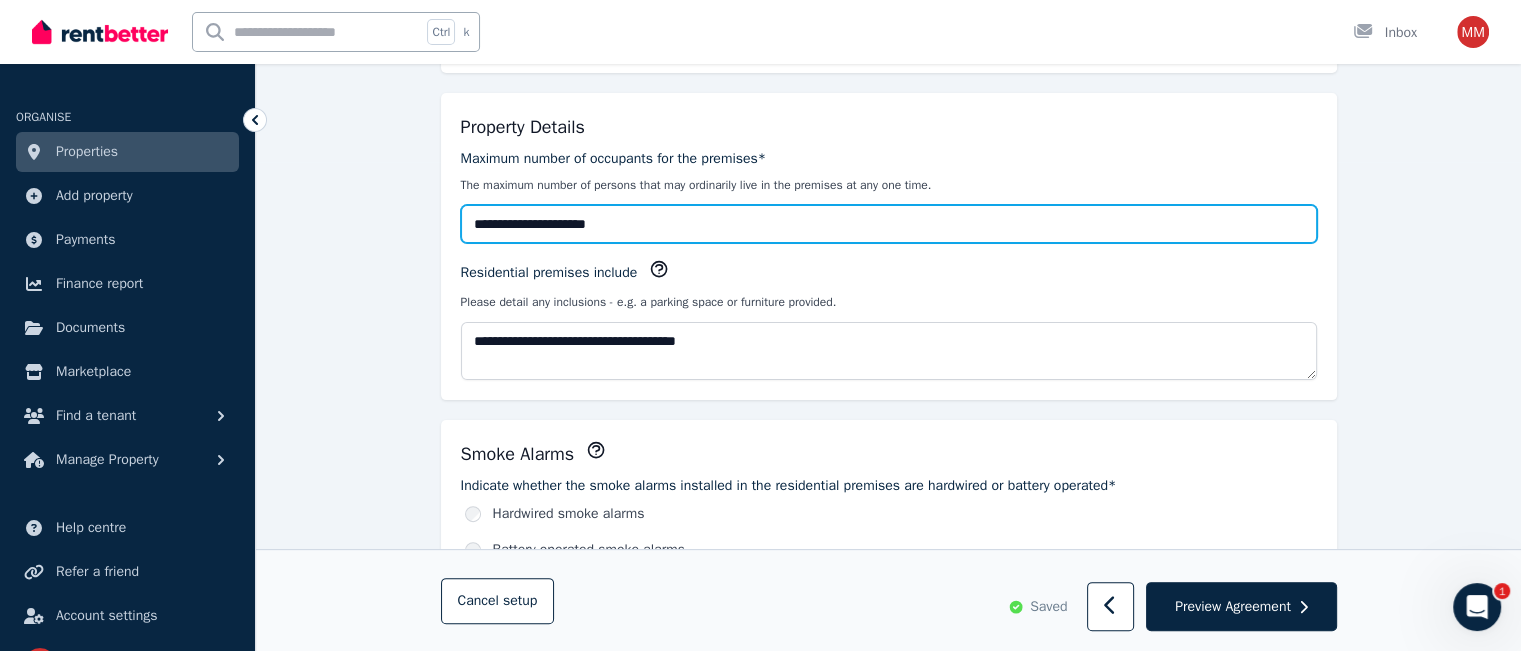 type on "**********" 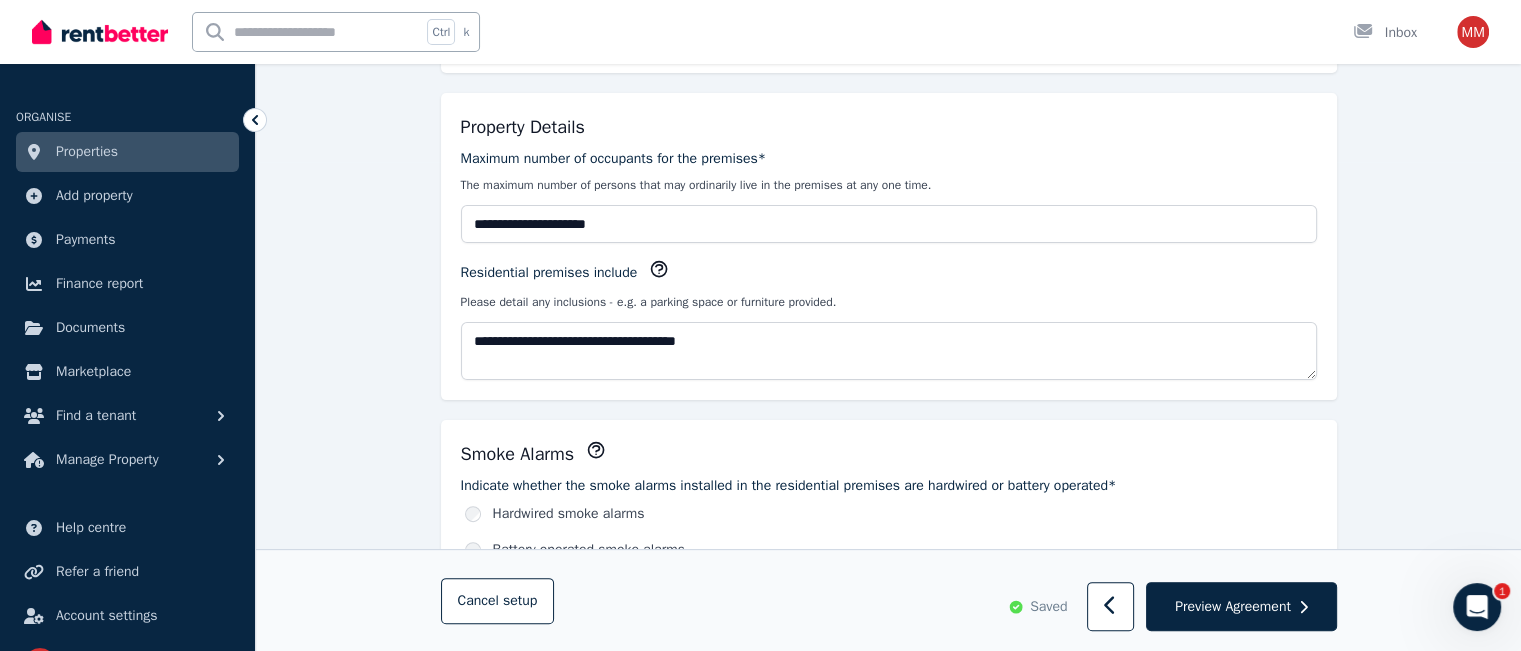 click on "Parties Rental provider and tenant details Payments Bond and rental payments Agreement Lease agreement Review Send tenancy details Step 3 / 4 : Agreement Agreement Import existing agreement Lease Details This agreement is made on* [DATE] Location tenancy agreement will be signed* [REDACTED] Property Details Maximum number of occupants for the premises* The maximum number of persons that may ordinarily live in the premises at any one time. [REDACTED] Residential premises include Please detail any inclusions - e.g. a parking space or furniture provided. [REDACTED] Smoke Alarms Indicate whether the smoke alarms installed in the residential premises are hardwired or battery operated* Hardwired smoke alarms Battery operated smoke alarms If the smoke alarms are battery operated, are the batteries in the smoke alarms of a kind the tenant can replace? Yes No Yes No ** Yes No Strata by-laws Yes No Pets on the premises * [REDACTED] Yes No Yes" at bounding box center (888, 1136) 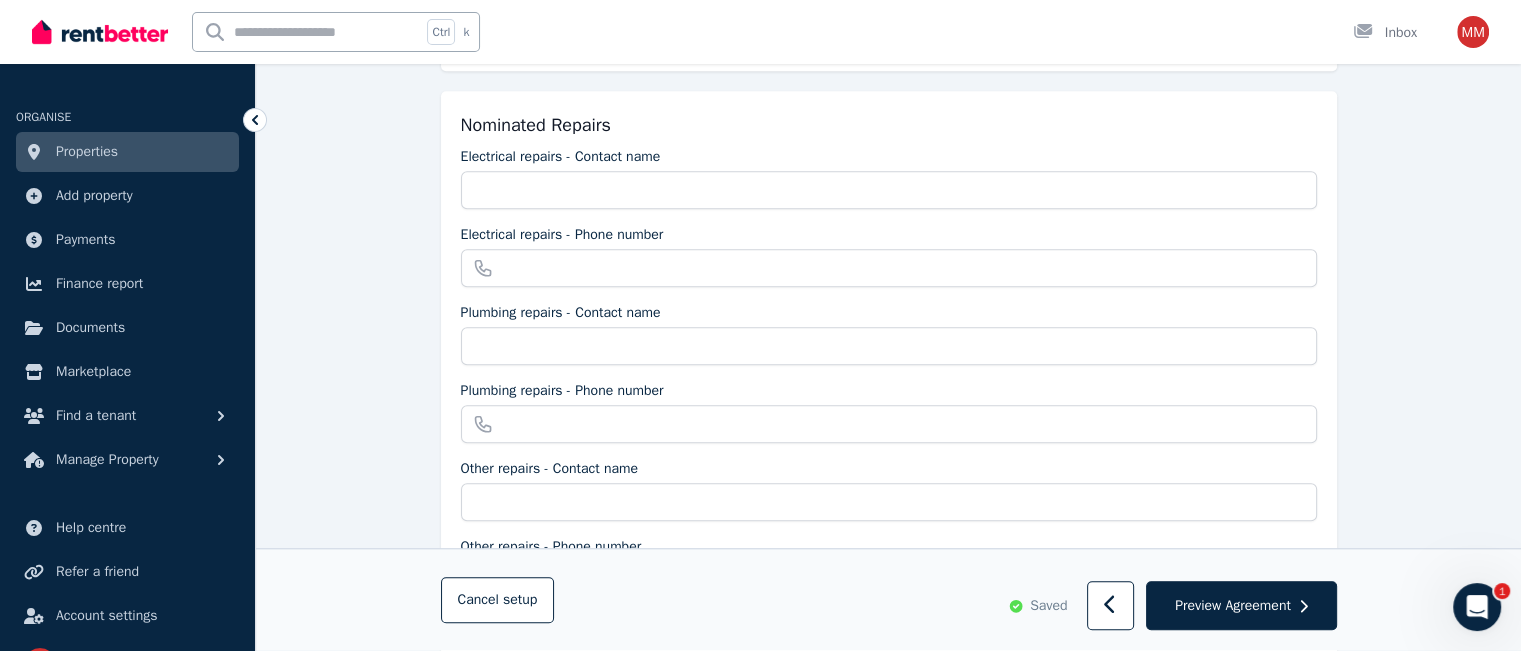 scroll, scrollTop: 1781, scrollLeft: 0, axis: vertical 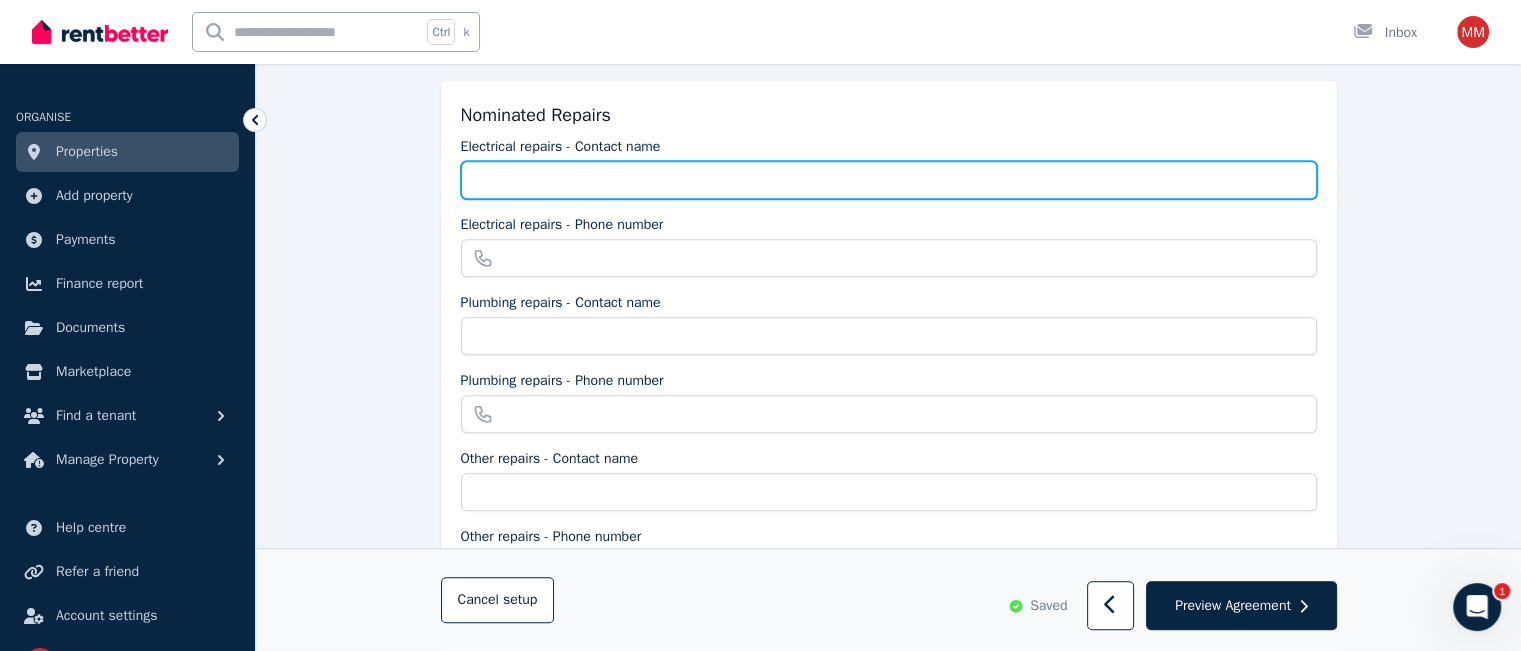 click on "Electrical repairs - Contact name" at bounding box center (889, 180) 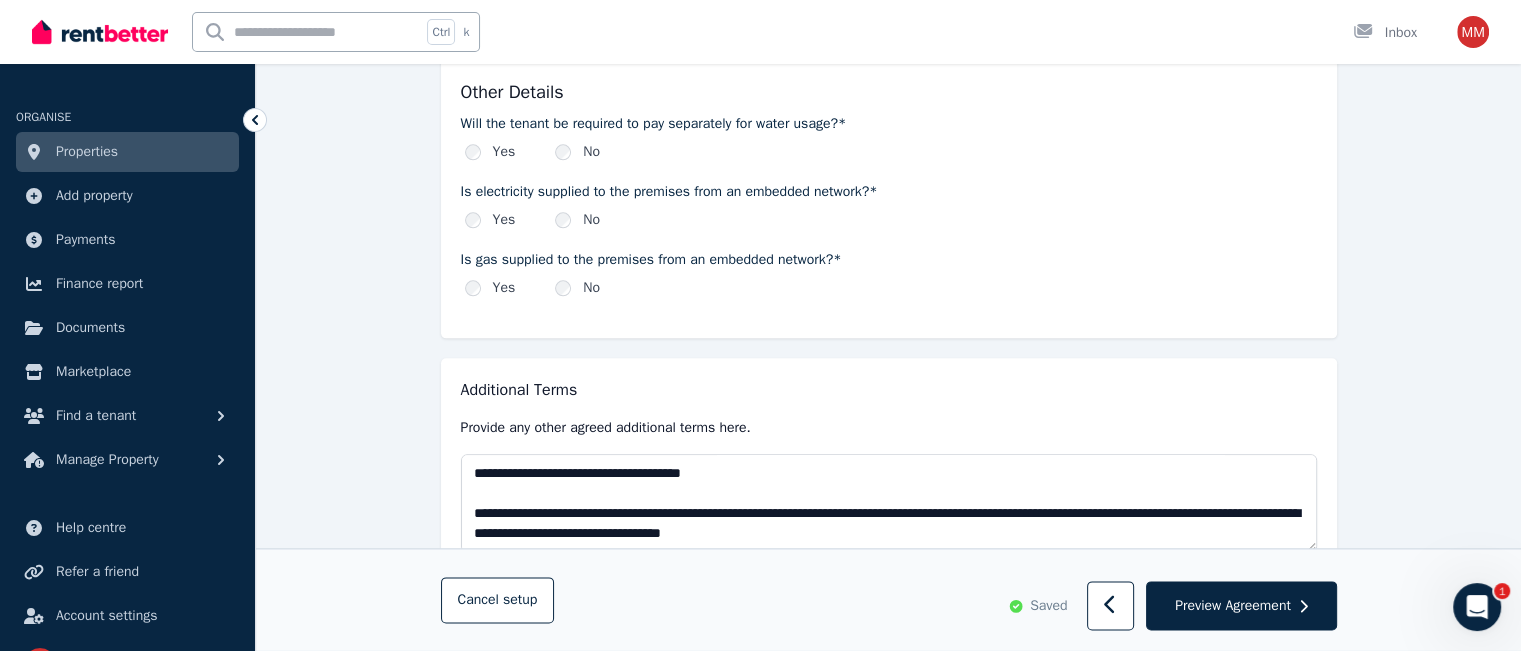scroll, scrollTop: 2438, scrollLeft: 0, axis: vertical 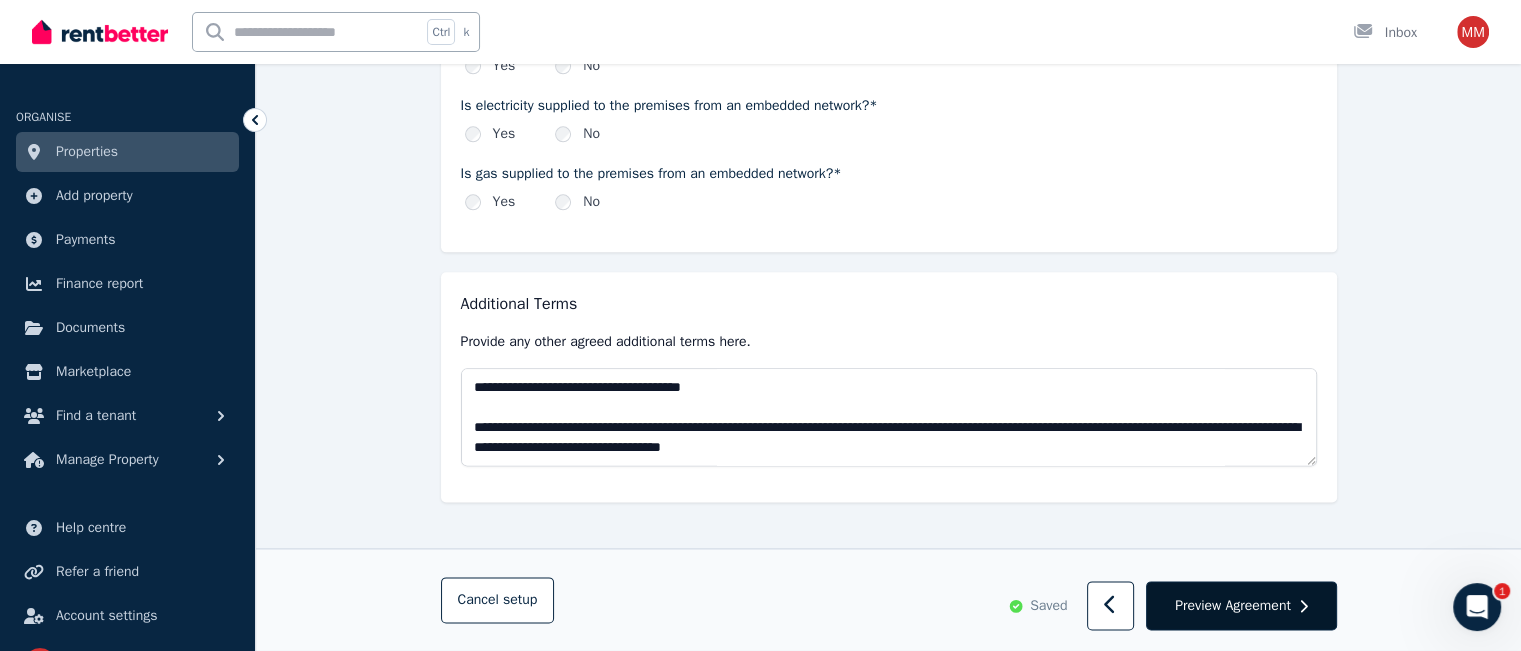 click on "Preview Agreement" at bounding box center [1233, 606] 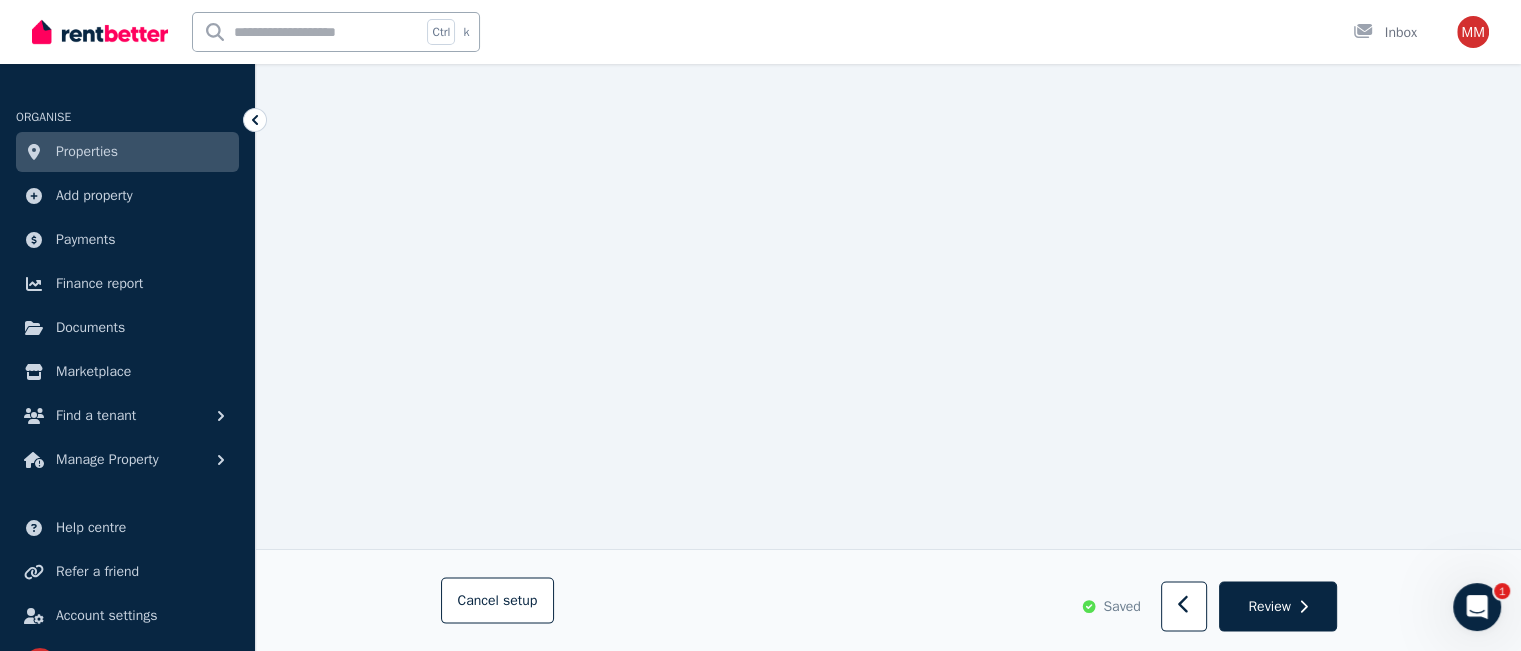 scroll, scrollTop: 4114, scrollLeft: 0, axis: vertical 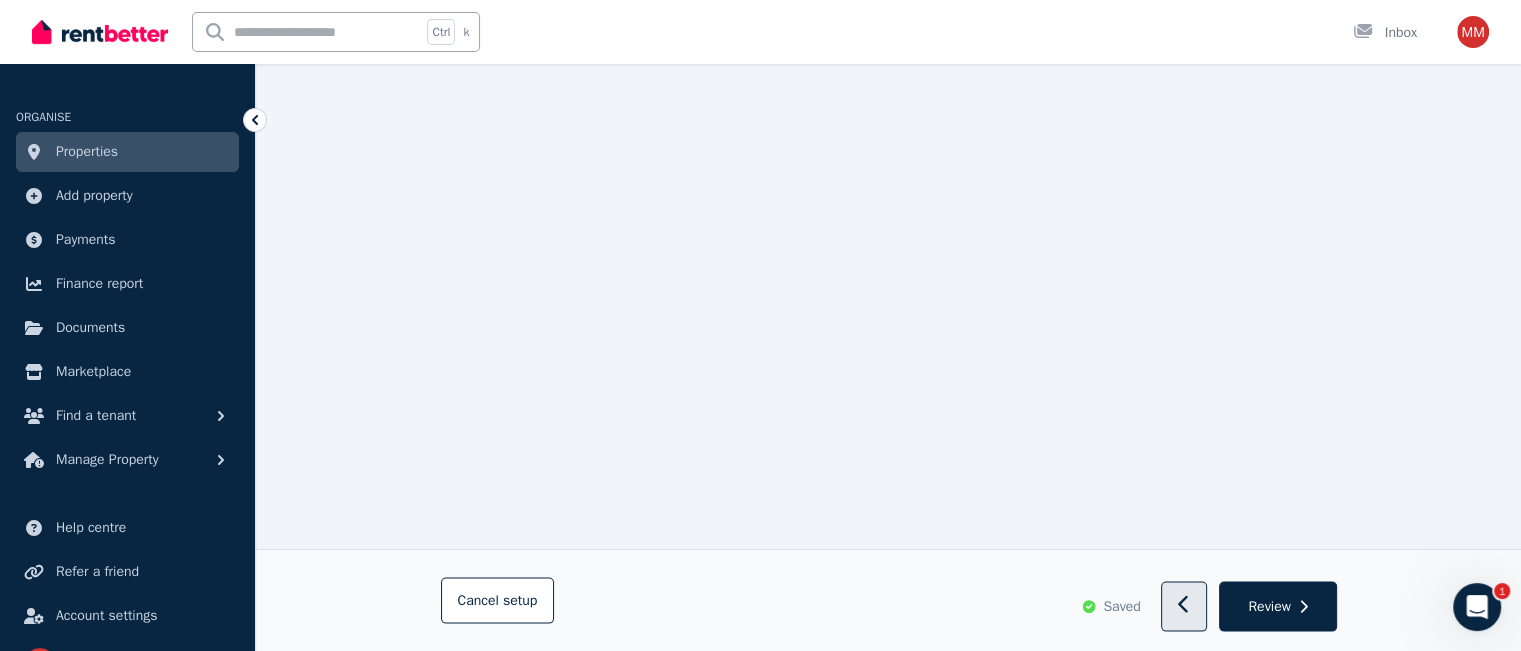 click at bounding box center (1184, 607) 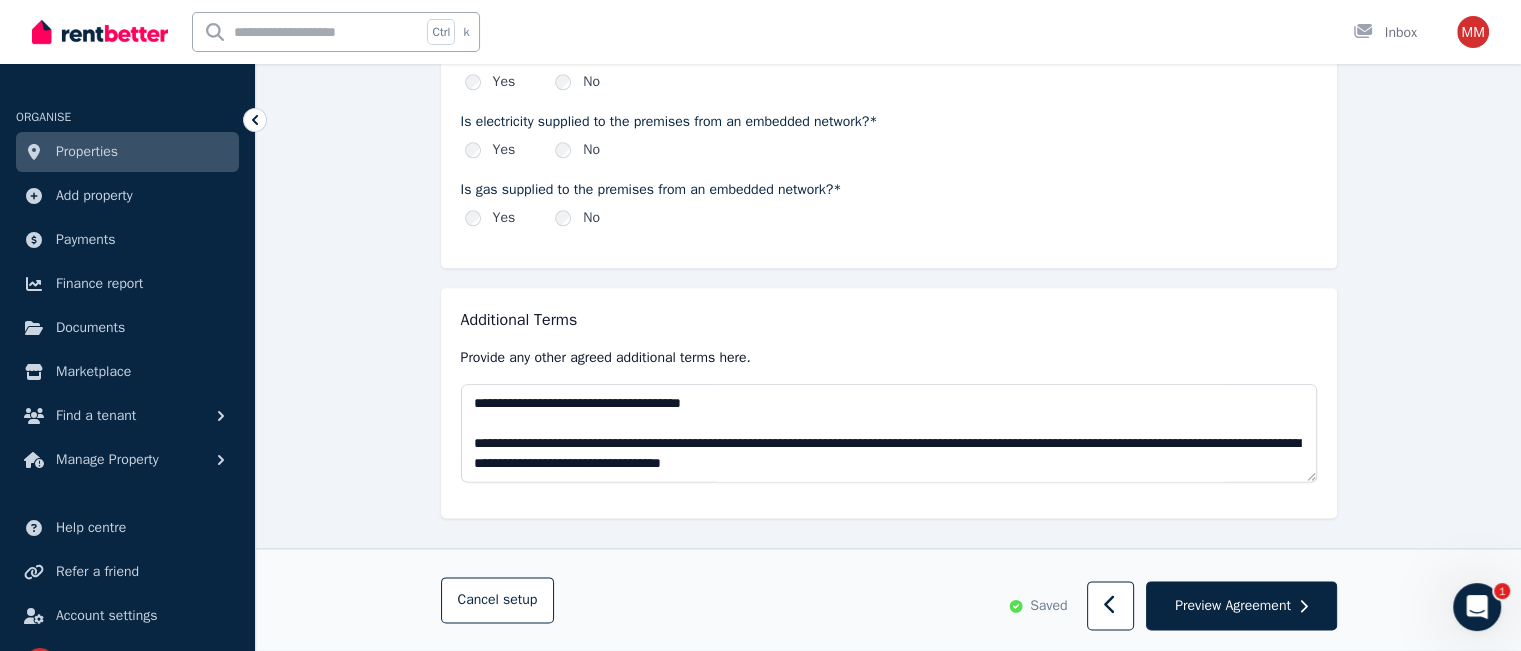 scroll, scrollTop: 2424, scrollLeft: 0, axis: vertical 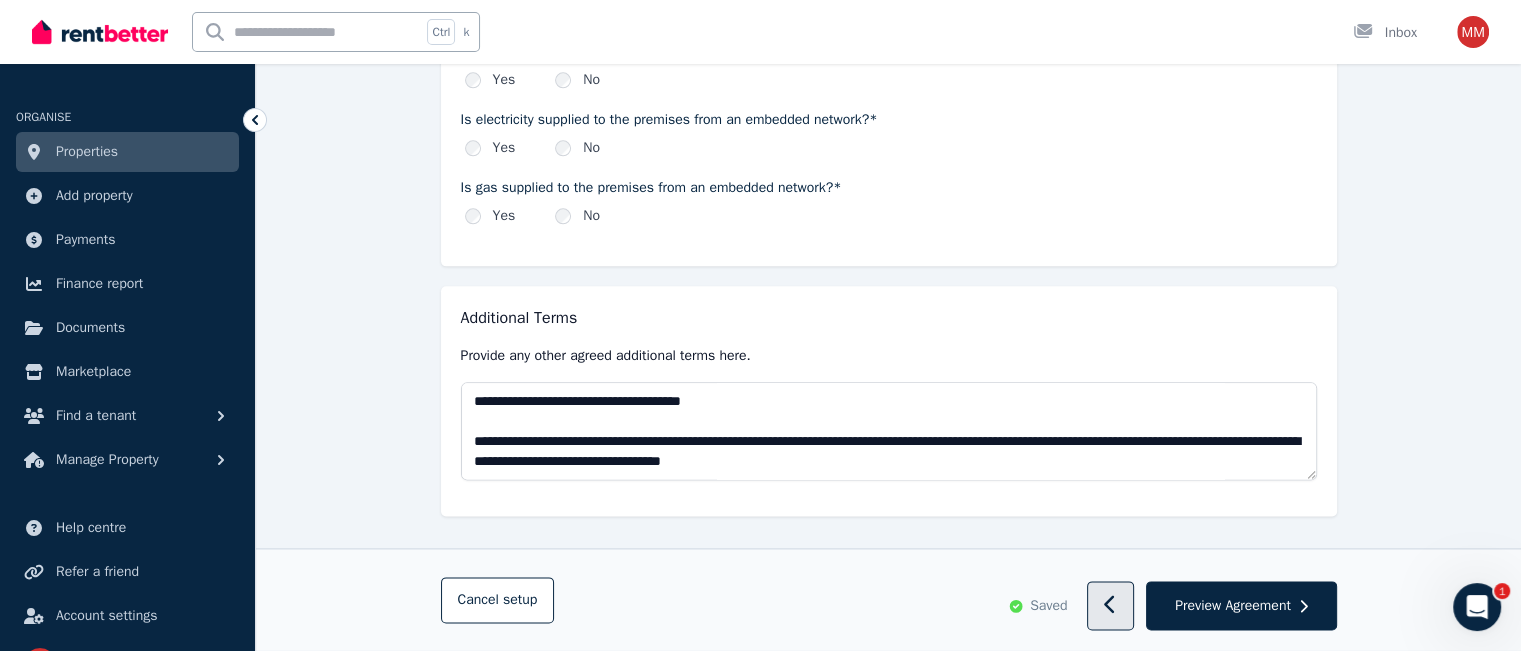 click at bounding box center (1110, 607) 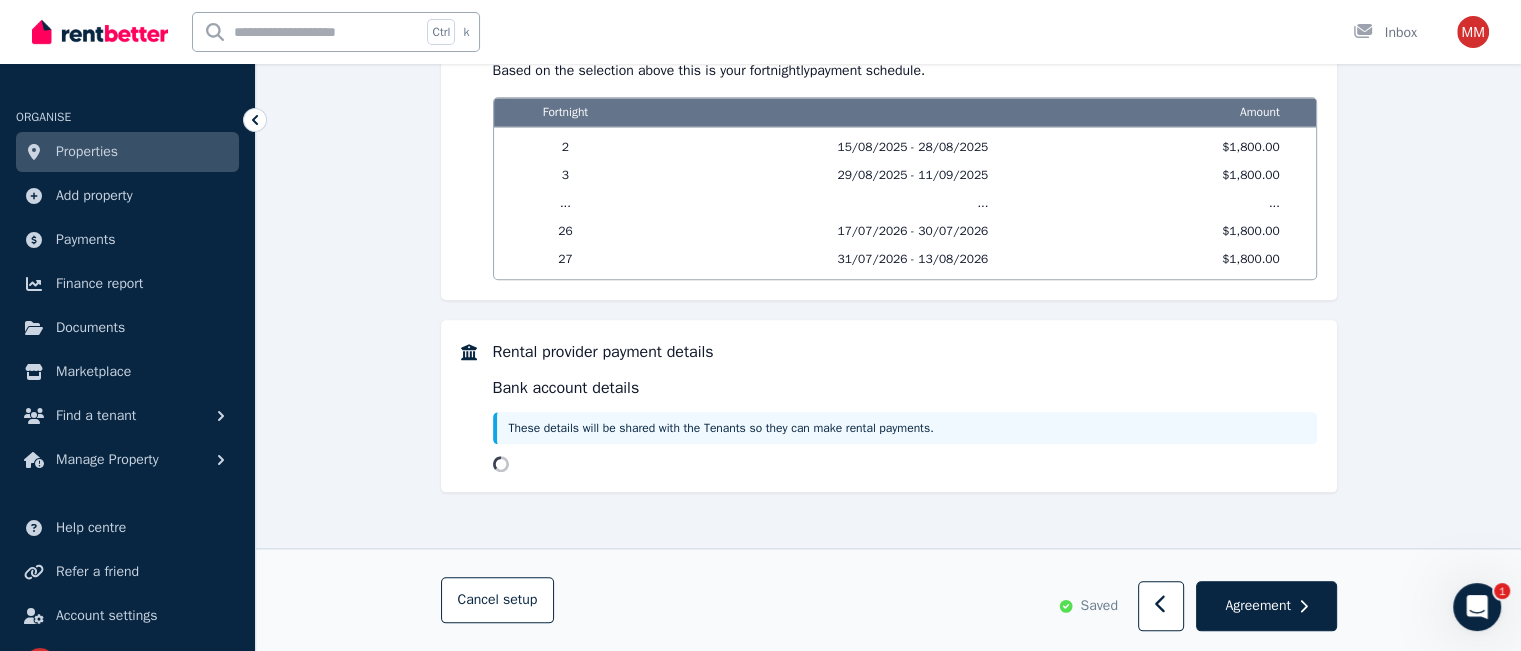scroll, scrollTop: 0, scrollLeft: 0, axis: both 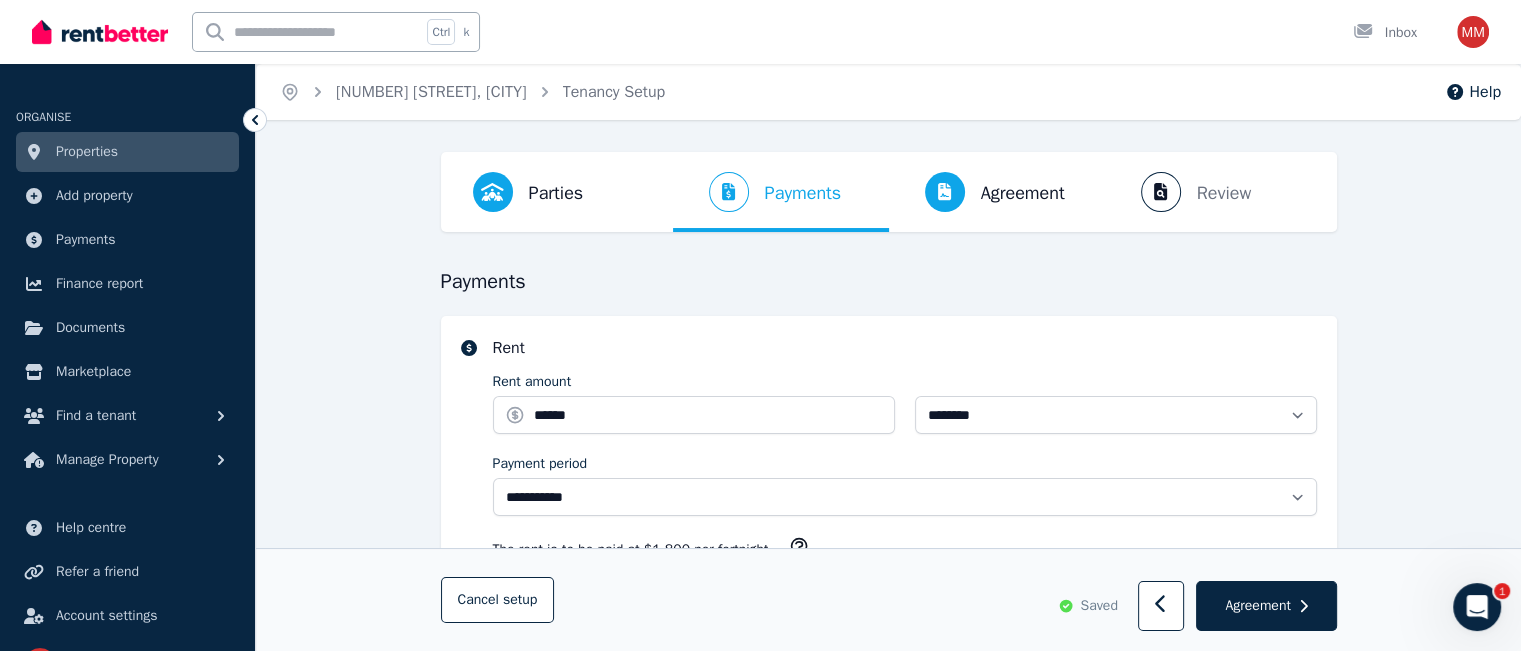 select on "**********" 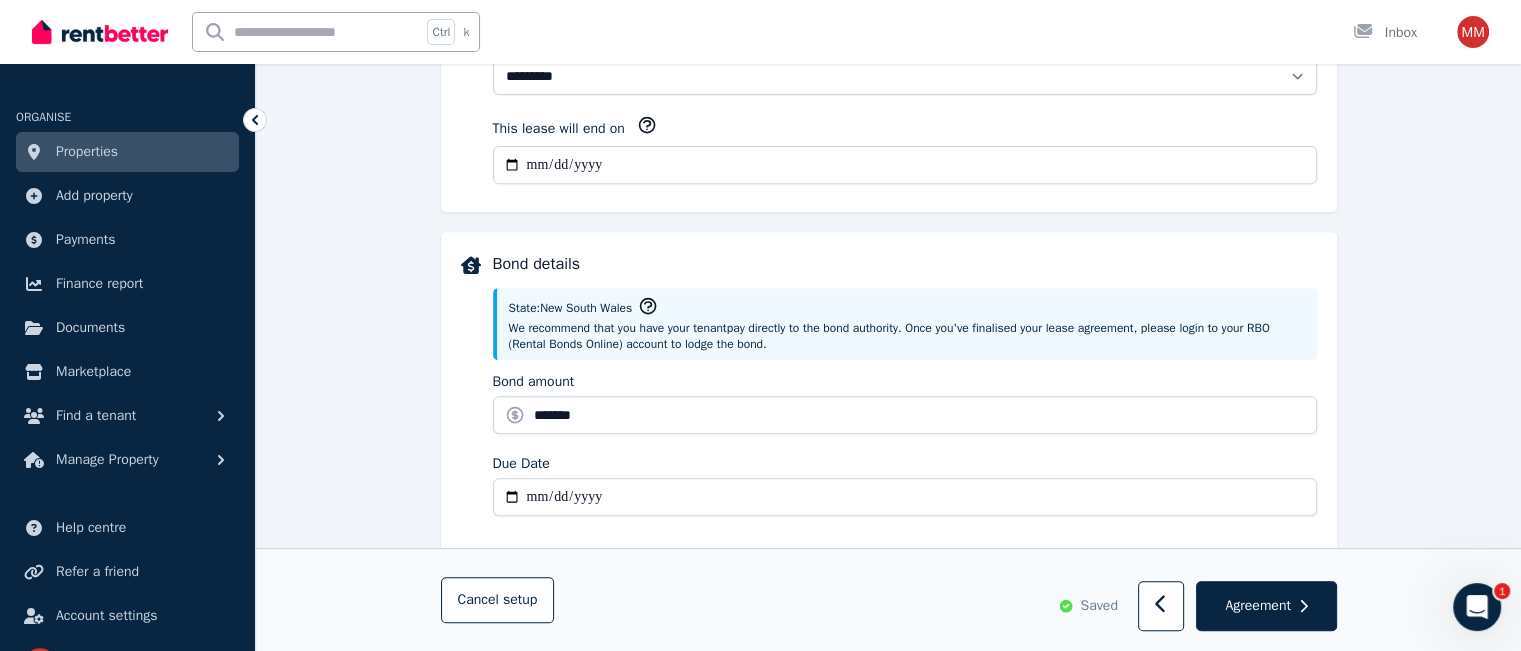 scroll, scrollTop: 852, scrollLeft: 0, axis: vertical 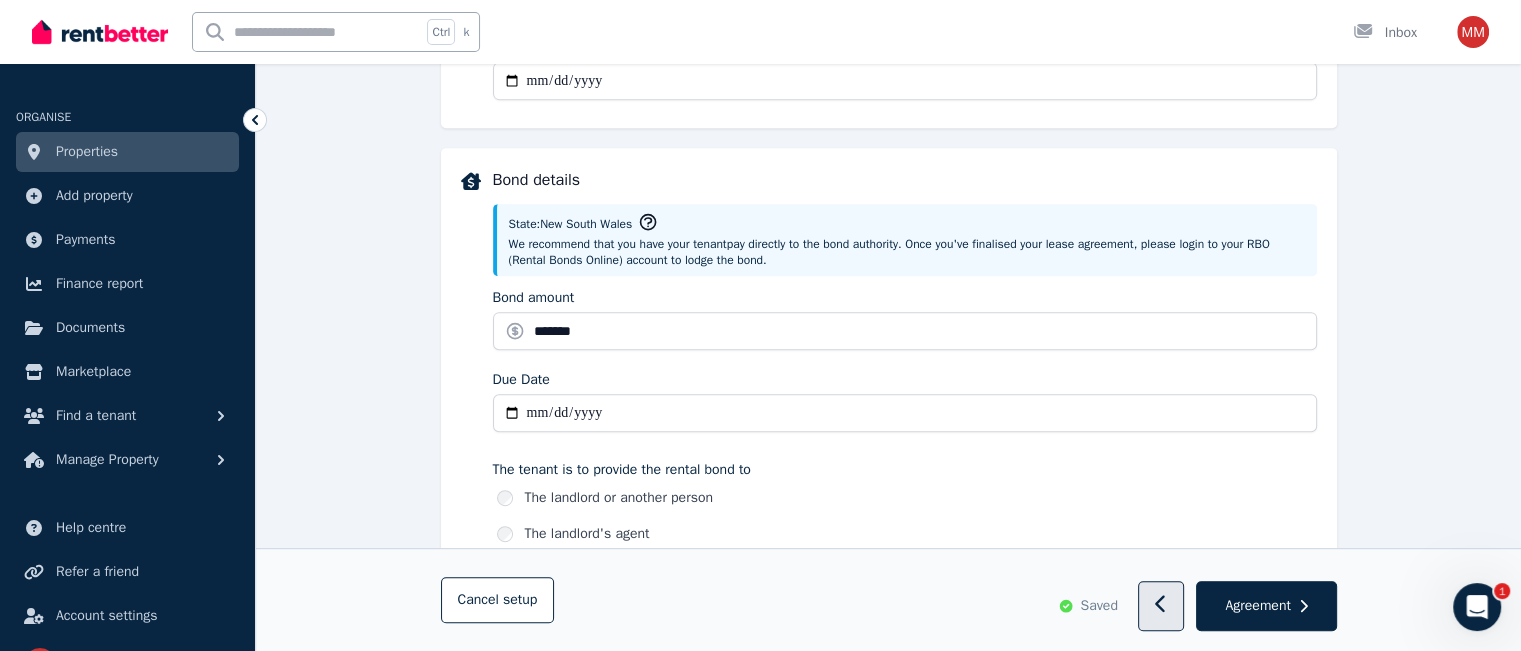 click at bounding box center (1161, 607) 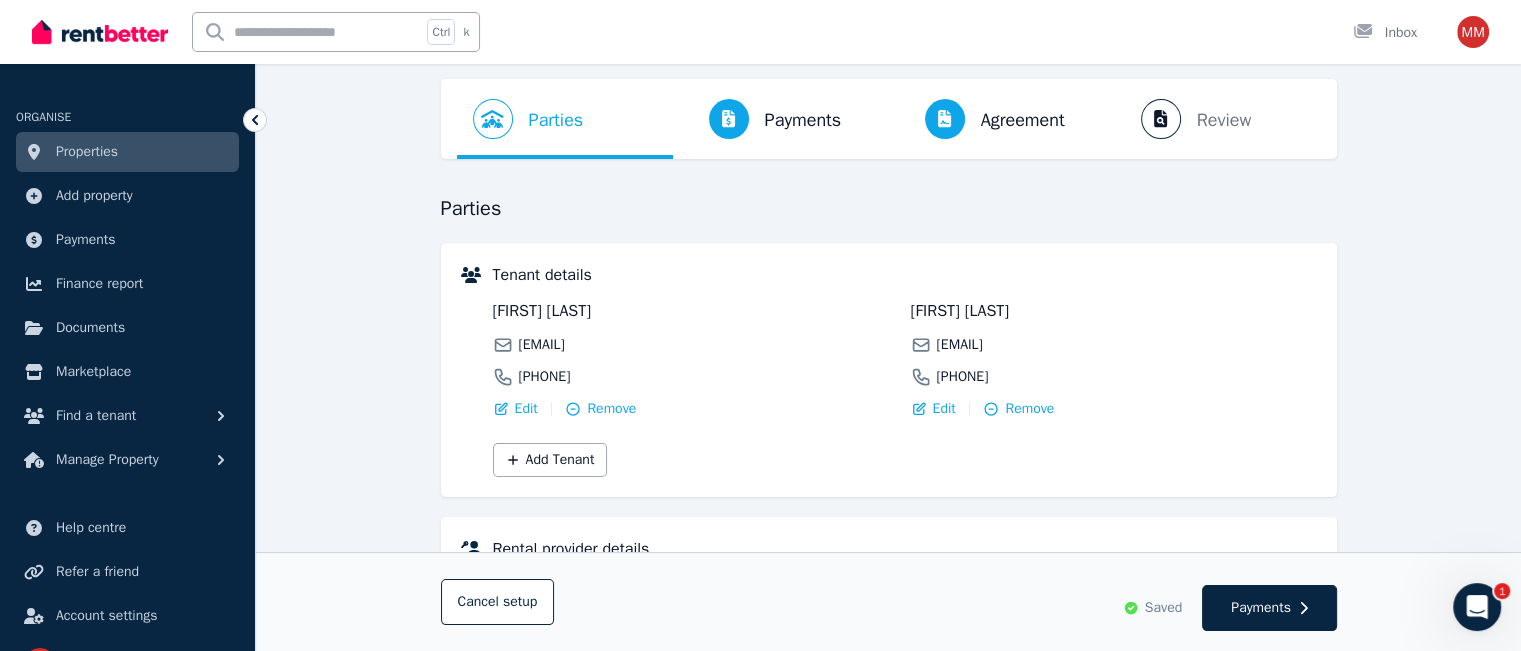 scroll, scrollTop: 107, scrollLeft: 0, axis: vertical 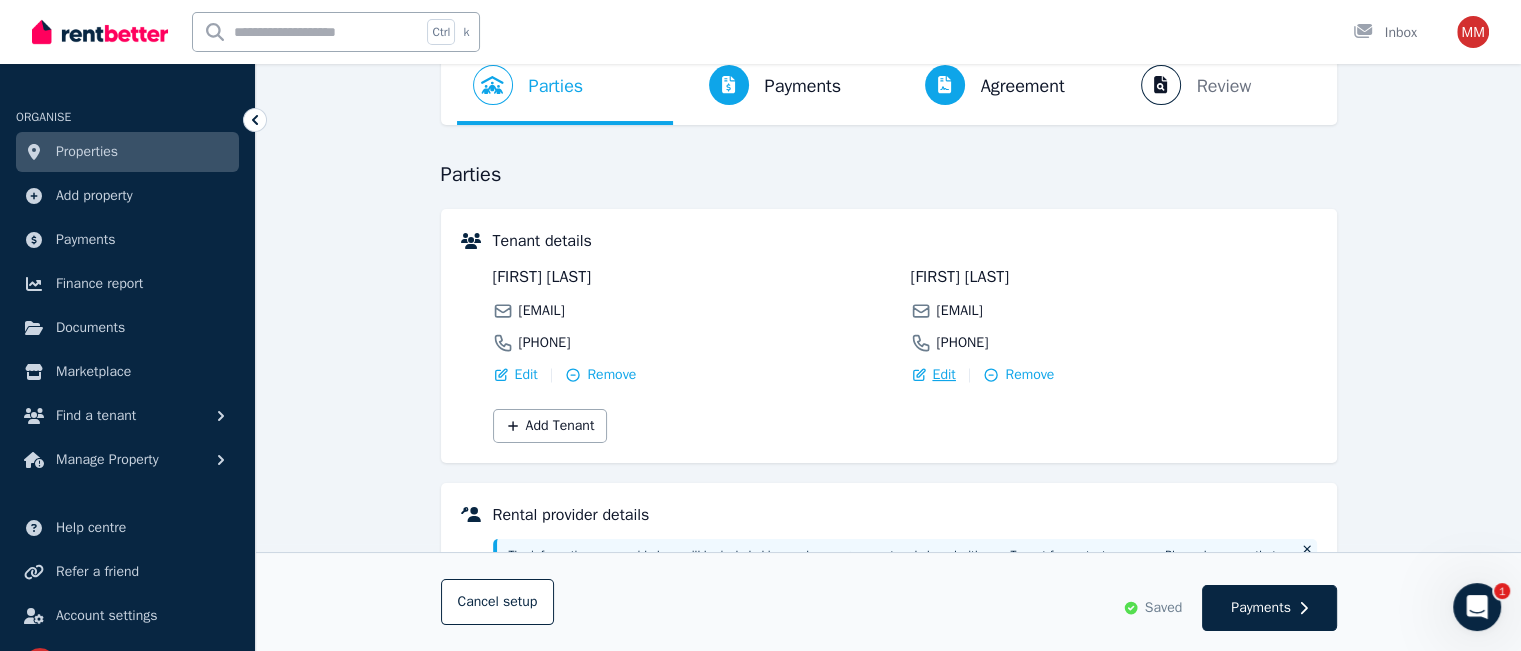 click on "Edit" at bounding box center [944, 375] 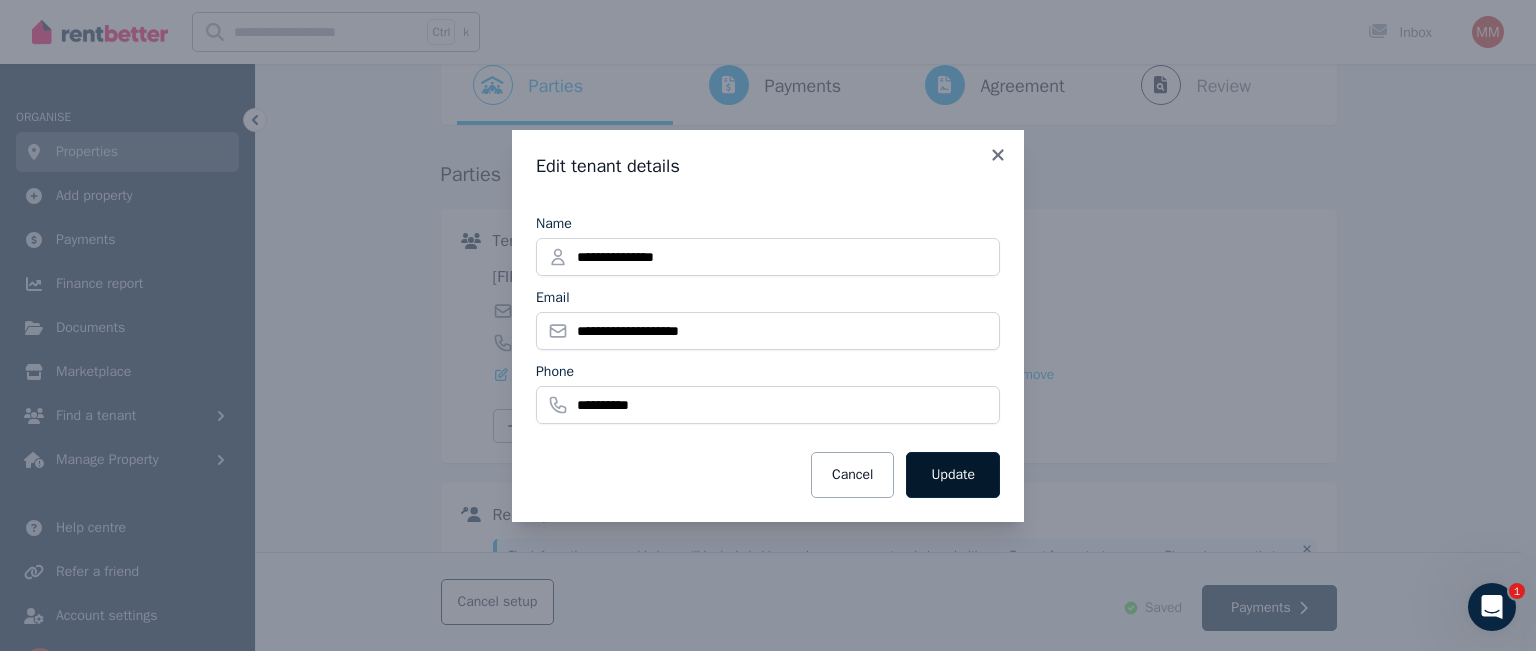 click on "Update" at bounding box center [953, 475] 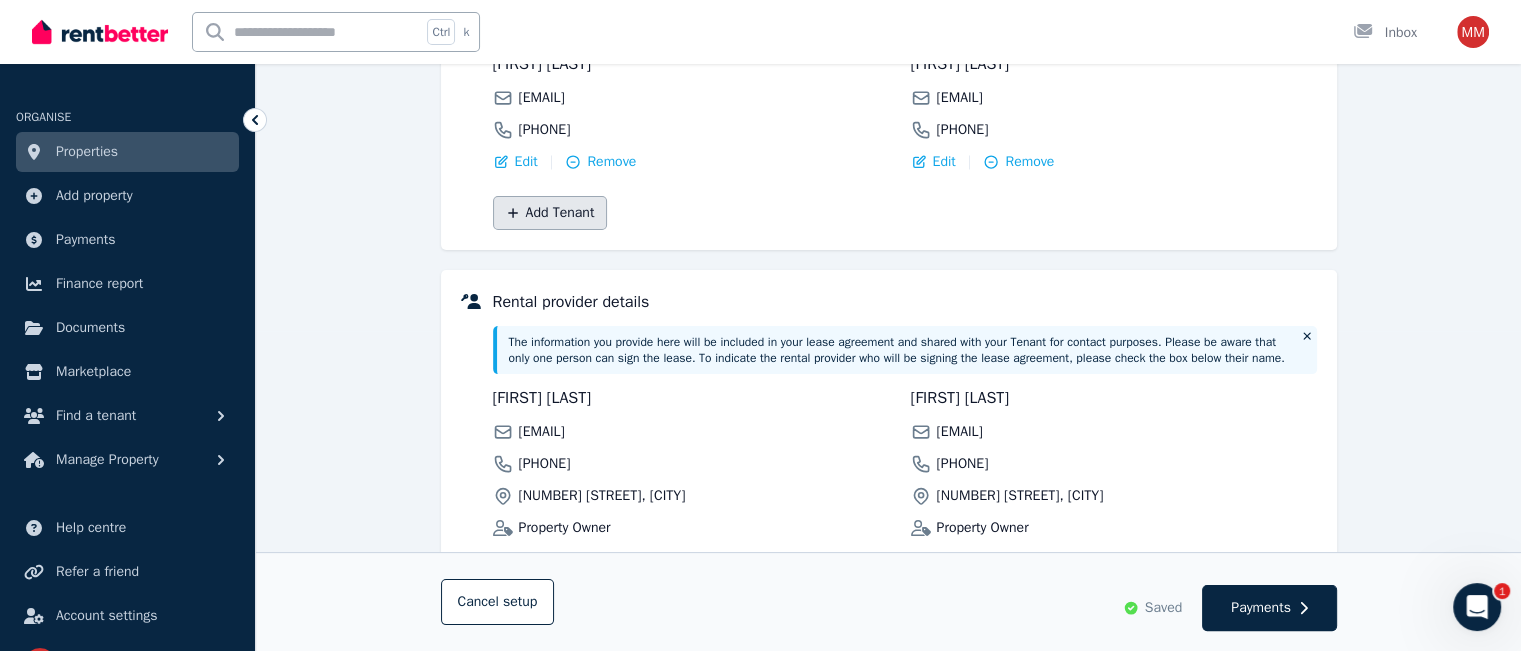 scroll, scrollTop: 319, scrollLeft: 0, axis: vertical 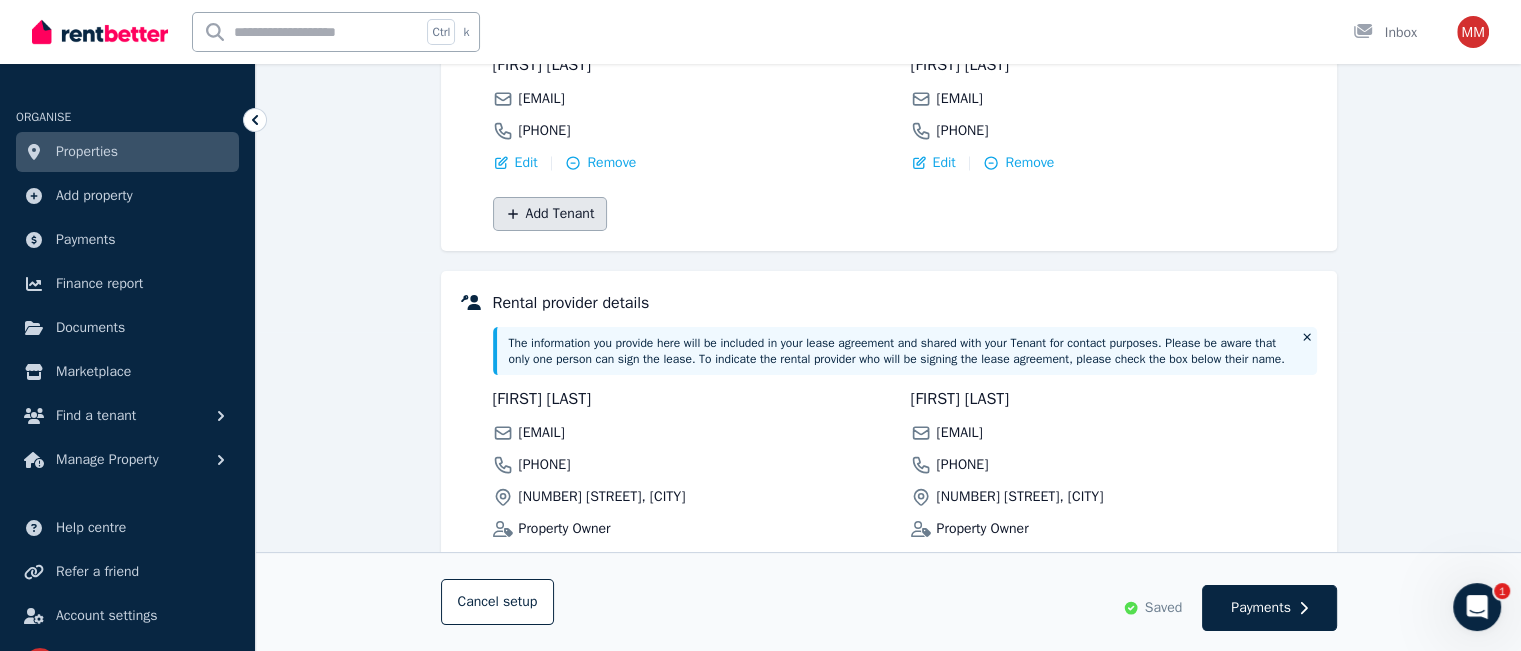 click on "Add Tenant" at bounding box center [550, 214] 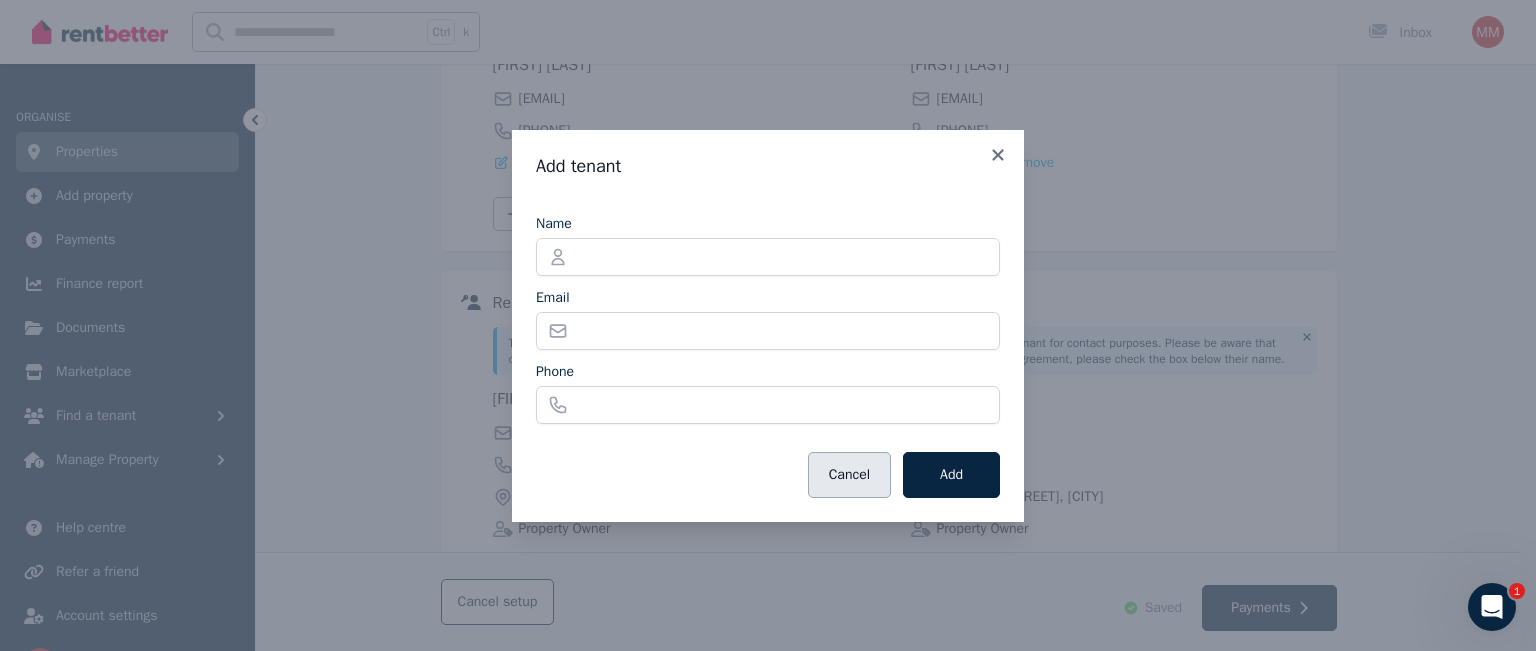 click on "Cancel" at bounding box center (849, 475) 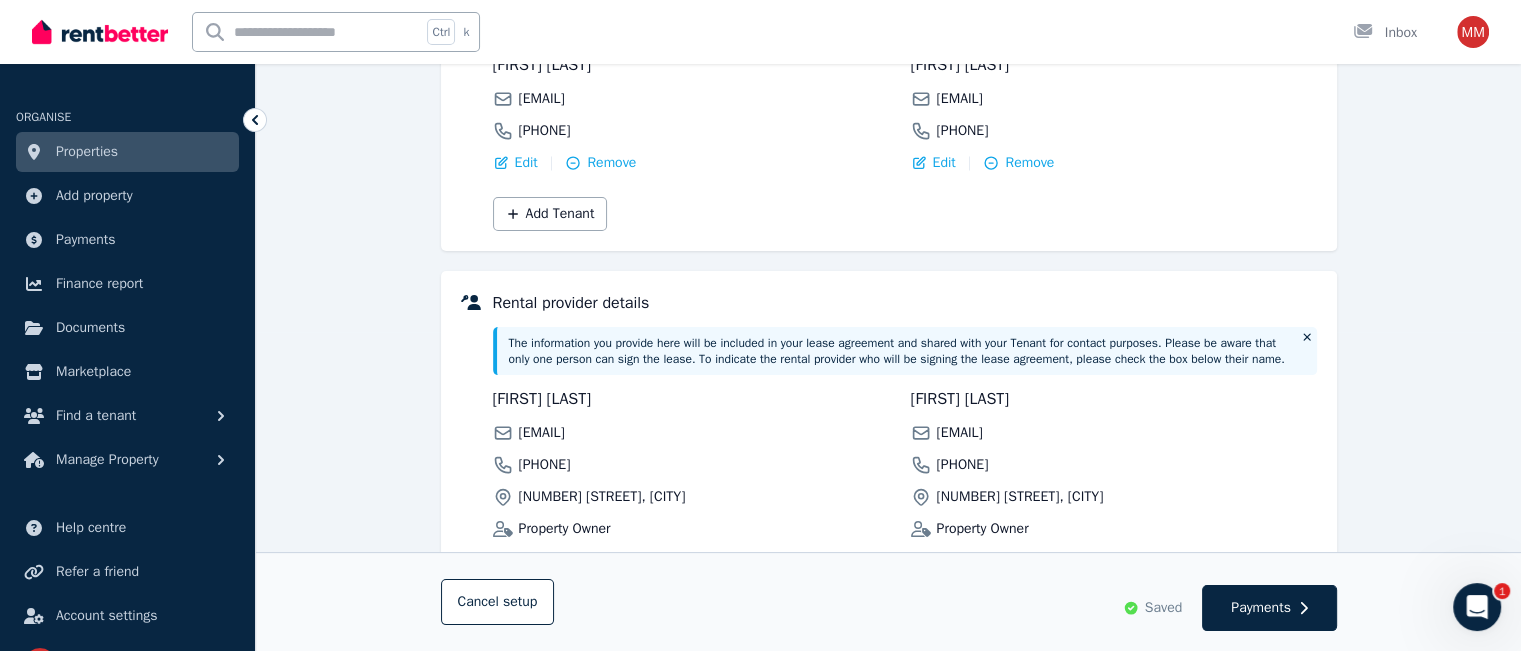 scroll, scrollTop: 510, scrollLeft: 0, axis: vertical 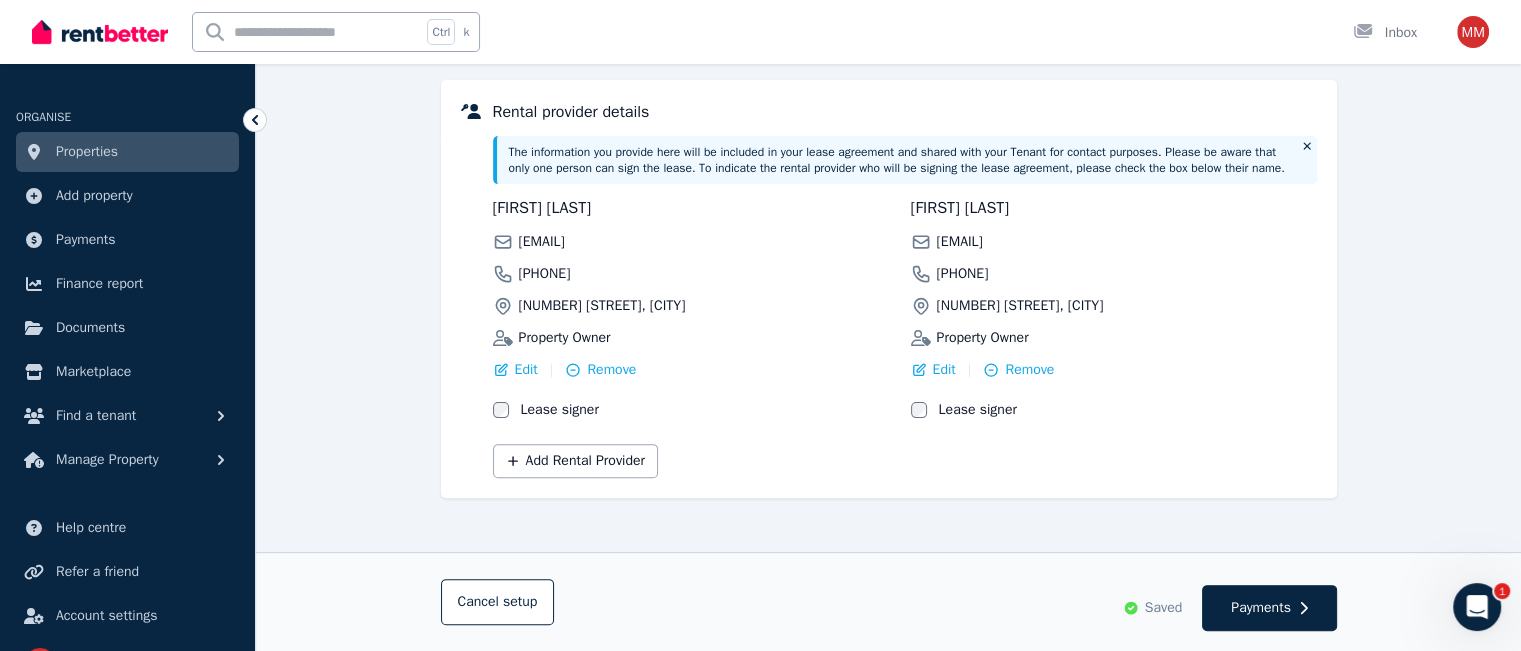 click on "Lease signer" at bounding box center (560, 410) 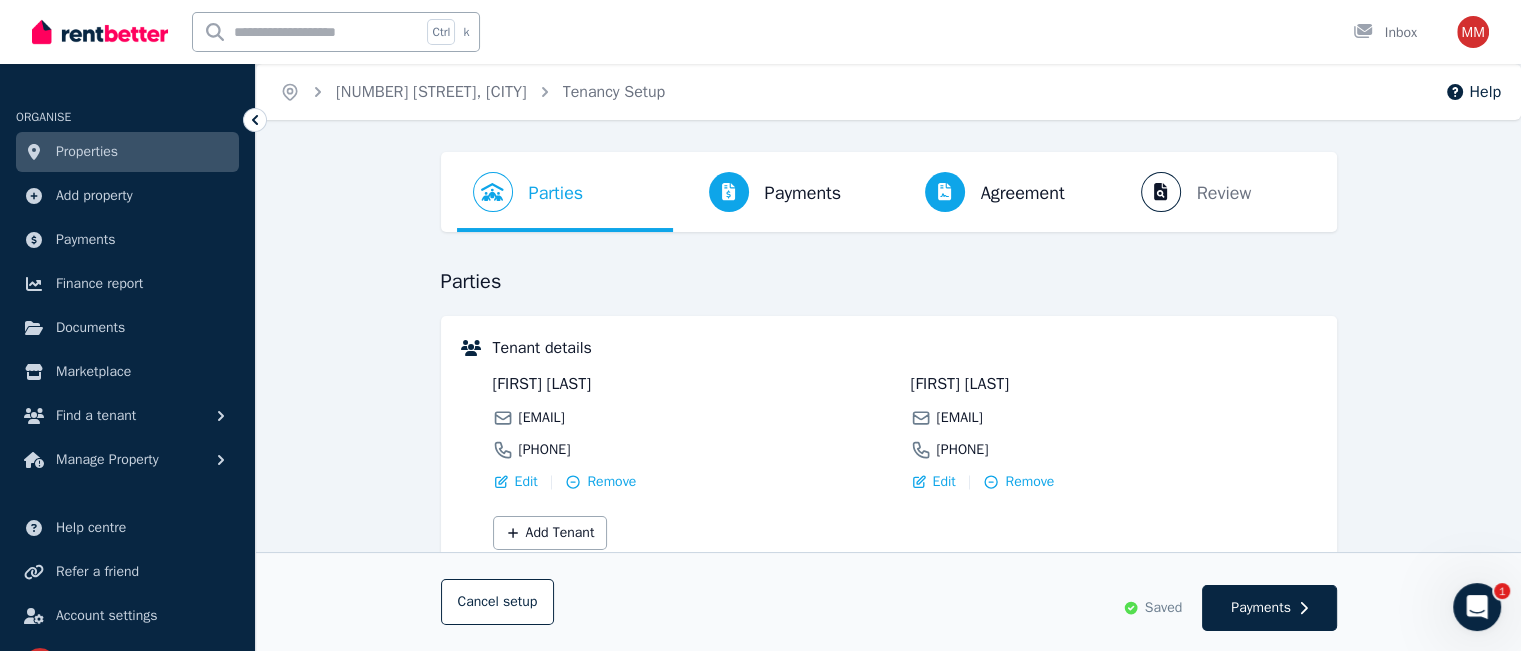 scroll, scrollTop: 156, scrollLeft: 0, axis: vertical 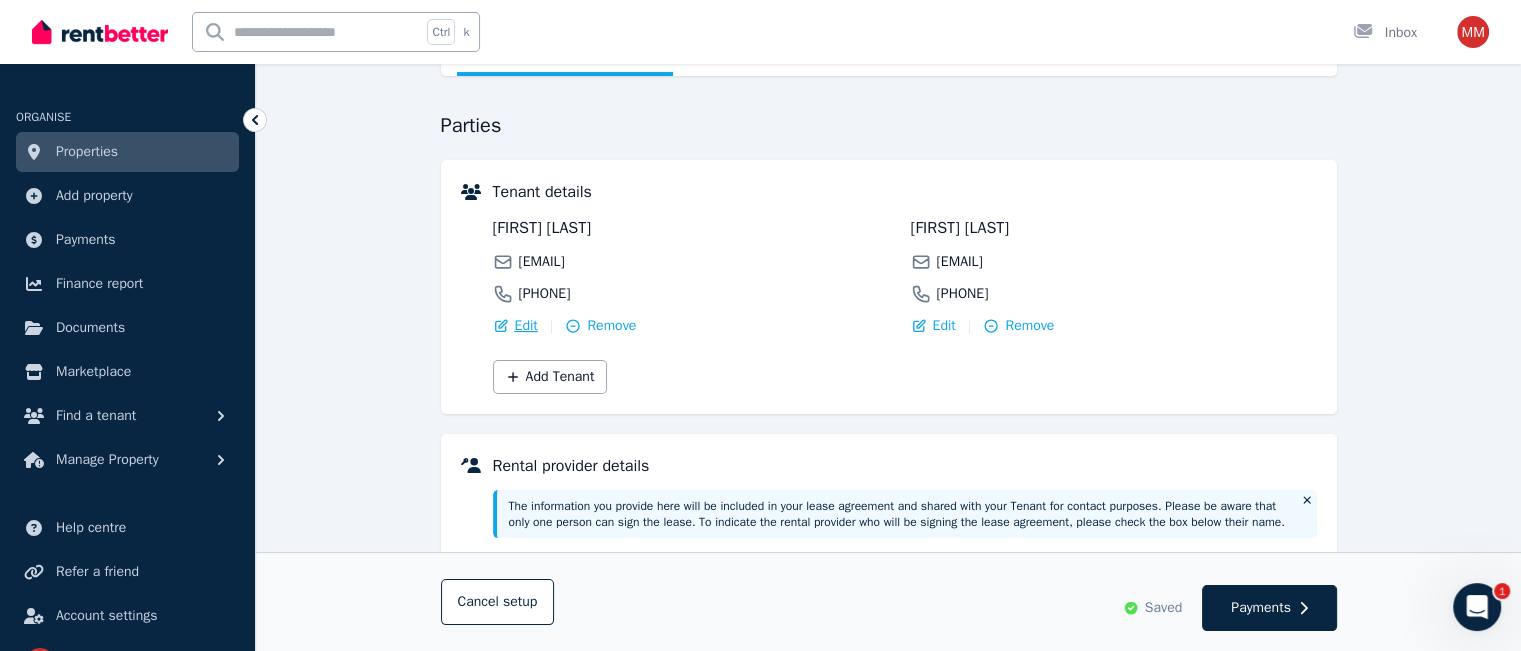 click on "Edit" at bounding box center [526, 326] 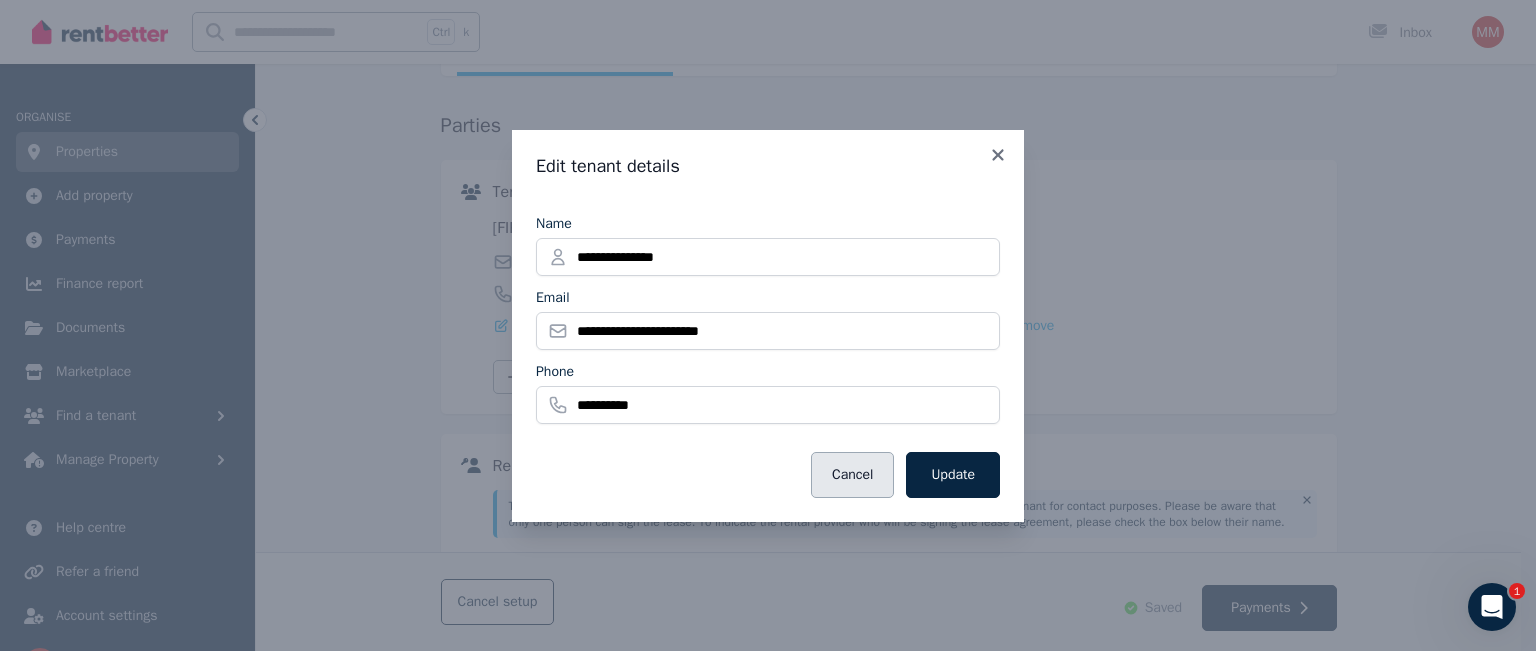 click on "Cancel" at bounding box center [852, 475] 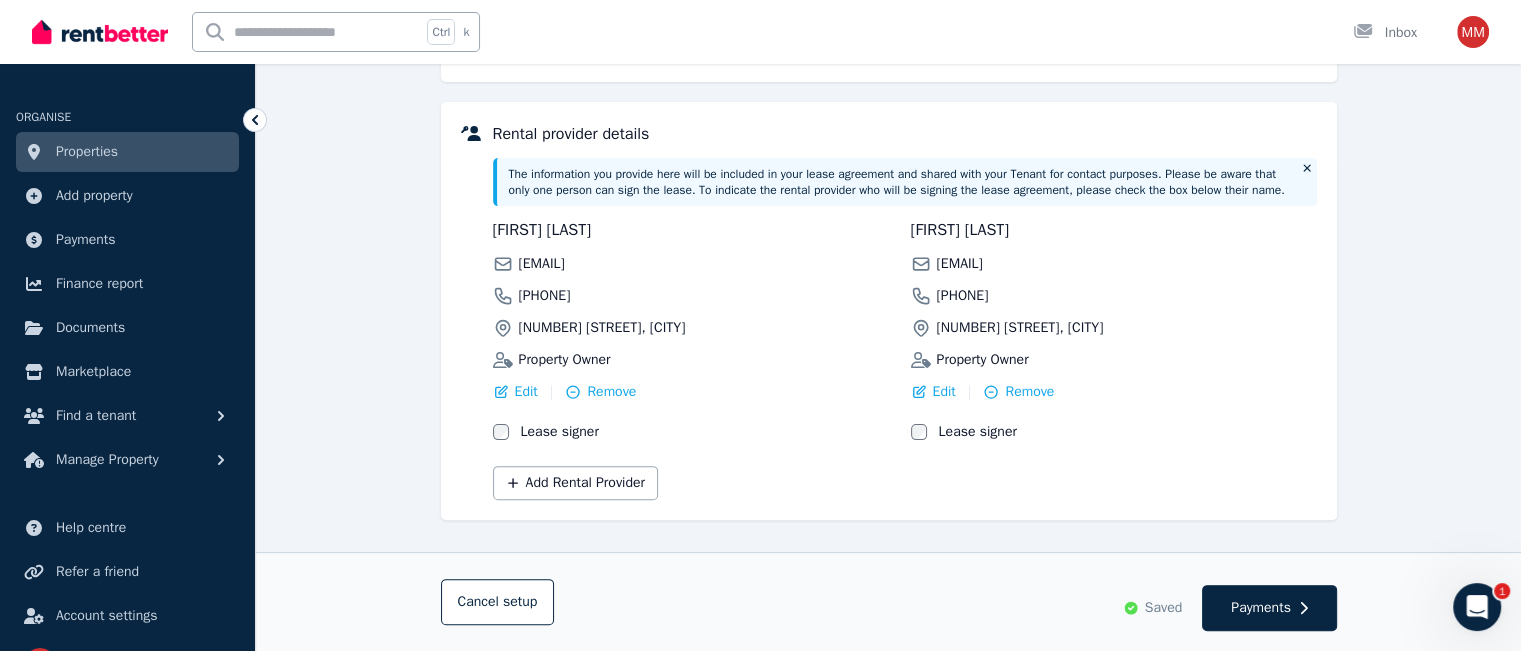 scroll, scrollTop: 510, scrollLeft: 0, axis: vertical 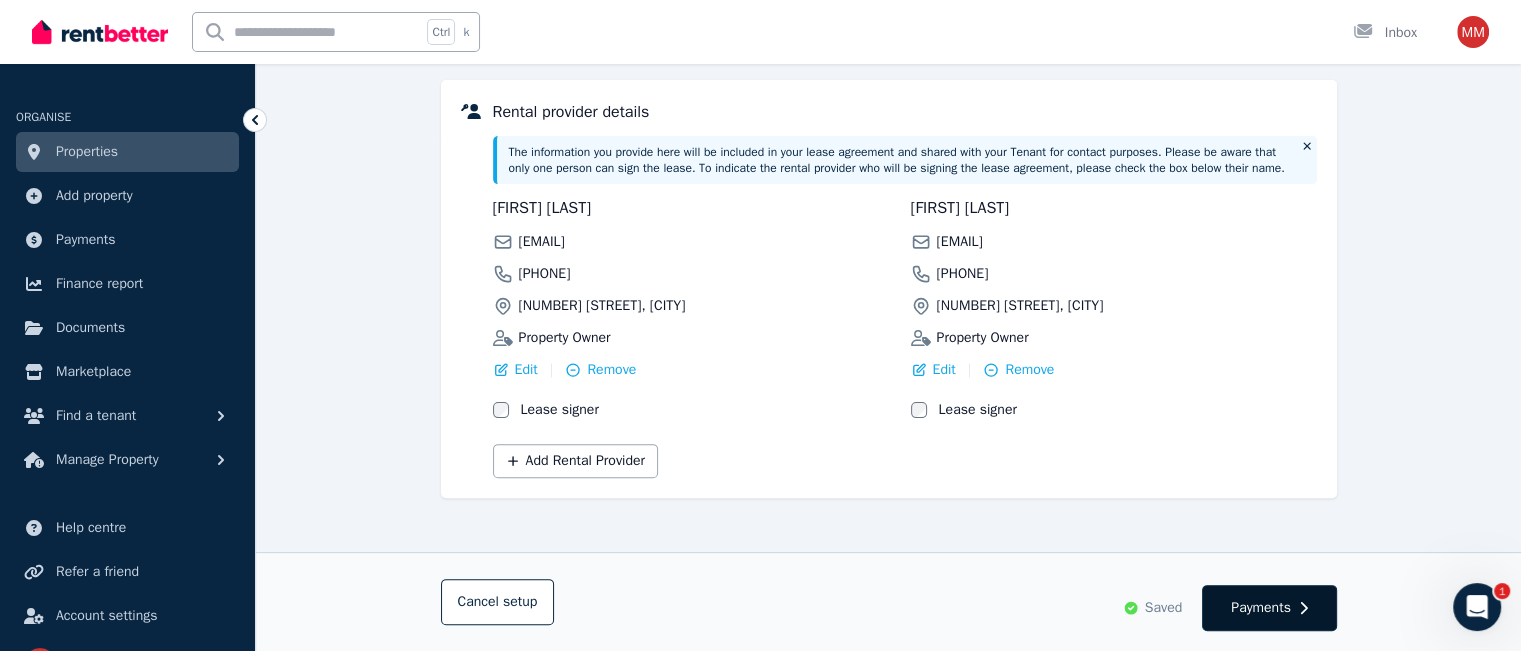 click on "Payments" at bounding box center [1269, 608] 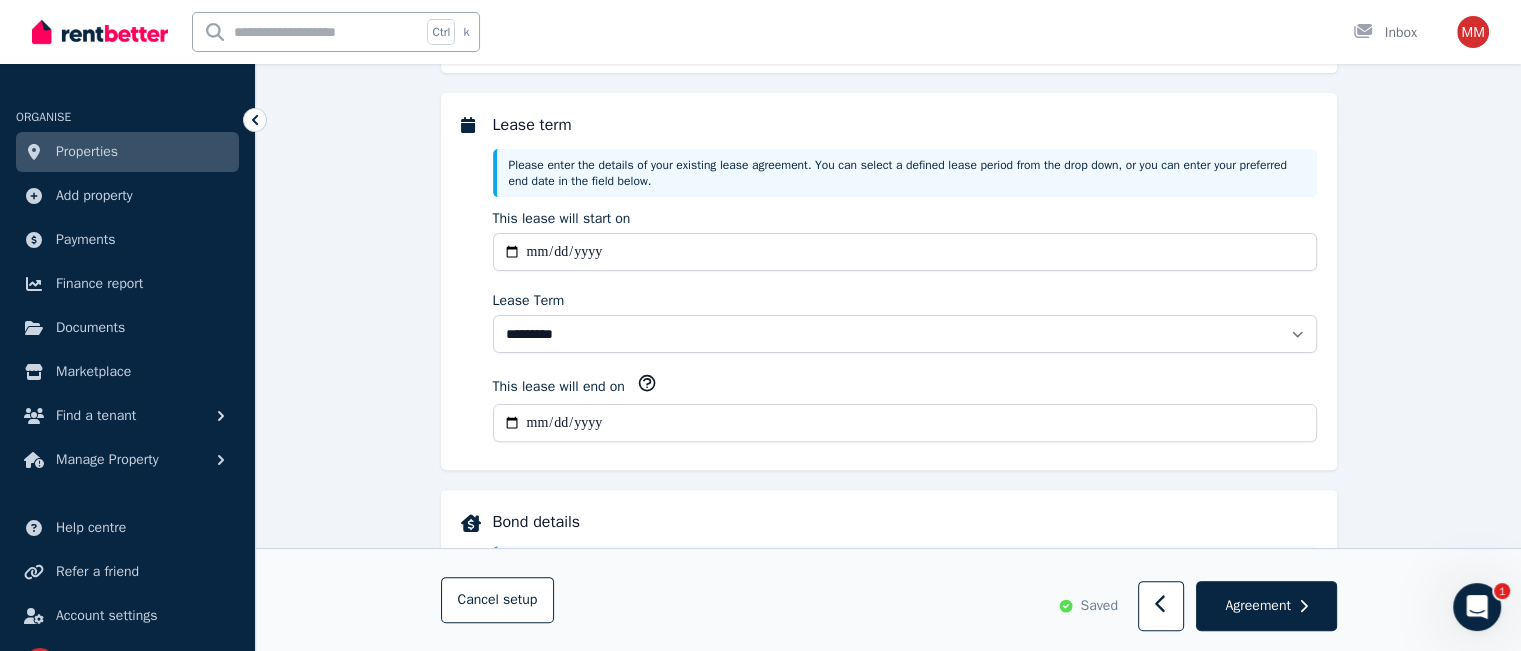 scroll, scrollTop: 0, scrollLeft: 0, axis: both 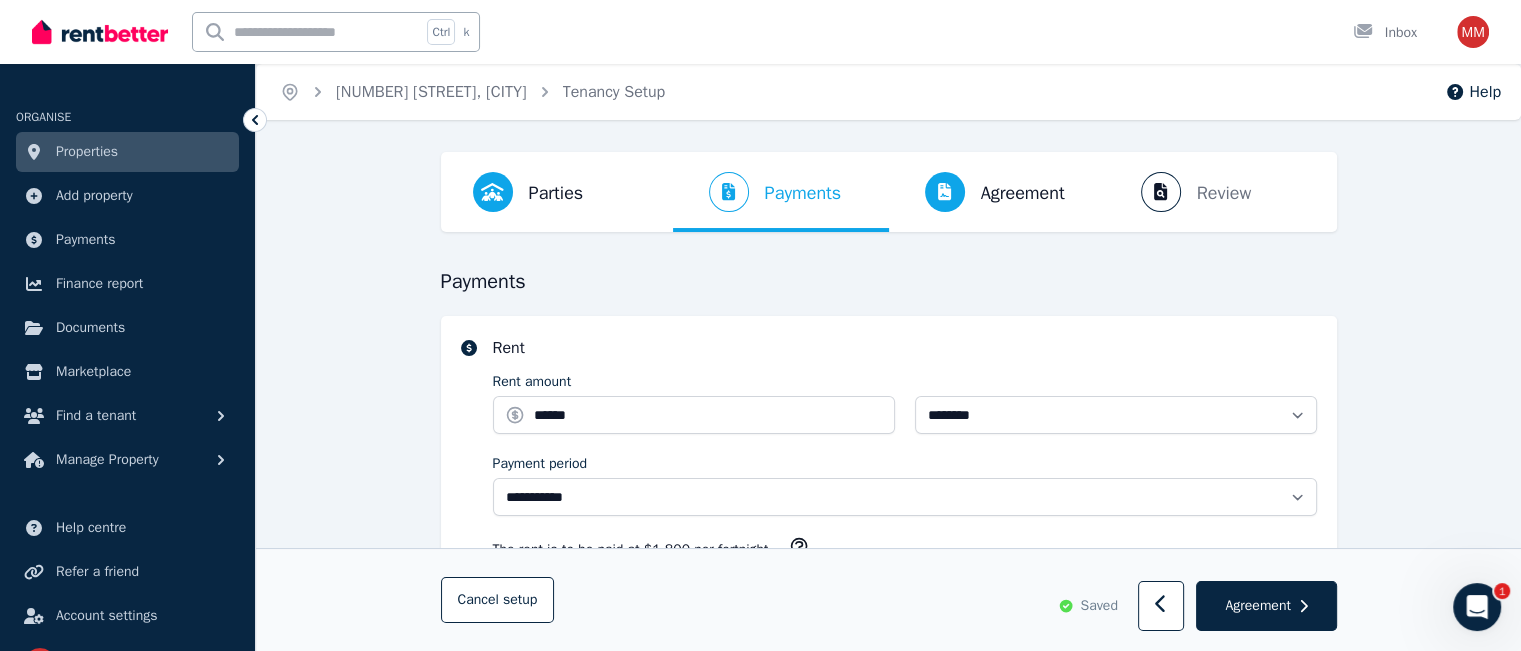 select on "**********" 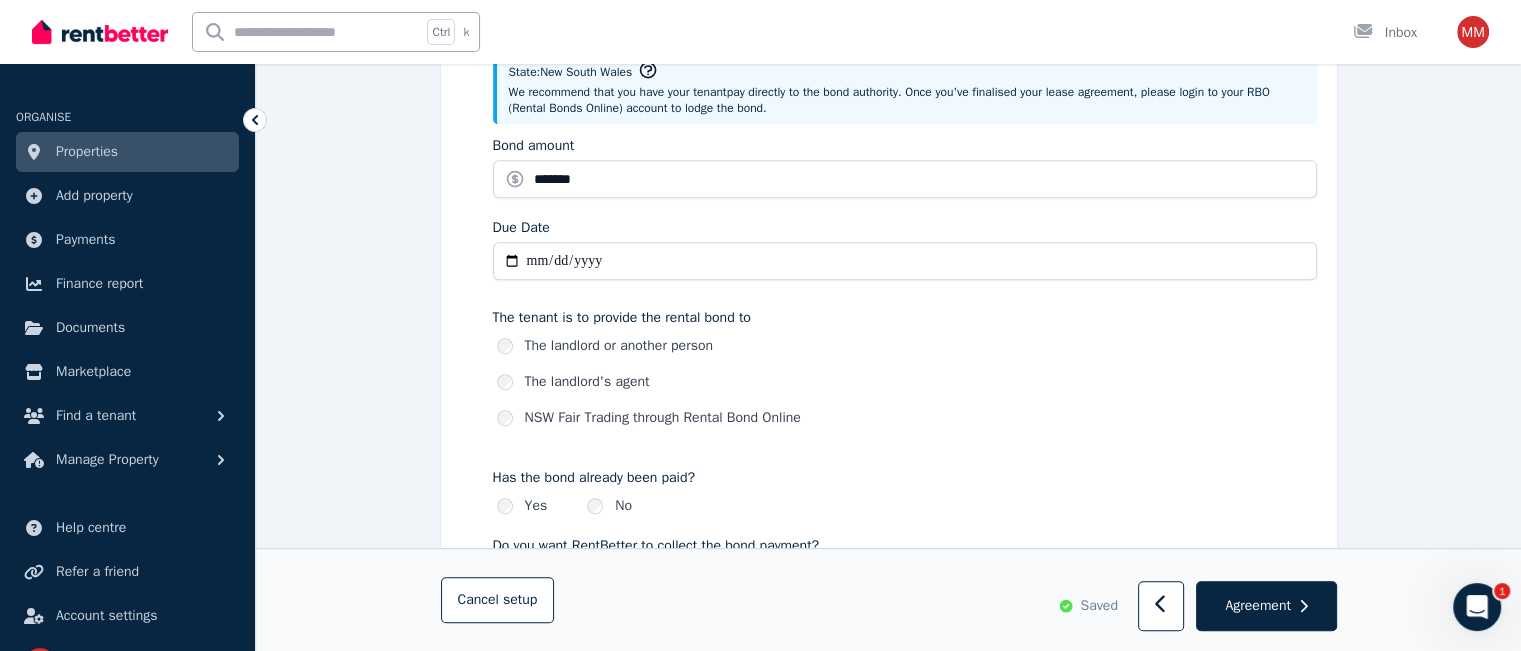scroll, scrollTop: 1003, scrollLeft: 0, axis: vertical 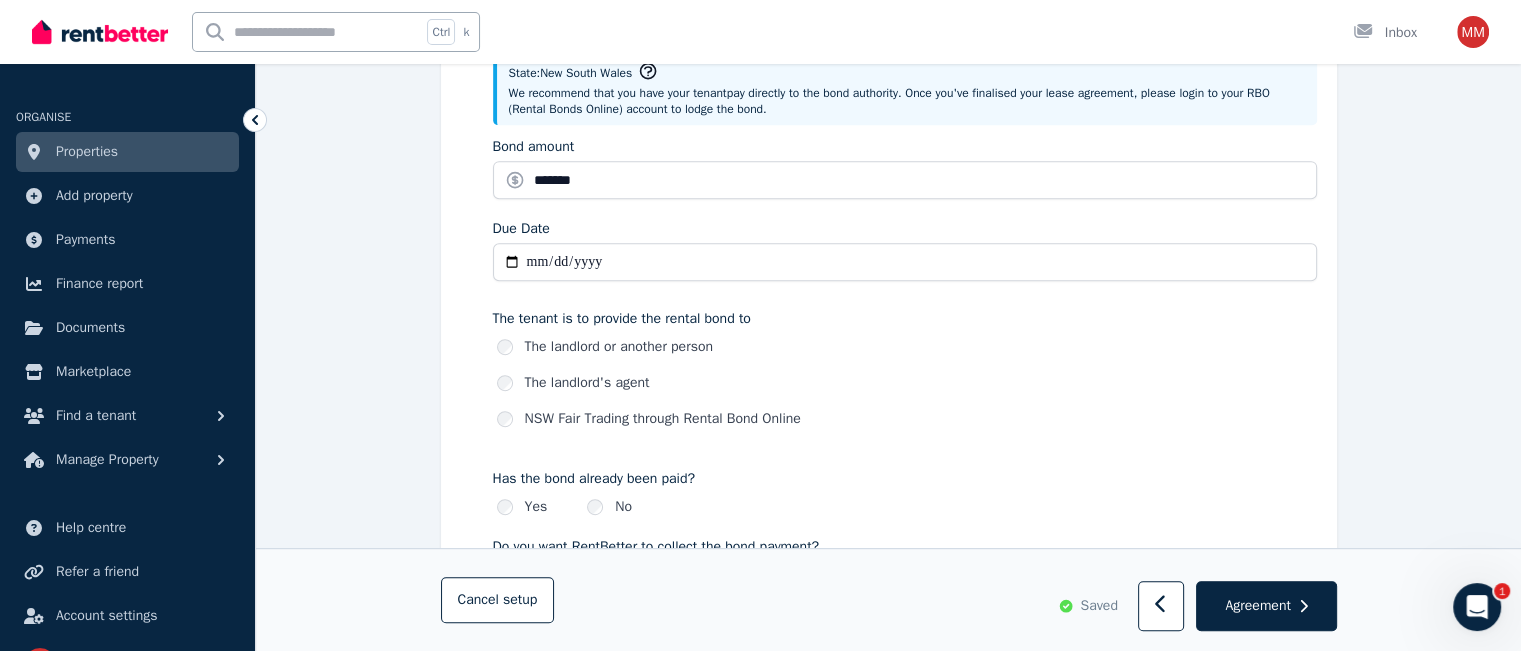 click on "NSW Fair Trading through Rental Bond Online" at bounding box center (663, 419) 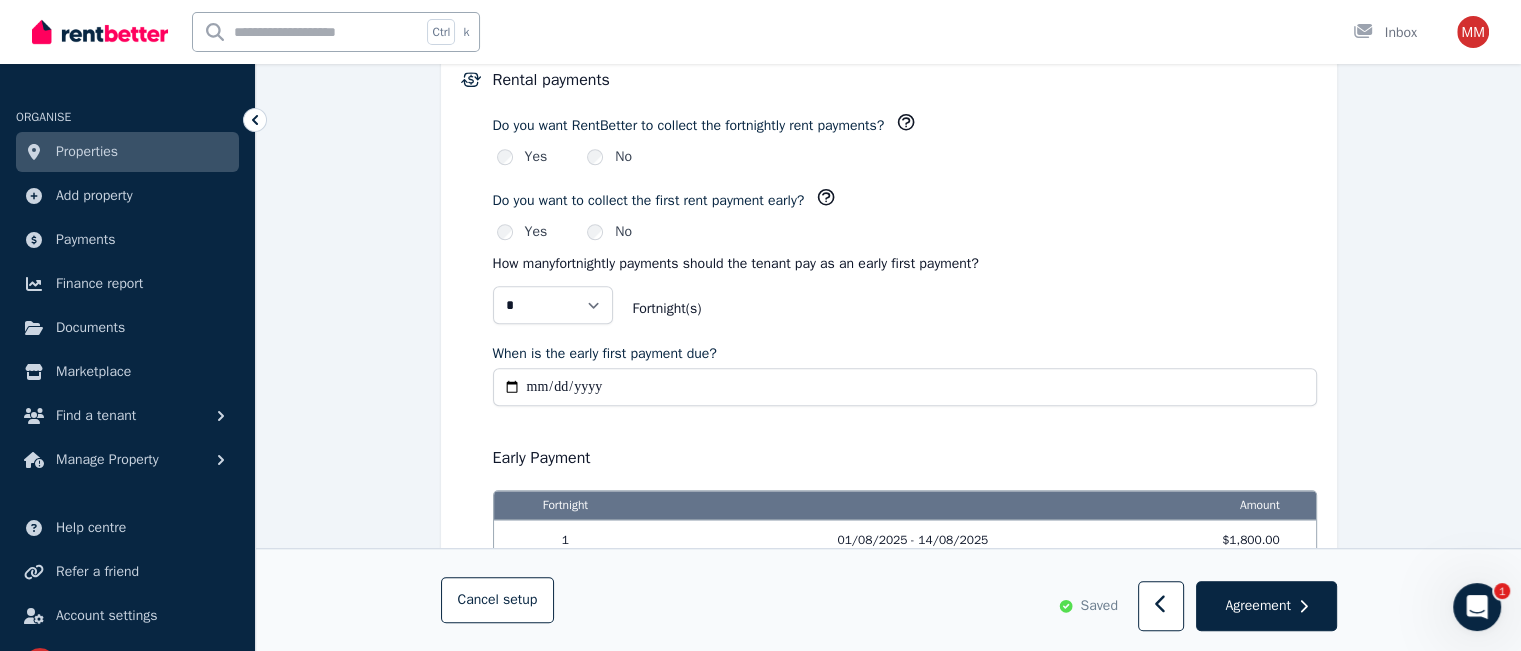 scroll, scrollTop: 2139, scrollLeft: 0, axis: vertical 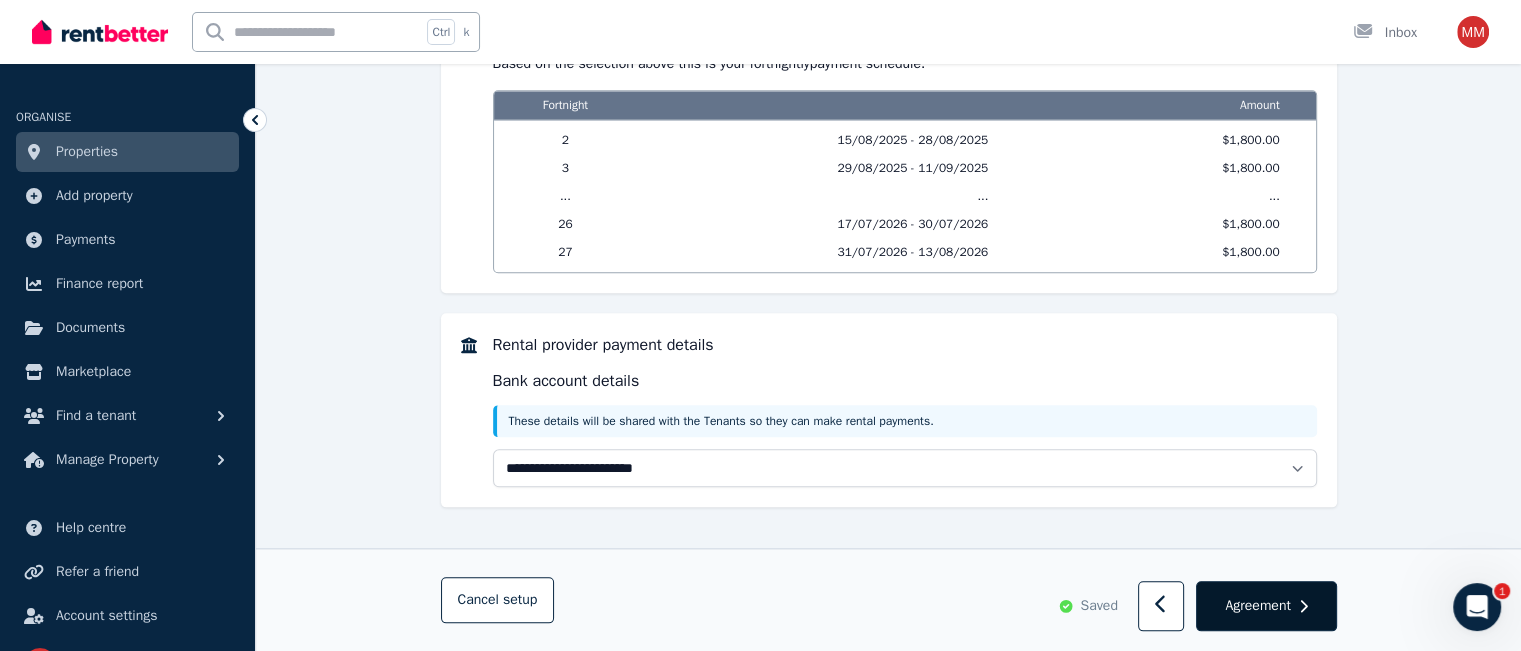 click on "Agreement" at bounding box center [1257, 606] 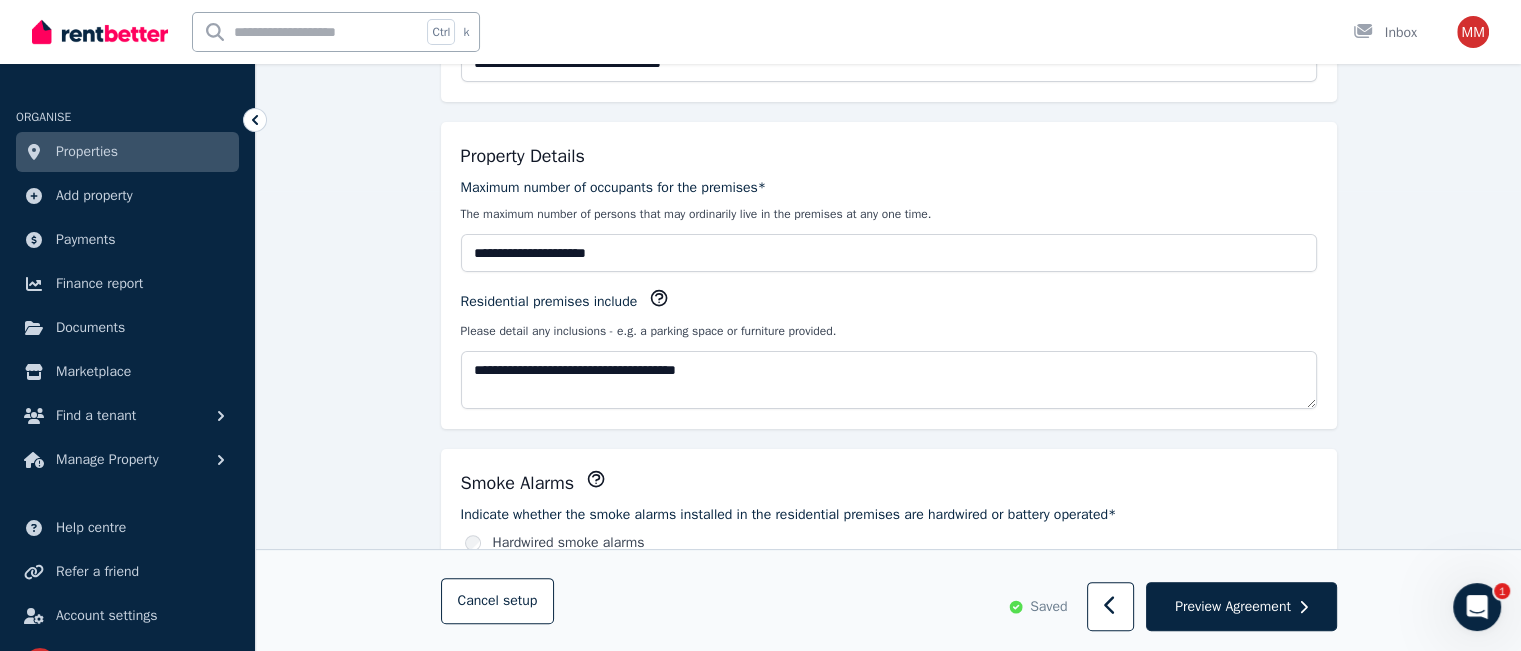 scroll, scrollTop: 348, scrollLeft: 0, axis: vertical 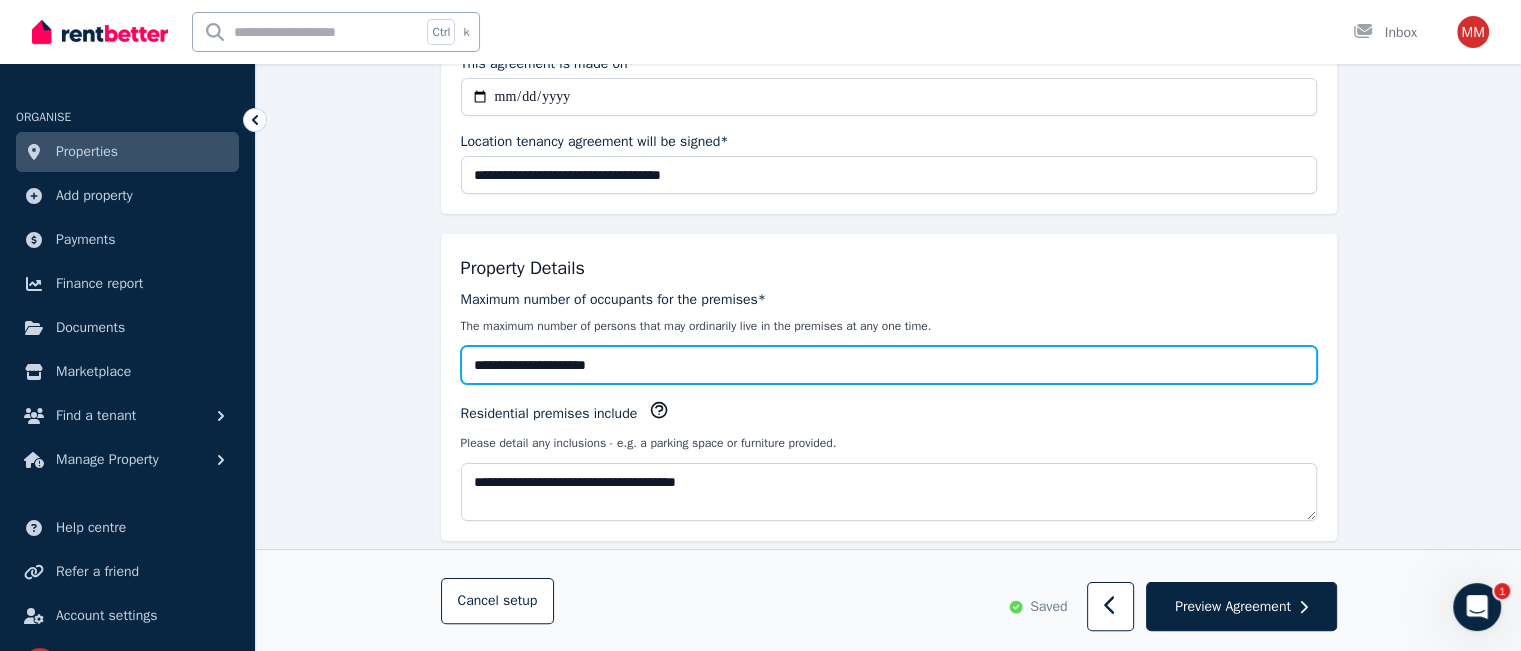 click on "**********" at bounding box center (889, 365) 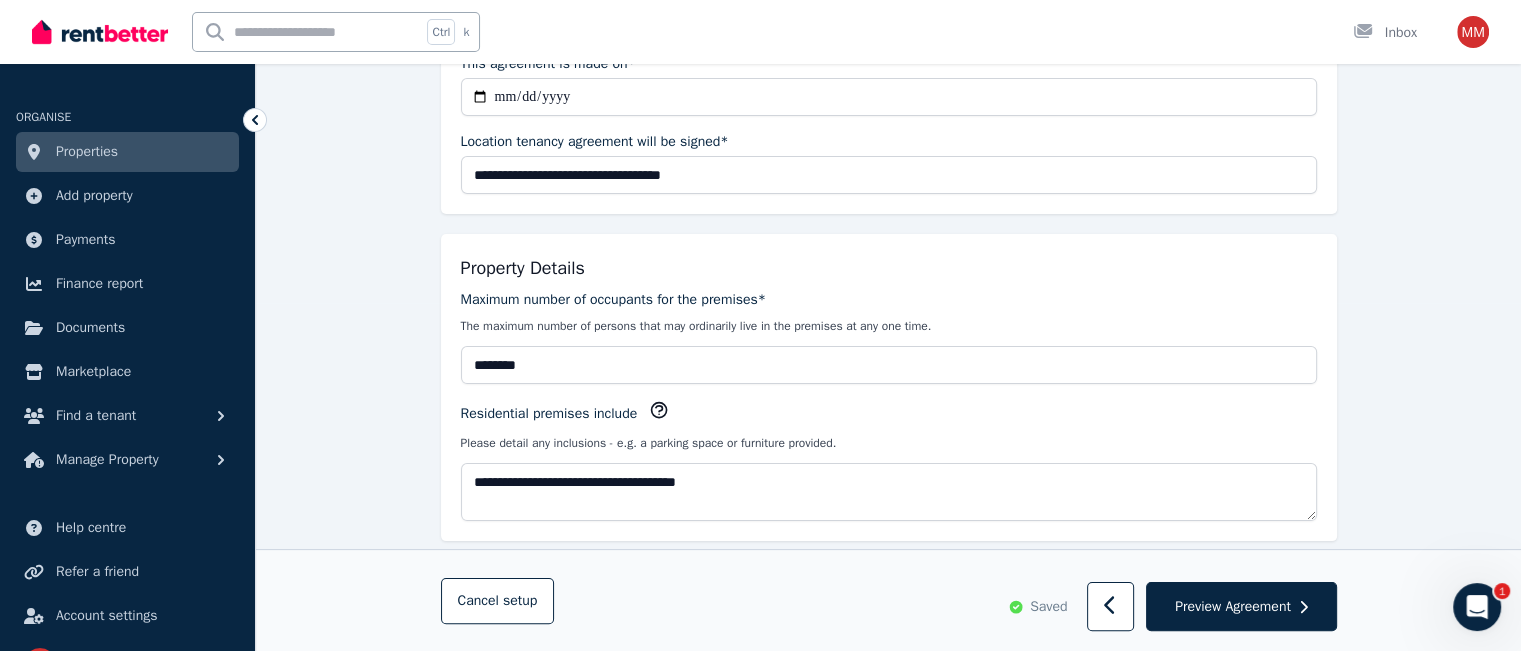 click on "The maximum number of persons that may ordinarily live in the premises at any one time." at bounding box center (889, 326) 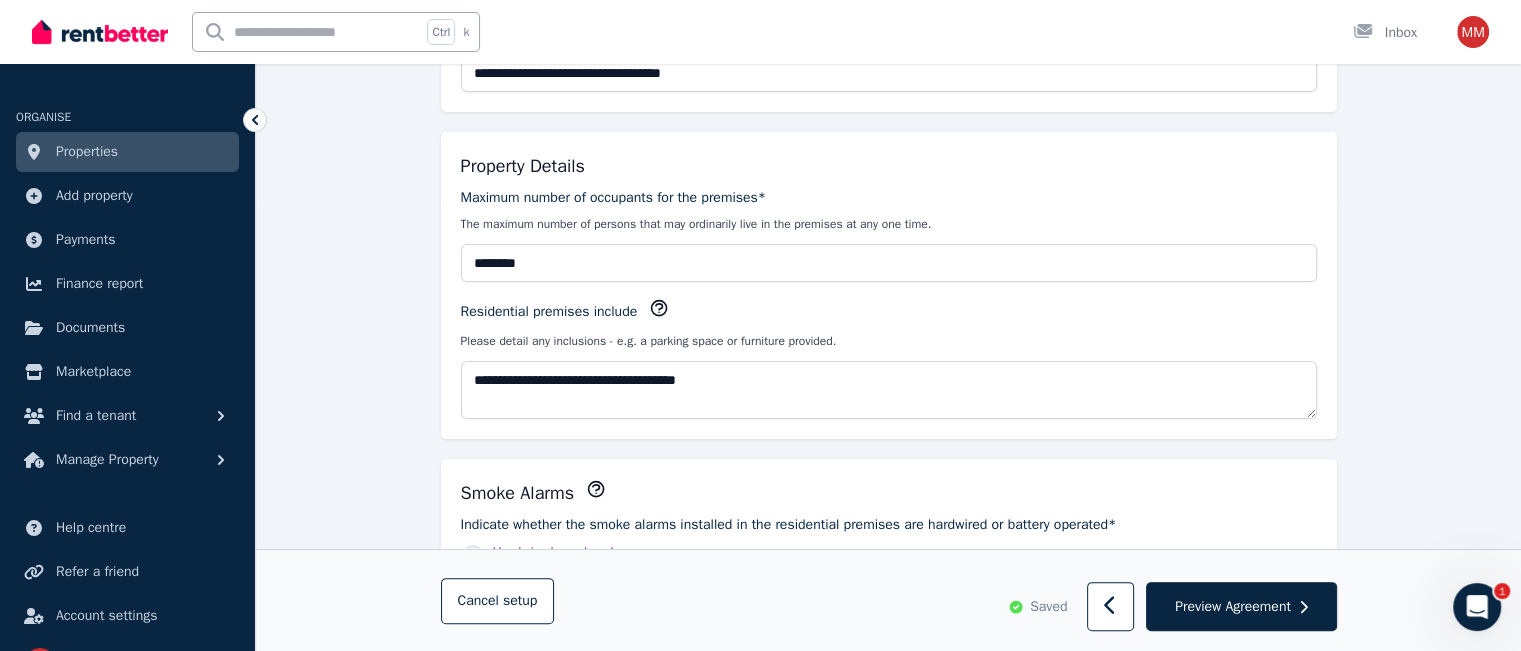 scroll, scrollTop: 448, scrollLeft: 0, axis: vertical 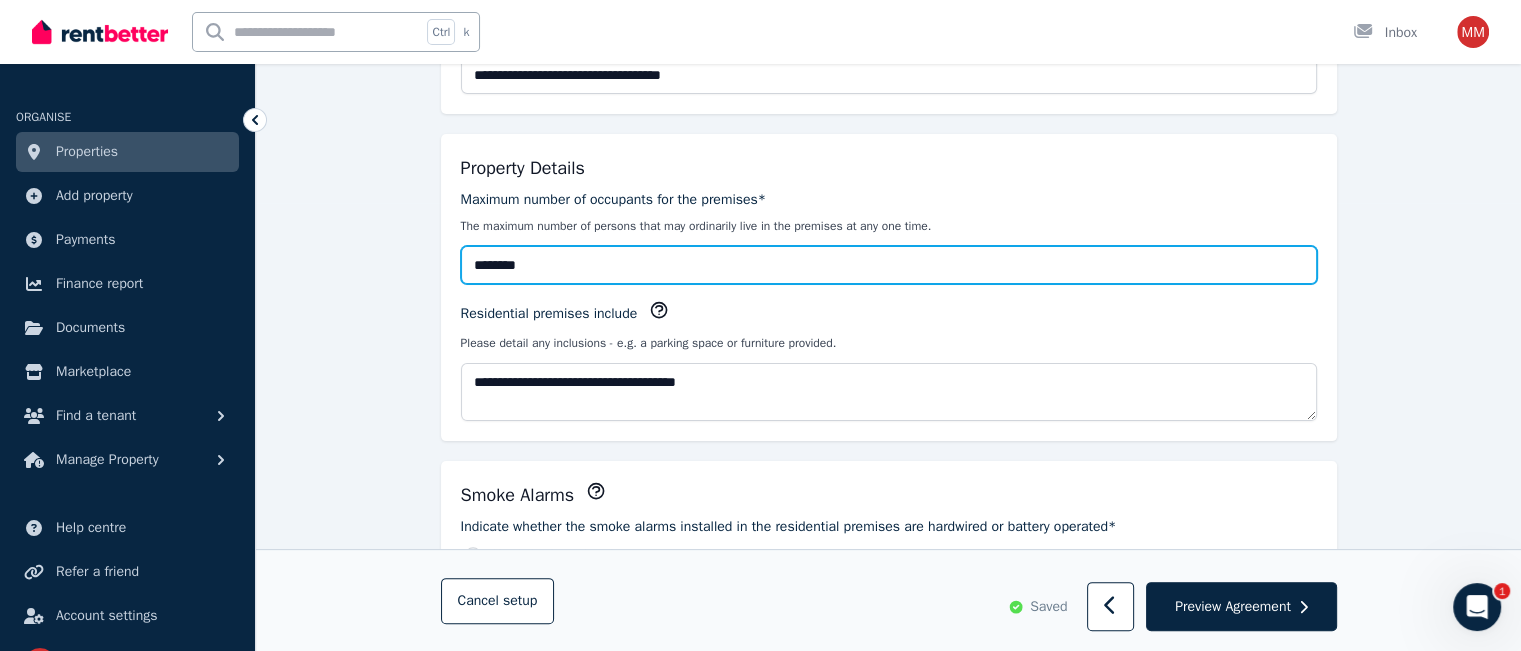 click on "********" at bounding box center [889, 265] 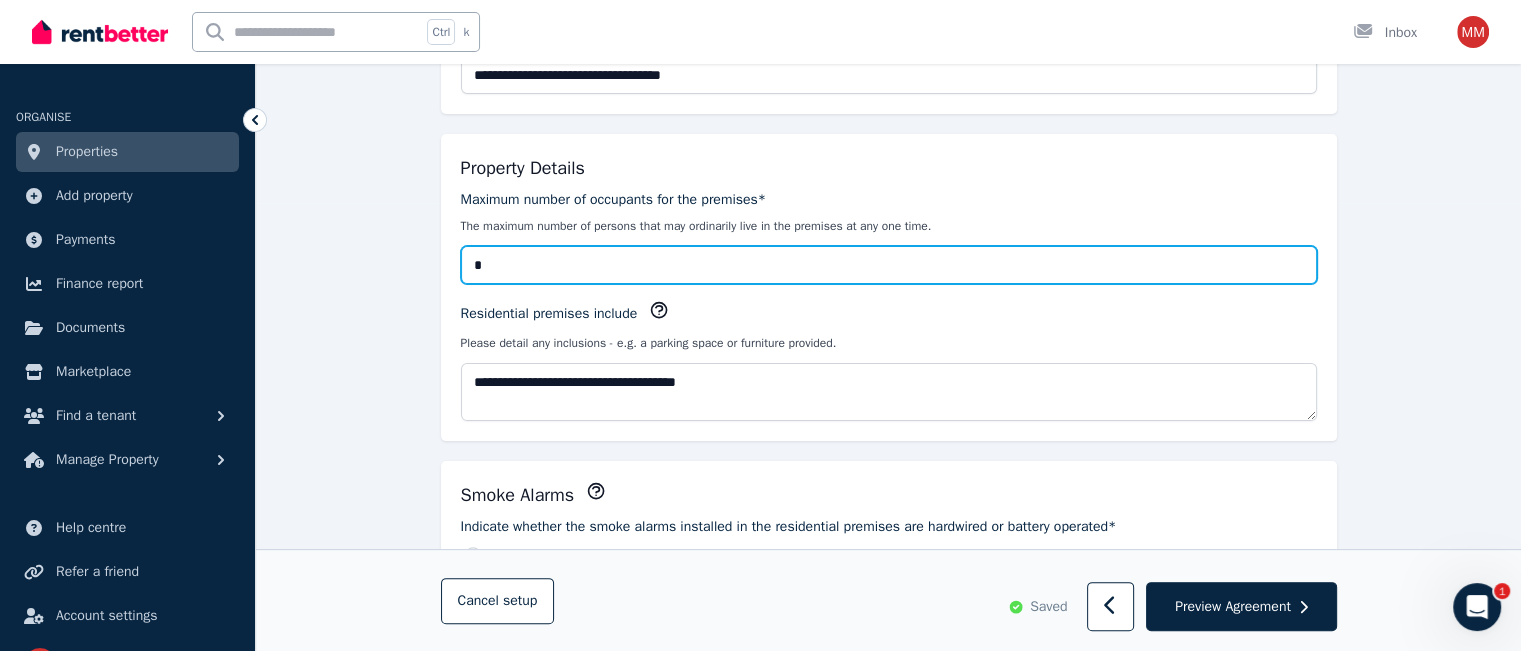 type on "*" 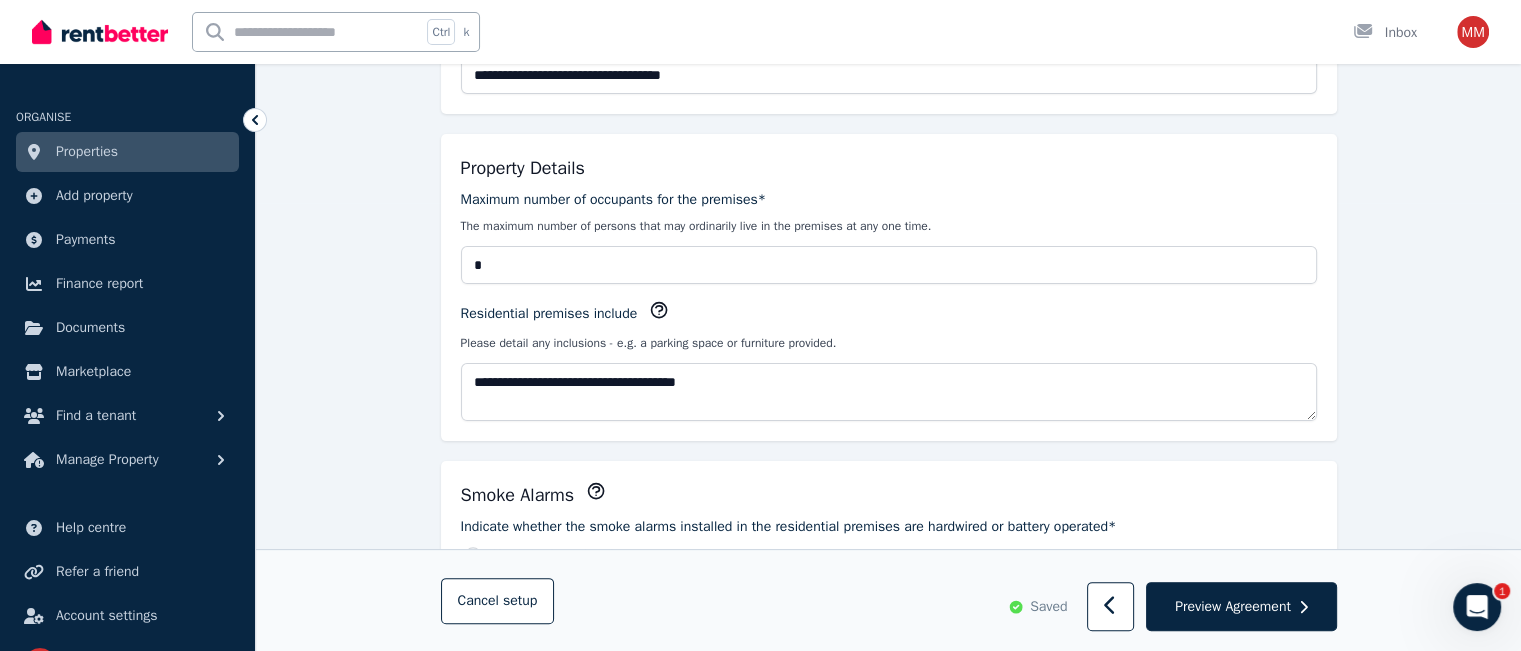 click on "Parties Rental provider and tenant details Payments Bond and rental payments Agreement Lease agreement Review Send tenancy details Step 3 / 4 : Agreement Agreement Import existing agreement Lease Details This agreement is made on* [DATE] Location tenancy agreement will be signed* [REDACTED] Property Details Maximum number of occupants for the premises* The maximum number of persons that may ordinarily live in the premises at any one time. [REDACTED] Residential premises include Please detail any inclusions - e.g. a parking space or furniture provided. [REDACTED] Smoke Alarms Indicate whether the smoke alarms installed in the residential premises are hardwired or battery operated* Hardwired smoke alarms Battery operated smoke alarms If the smoke alarms are battery operated, are the batteries in the smoke alarms of a kind the tenant can replace? Yes No Yes No ** Yes No Strata by-laws Yes No Pets on the premises * [REDACTED] Yes No Yes" at bounding box center [888, 1177] 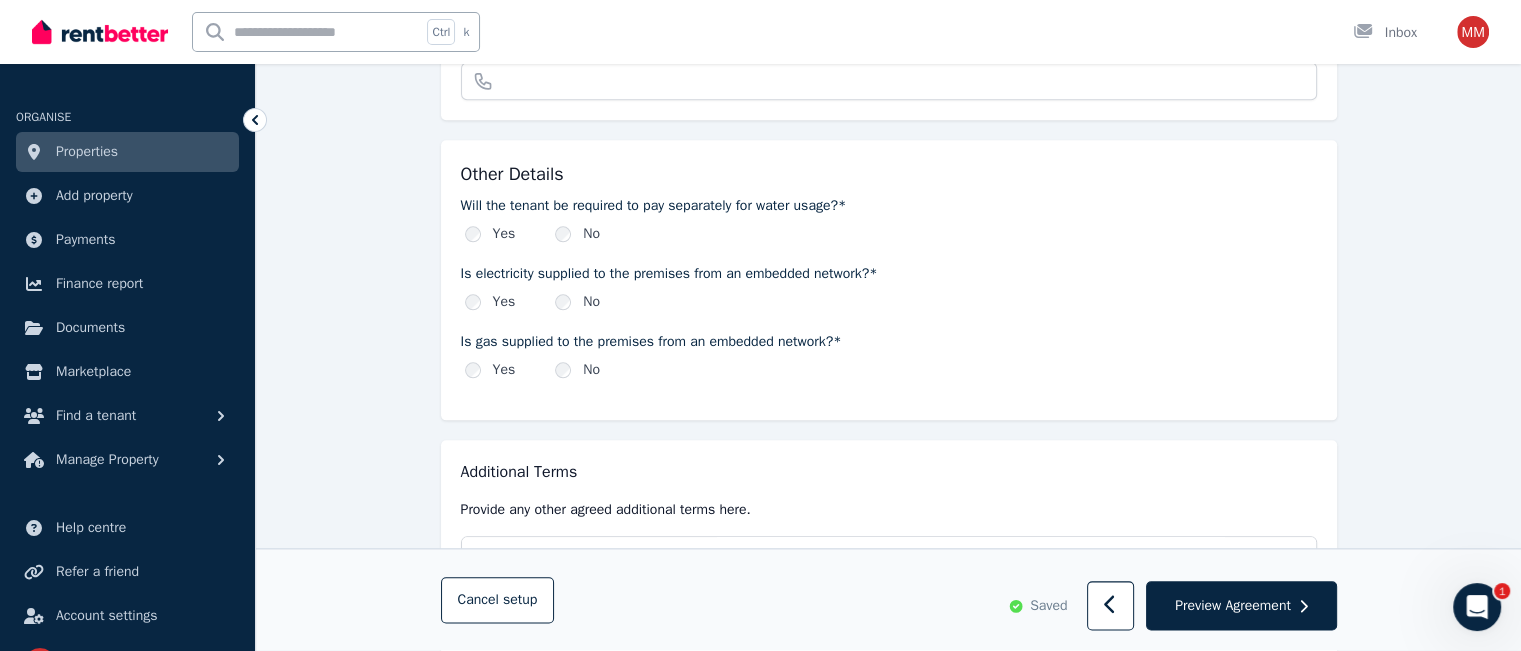scroll, scrollTop: 2438, scrollLeft: 0, axis: vertical 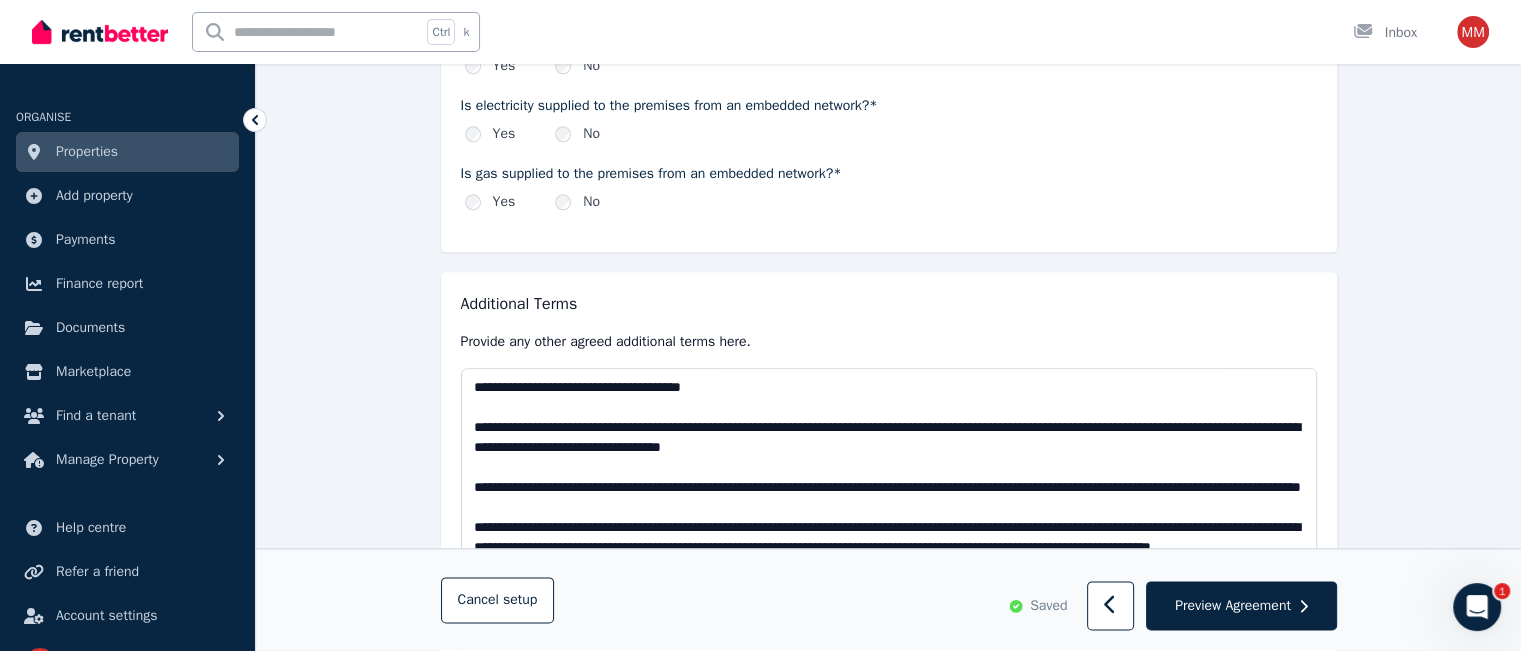 drag, startPoint x: 1310, startPoint y: 451, endPoint x: 1304, endPoint y: 690, distance: 239.0753 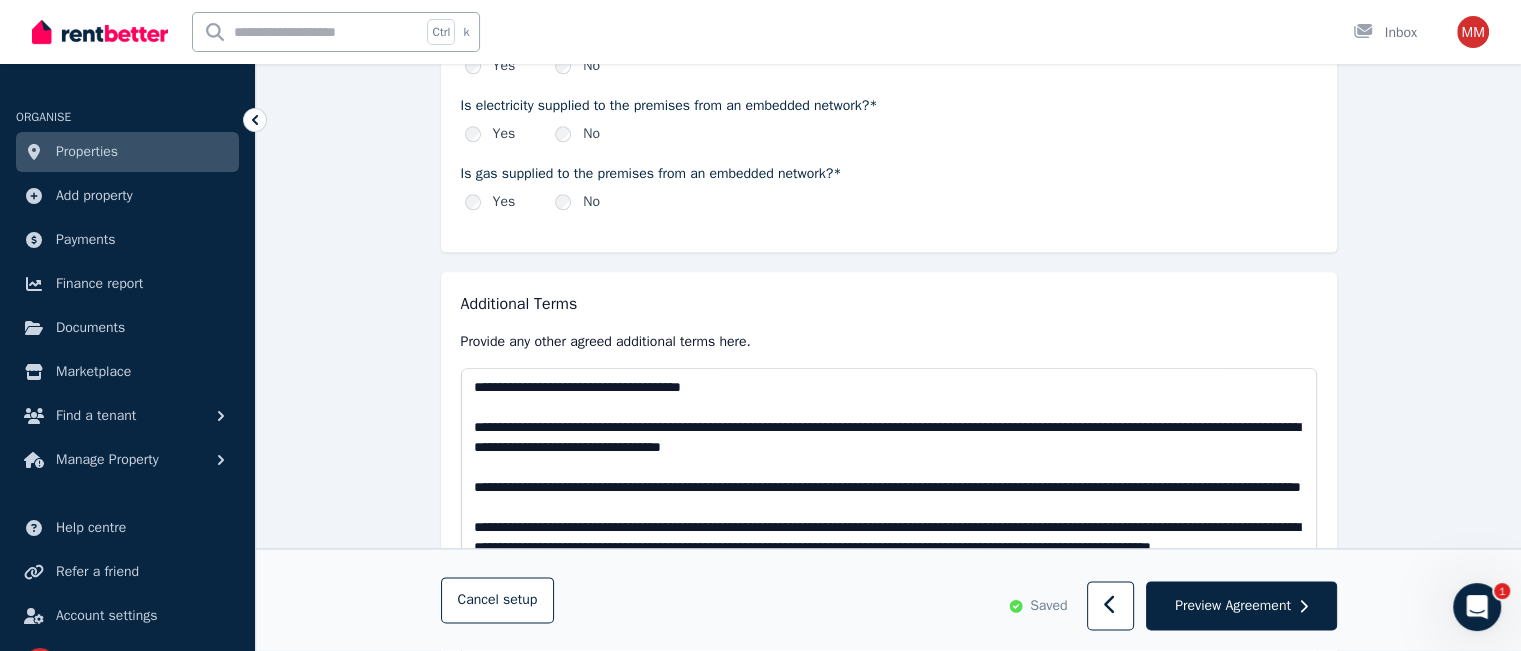 click on "Open main menu Ctrl k Inbox Open user menu ORGANISE Properties Add property Payments Finance report Documents Marketplace Find a tenant Manage Property Help centre Refer a friend Account settings Your profile [FIRST] [LAST] Home [NUMBER] [STREET], [CITY] Tenancy Setup Help Parties Rental provider and tenant details Payments Bond and rental payments Agreement Lease agreement Review Send tenancy details Step 3 / 4 : Agreement Agreement Import existing agreement Lease Details This agreement is made on* [DATE] Location tenancy agreement will be signed* [REDACTED] Property Details Maximum number of occupants for the premises* The maximum number of persons that may ordinarily live in the premises at any one time. * Residential premises include Please detail any inclusions - e.g. a parking space or furniture provided. [REDACTED] Smoke Alarms Indicate whether the smoke alarms installed in the residential premises are hardwired or battery operated* Yes" at bounding box center (760, -2113) 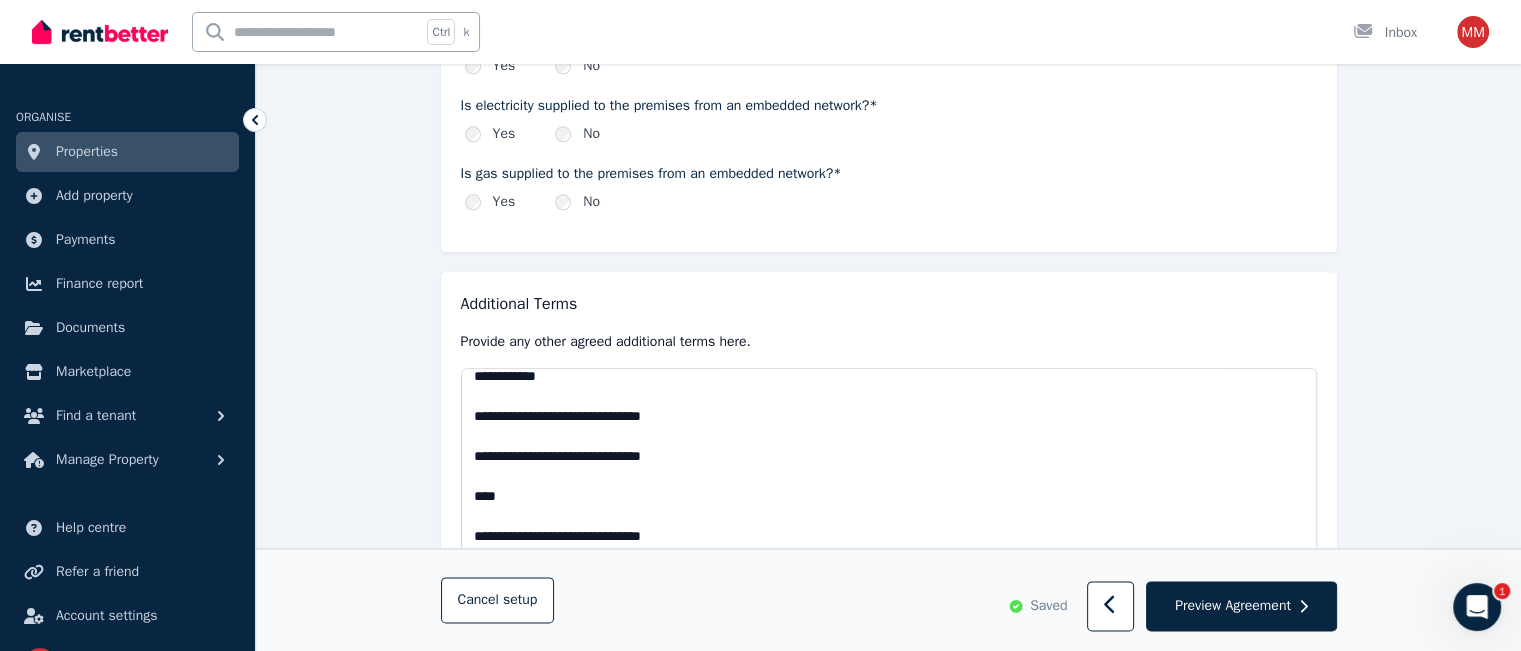 scroll, scrollTop: 441, scrollLeft: 0, axis: vertical 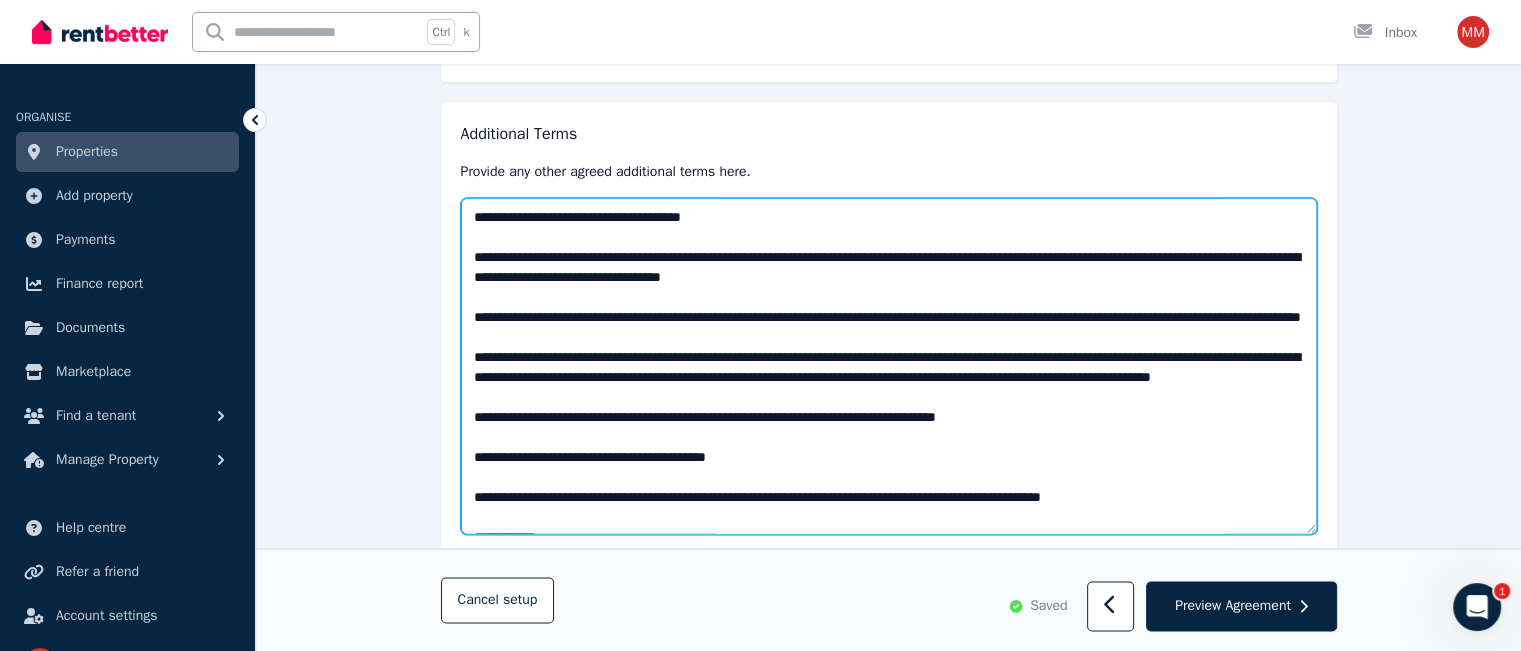 click at bounding box center [889, 366] 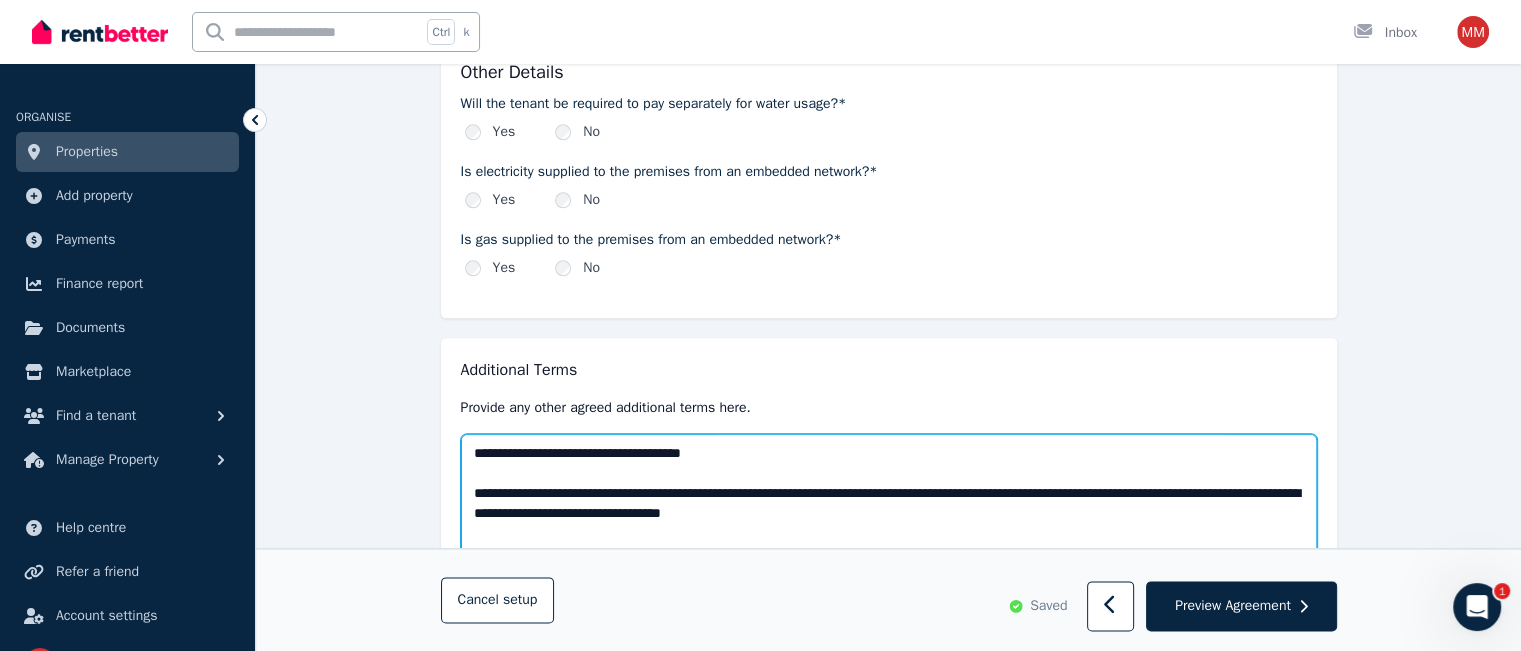 scroll, scrollTop: 2456, scrollLeft: 0, axis: vertical 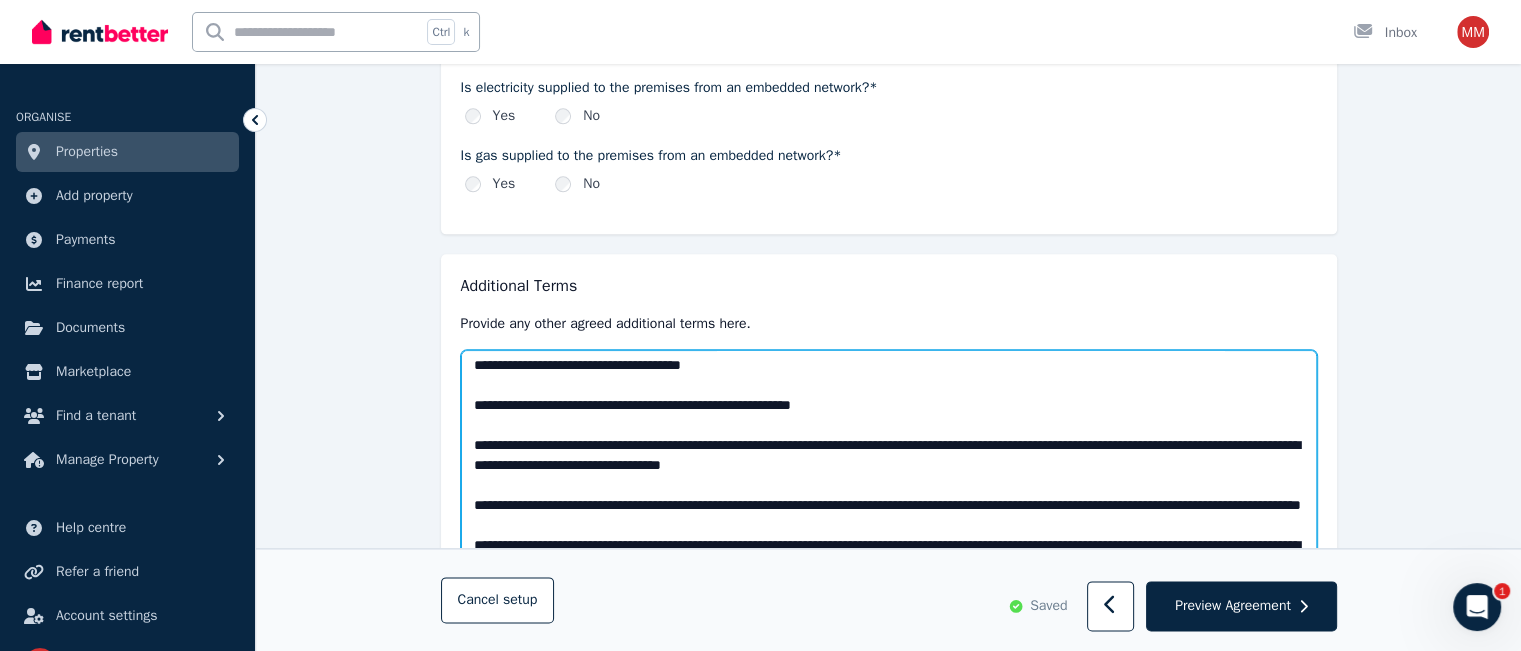 click at bounding box center [889, 518] 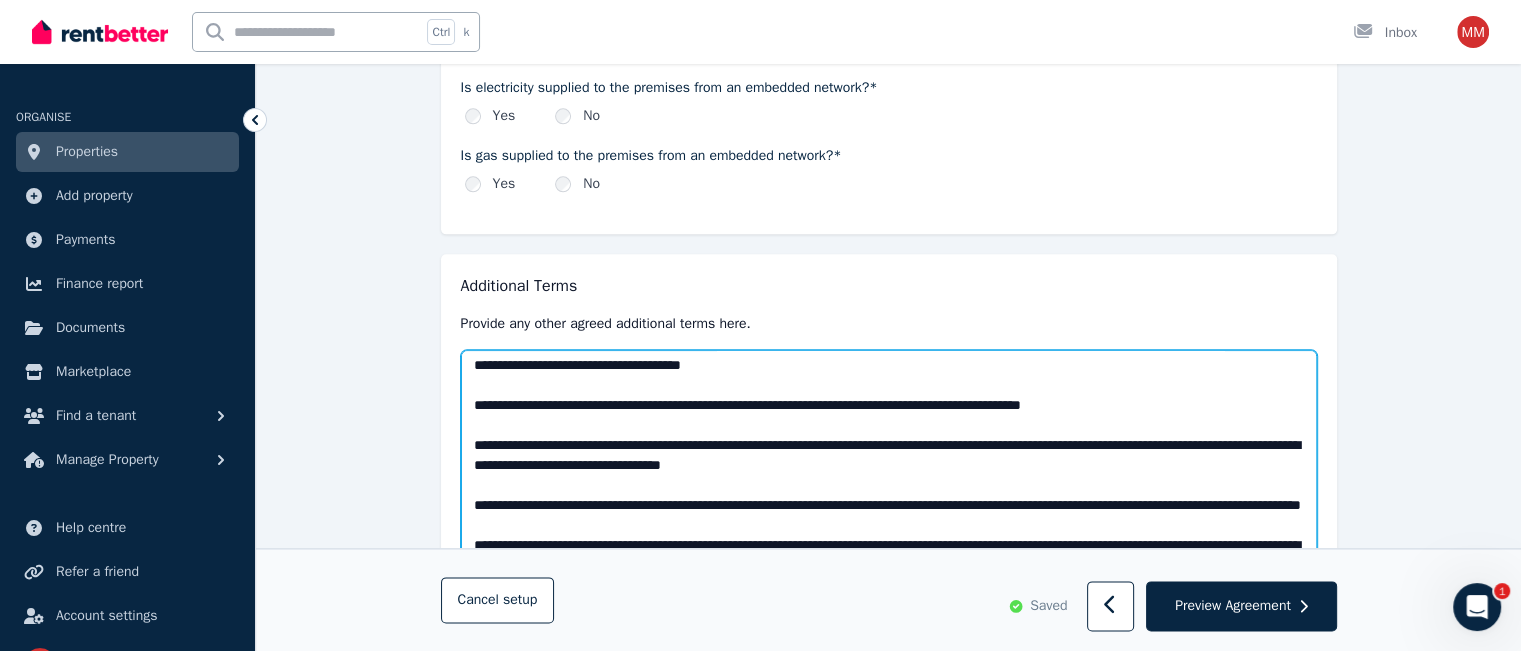 scroll, scrollTop: 0, scrollLeft: 0, axis: both 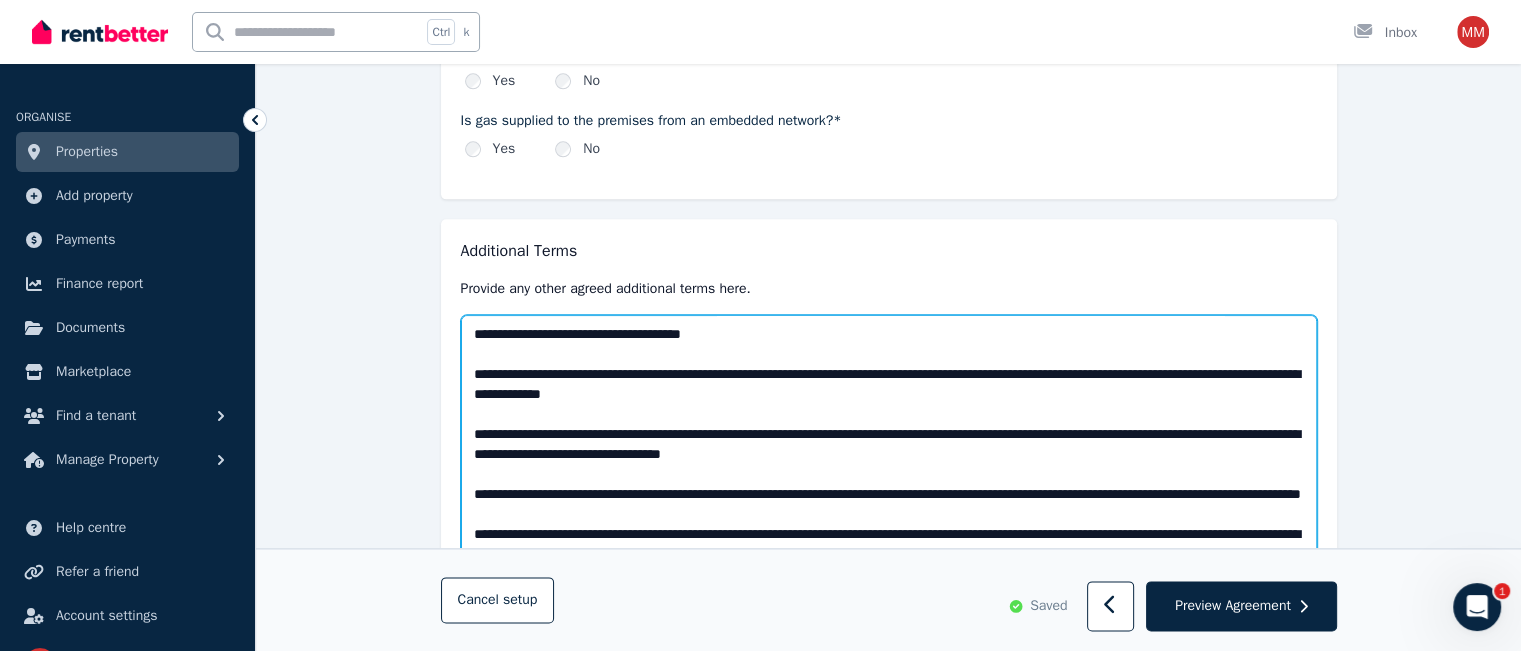 click at bounding box center [889, 483] 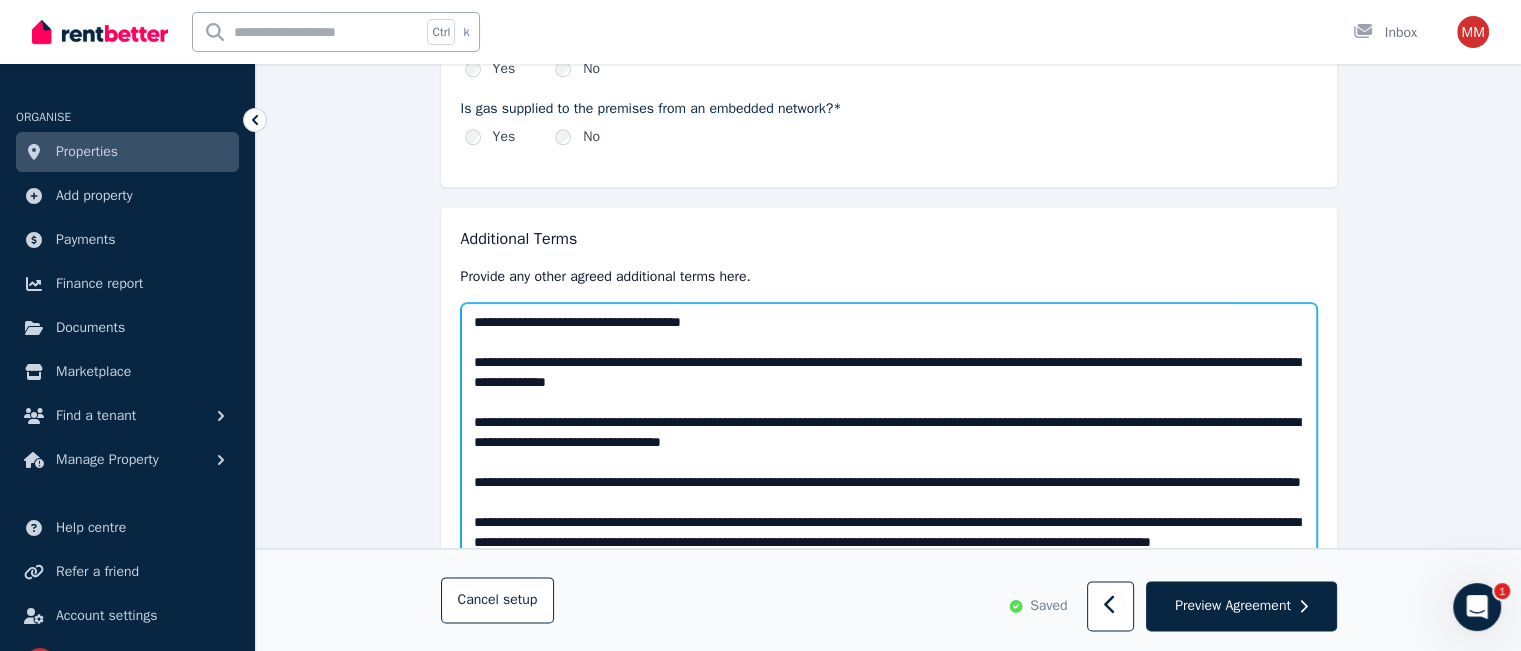 scroll, scrollTop: 2507, scrollLeft: 0, axis: vertical 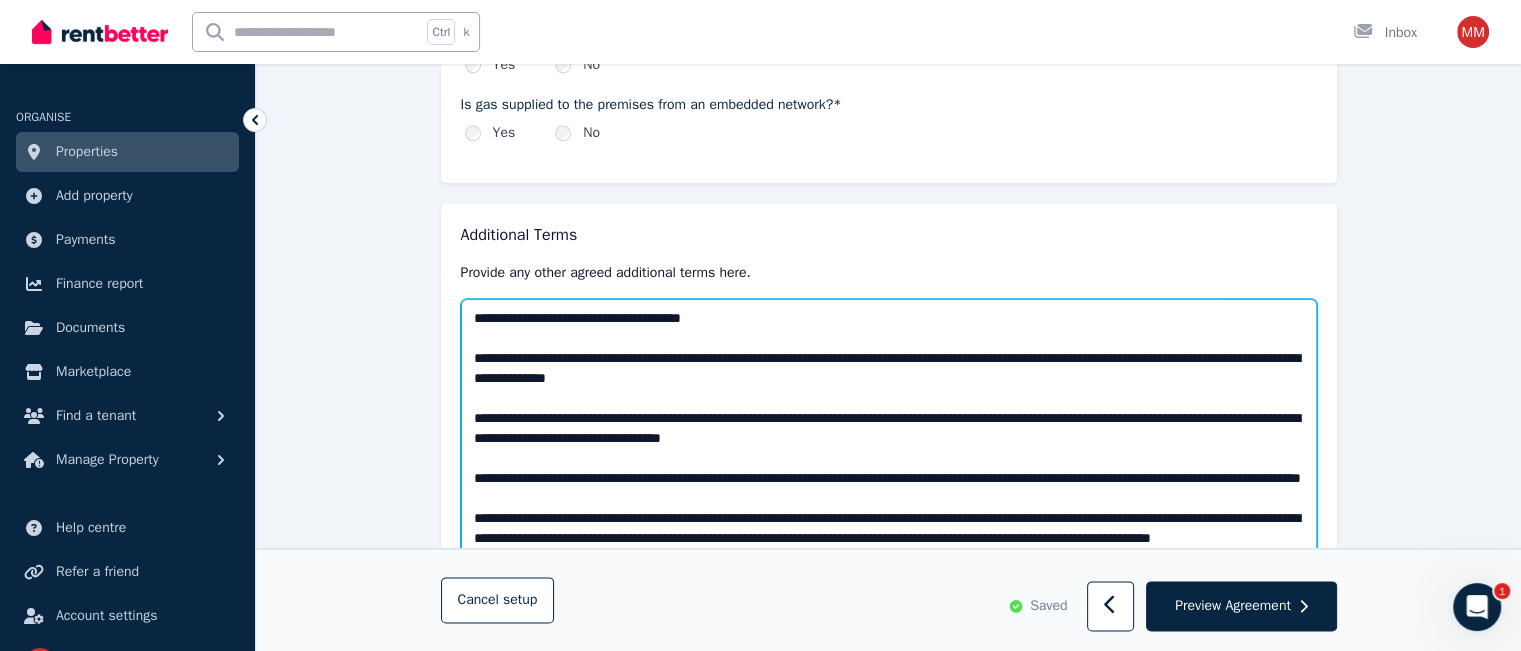 click at bounding box center (889, 467) 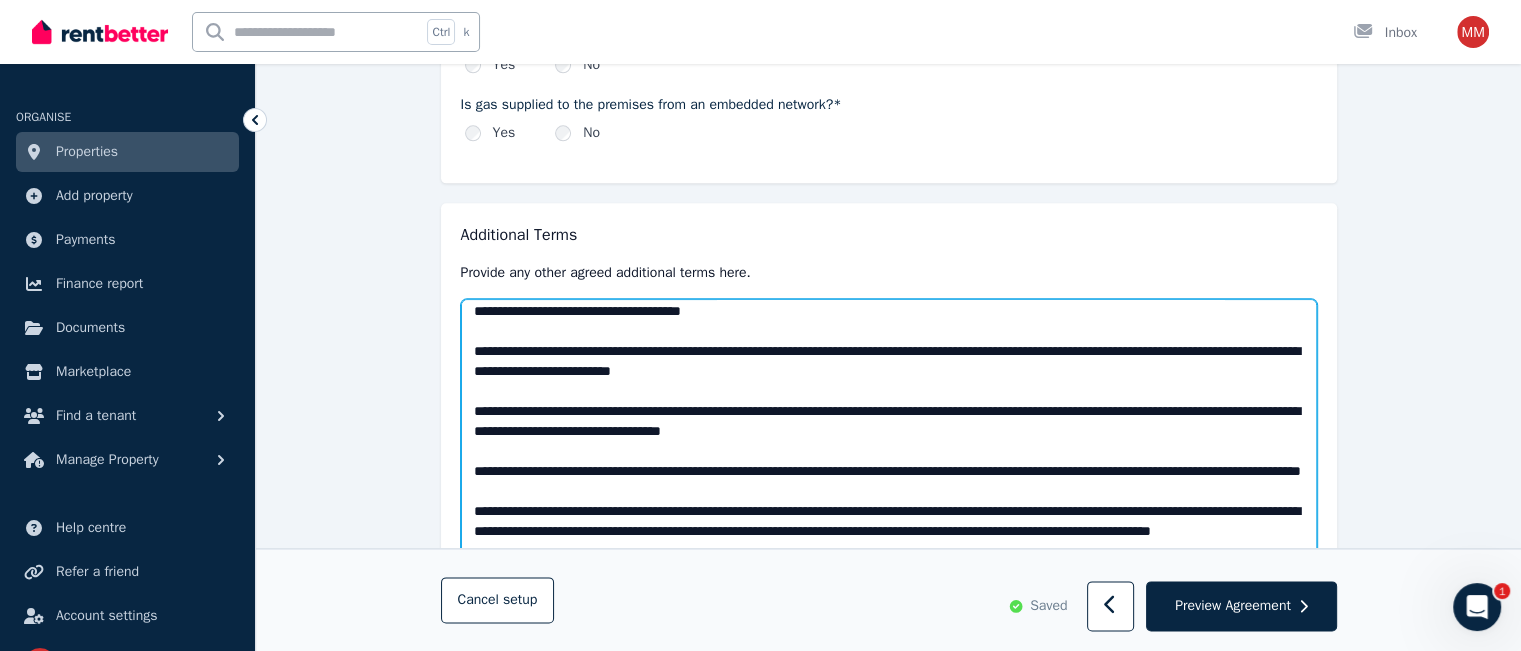 scroll, scrollTop: 0, scrollLeft: 0, axis: both 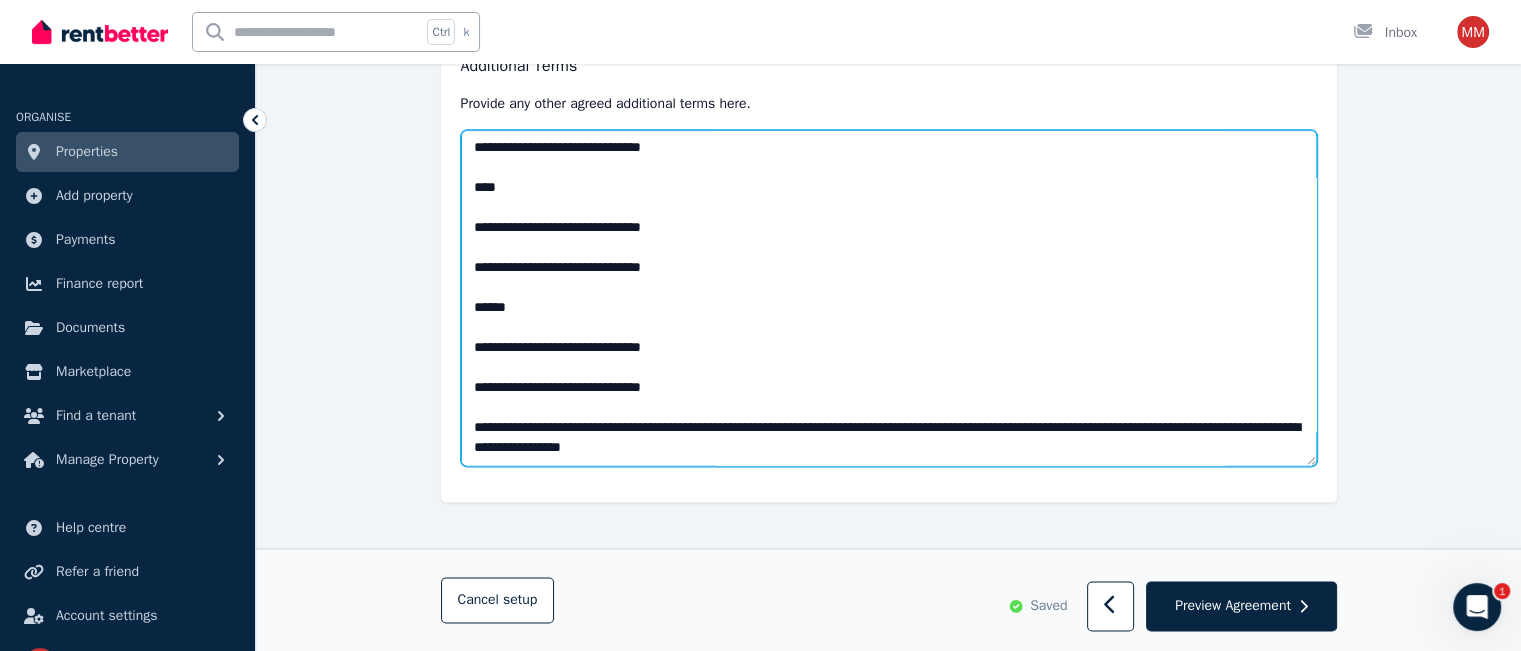 drag, startPoint x: 468, startPoint y: 309, endPoint x: 1003, endPoint y: 601, distance: 609.49896 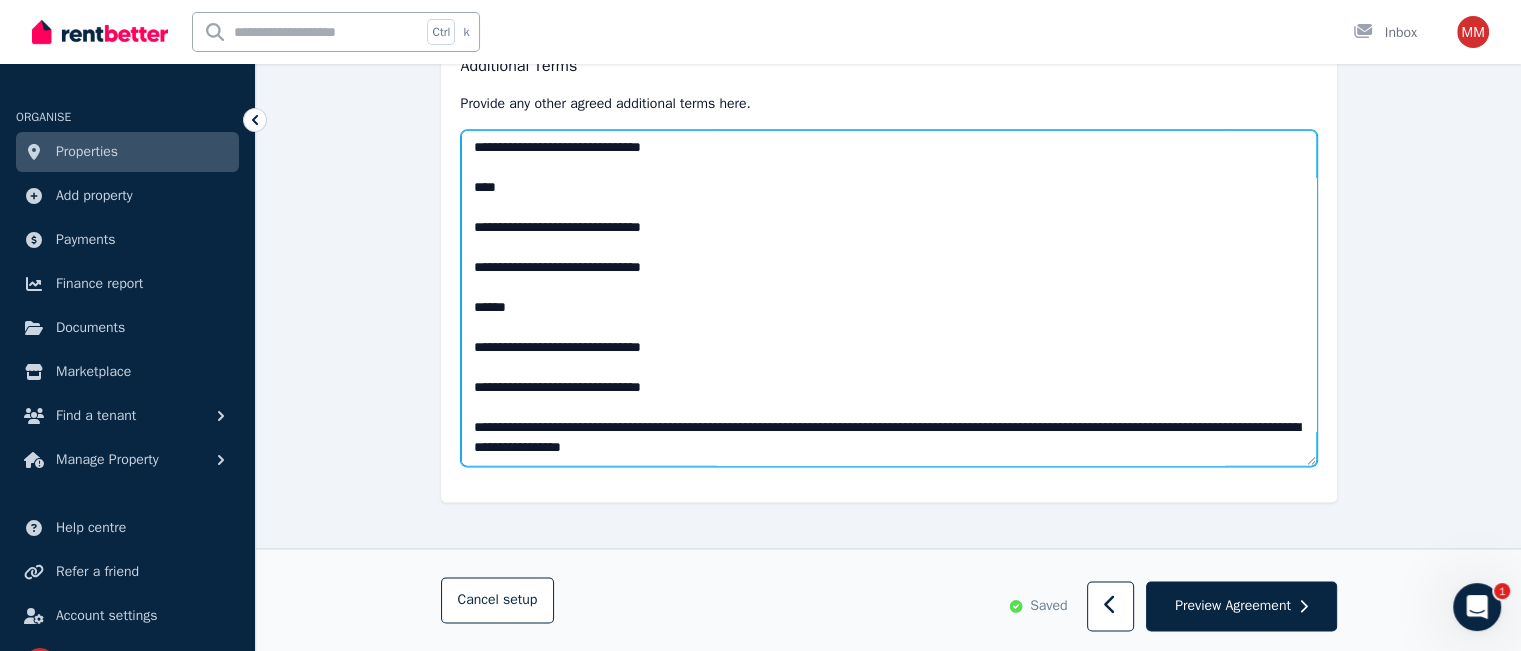 click on "Parties Rental provider and tenant details Payments Bond and rental payments Agreement Lease agreement Review Send tenancy details Step 3 / 4 : Agreement Agreement Import existing agreement Lease Details This agreement is made on* [DATE] Location tenancy agreement will be signed* [REDACTED] Property Details Maximum number of occupants for the premises* The maximum number of persons that may ordinarily live in the premises at any one time. [REDACTED] Residential premises include Please detail any inclusions - e.g. a parking space or furniture provided. [REDACTED] Smoke Alarms Indicate whether the smoke alarms installed in the residential premises are hardwired or battery operated* Hardwired smoke alarms Battery operated smoke alarms If the smoke alarms are battery operated, are the batteries in the smoke alarms of a kind the tenant can replace? Yes No Yes No ** Yes No Strata by-laws Yes No Pets on the premises * [REDACTED] Yes No Yes" at bounding box center (888, -932) 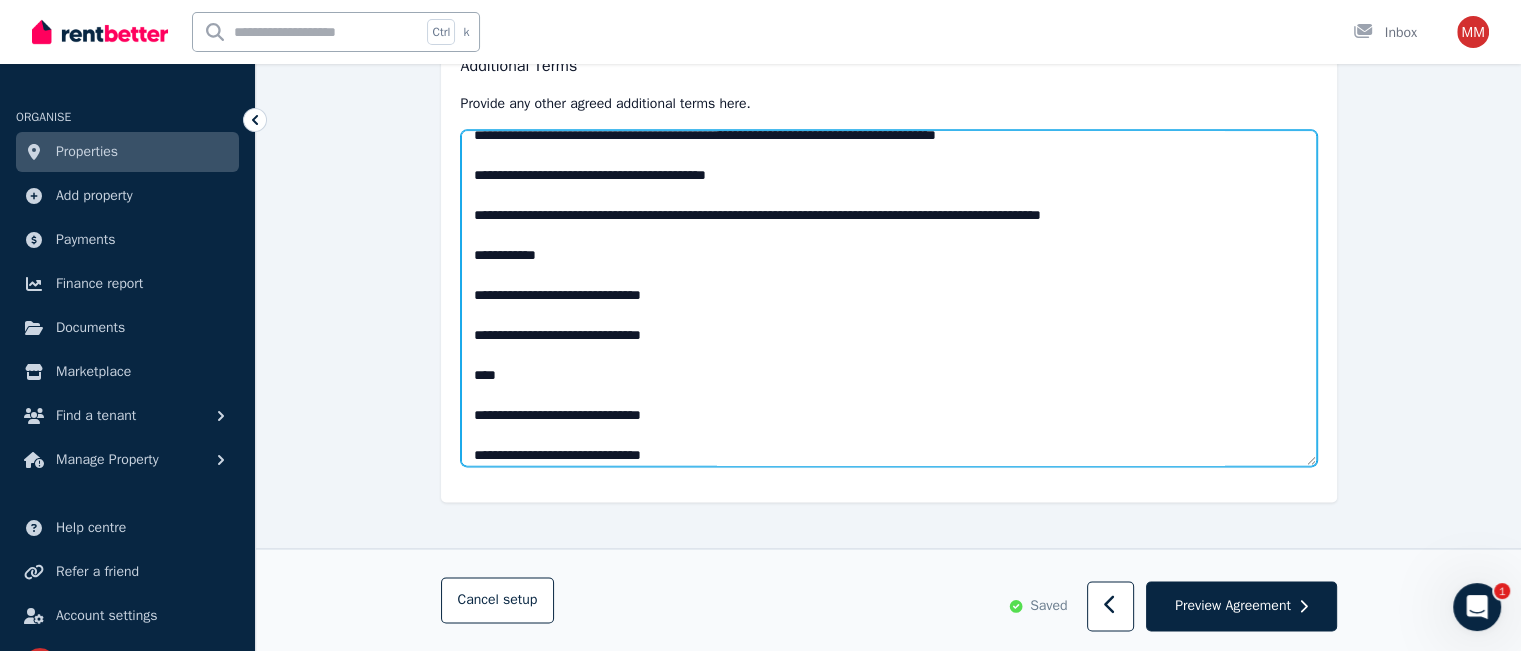 scroll, scrollTop: 260, scrollLeft: 0, axis: vertical 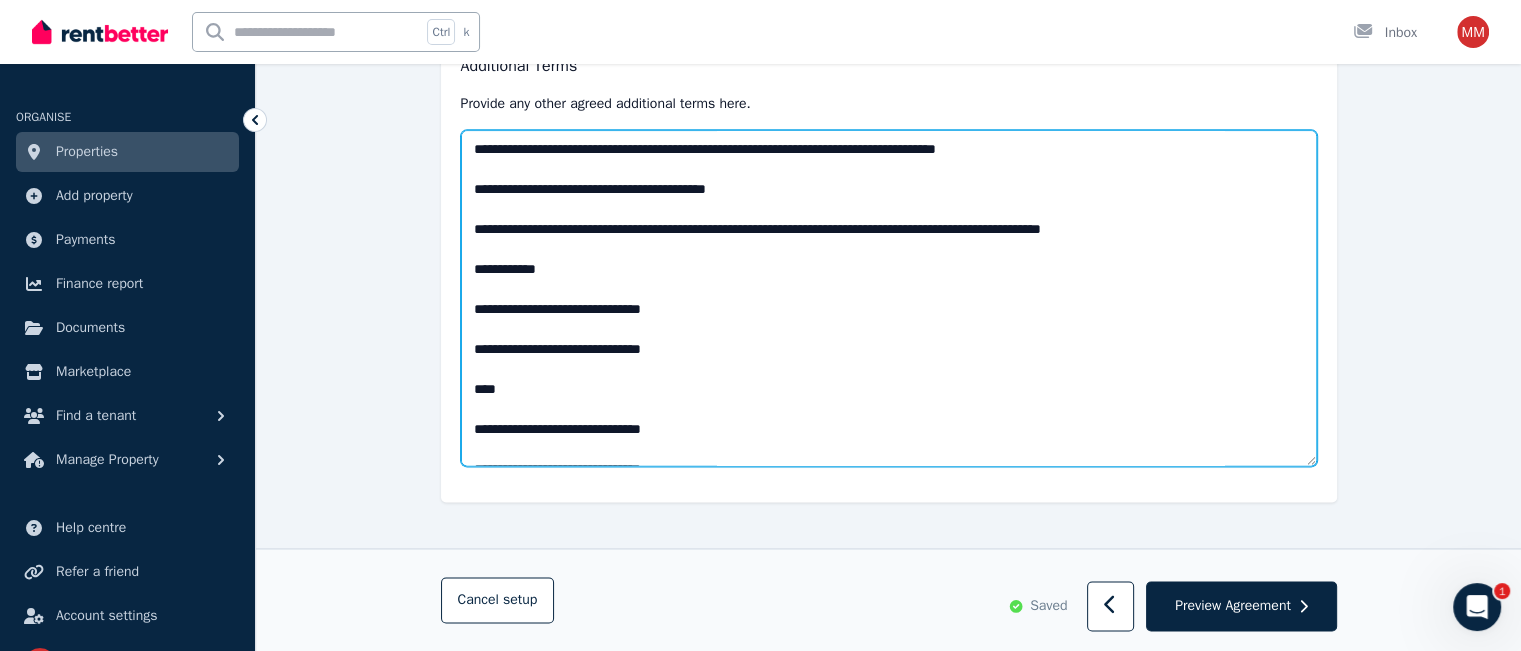 click at bounding box center [889, 298] 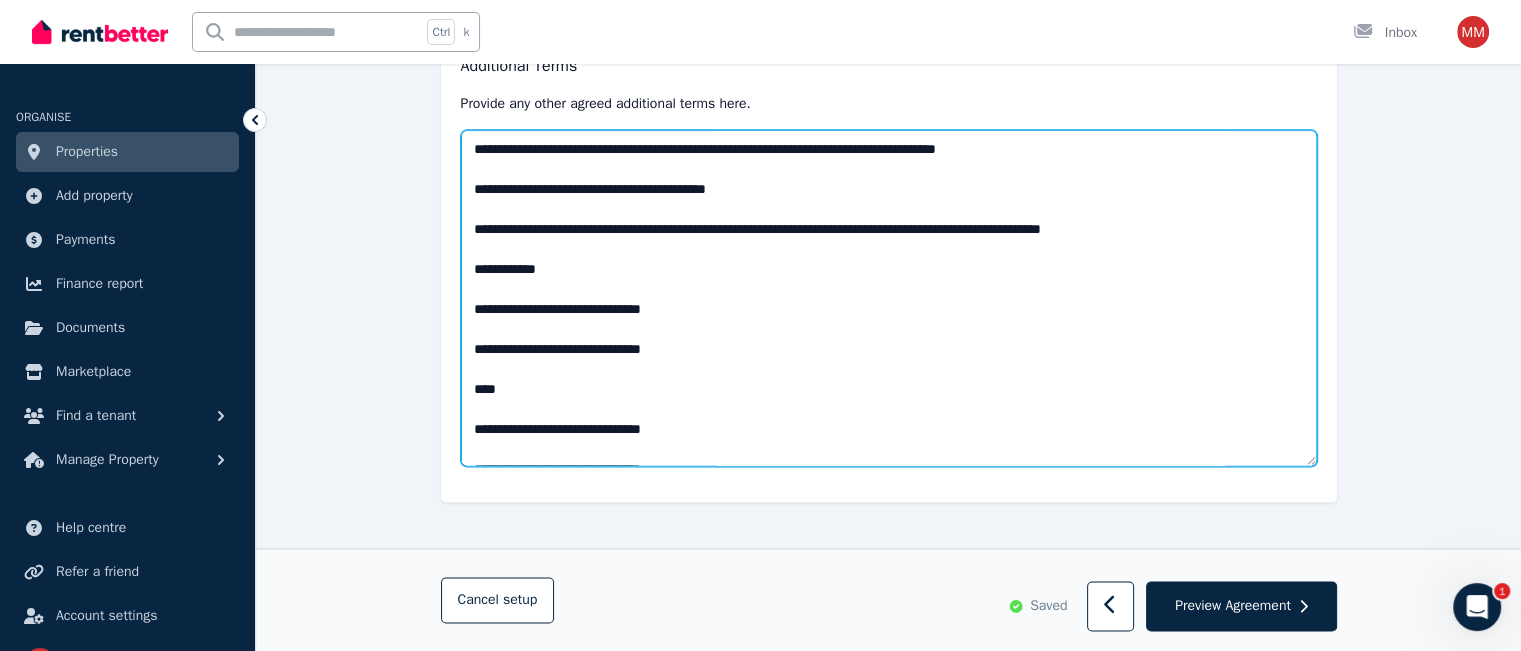 paste on "**********" 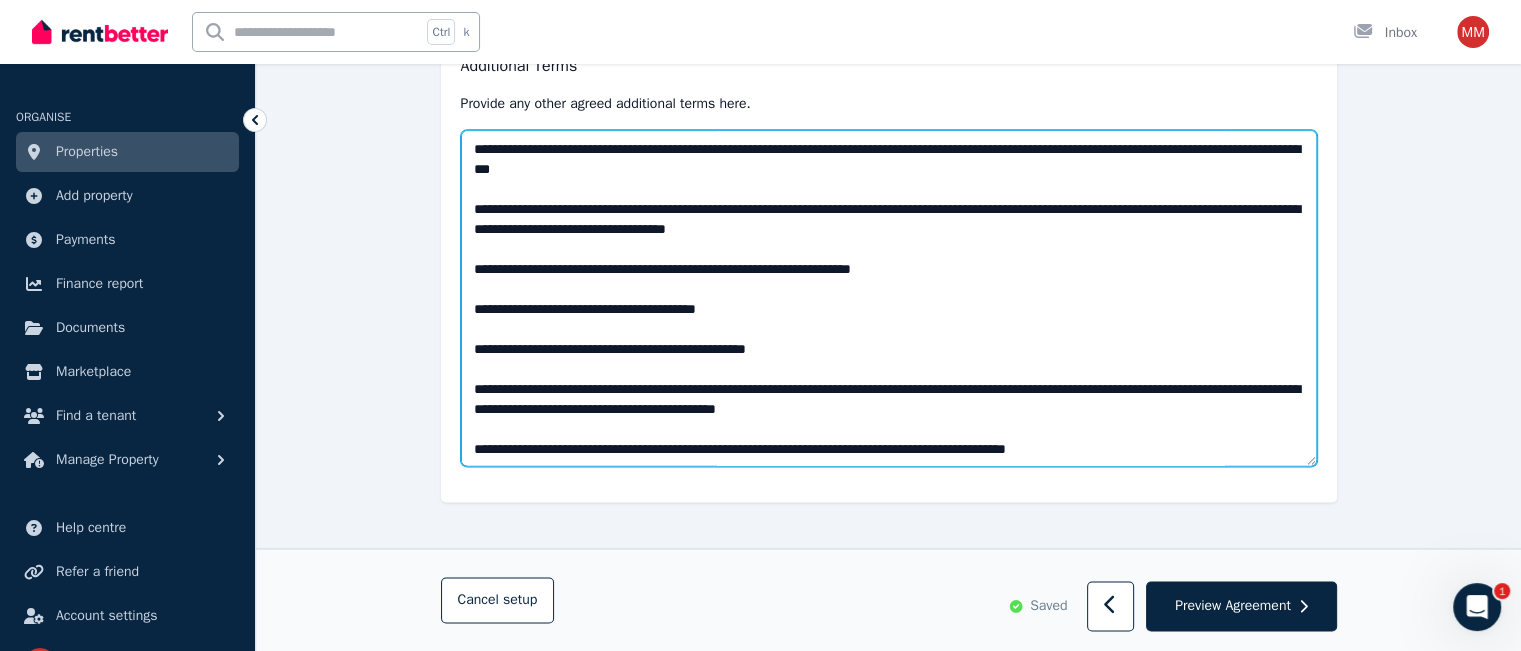 scroll, scrollTop: 0, scrollLeft: 0, axis: both 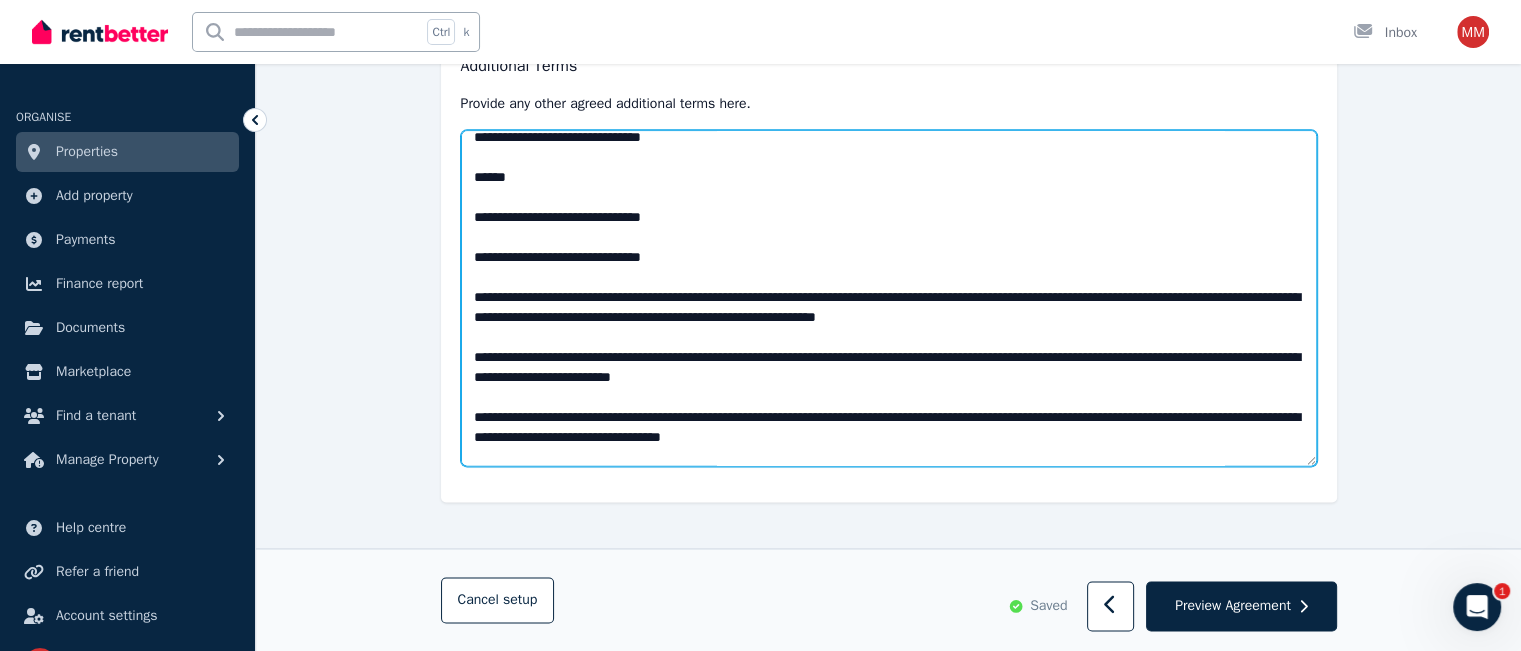 click at bounding box center [889, 298] 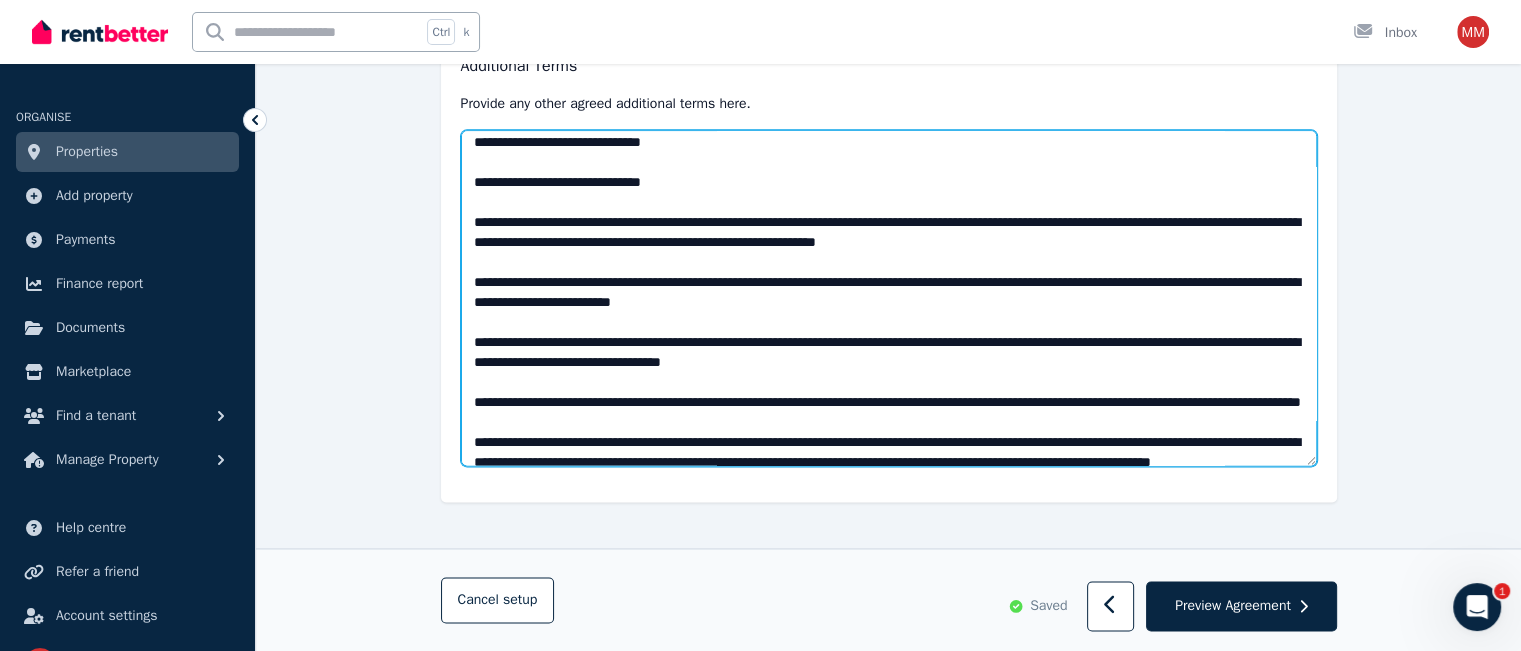 scroll, scrollTop: 728, scrollLeft: 0, axis: vertical 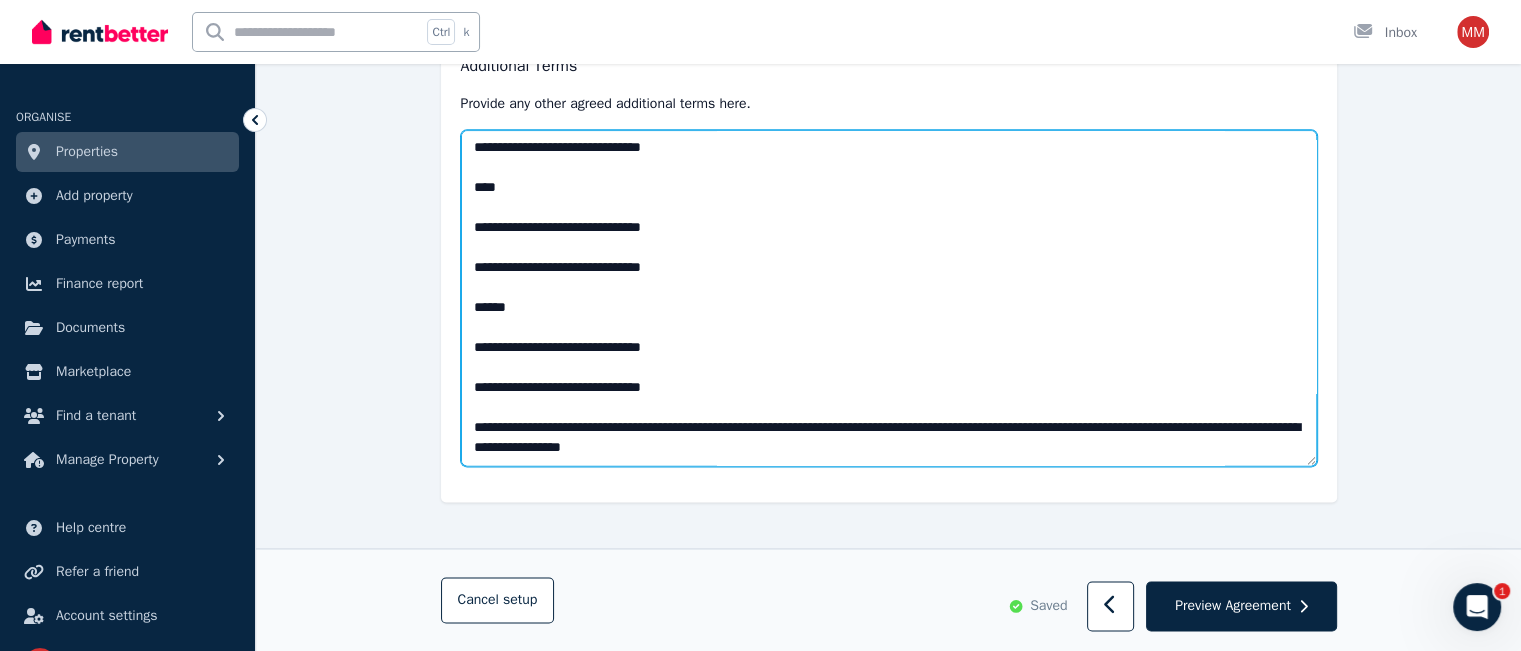 drag, startPoint x: 474, startPoint y: 296, endPoint x: 1104, endPoint y: 690, distance: 743.05853 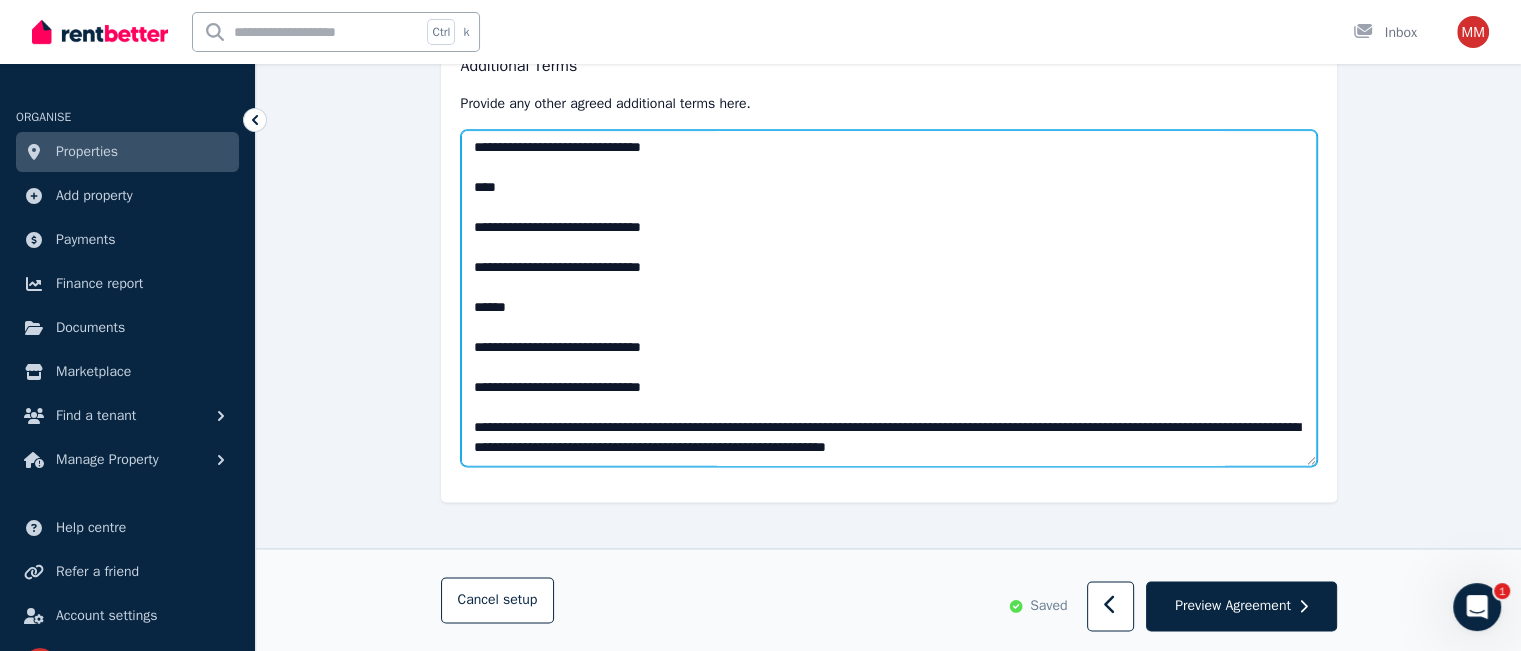 scroll, scrollTop: 561, scrollLeft: 0, axis: vertical 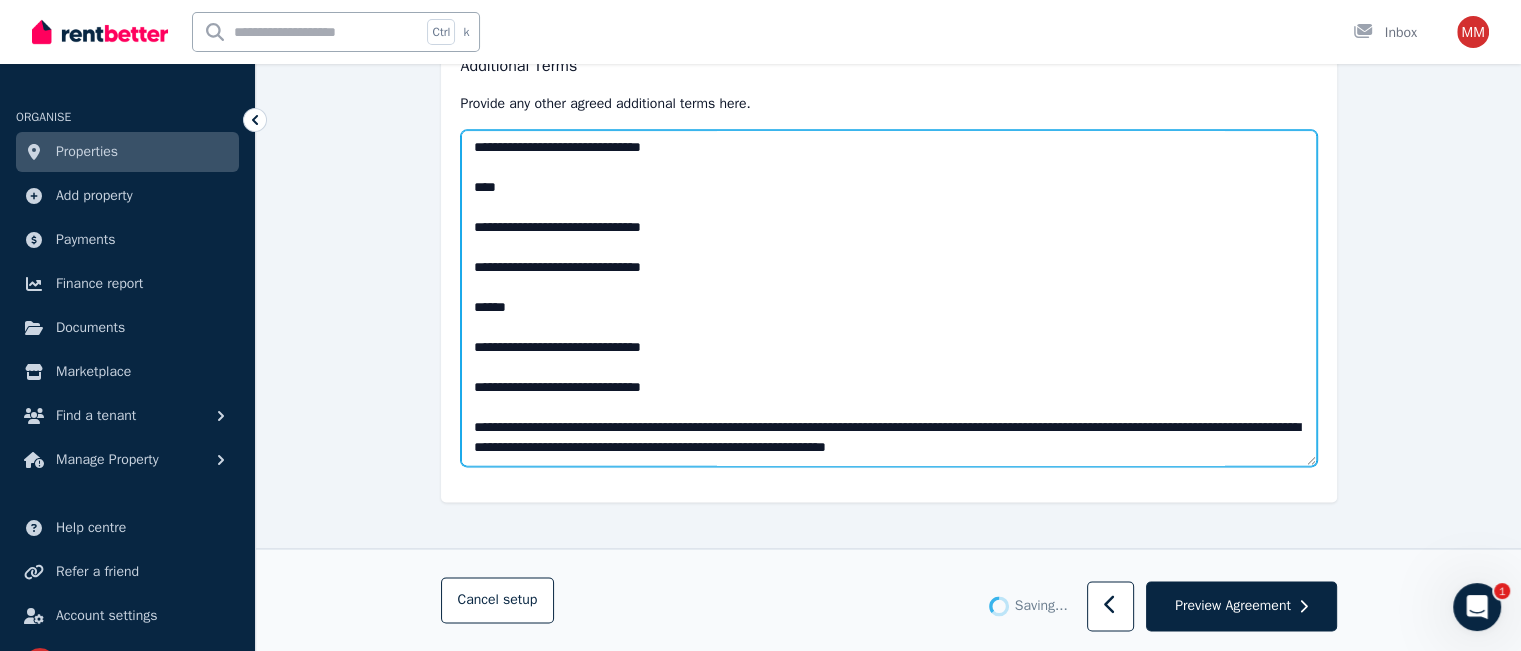 click at bounding box center [889, 298] 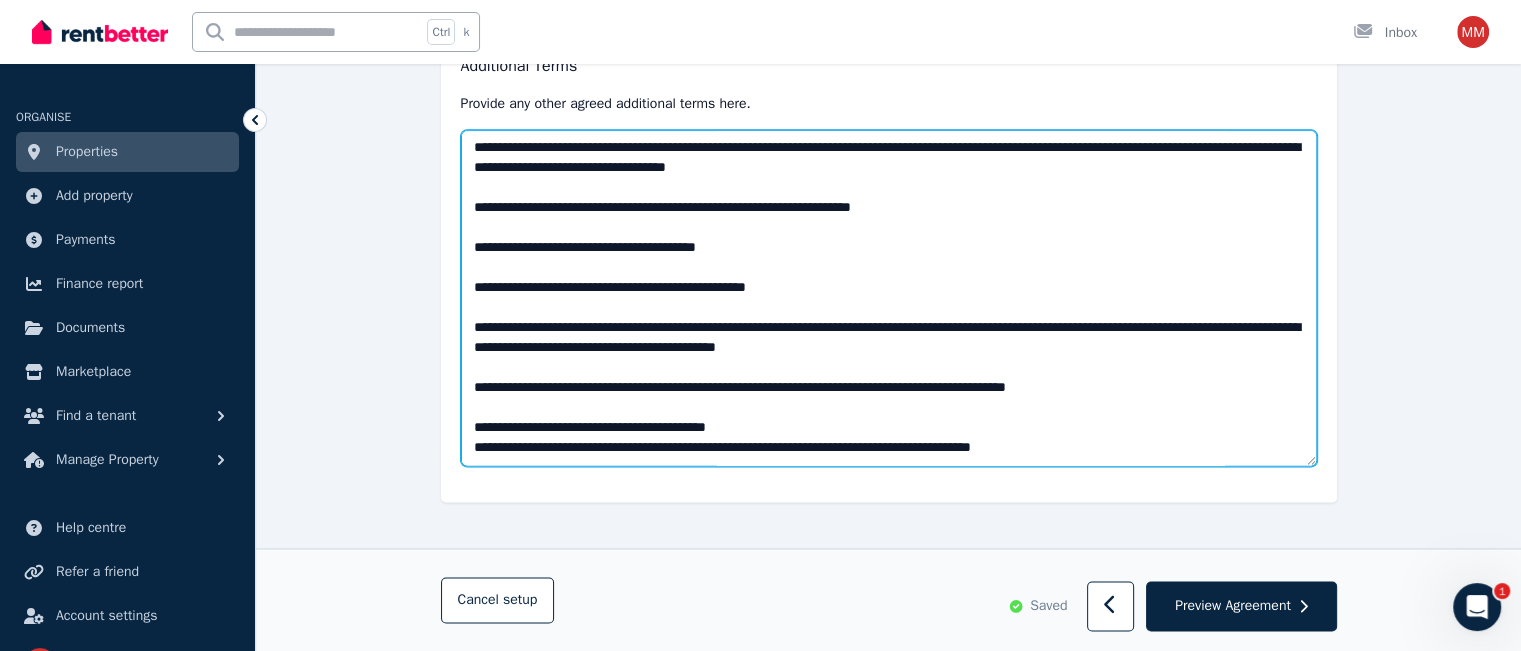 scroll, scrollTop: 0, scrollLeft: 0, axis: both 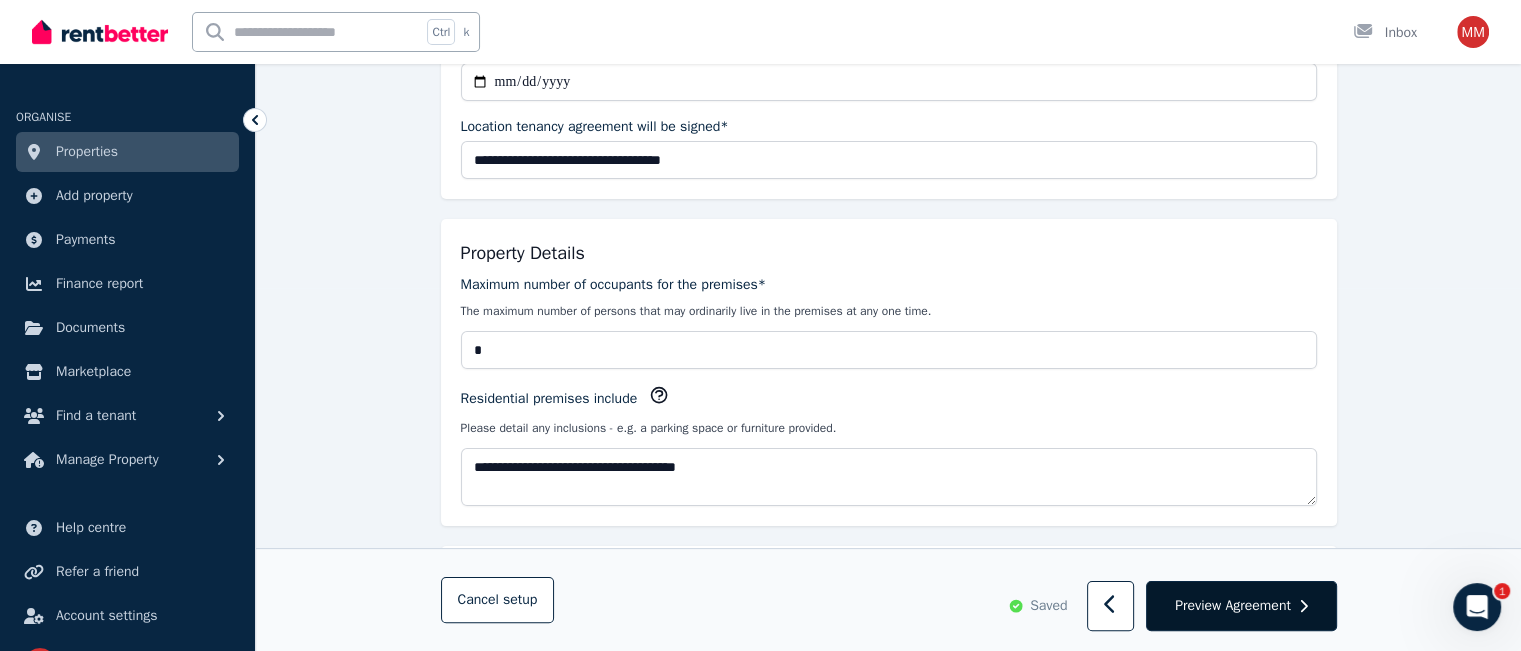 type on "**********" 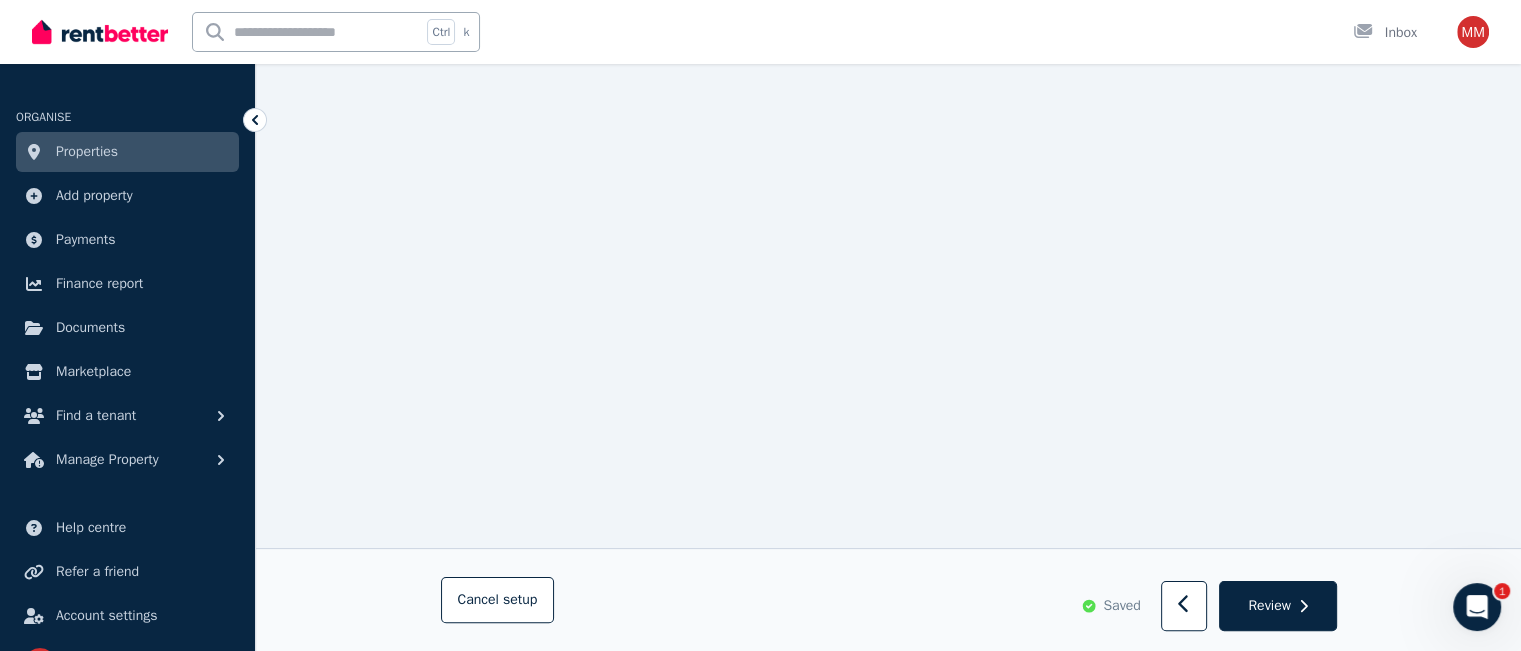 scroll, scrollTop: 23167, scrollLeft: 0, axis: vertical 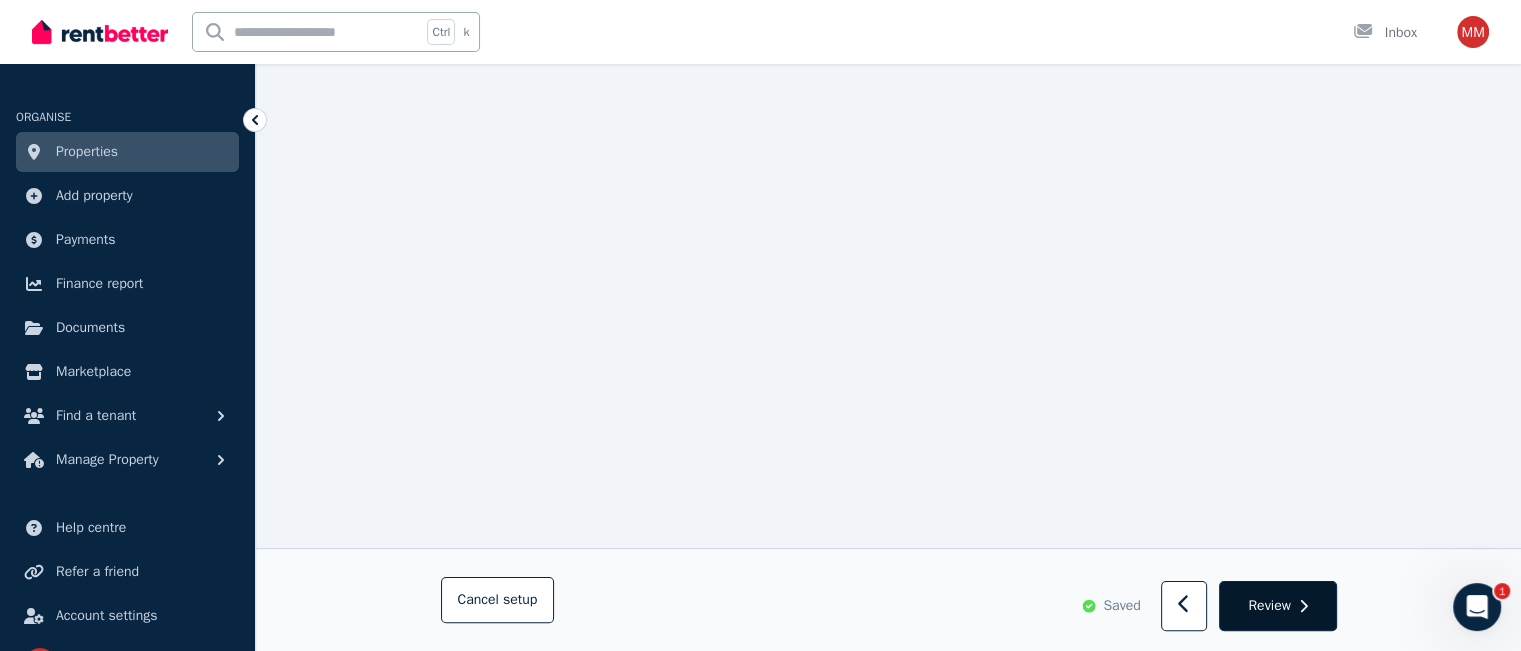click on "Review" at bounding box center [1277, 607] 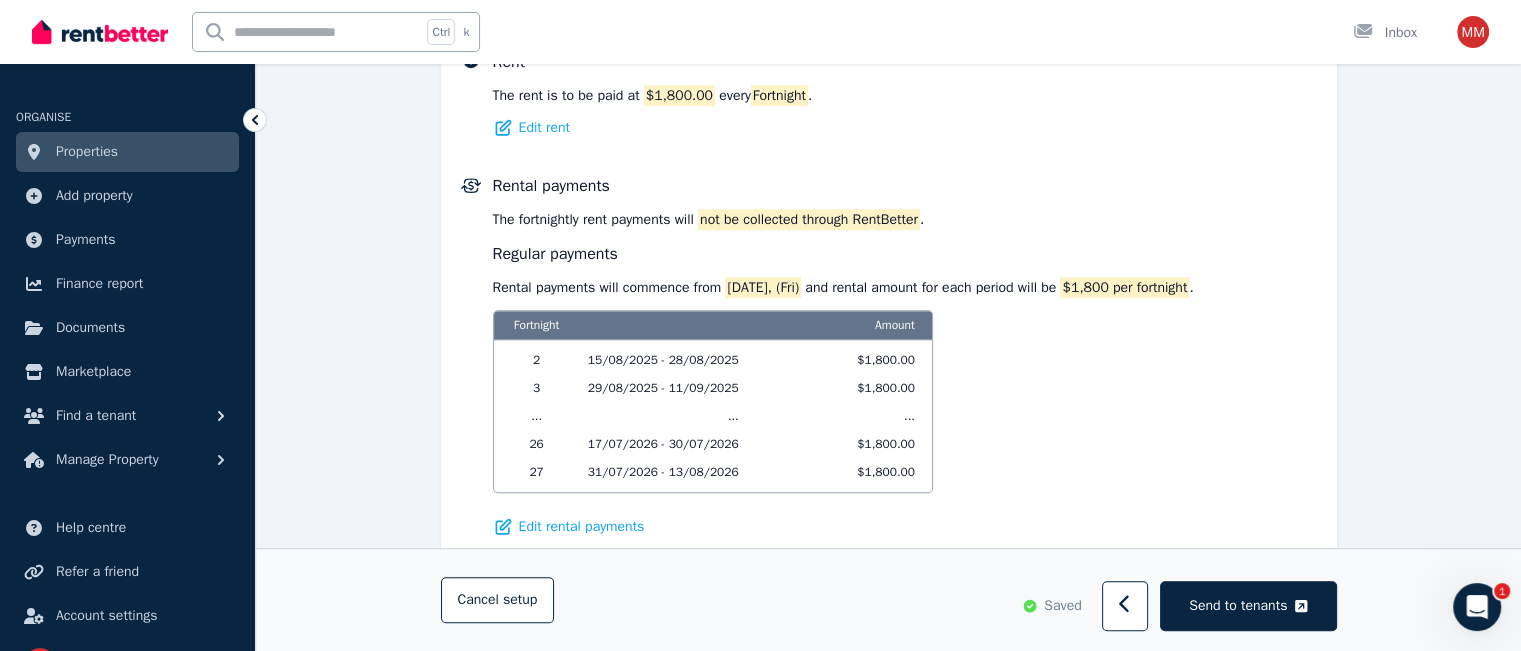 scroll, scrollTop: 1363, scrollLeft: 0, axis: vertical 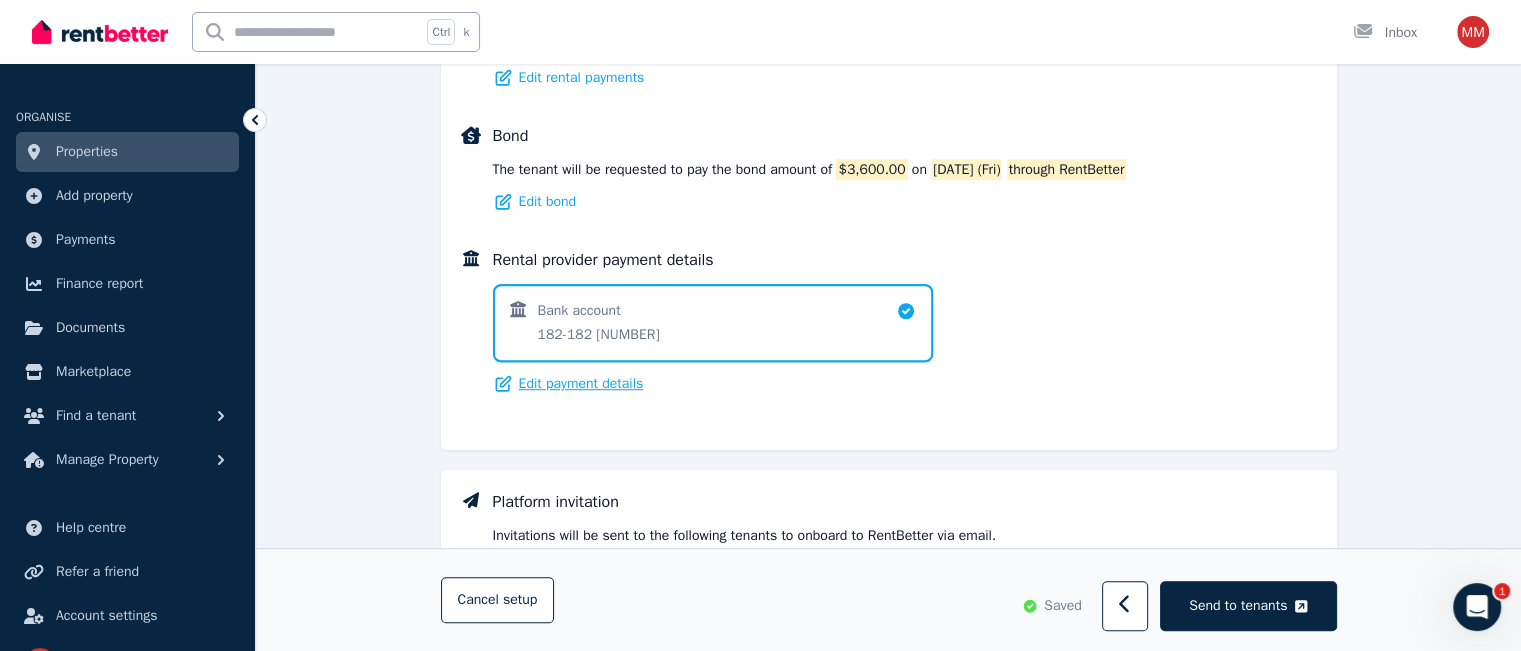 click on "Edit payment details" at bounding box center [581, 384] 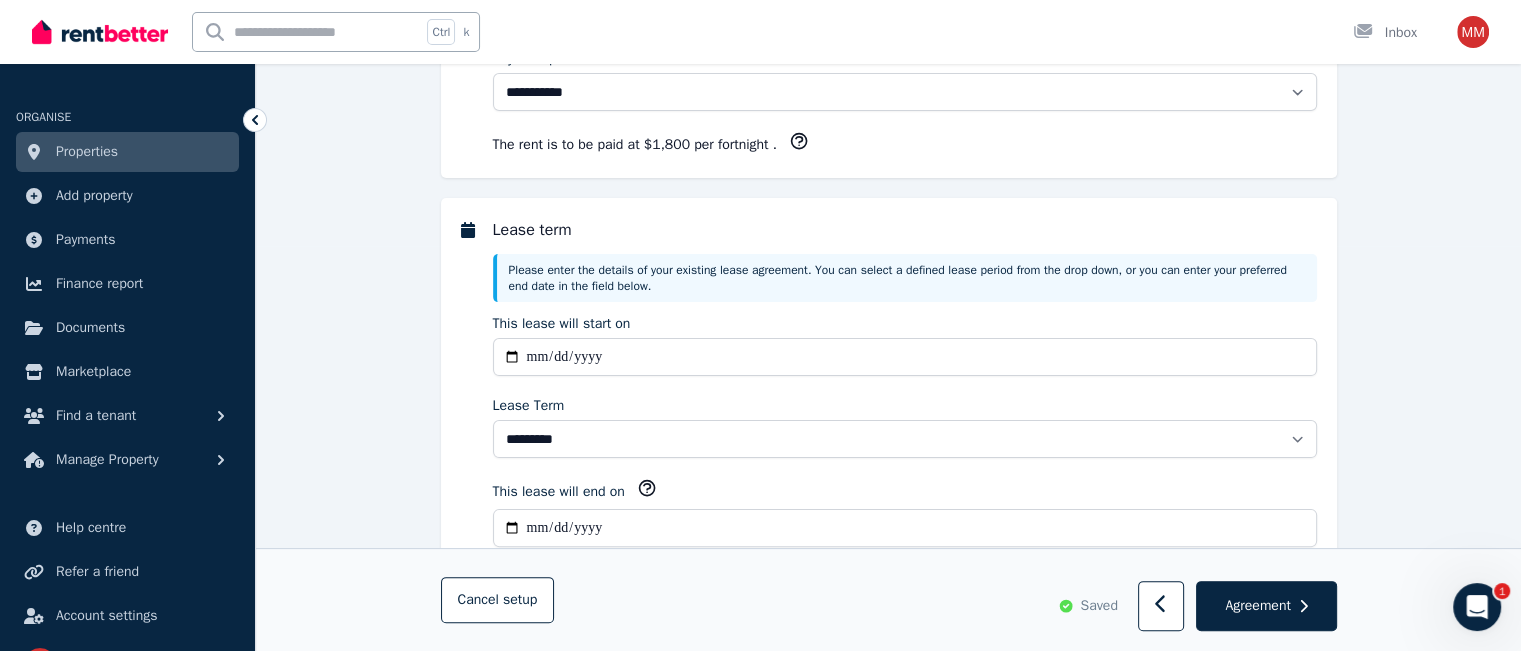 scroll, scrollTop: 2142, scrollLeft: 0, axis: vertical 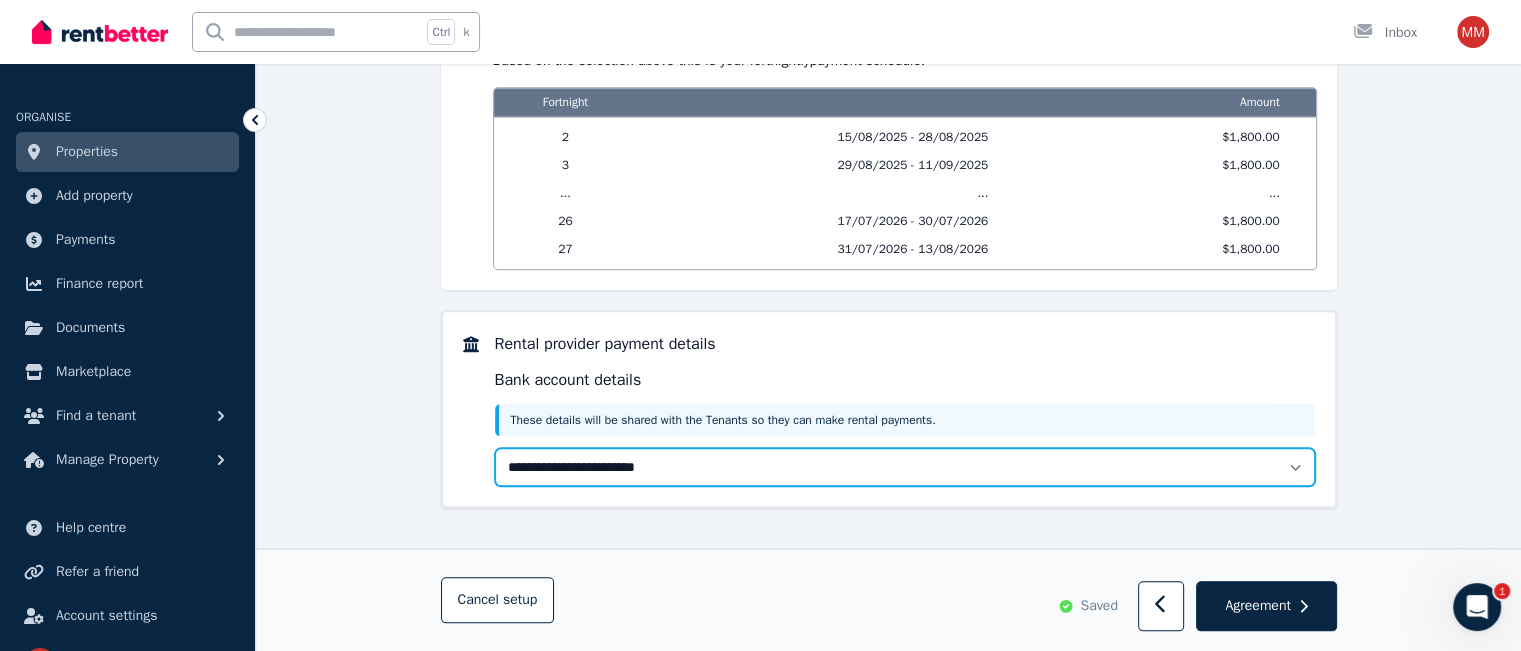 click on "**********" at bounding box center (905, 467) 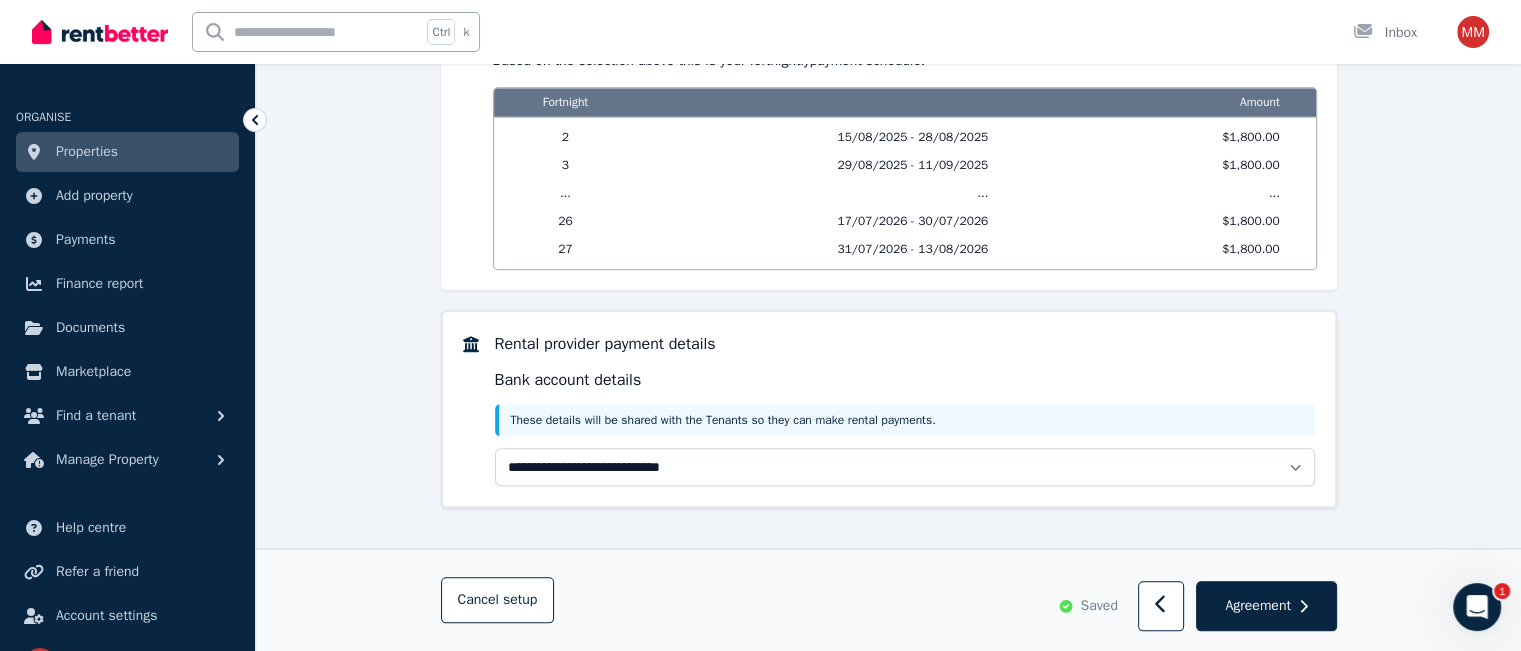 click on "**********" at bounding box center (905, 467) 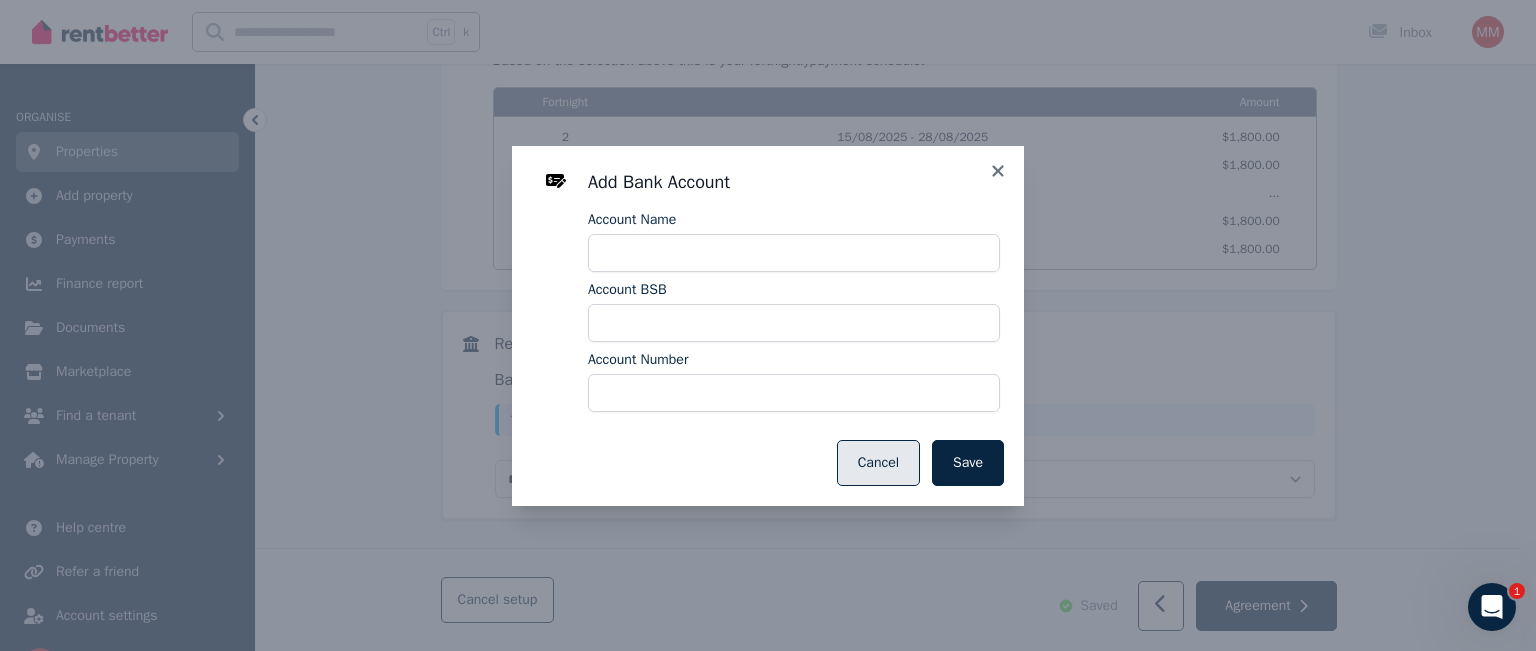 click on "Cancel" at bounding box center [878, 463] 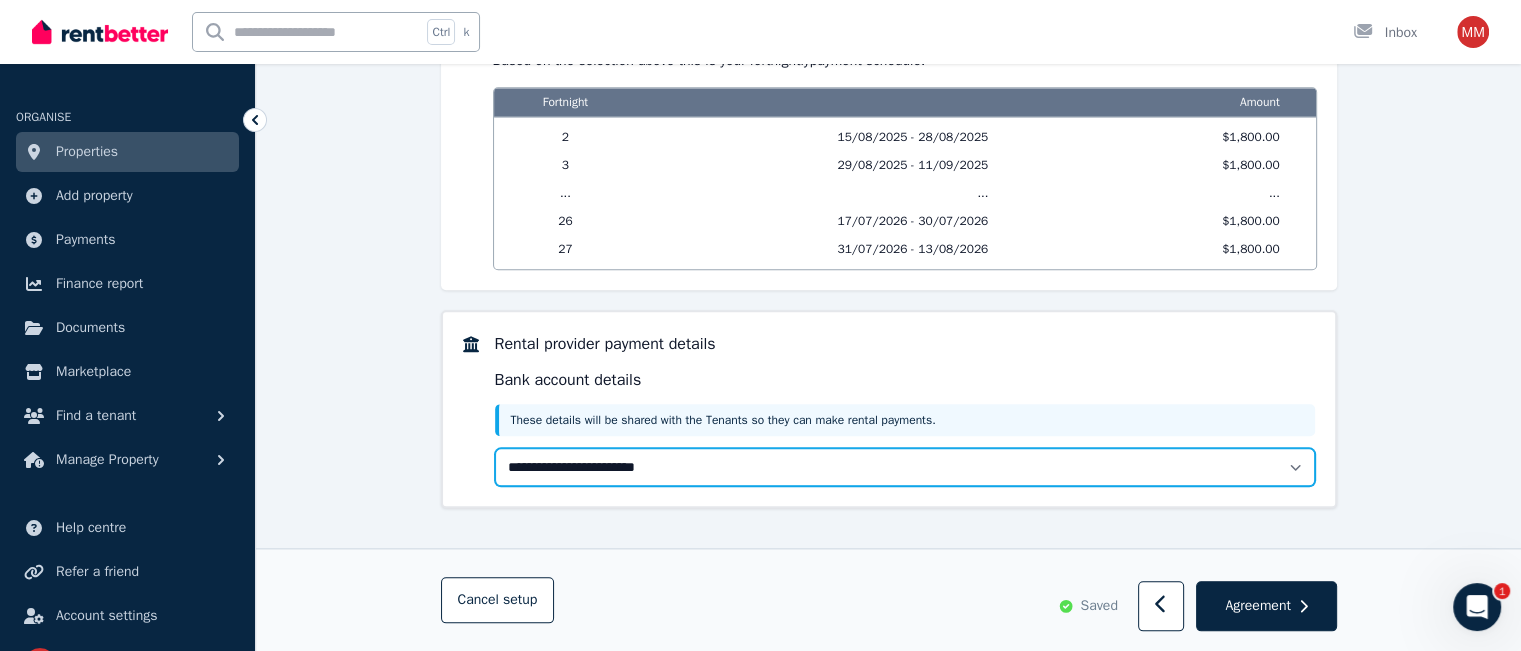 click on "**********" at bounding box center (905, 467) 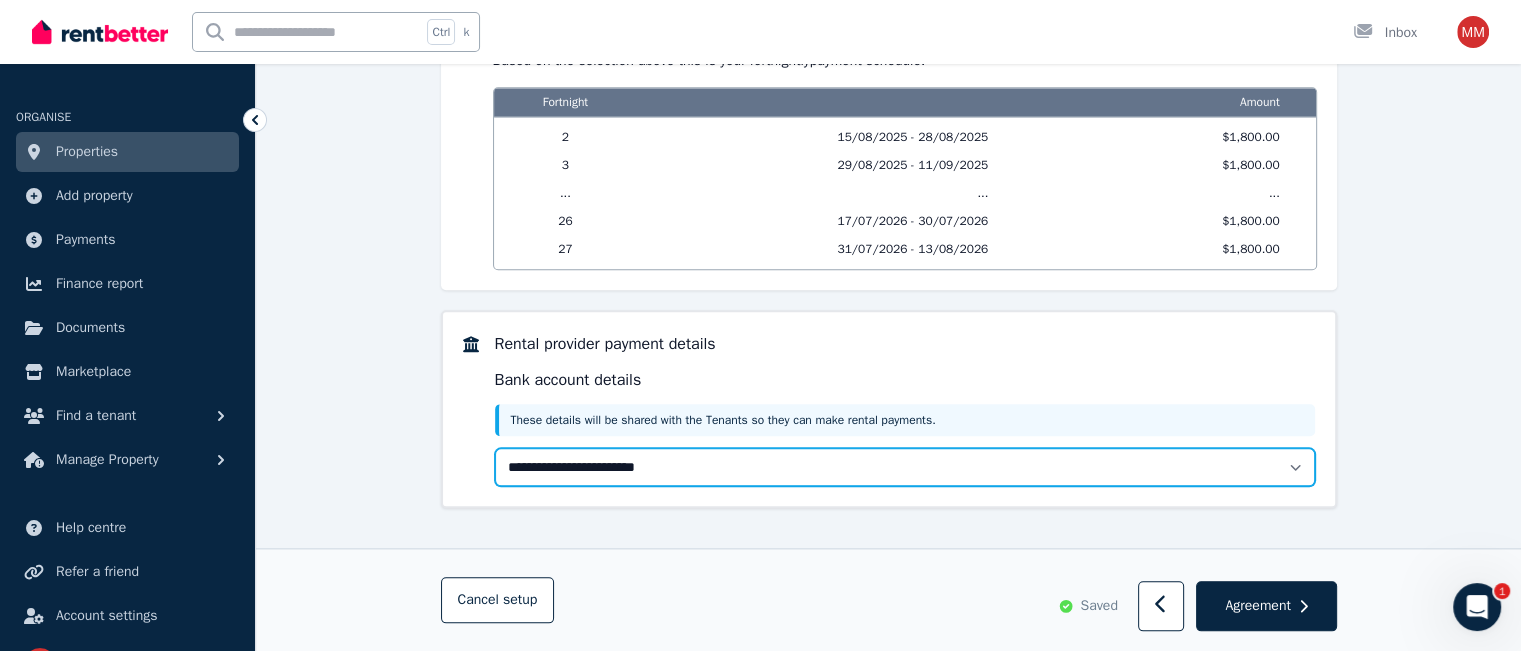 click on "**********" at bounding box center (905, 467) 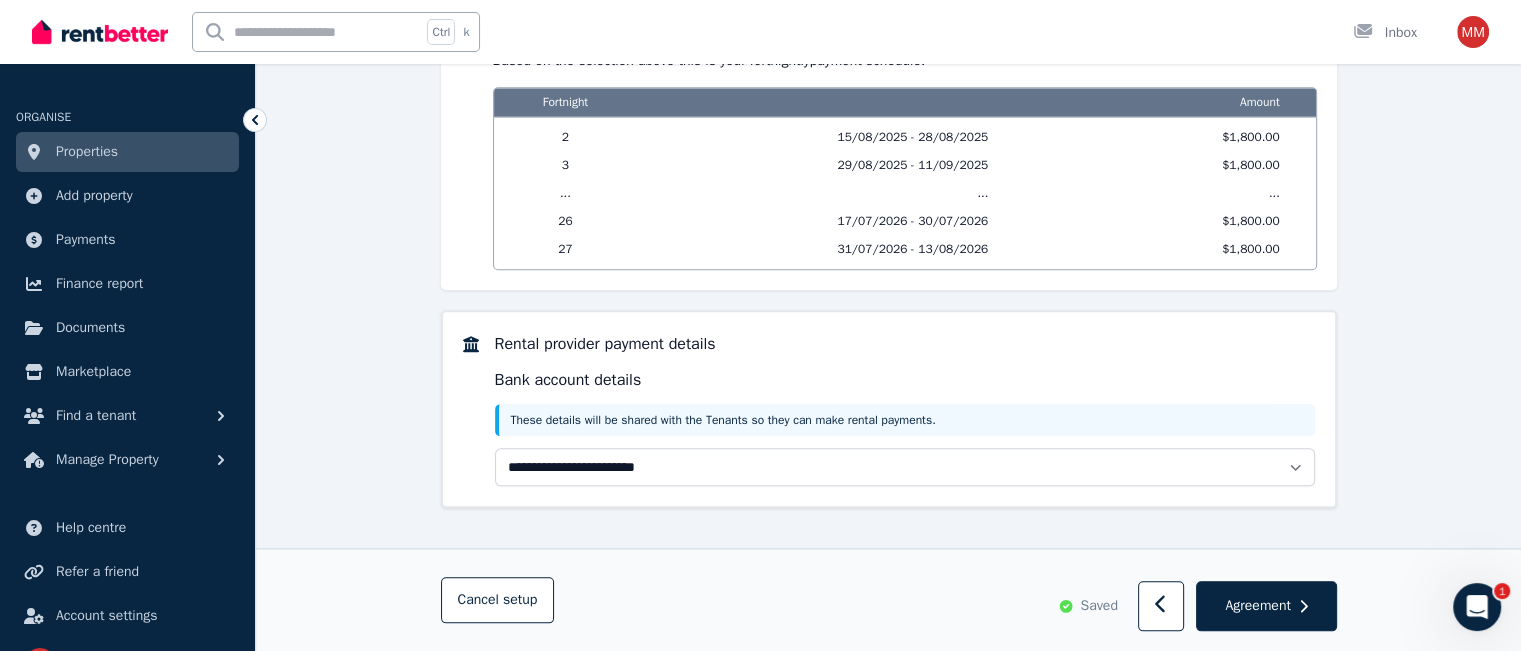 click on "**********" at bounding box center (888, -662) 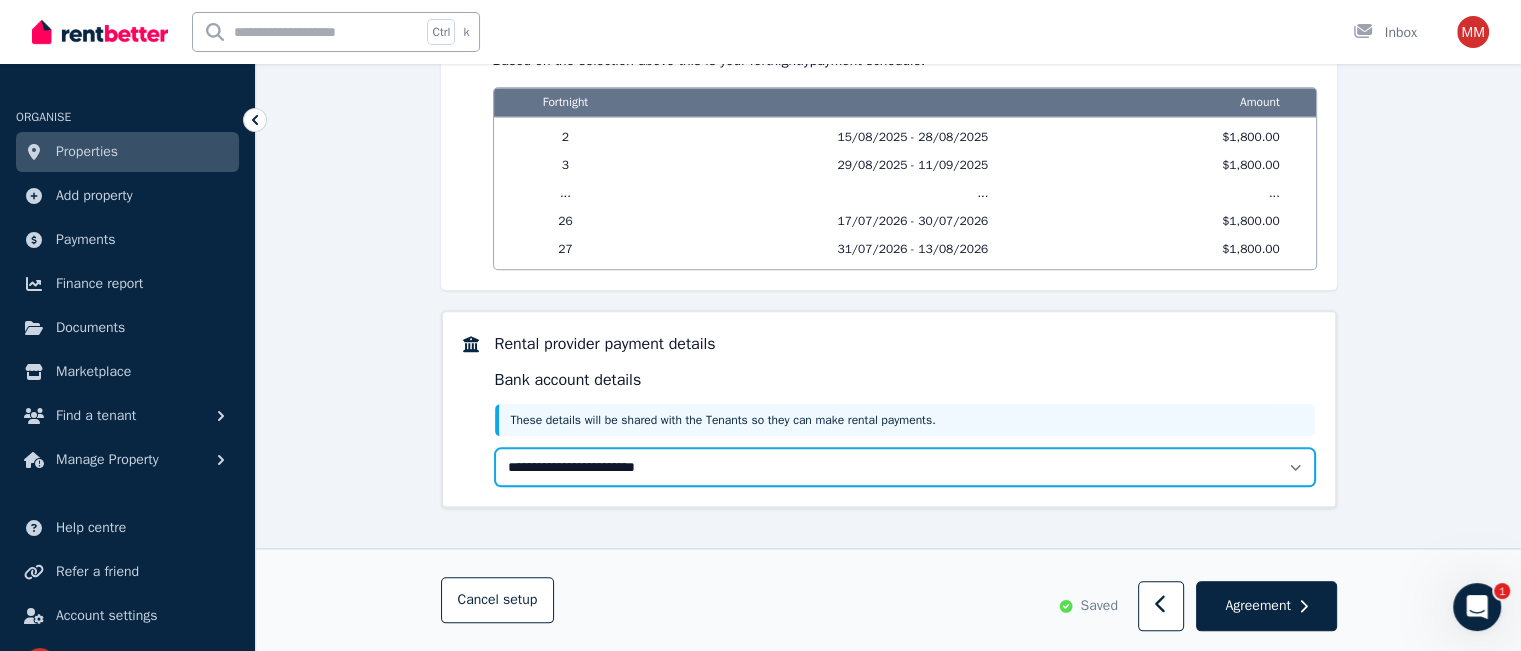click on "**********" at bounding box center [905, 467] 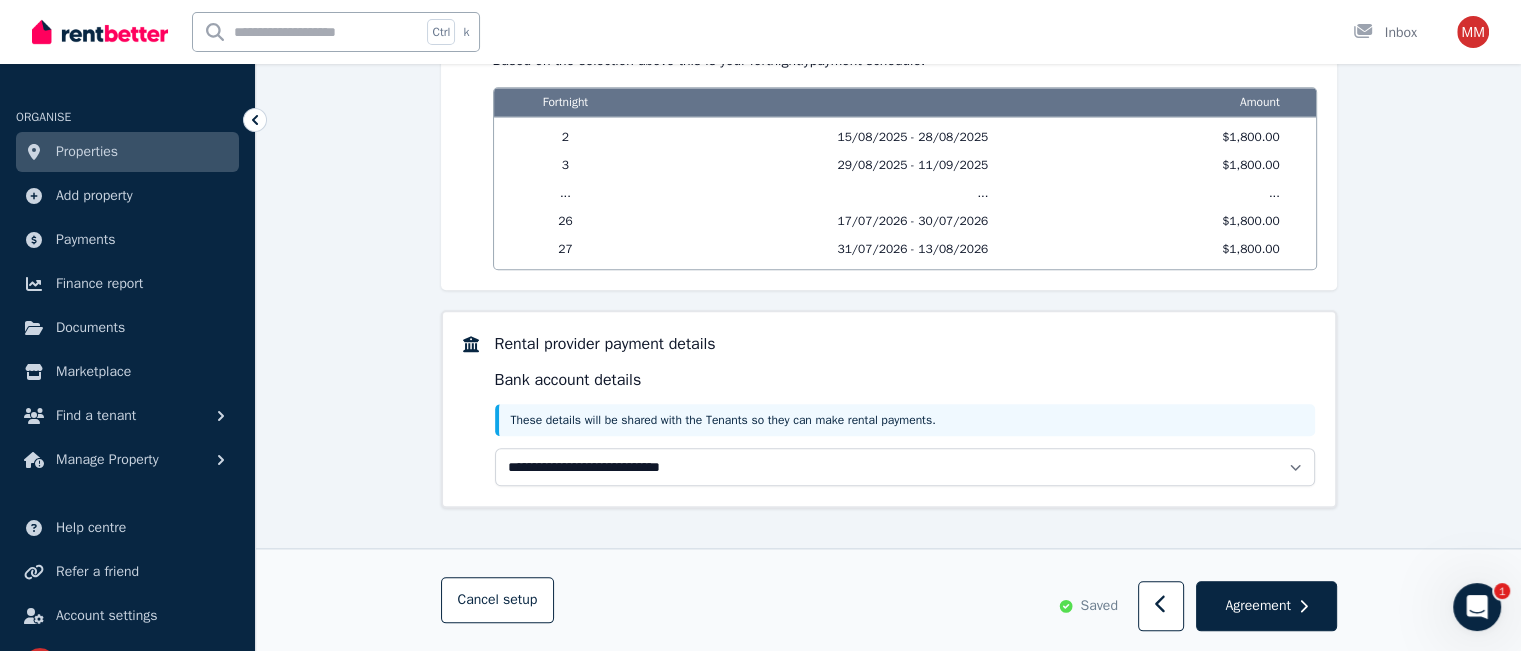 click on "**********" at bounding box center [905, 467] 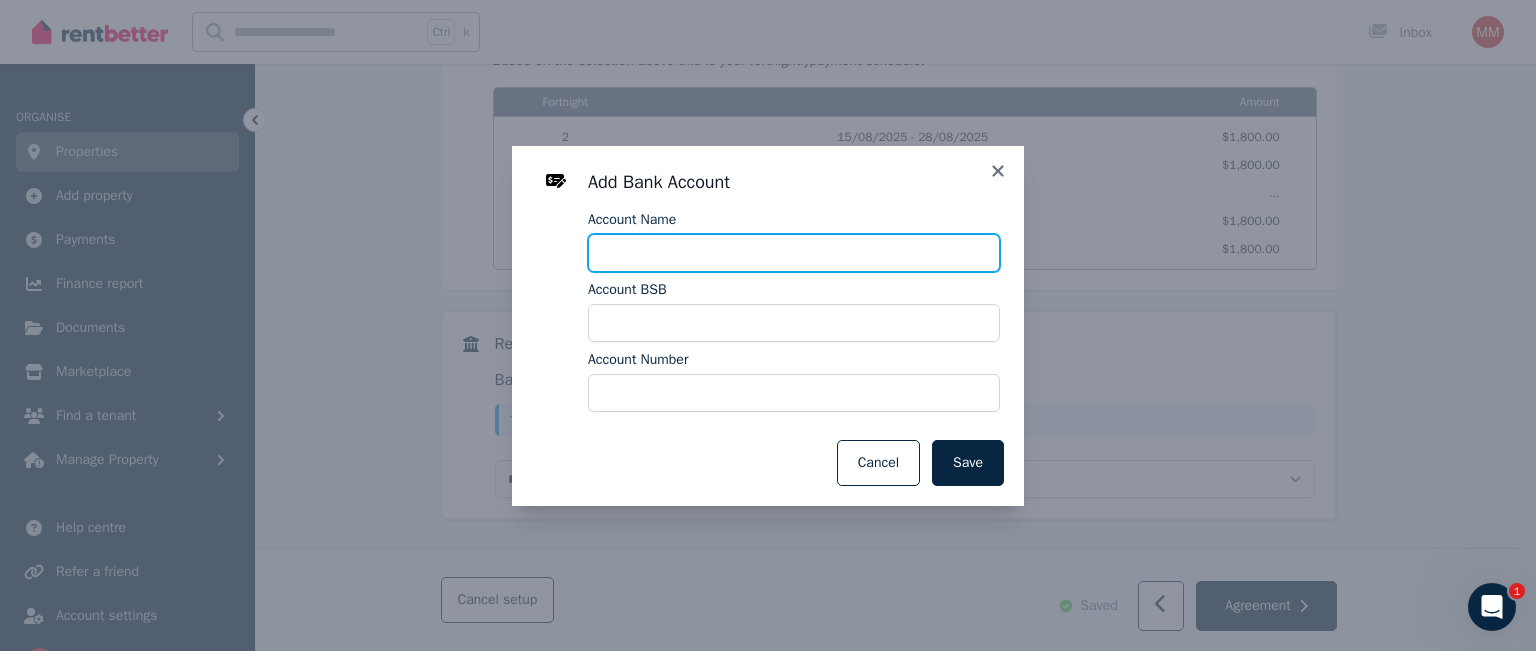 click on "Account Name" at bounding box center [794, 253] 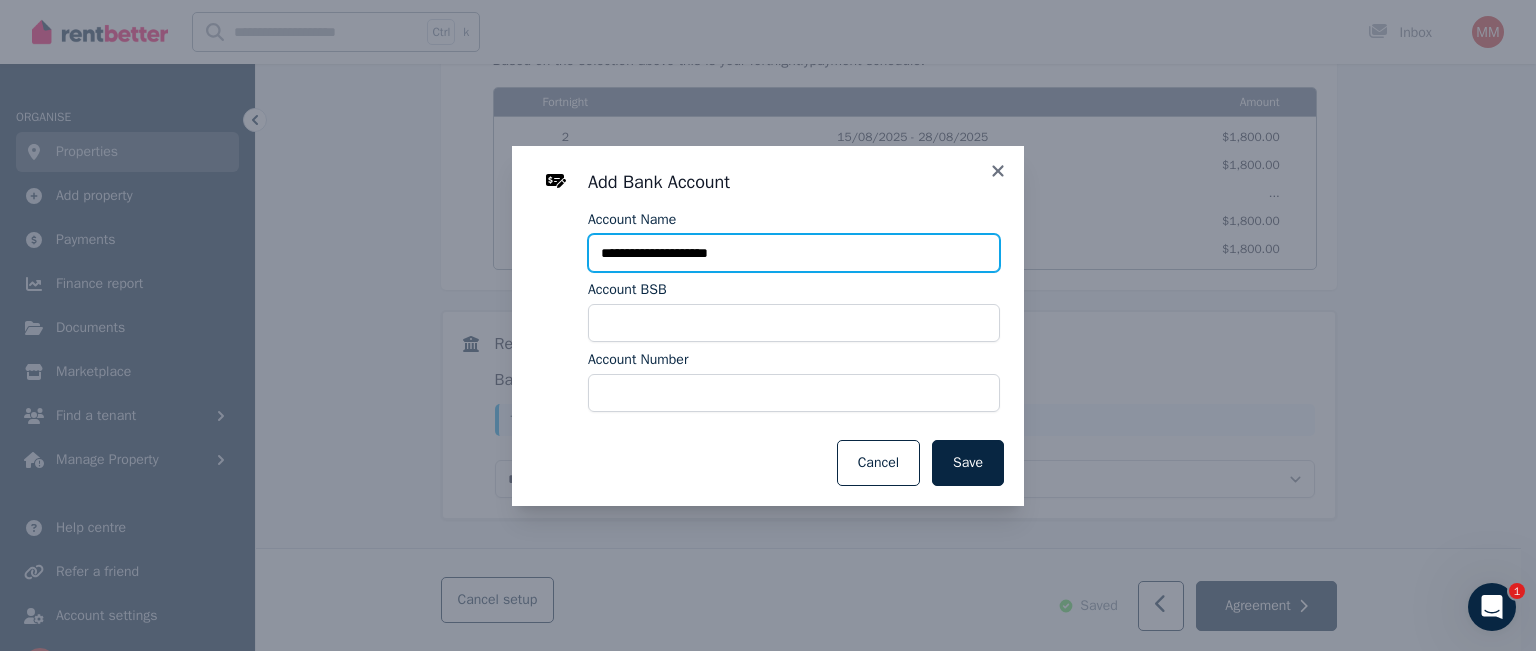 type on "**********" 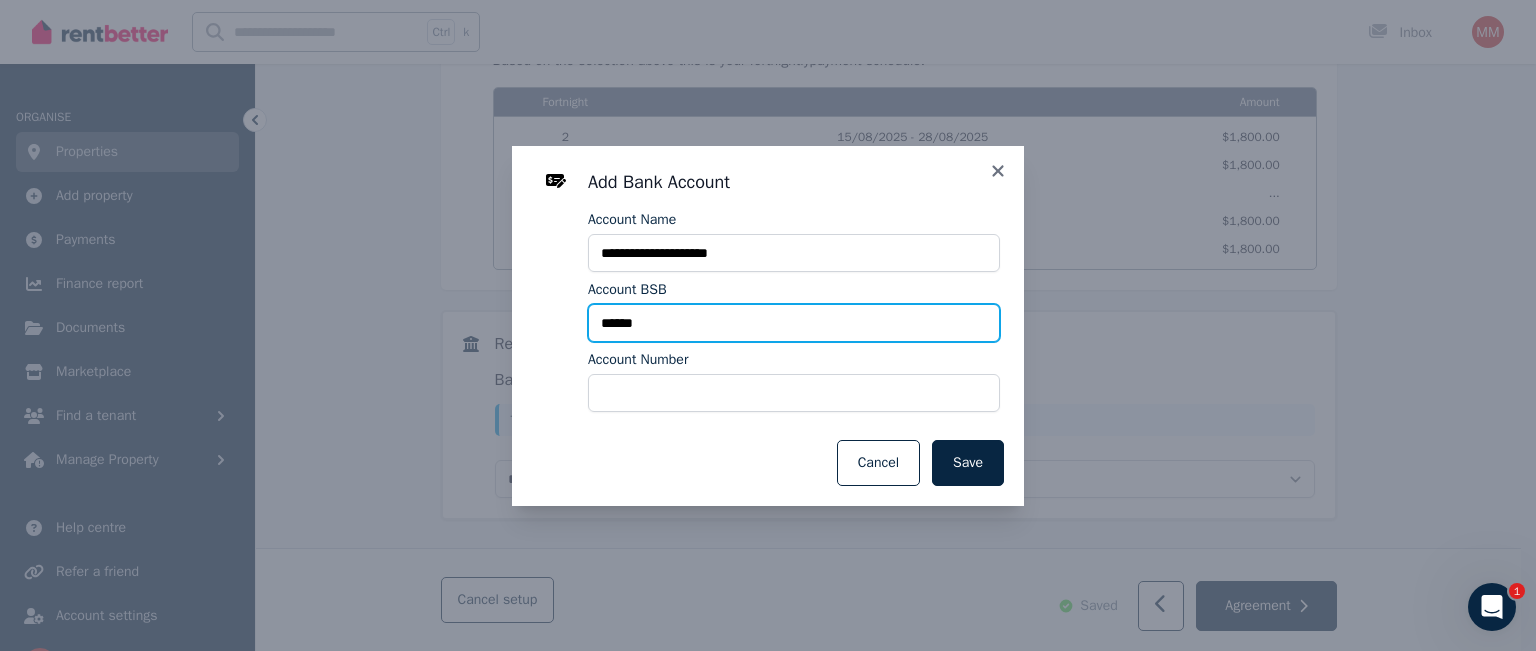 type on "******" 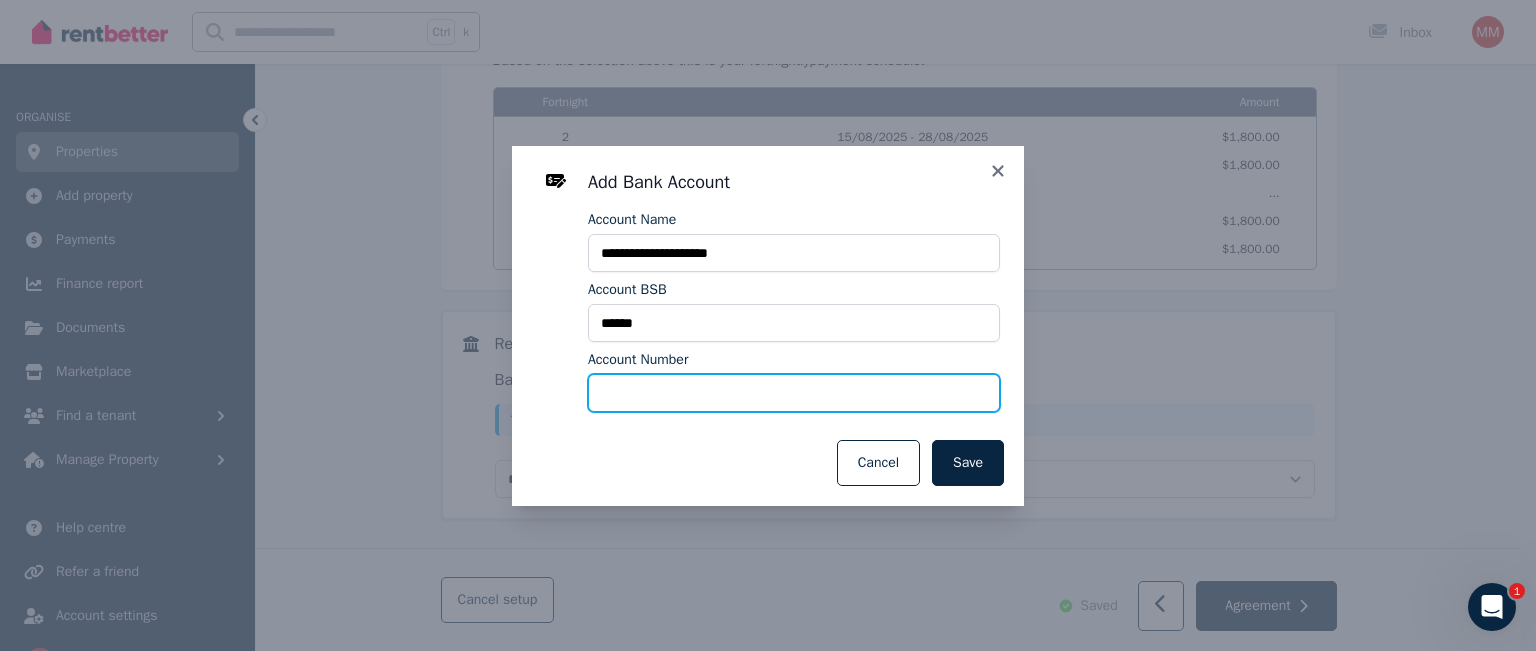 type on "*" 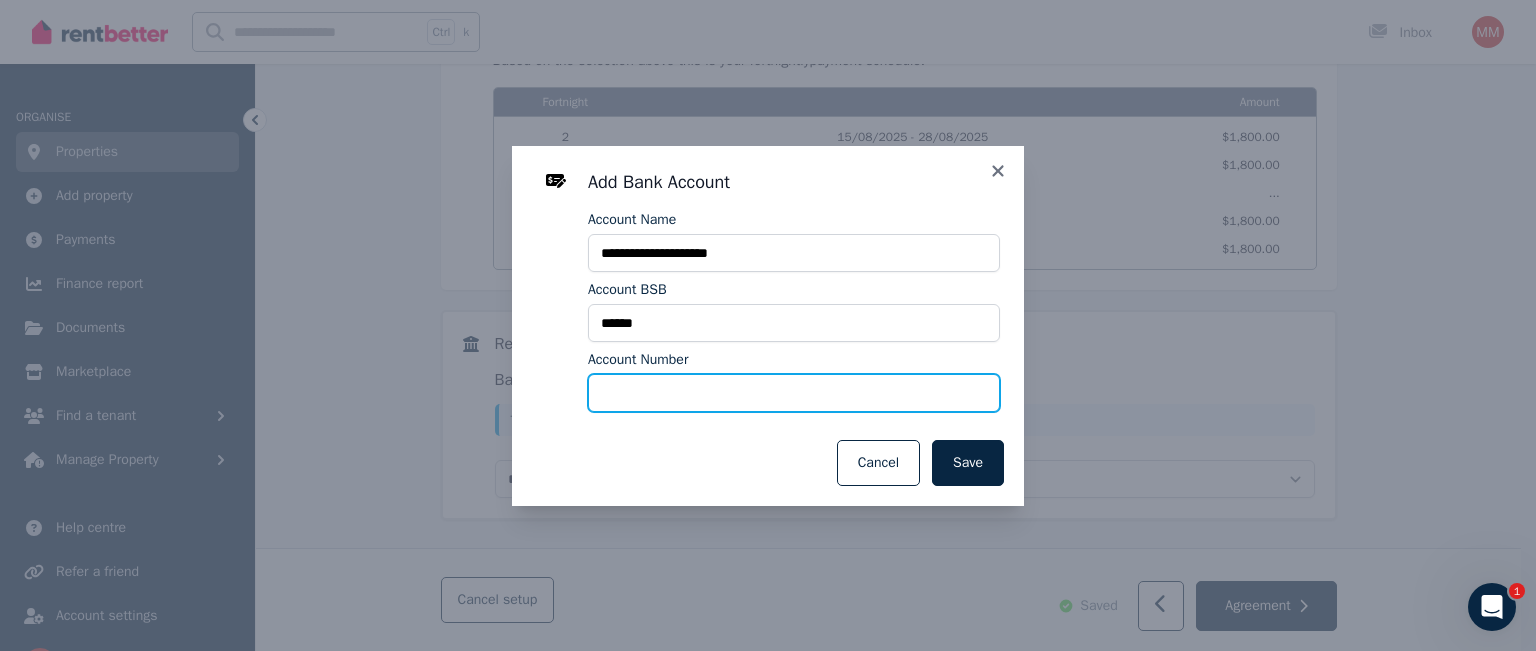 click on "*********" at bounding box center (794, 393) 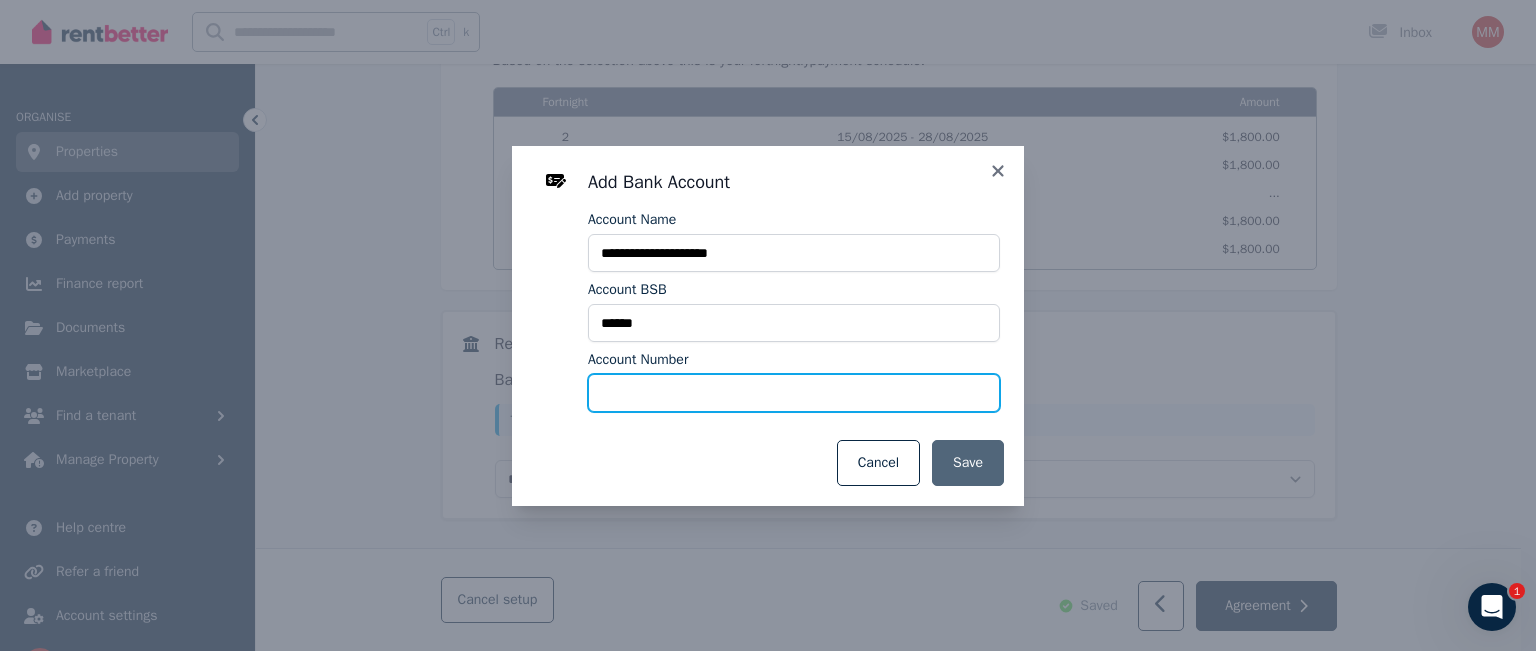 type on "*********" 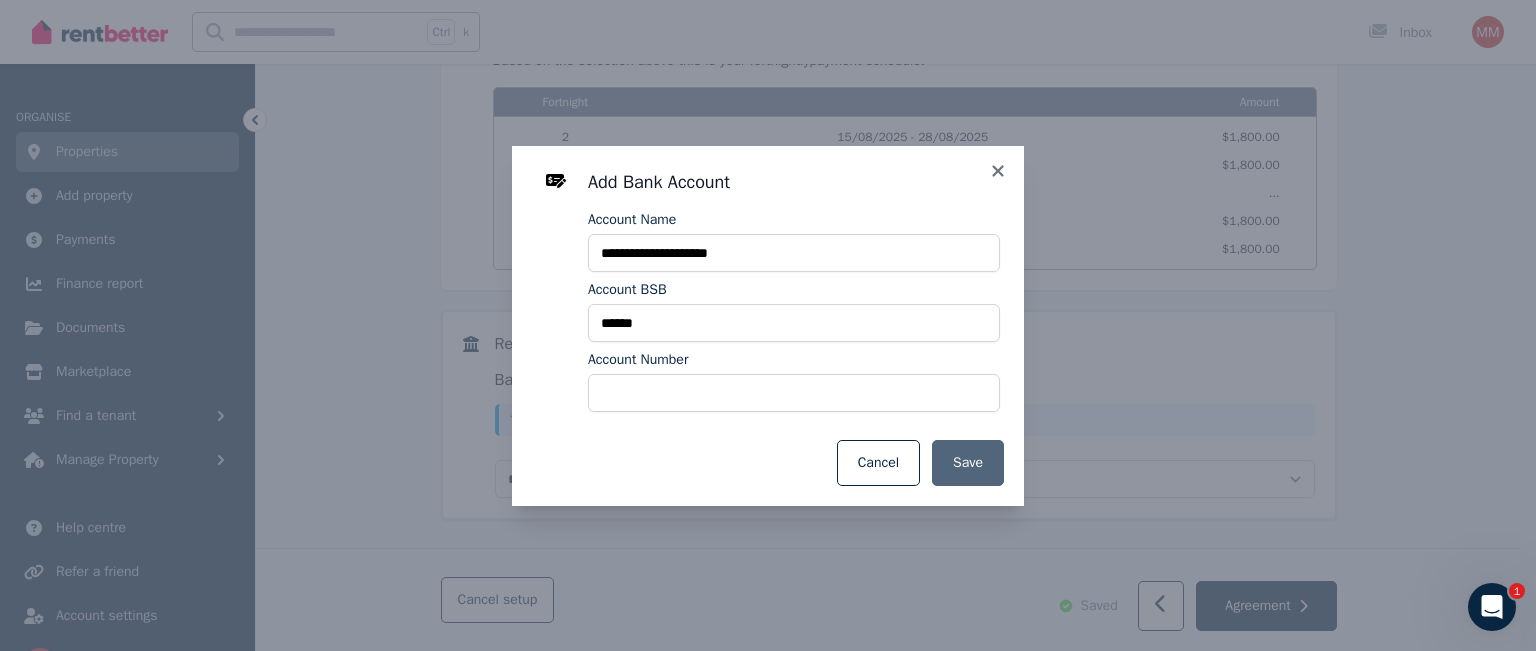 click on "Save" at bounding box center (968, 463) 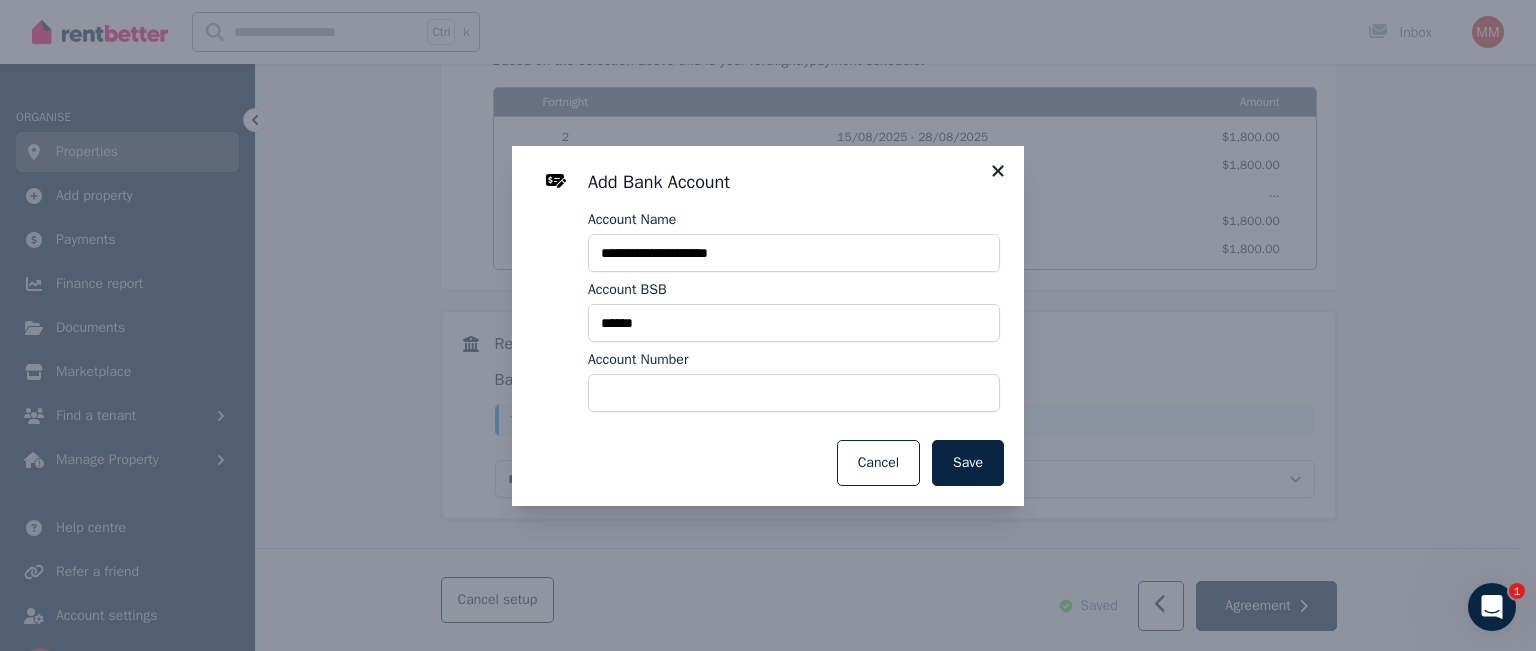 click 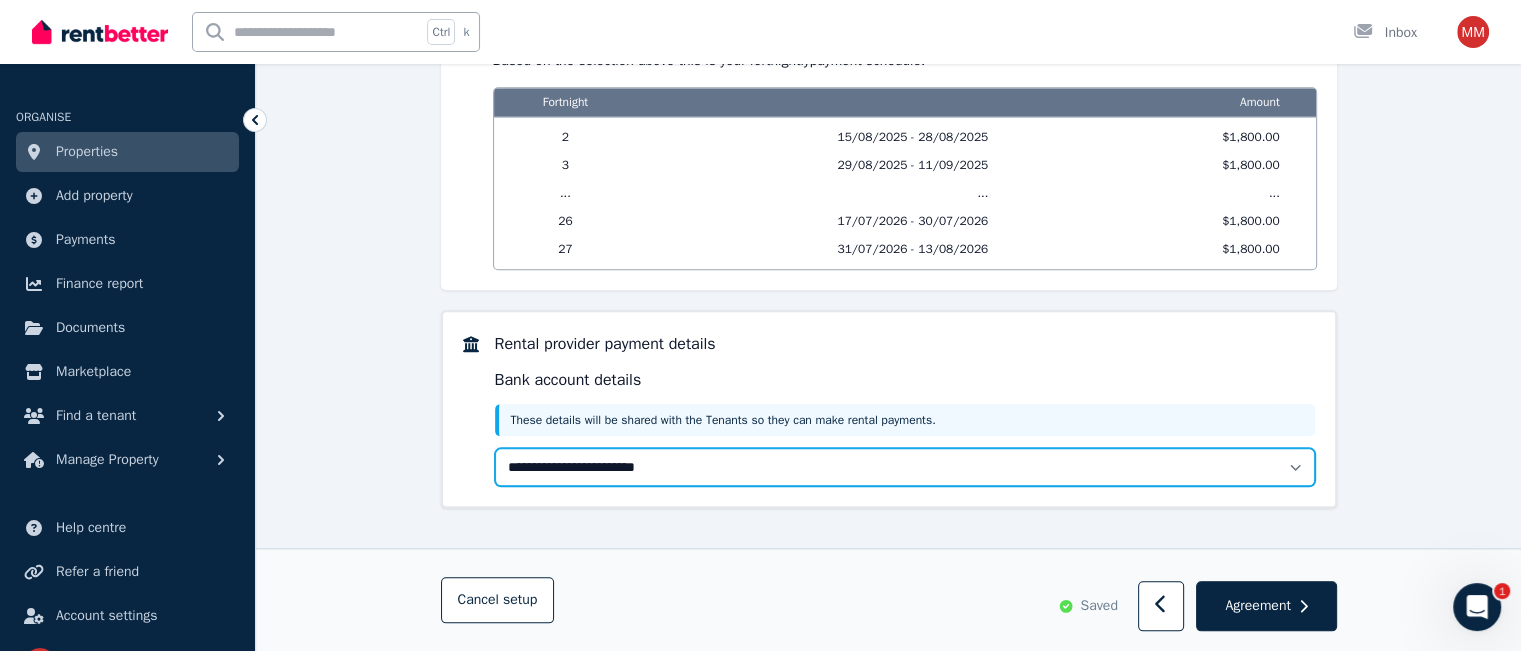 click on "**********" at bounding box center [905, 467] 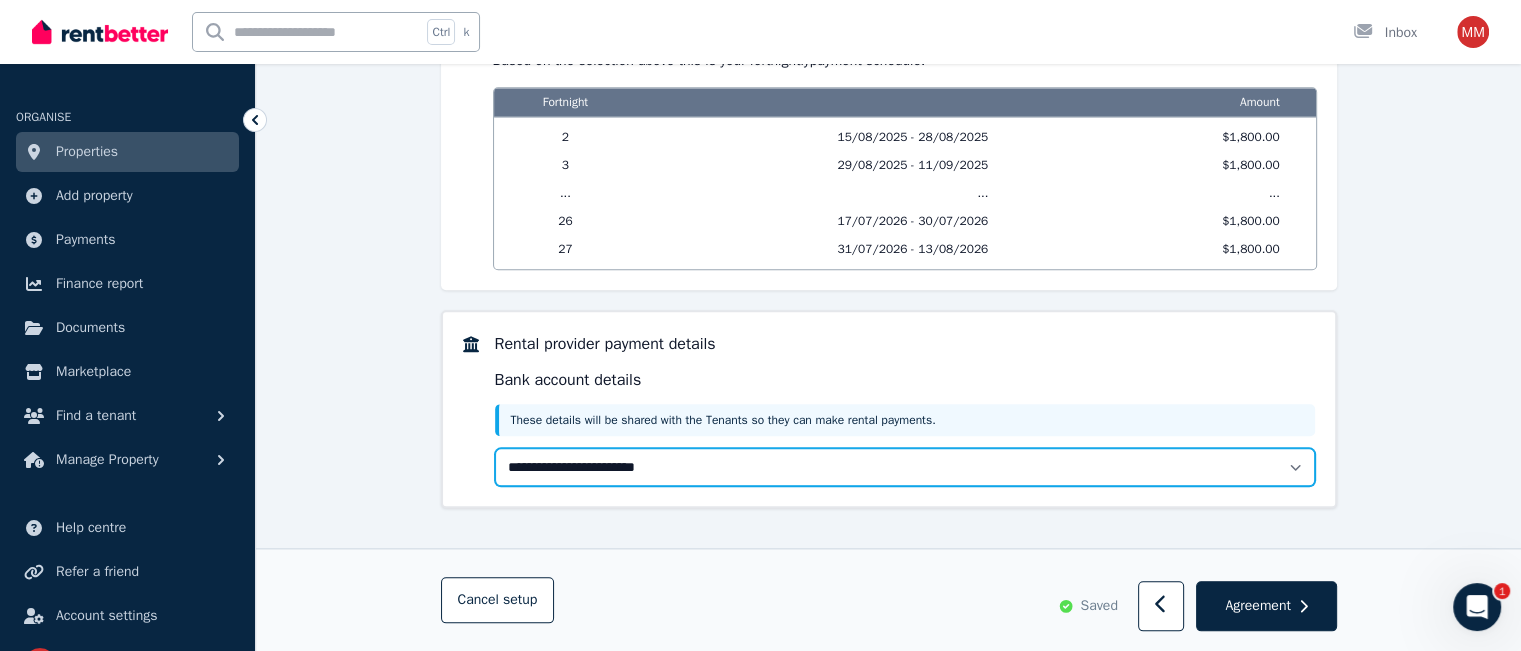 click on "**********" at bounding box center (905, 467) 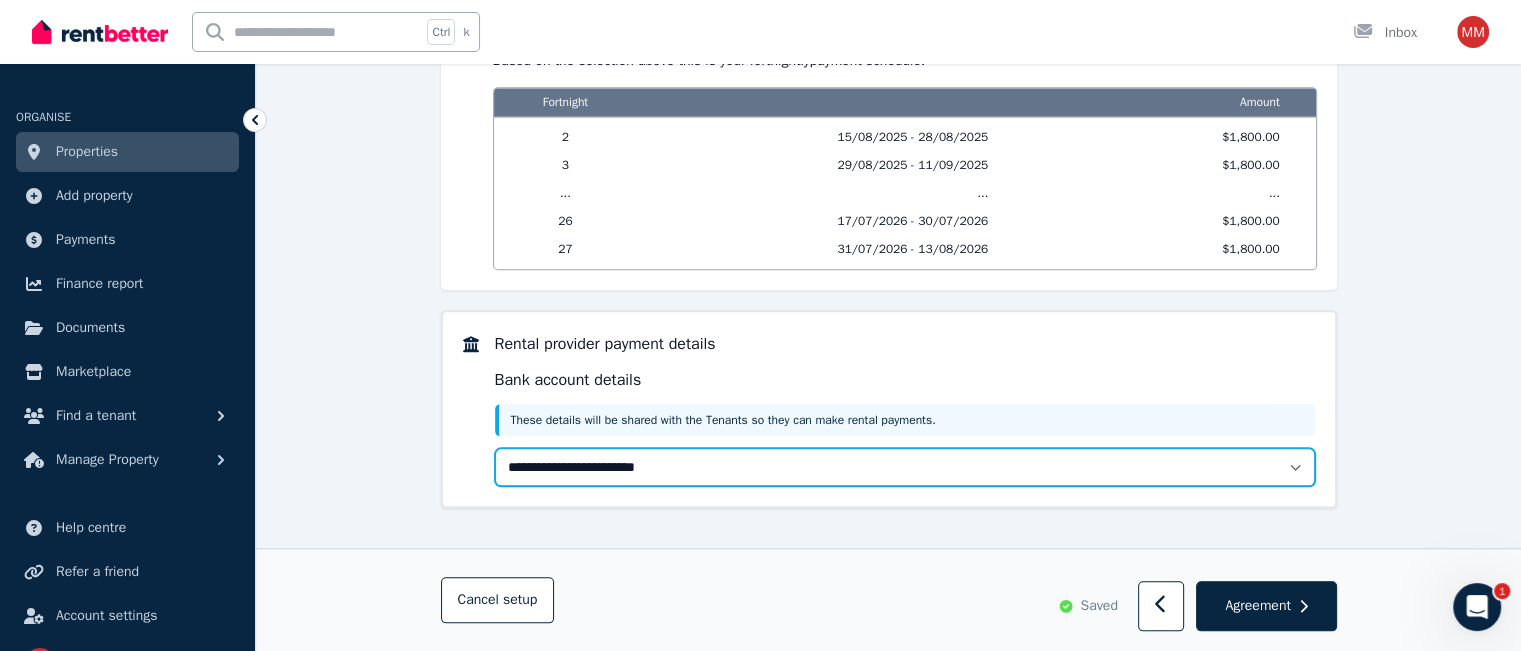 click on "**********" at bounding box center (905, 467) 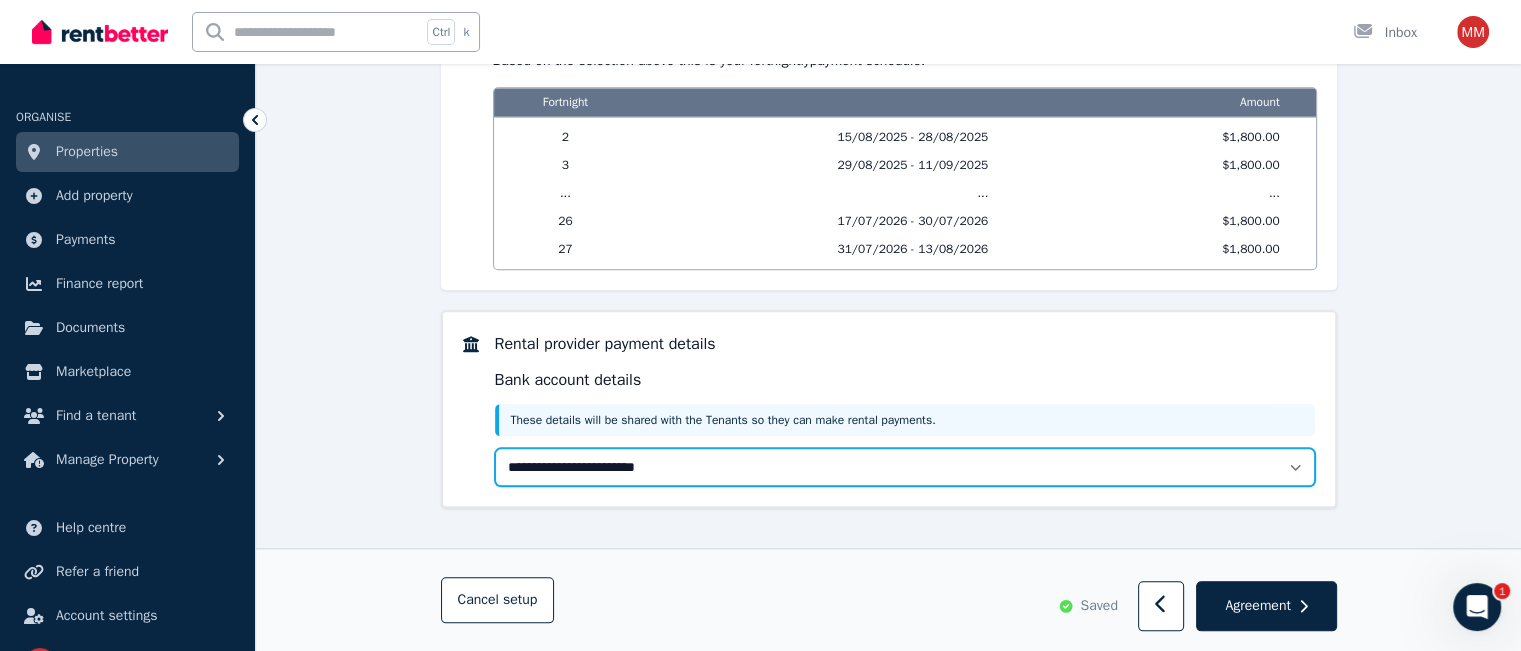click on "**********" at bounding box center [905, 467] 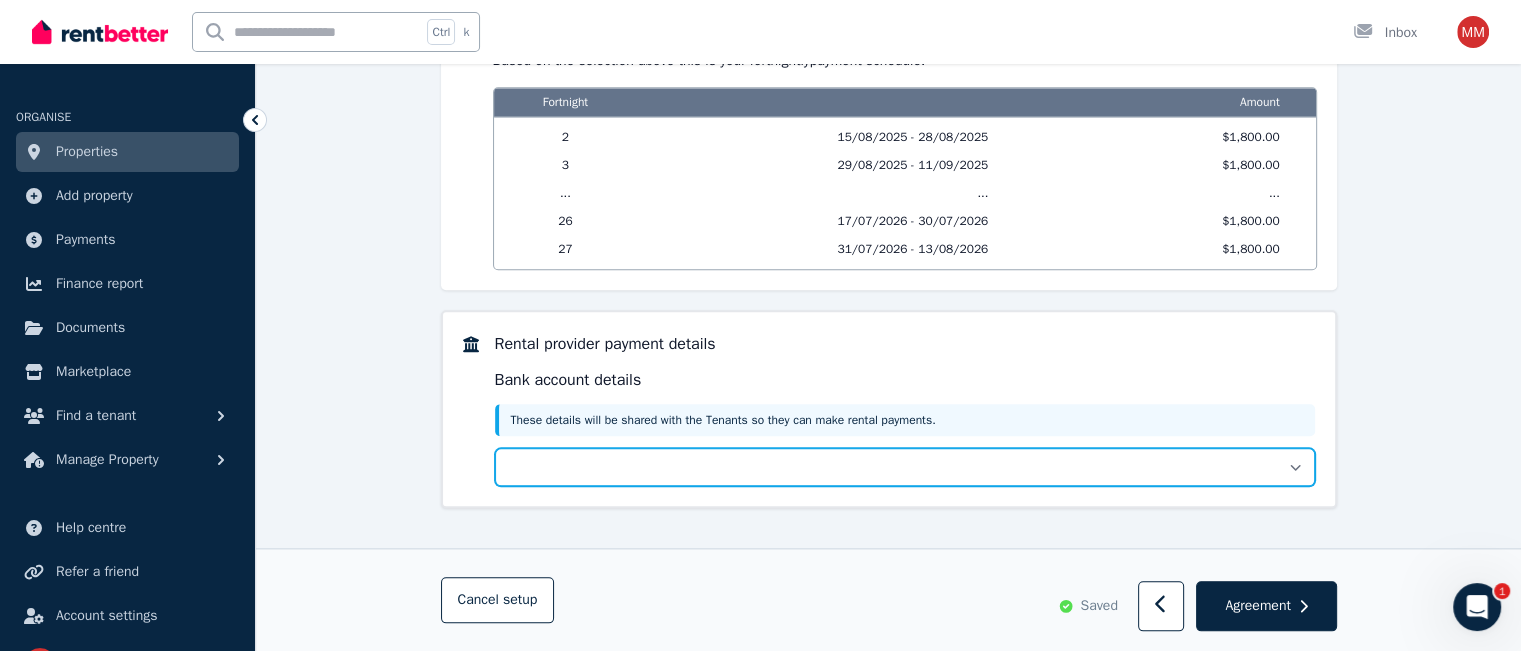 click on "**********" at bounding box center [905, 467] 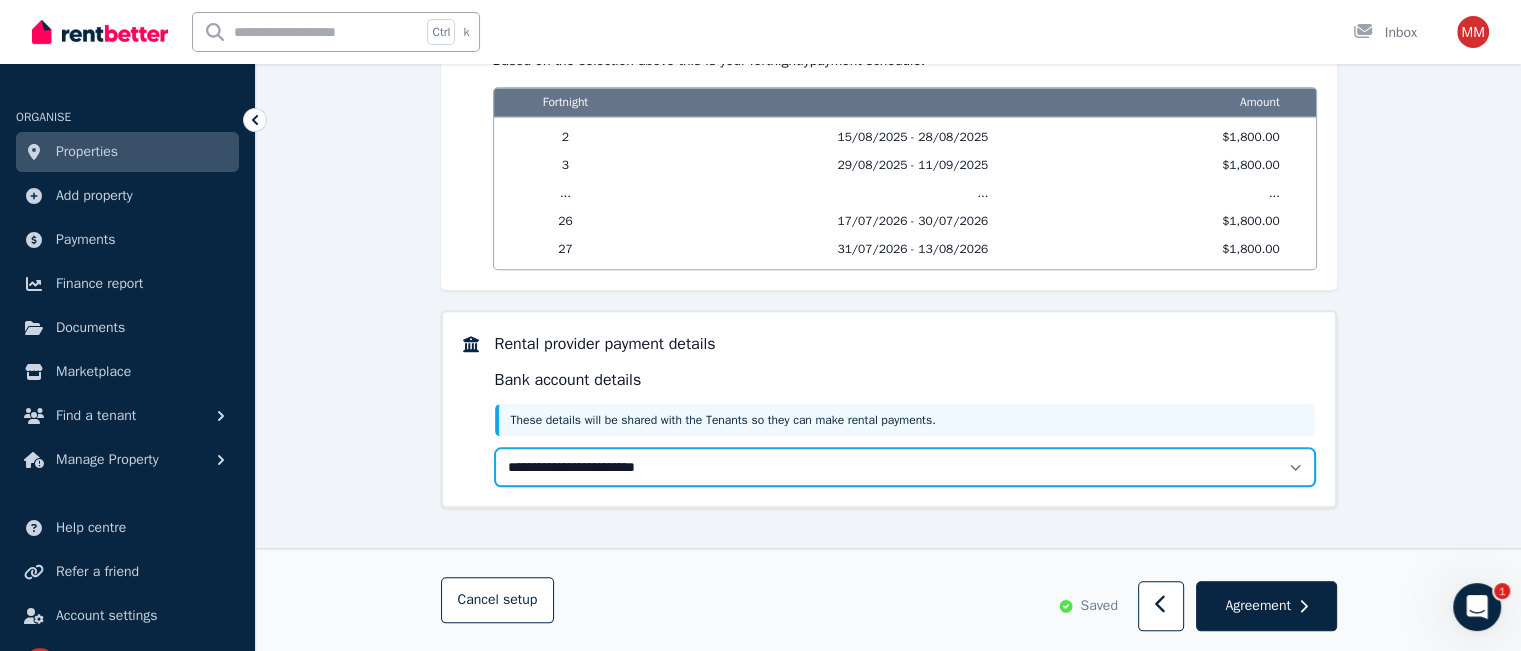 click on "**********" at bounding box center (905, 467) 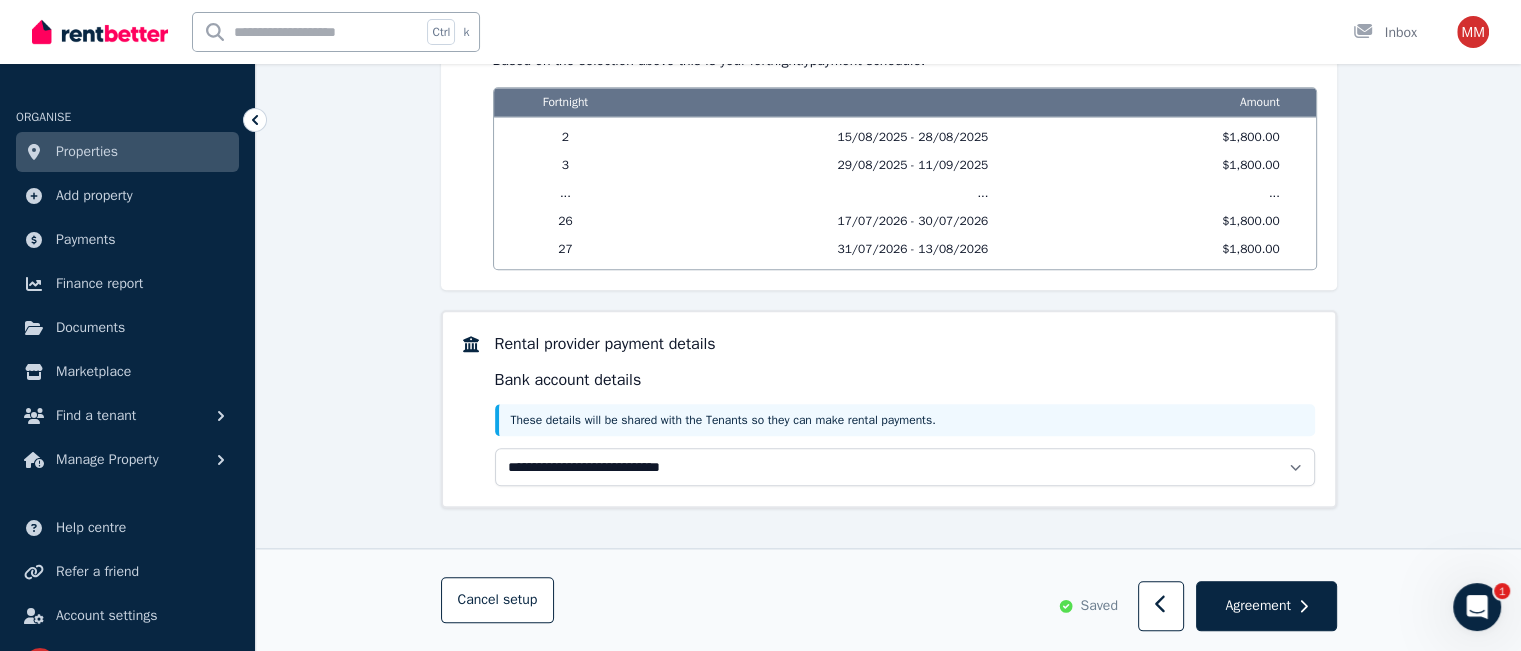 click on "**********" at bounding box center [905, 467] 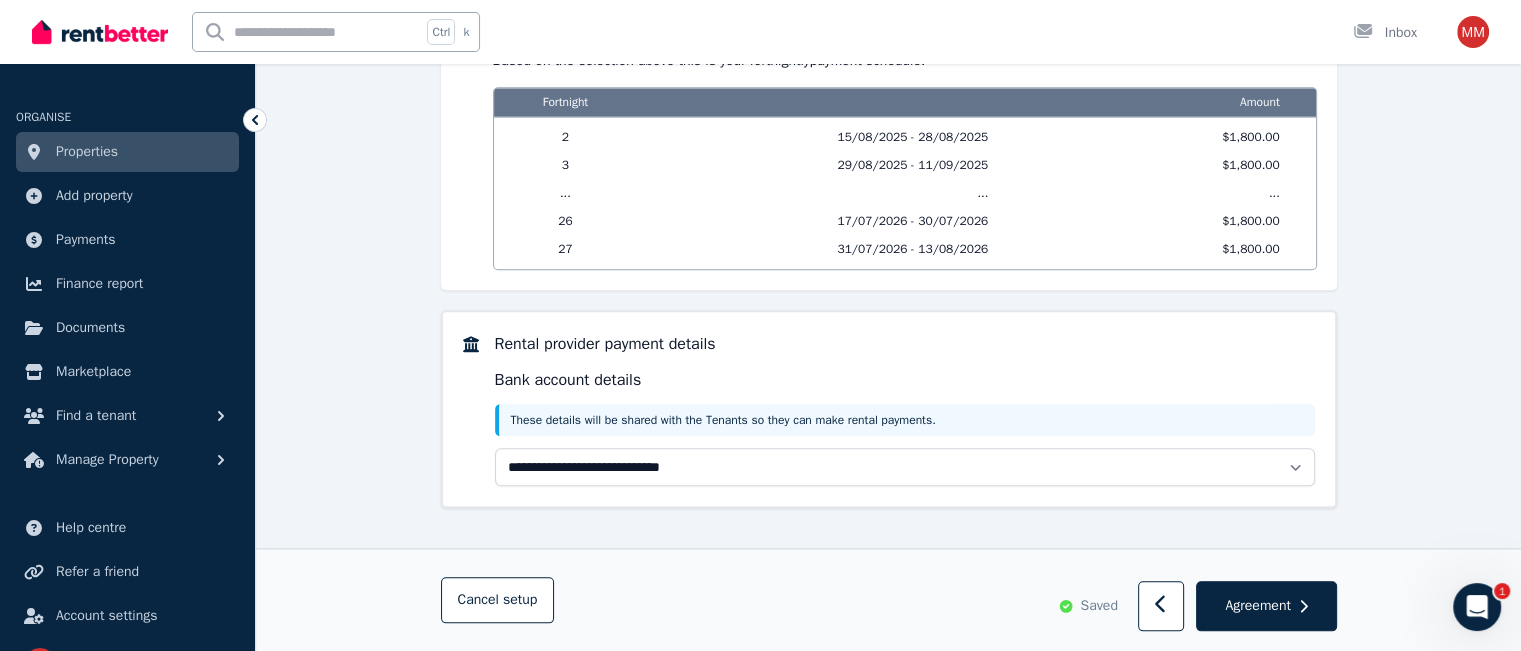 select on "**********" 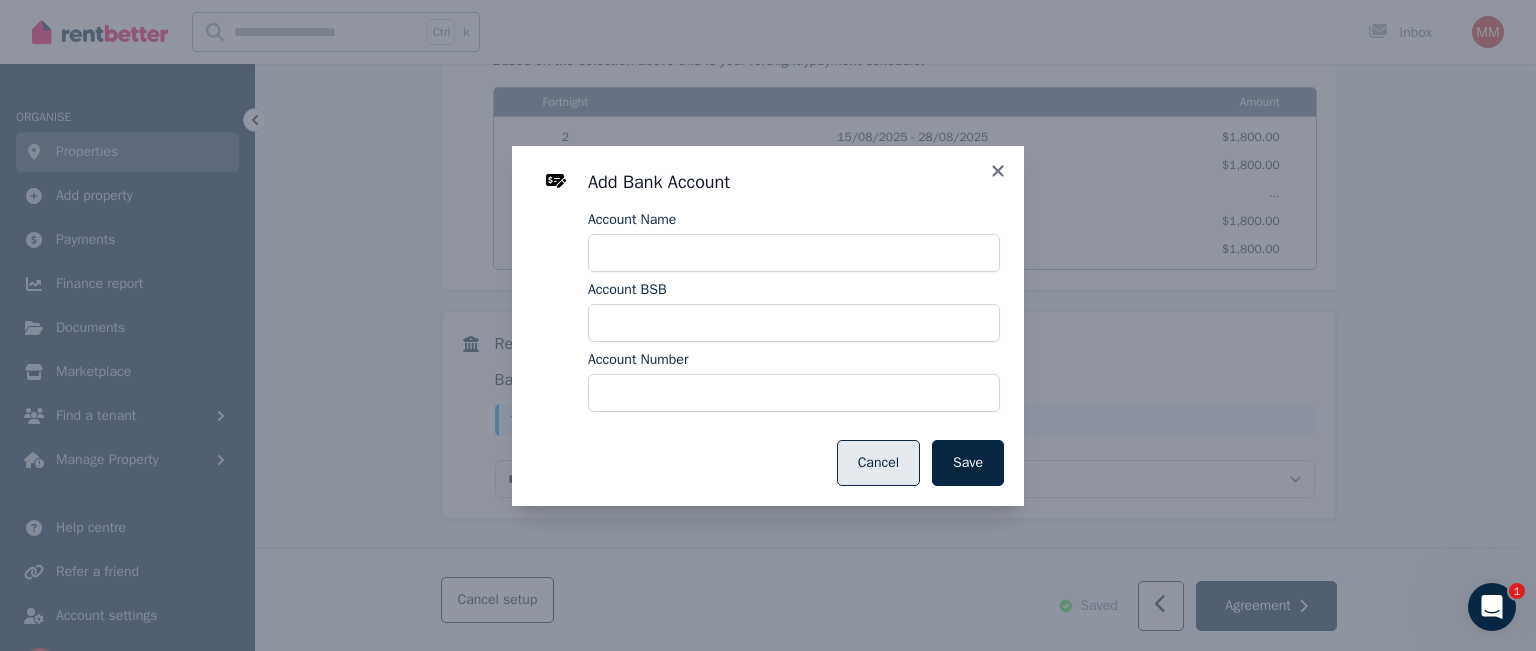 click on "Cancel" at bounding box center [878, 463] 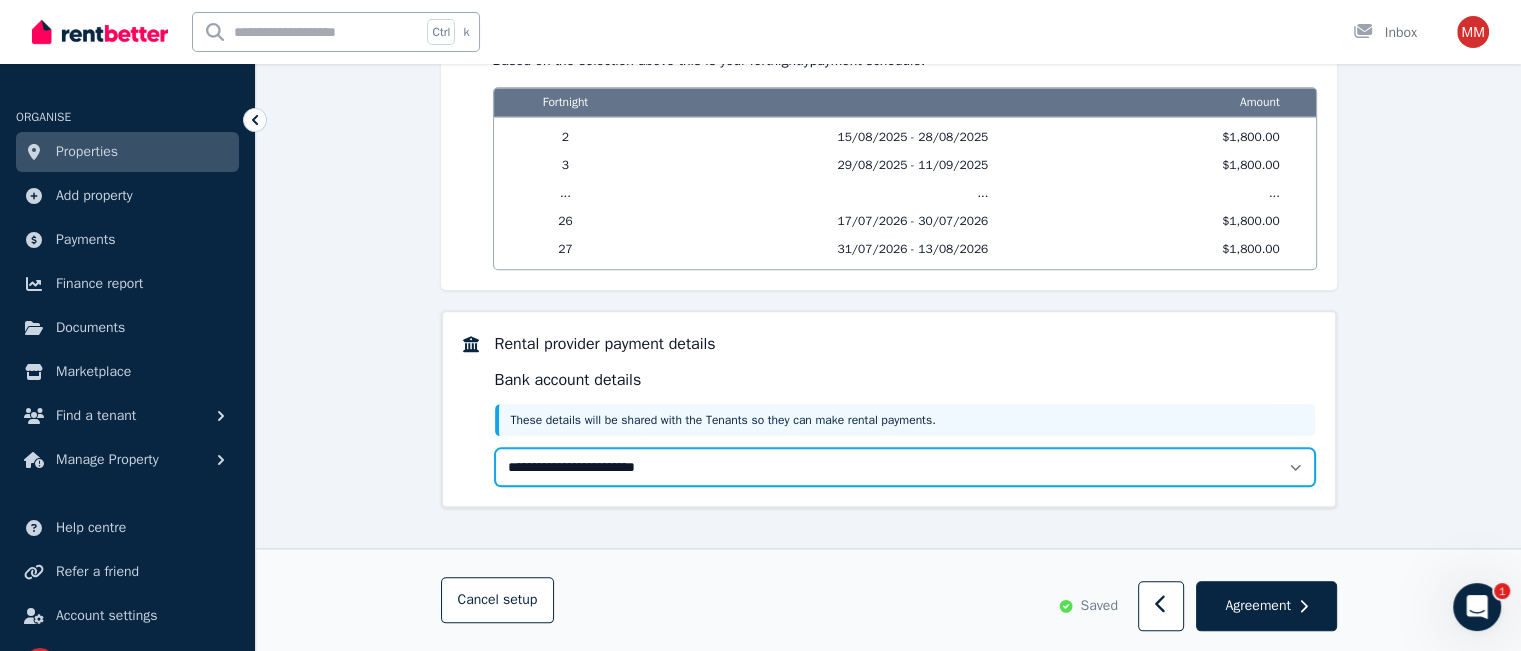 click on "**********" at bounding box center [905, 467] 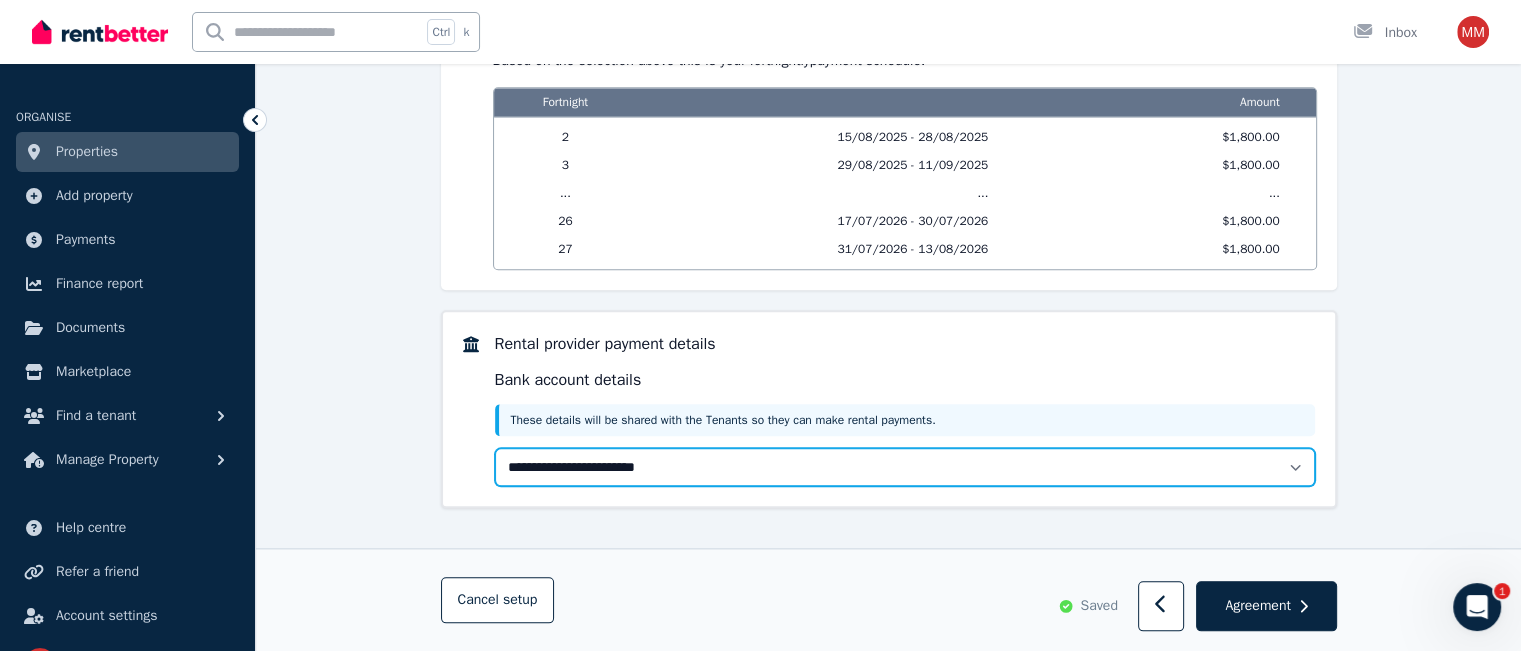 click on "**********" at bounding box center [905, 467] 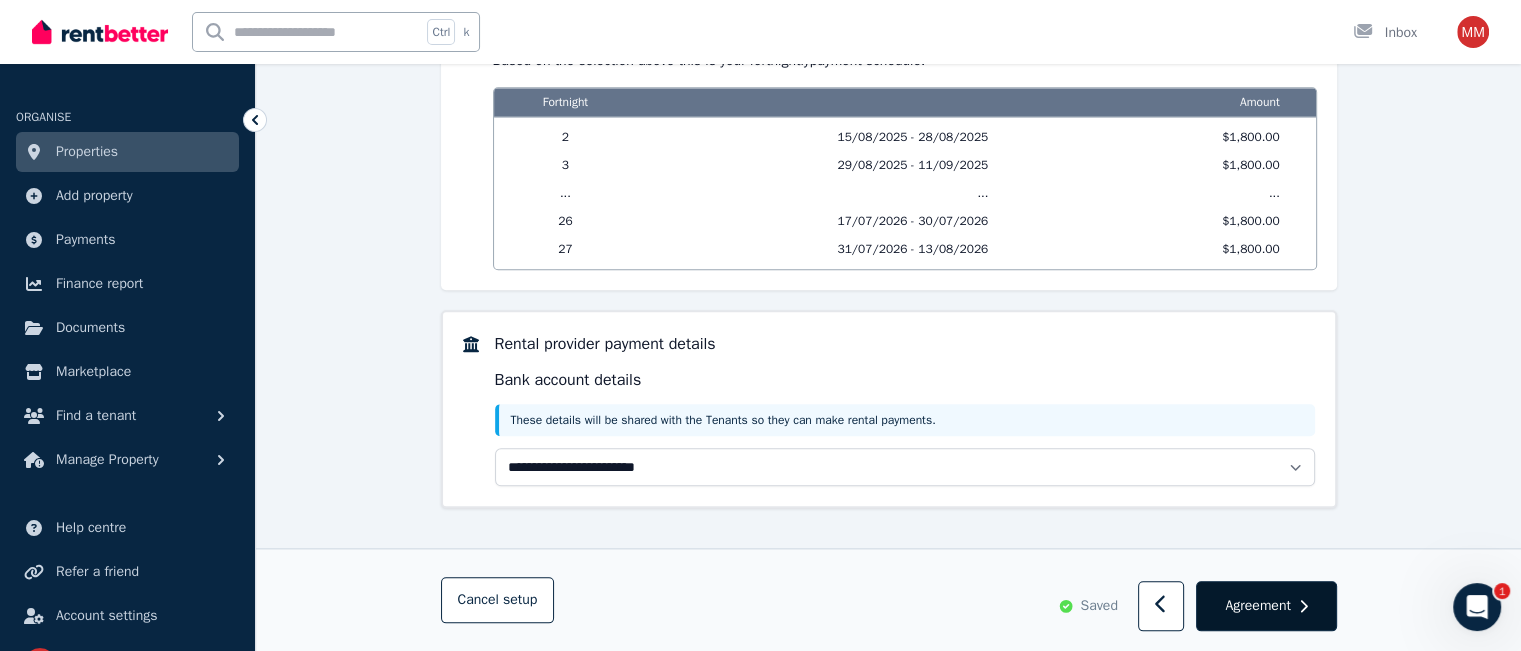 click on "Agreement" at bounding box center [1266, 607] 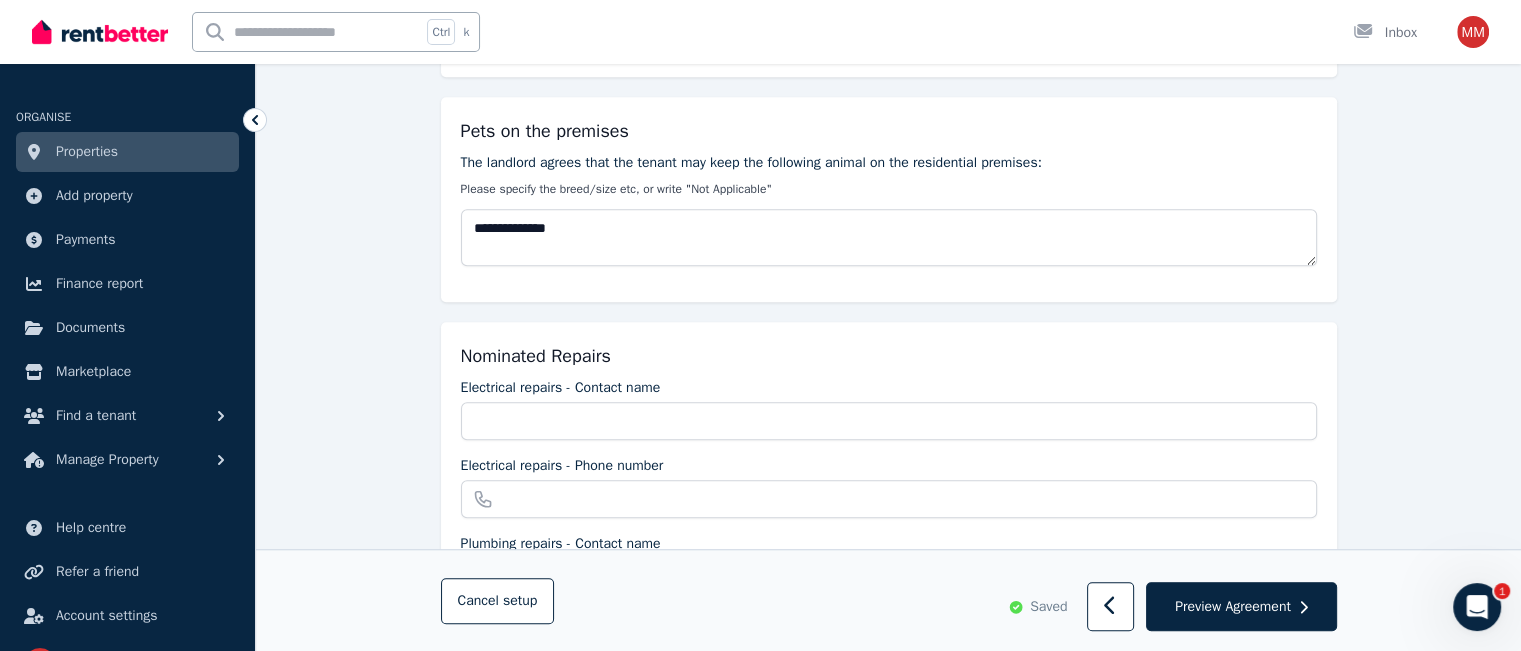 scroll, scrollTop: 2438, scrollLeft: 0, axis: vertical 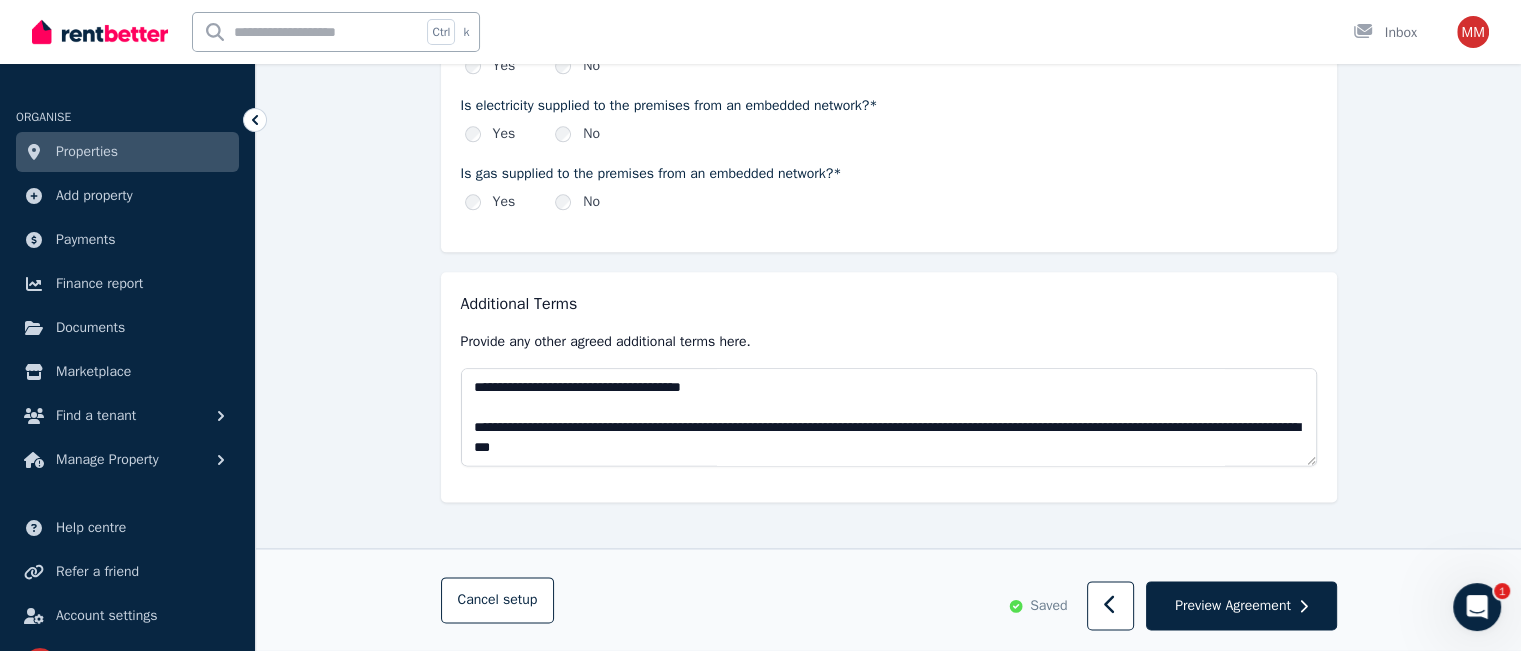 click on "Cancel setup Saved Preview Agreement" at bounding box center [889, 601] 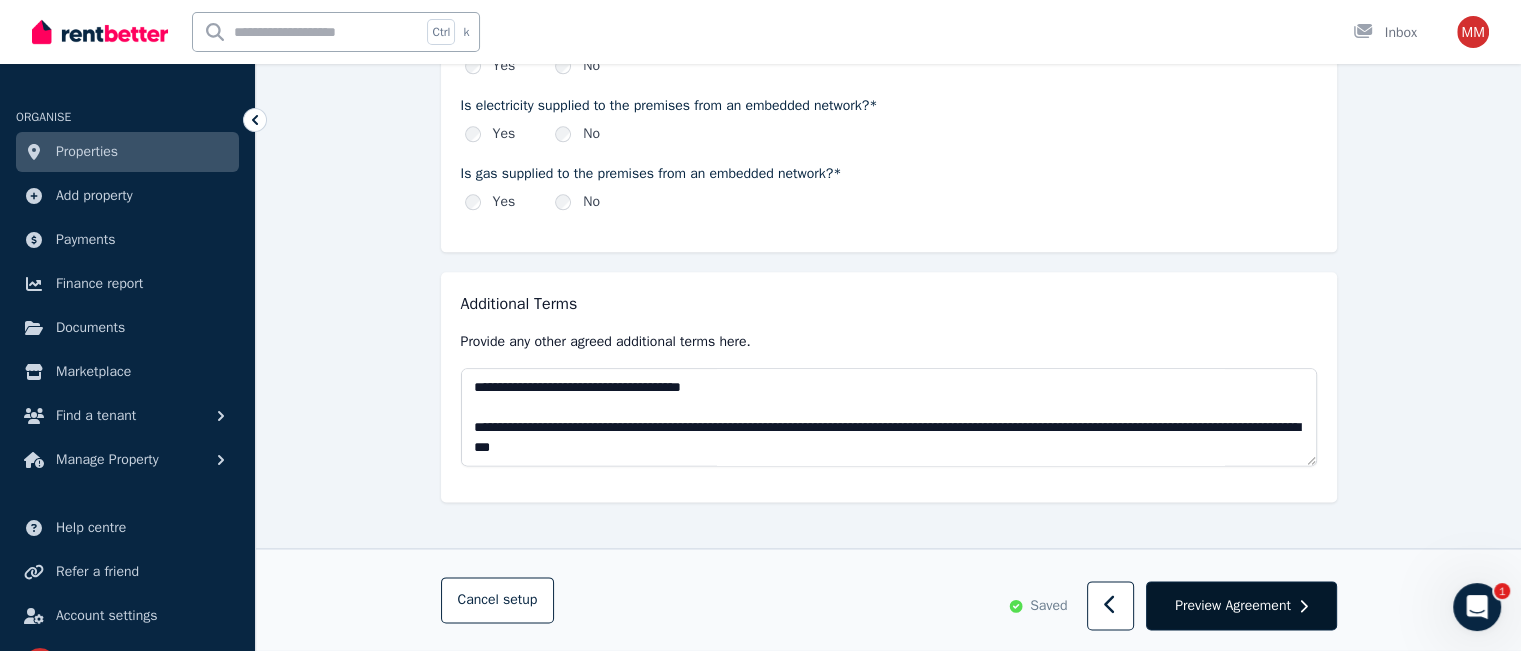 click on "Preview Agreement" at bounding box center (1241, 607) 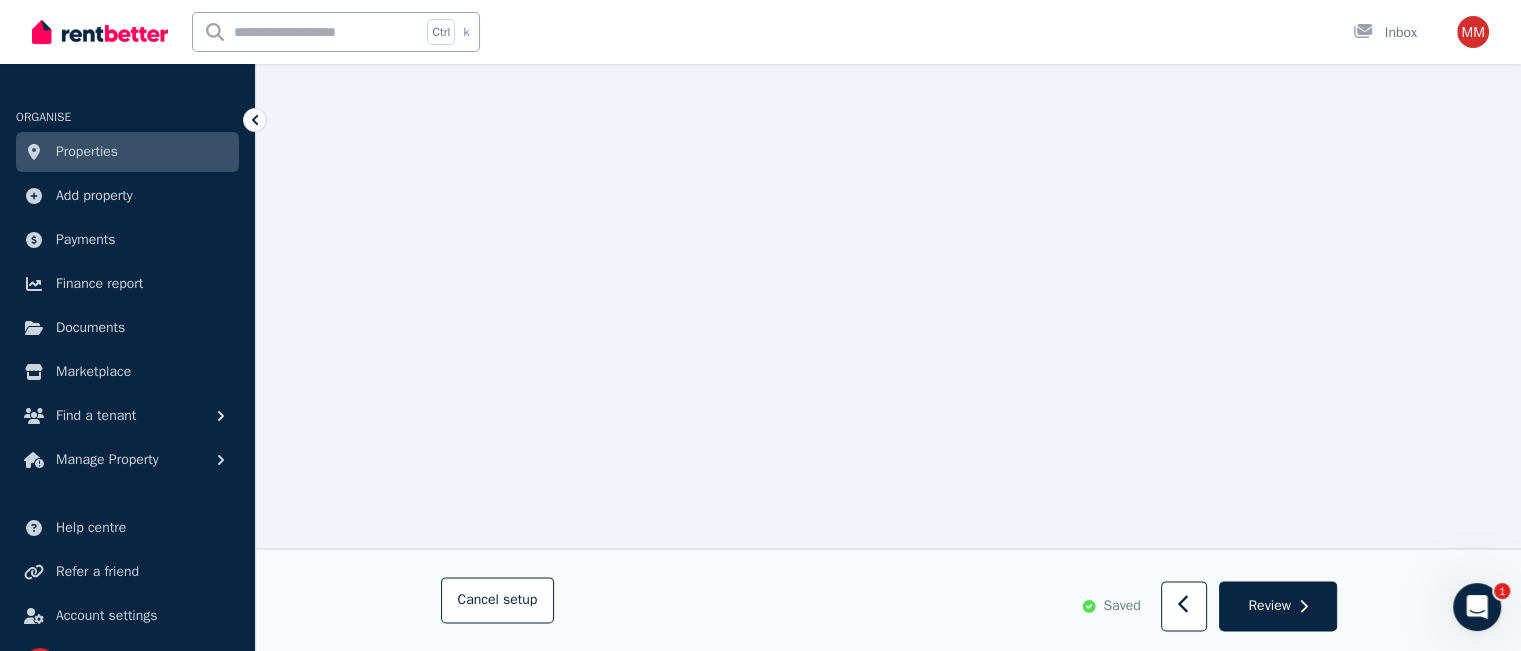scroll, scrollTop: 0, scrollLeft: 0, axis: both 